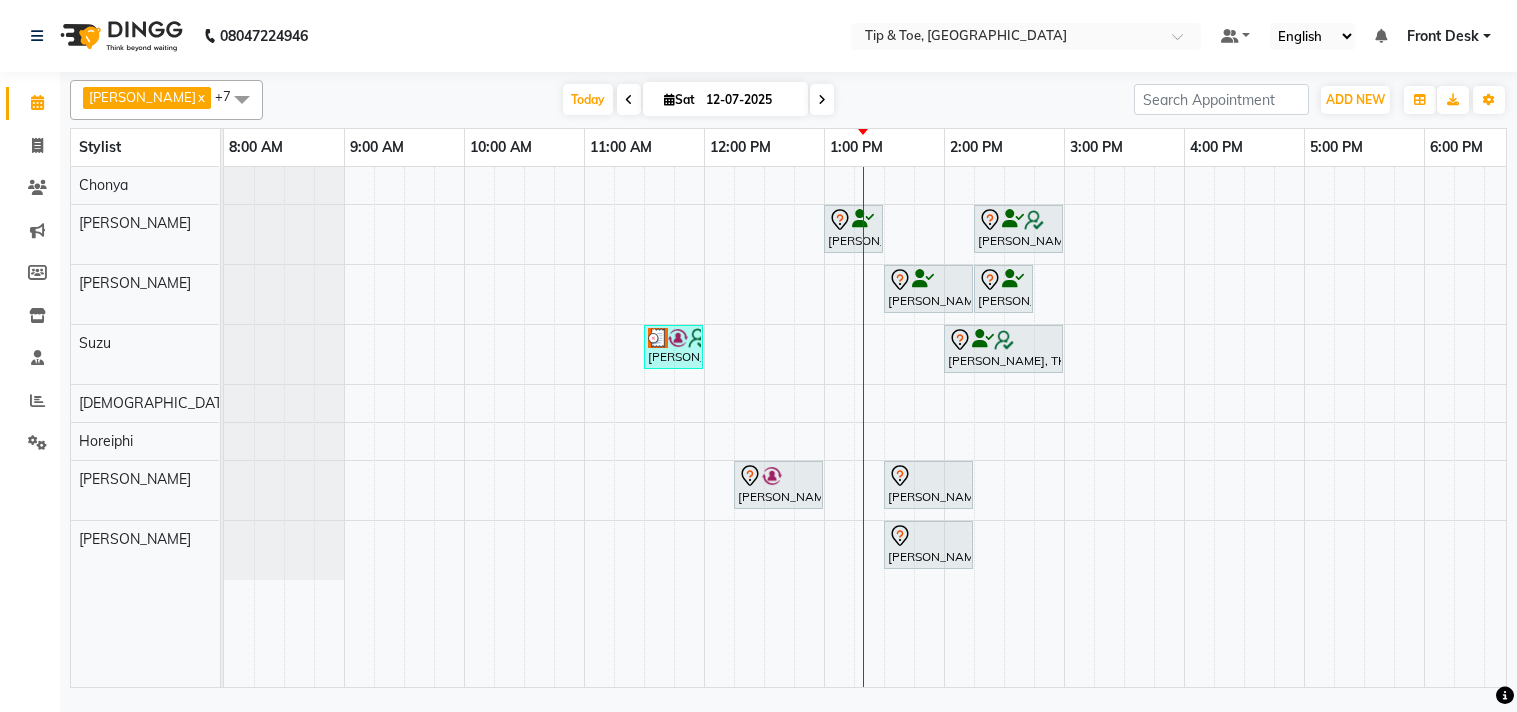 scroll, scrollTop: 0, scrollLeft: 0, axis: both 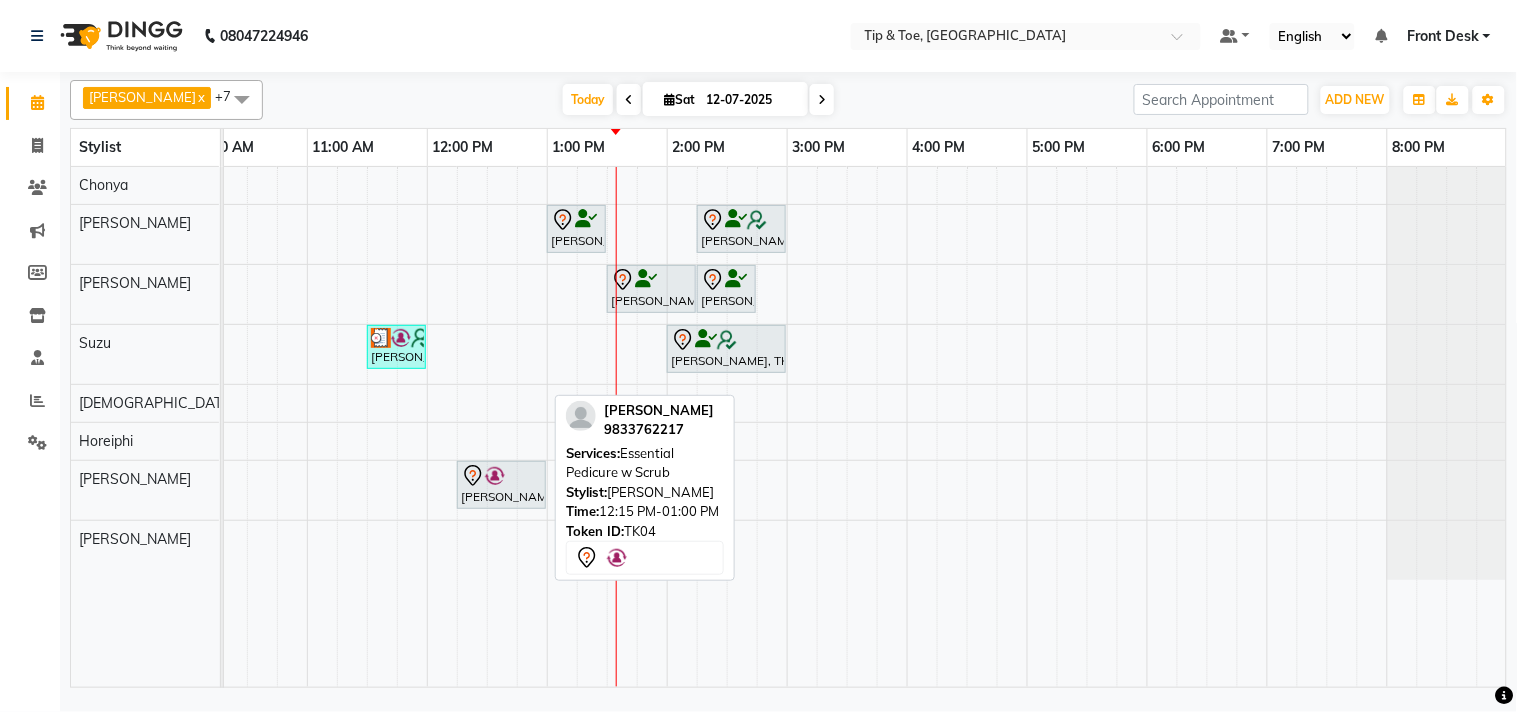 click at bounding box center (495, 476) 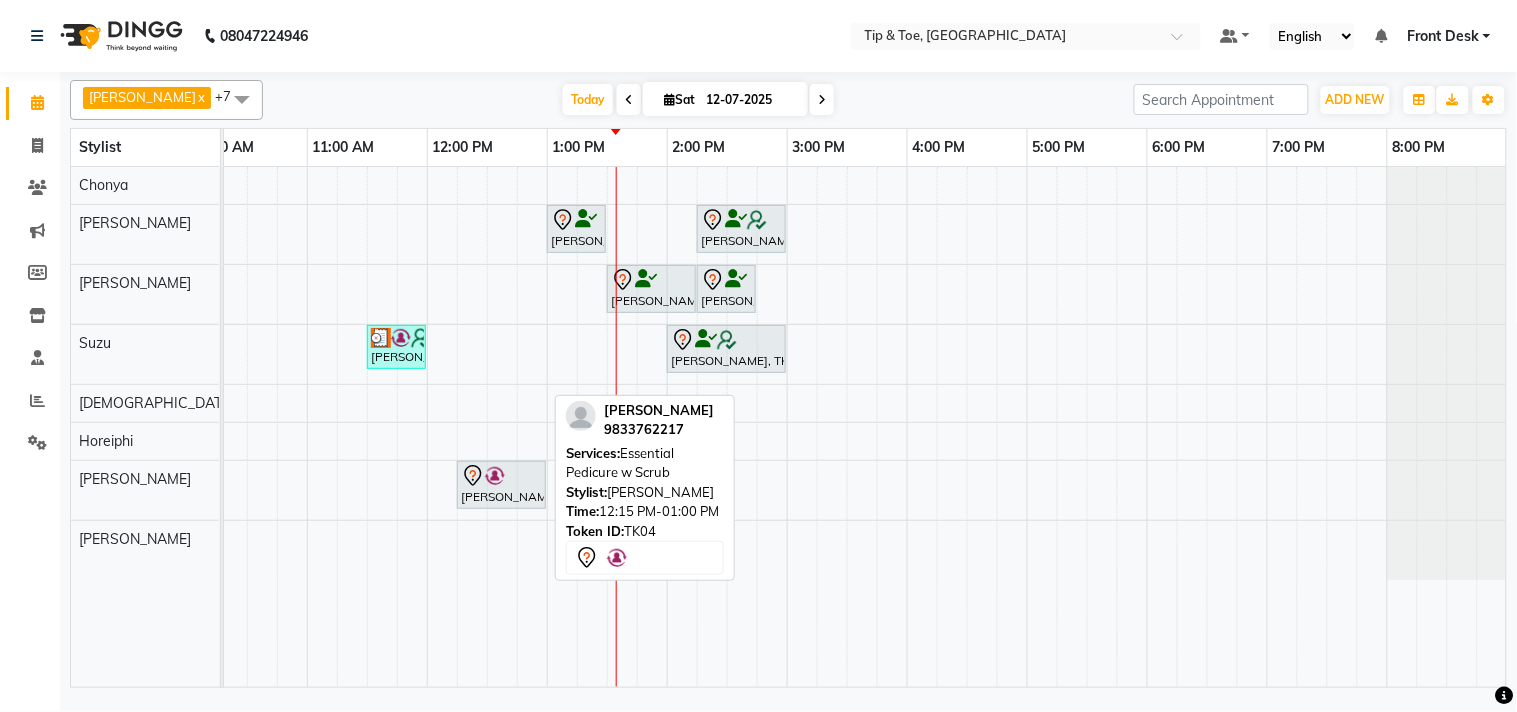 click at bounding box center [495, 476] 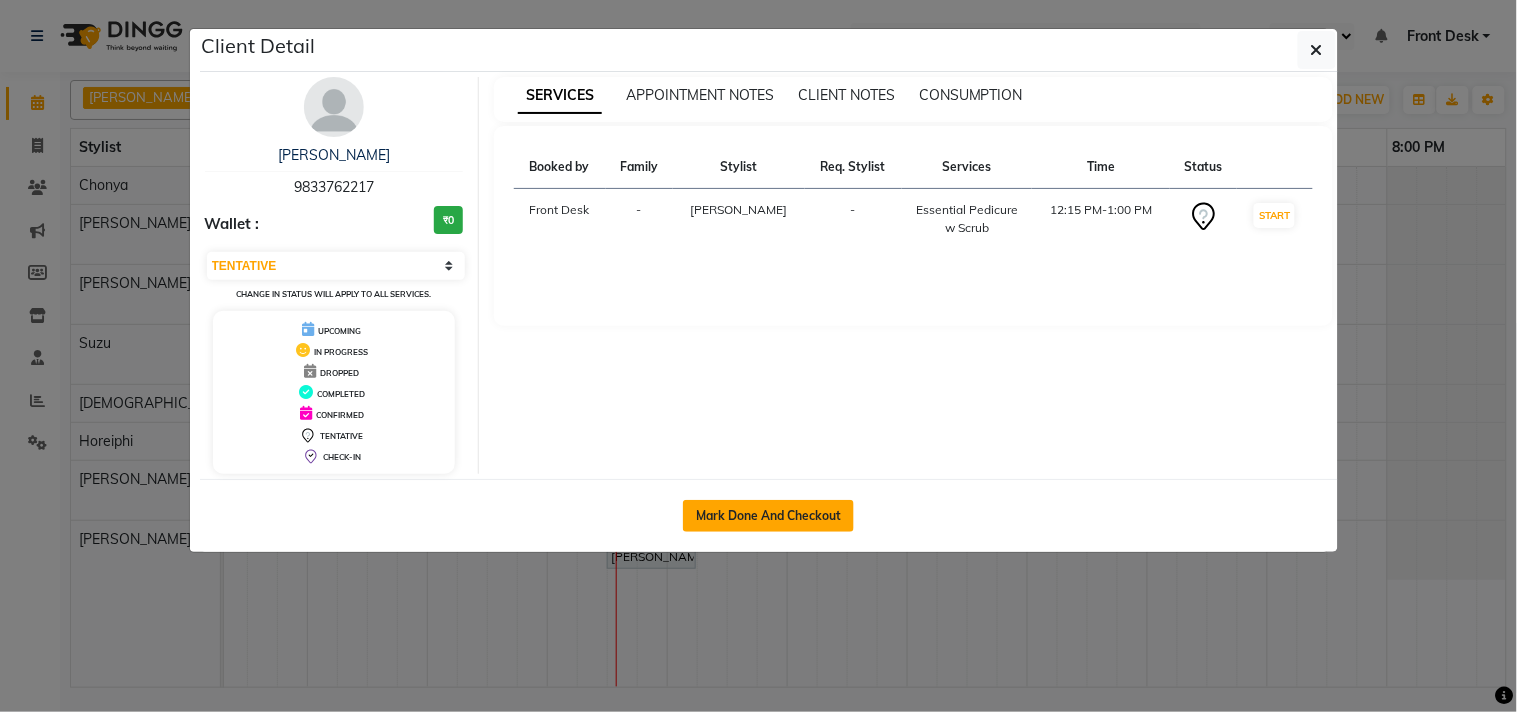 click on "Mark Done And Checkout" 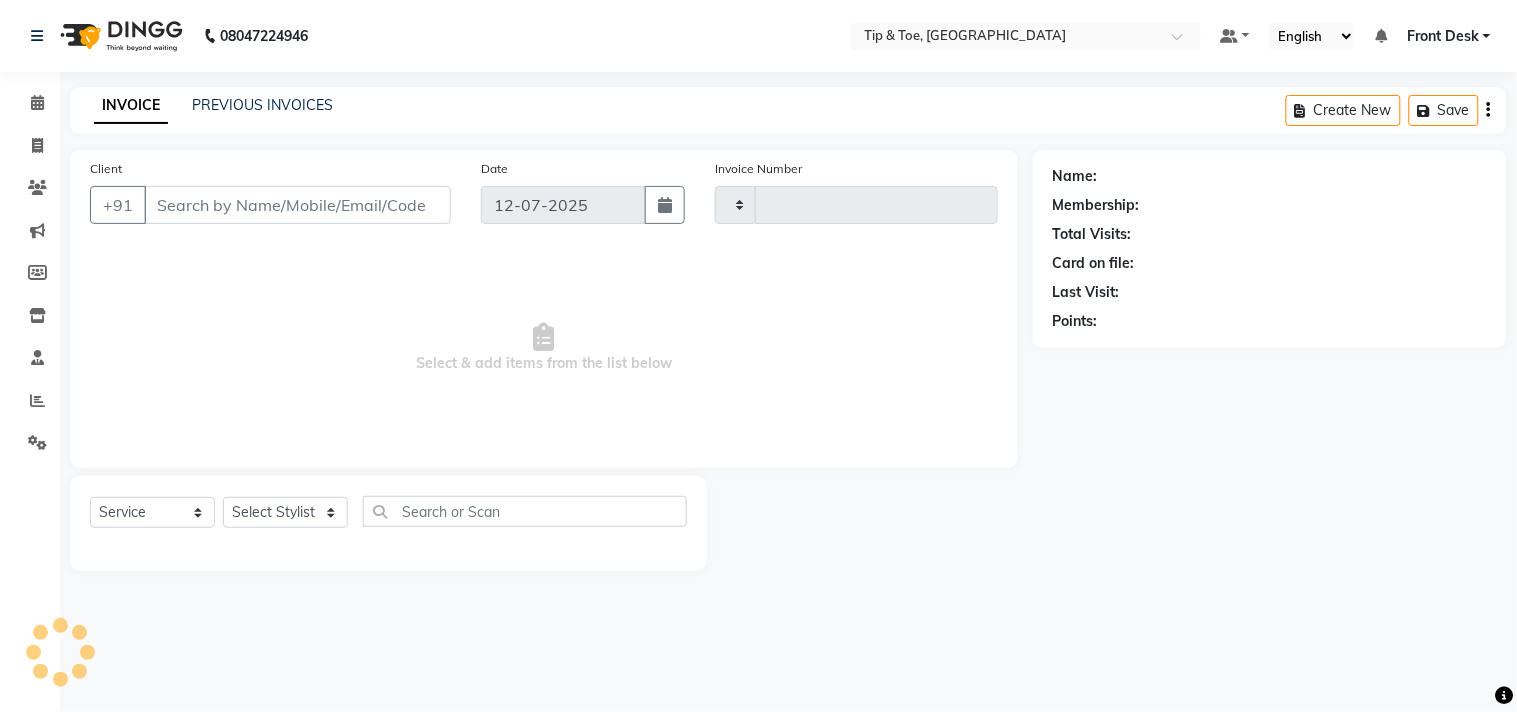 type on "0797" 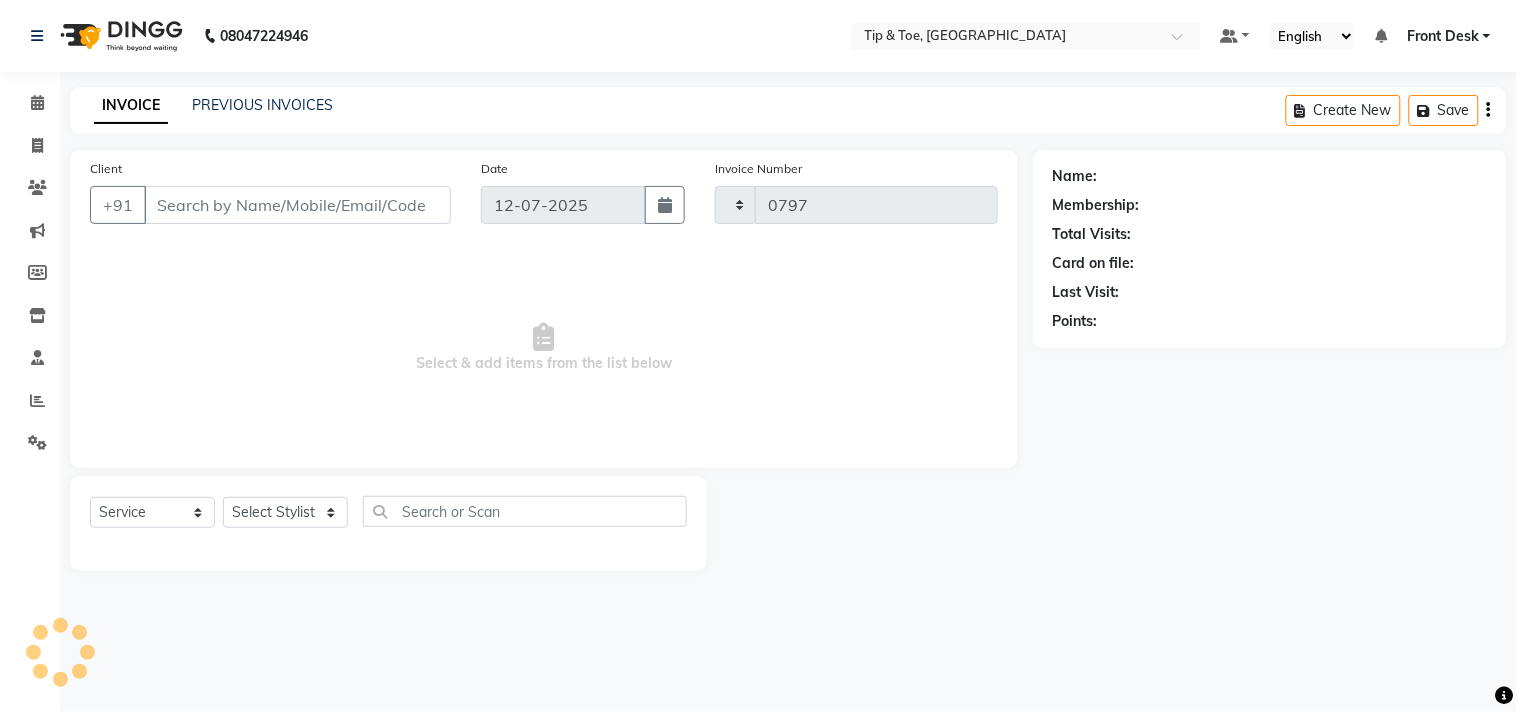 select on "5655" 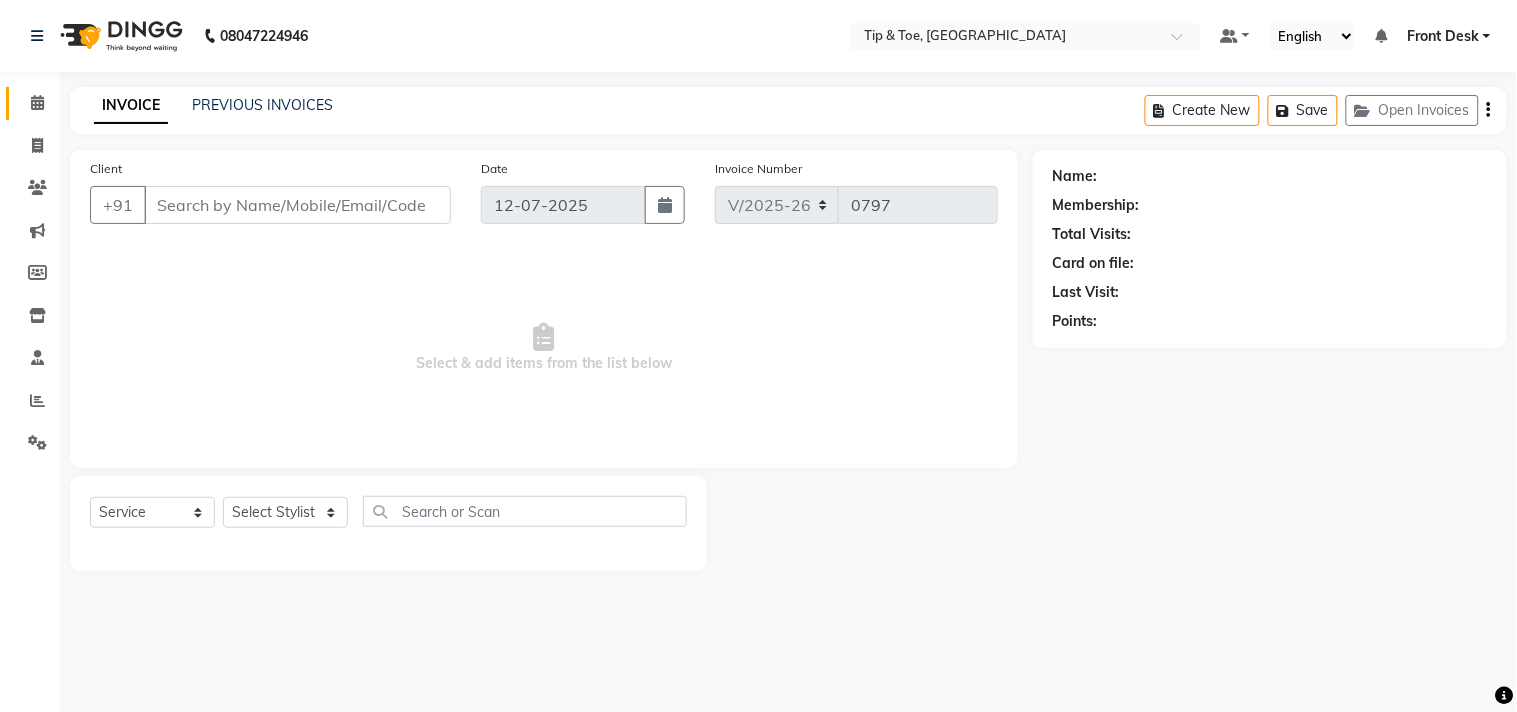 type on "9833762217" 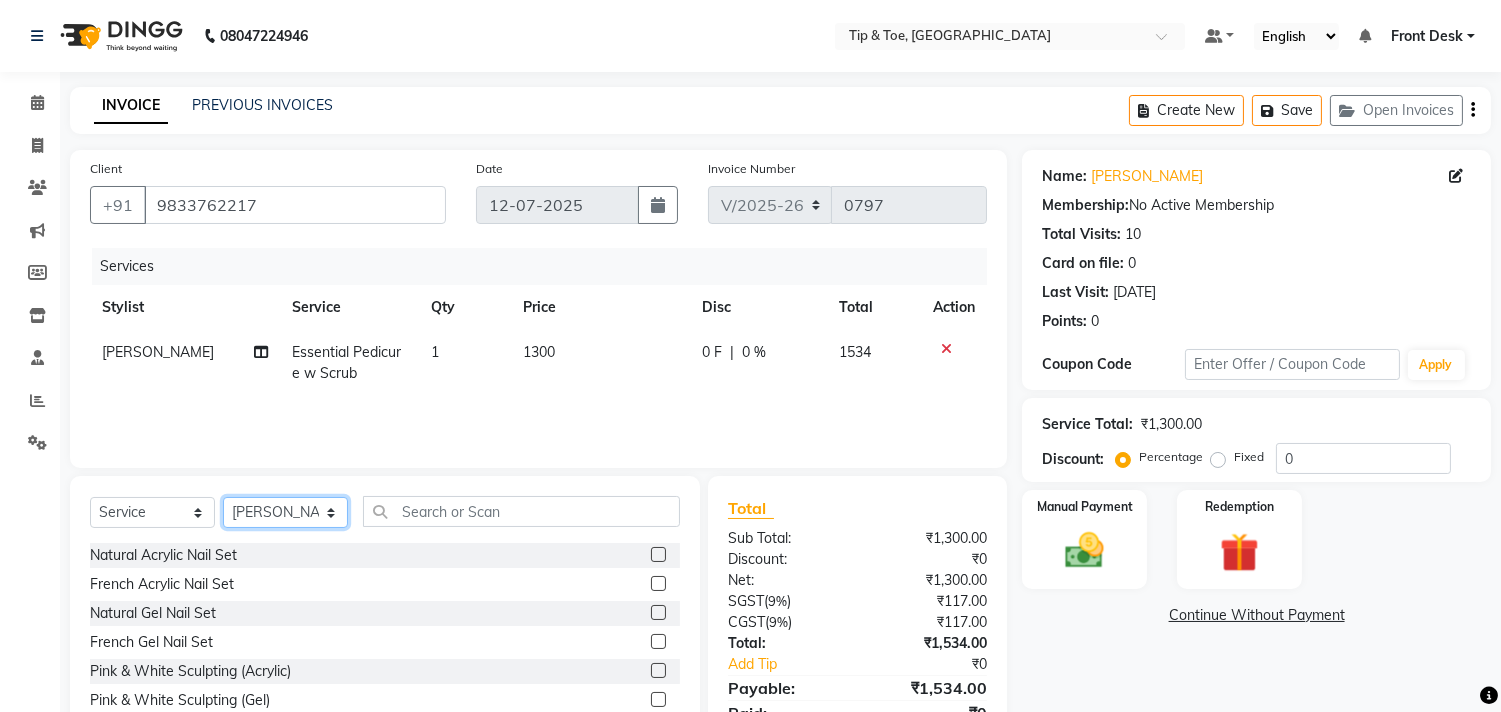 click on "Select Stylist Aditya Admin ARSHAD Bhavna Chonya Dhanshree Front Desk Hajra Sayed Horeiphi Jai Randeria Jiten Jyoti Singh Keishing Kumar MADHURA Nikhil Shailesh Maheshker Suzu" 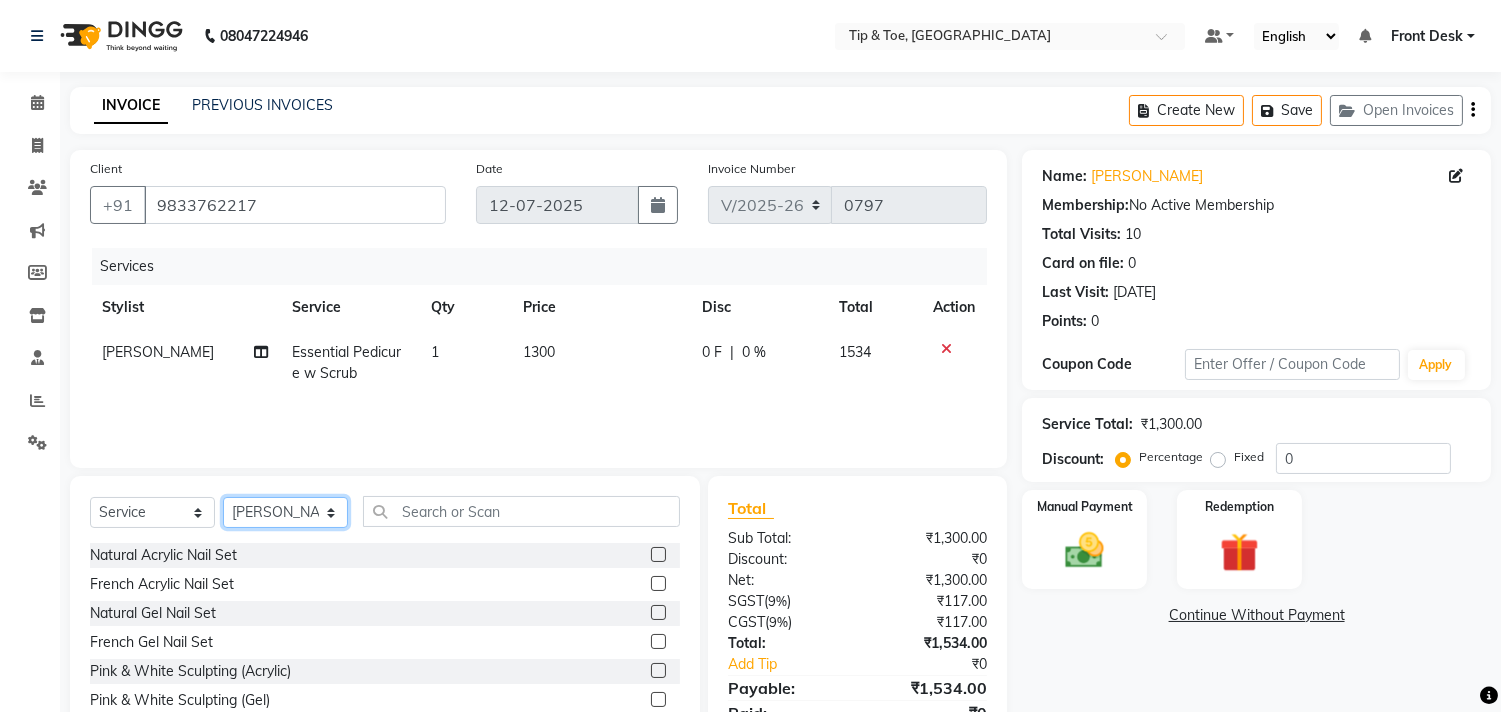 select on "38767" 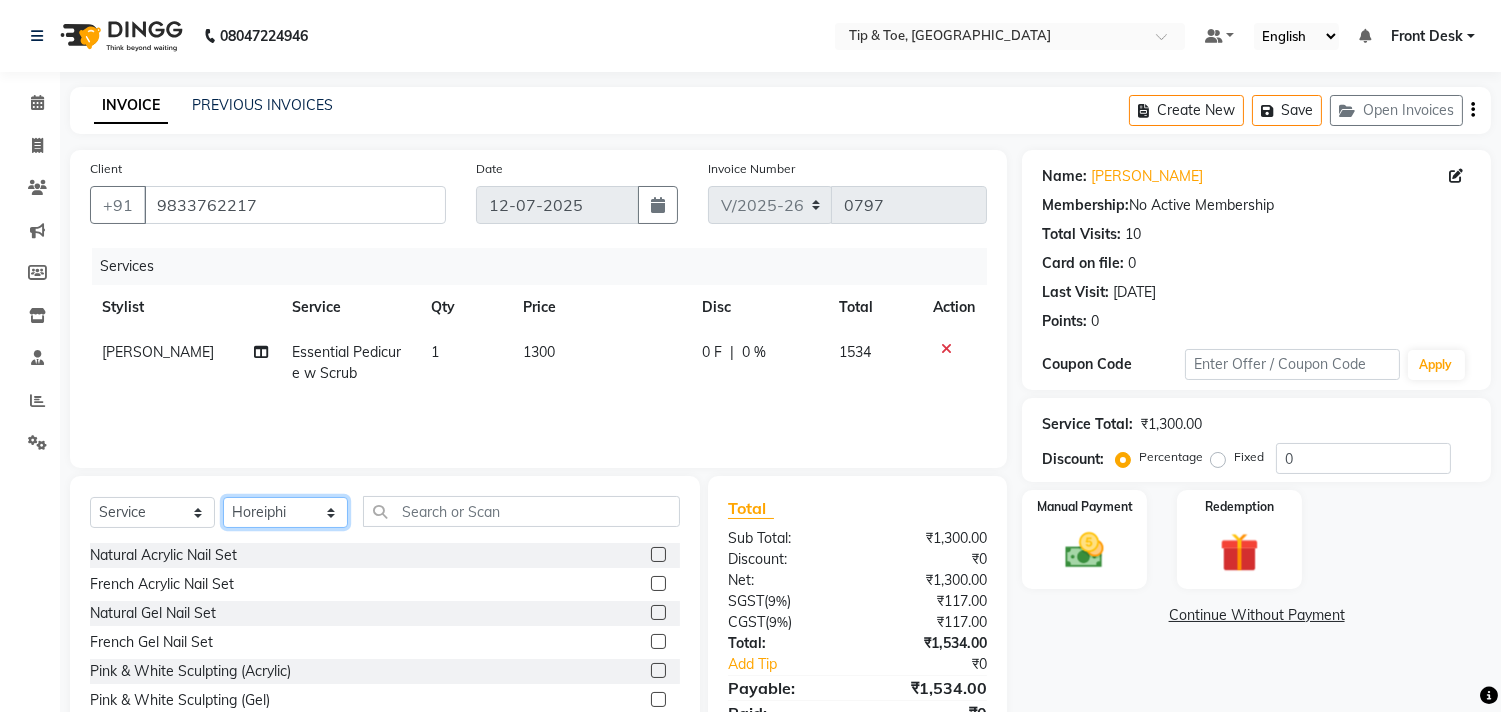 click on "Select Stylist Aditya Admin ARSHAD Bhavna Chonya Dhanshree Front Desk Hajra Sayed Horeiphi Jai Randeria Jiten Jyoti Singh Keishing Kumar MADHURA Nikhil Shailesh Maheshker Suzu" 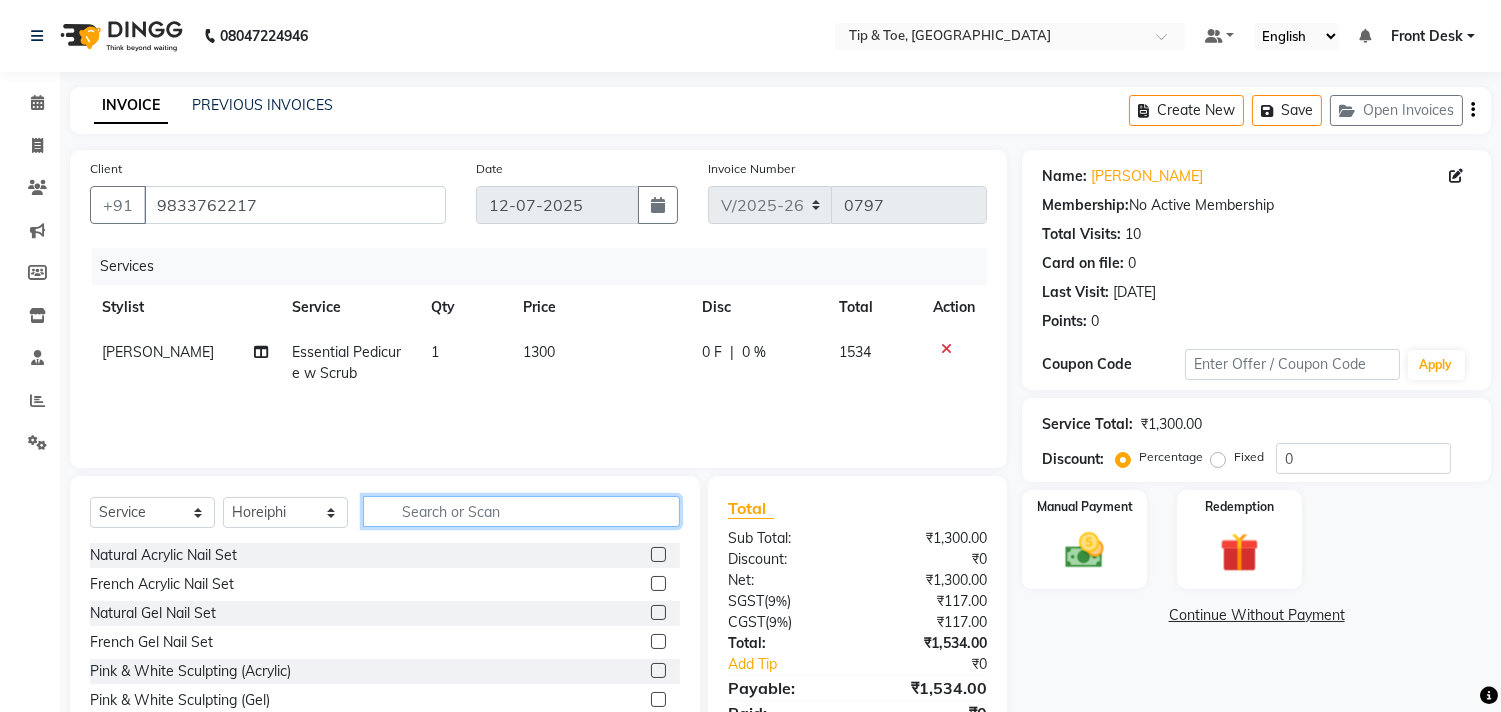 click 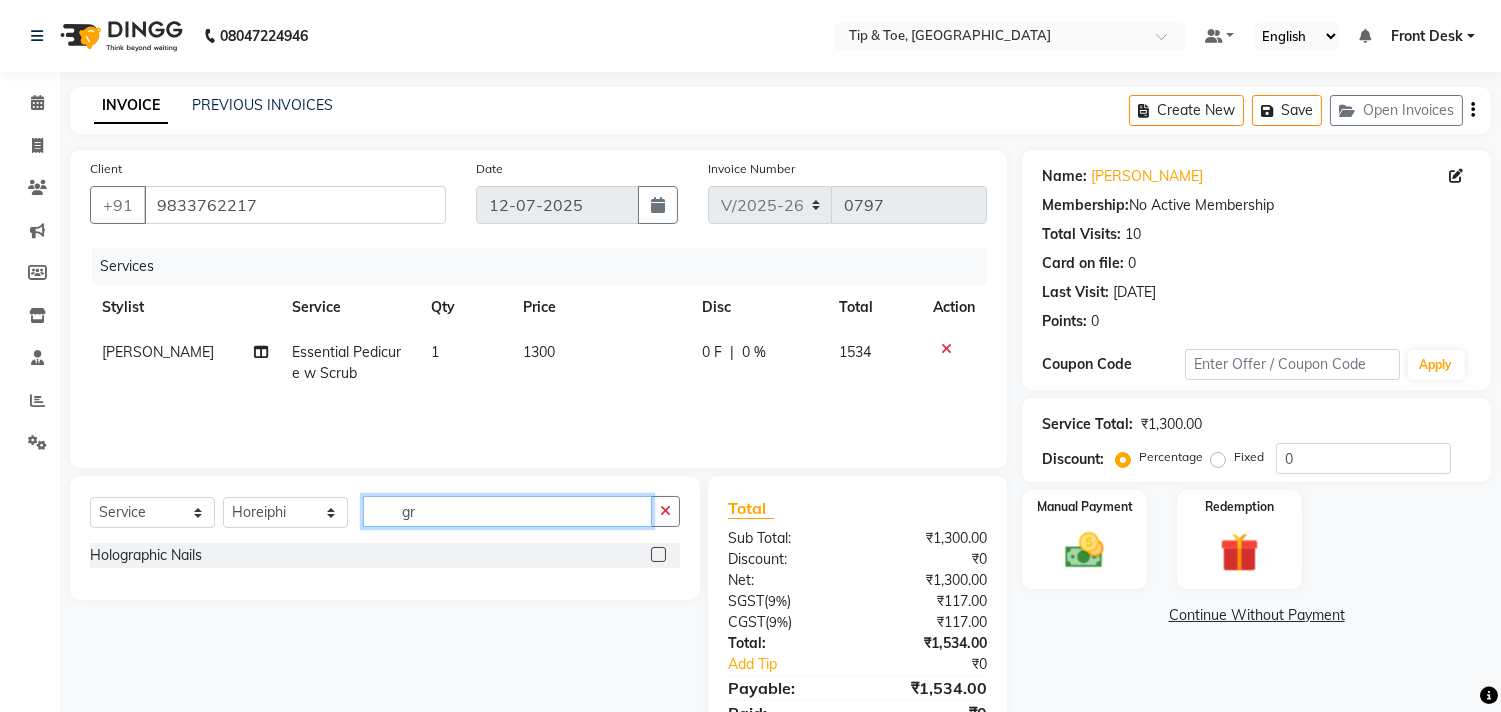 type on "g" 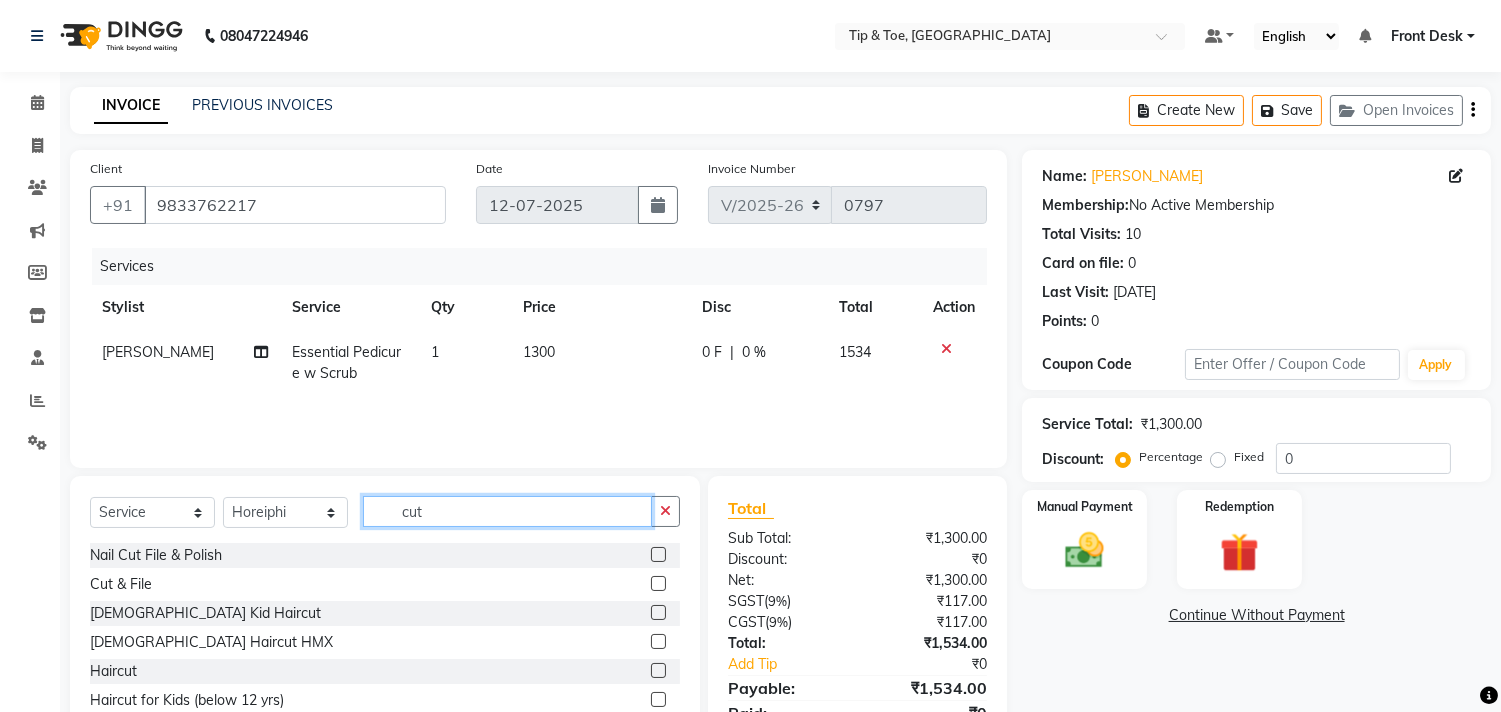 type on "cut" 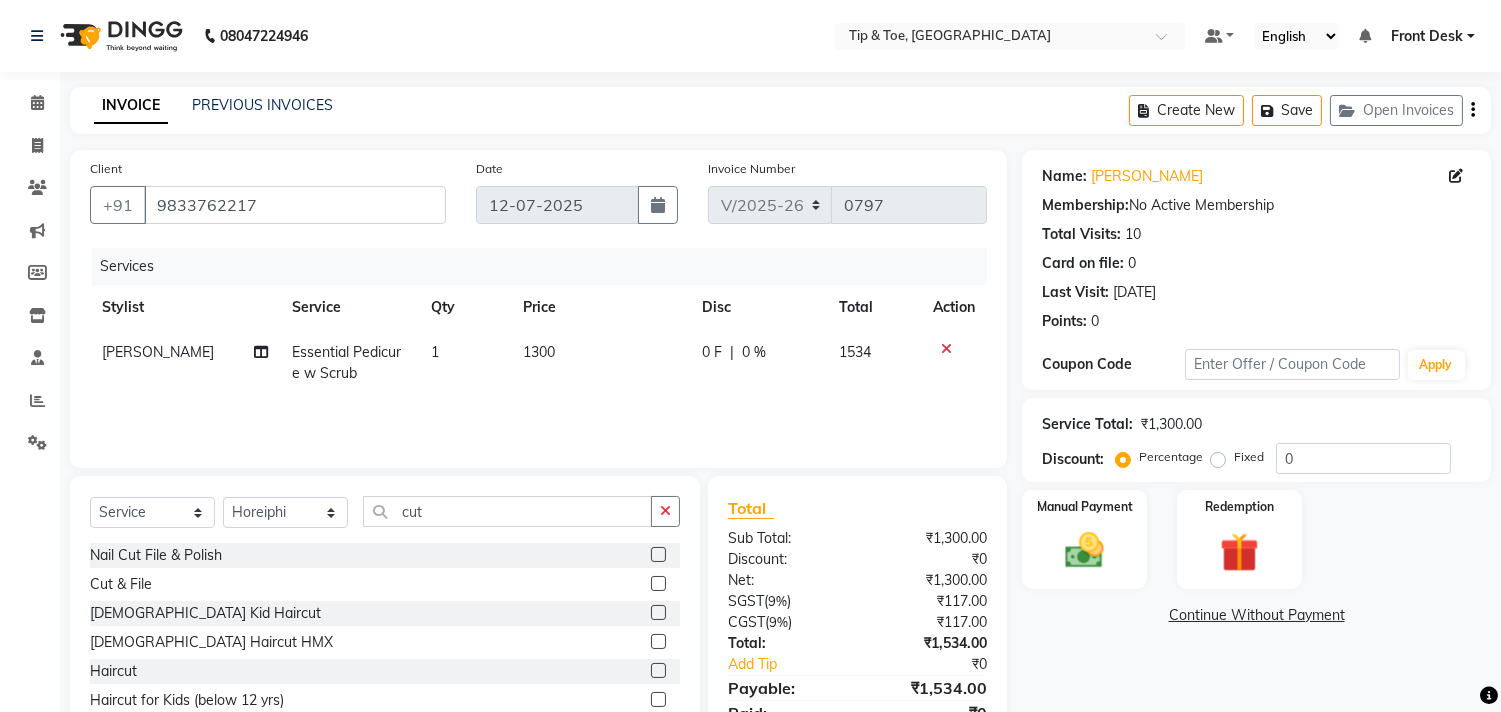 click 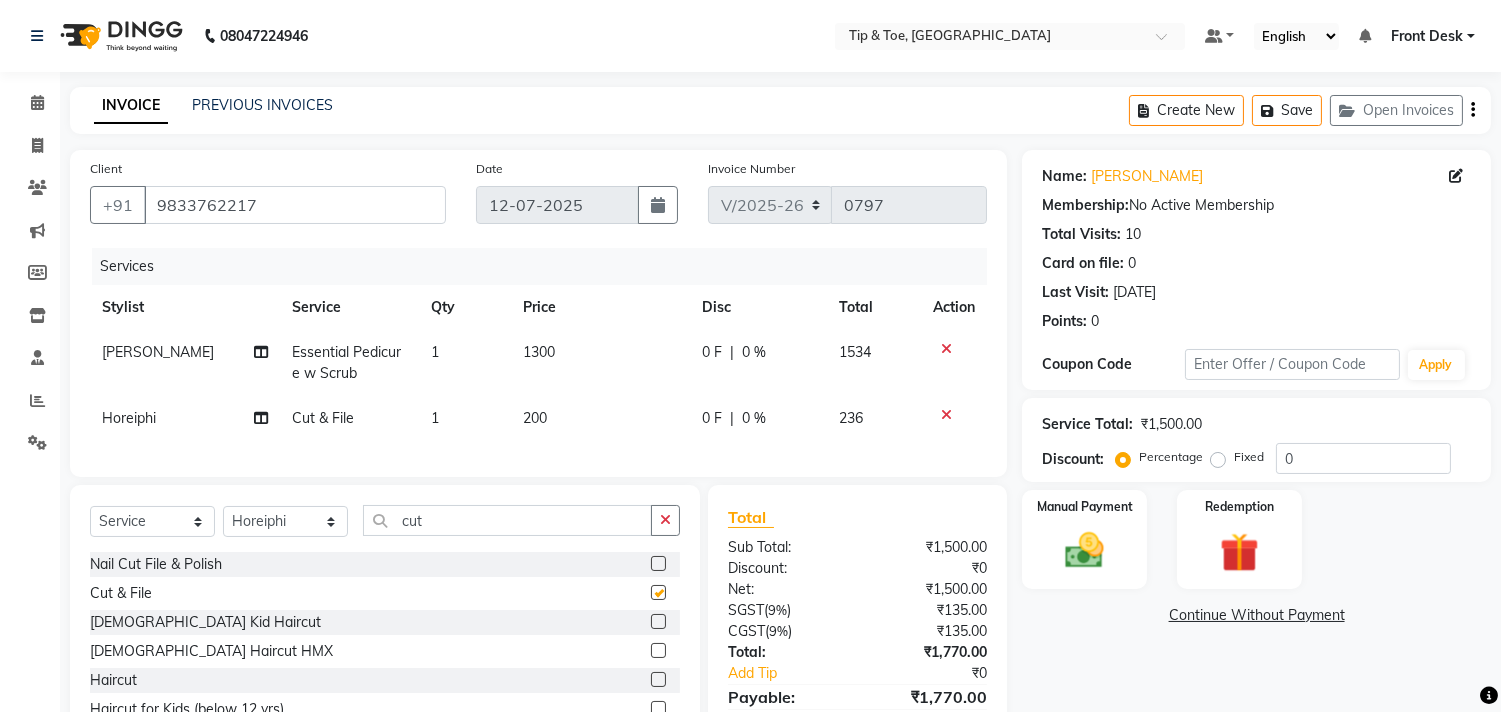 checkbox on "false" 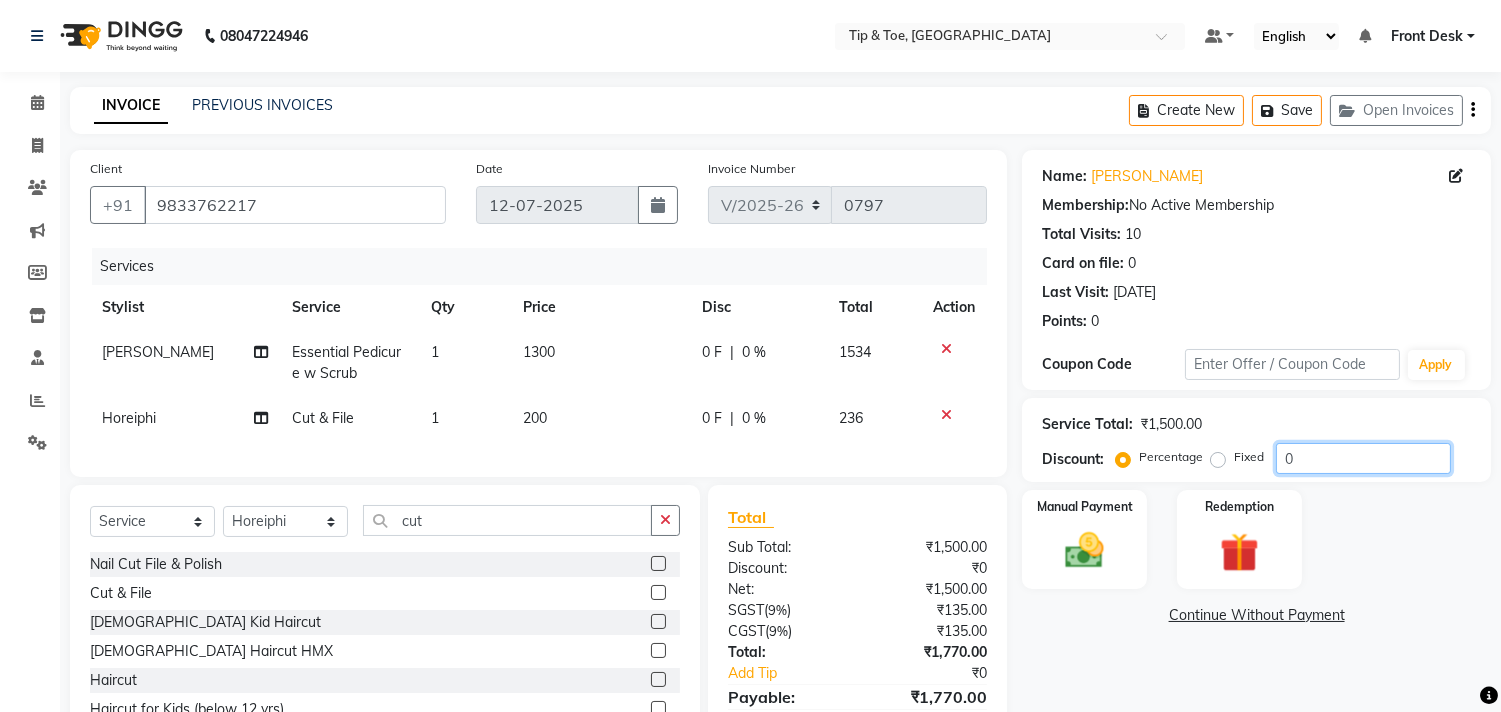 click on "0" 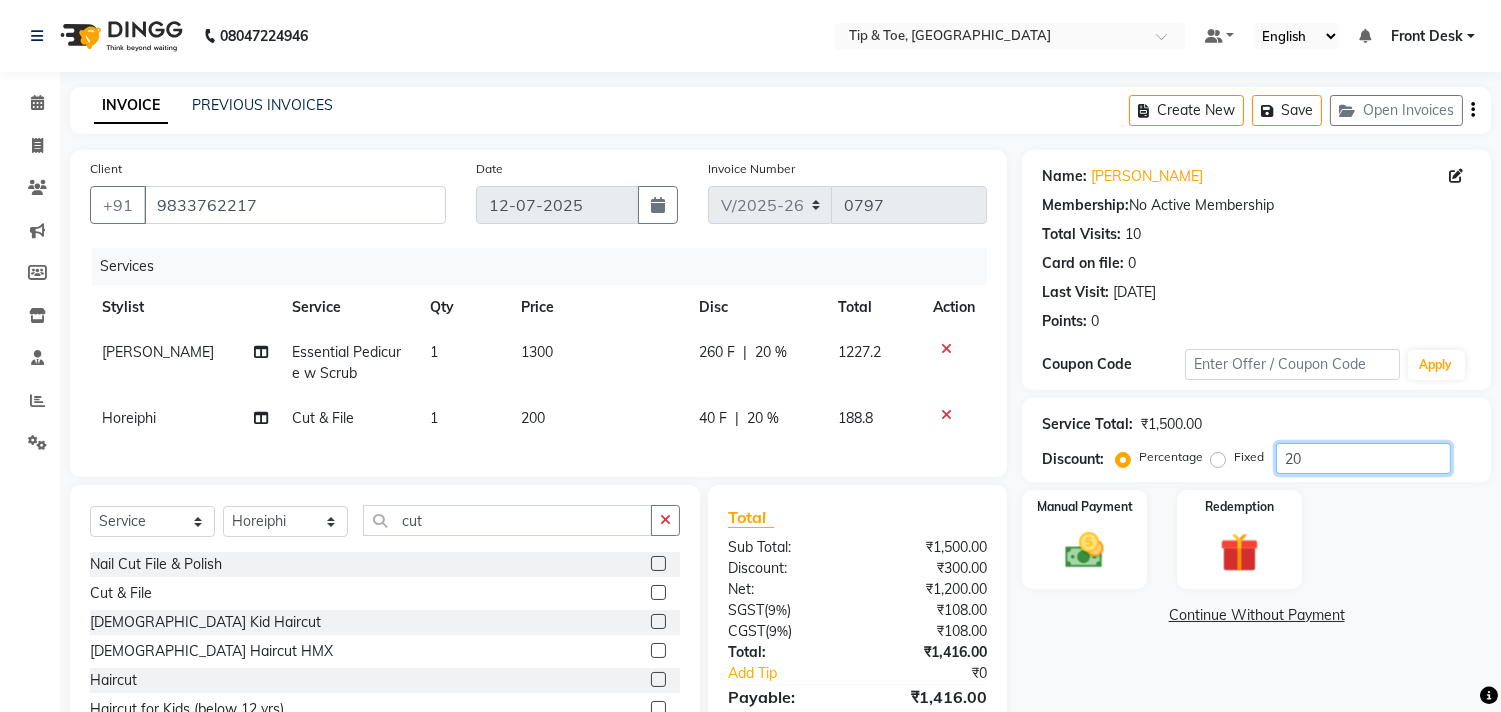 scroll, scrollTop: 114, scrollLeft: 0, axis: vertical 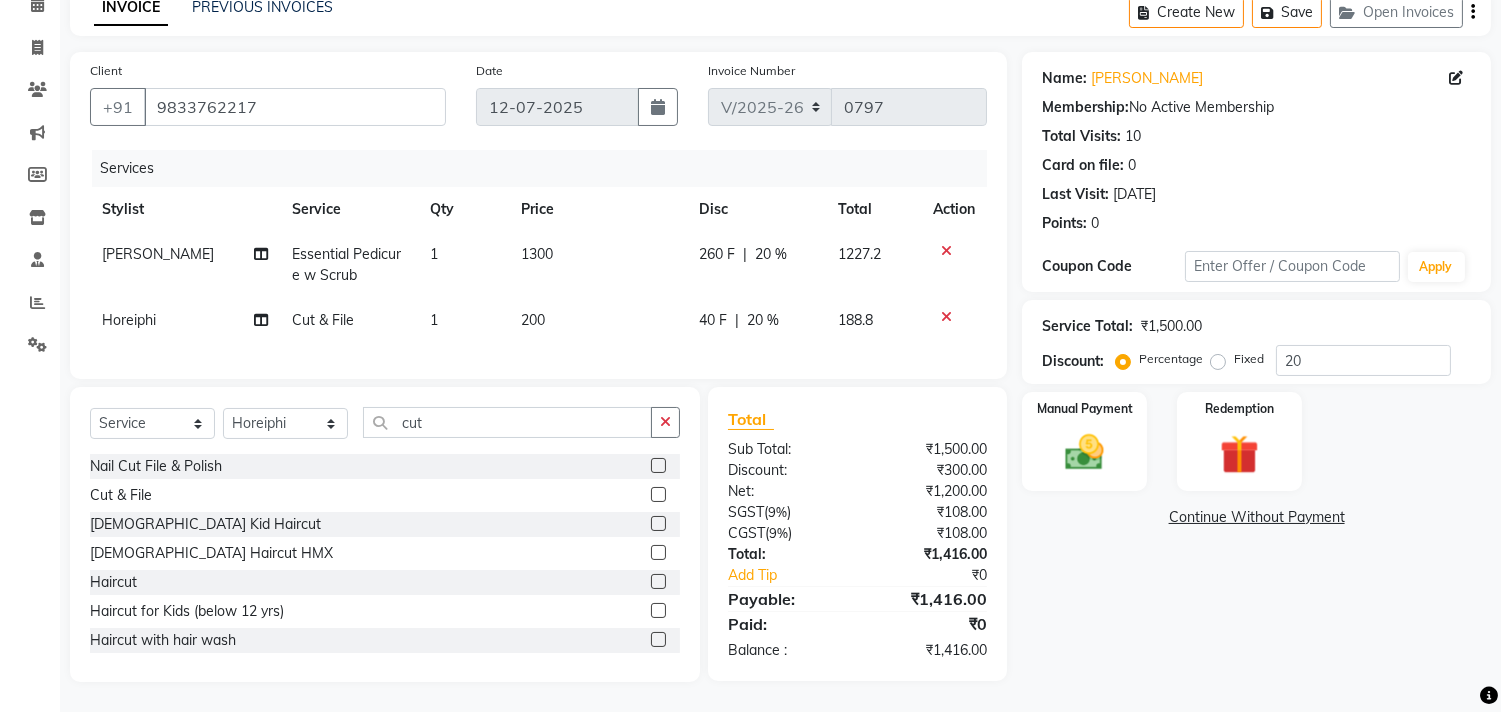 click on "Name: Taslim Gadhwala Membership:  No Active Membership  Total Visits:  10 Card on file:  0 Last Visit:   28-06-2025 Points:   0  Coupon Code Apply Service Total:  ₹1,500.00  Discount:  Percentage   Fixed  20 Manual Payment Redemption  Continue Without Payment" 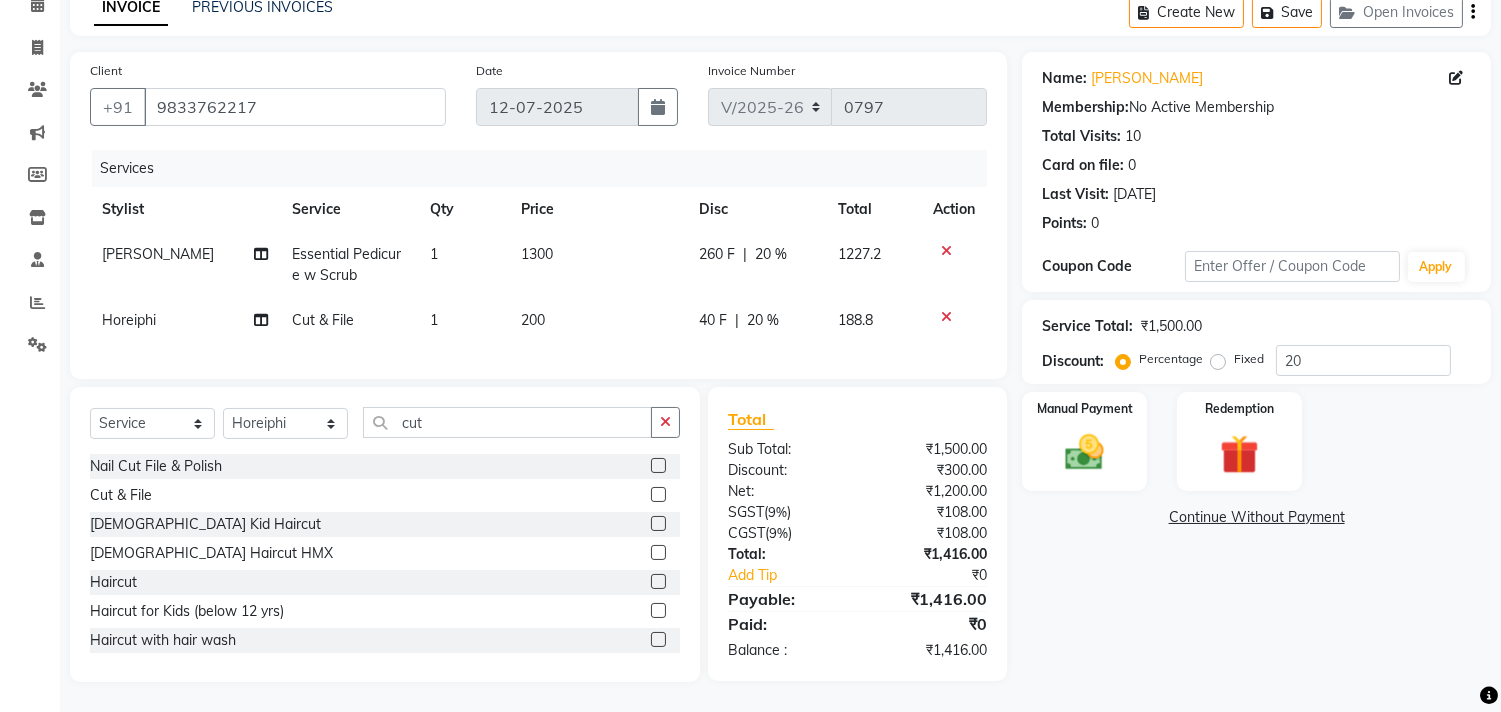 click on "Name: Taslim Gadhwala Membership:  No Active Membership  Total Visits:  10 Card on file:  0 Last Visit:   28-06-2025 Points:   0  Coupon Code Apply Service Total:  ₹1,500.00  Discount:  Percentage   Fixed  20 Manual Payment Redemption  Continue Without Payment" 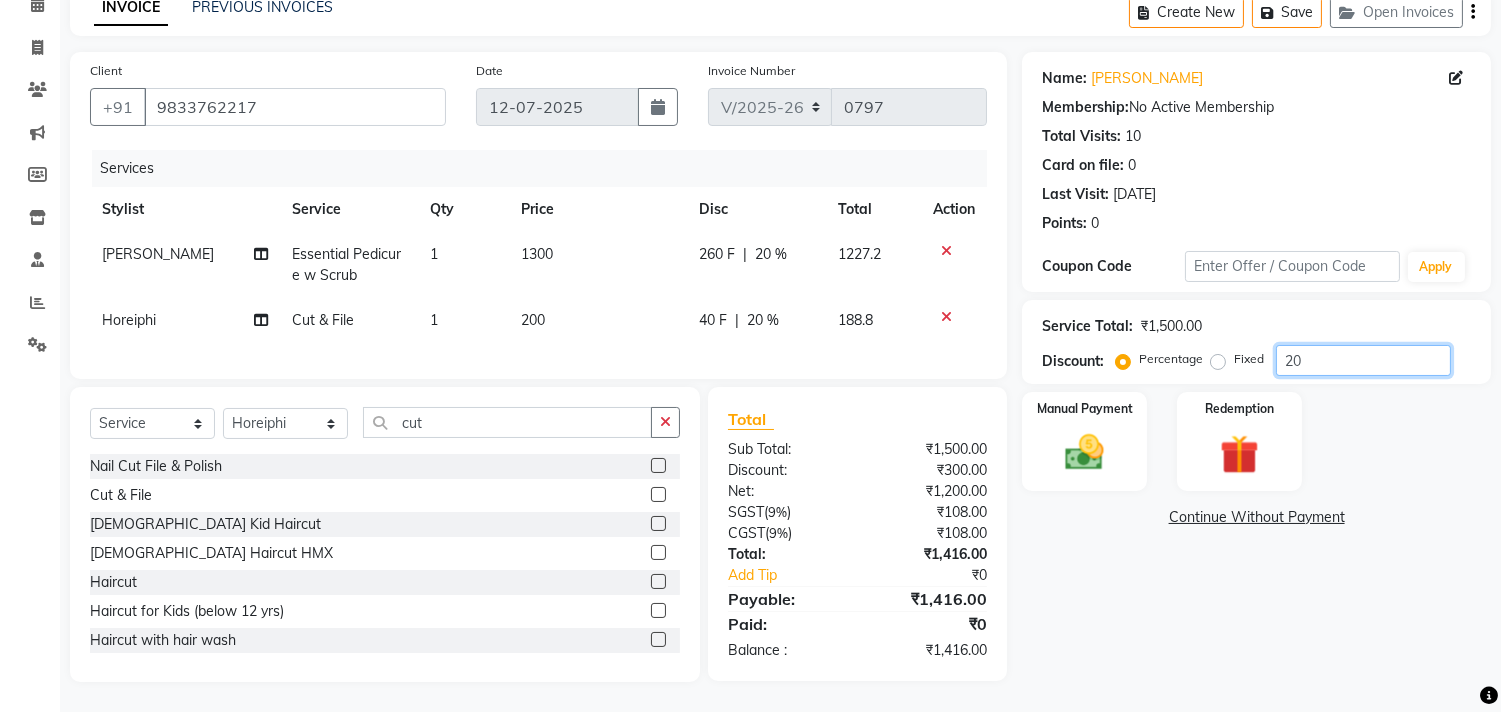 click on "20" 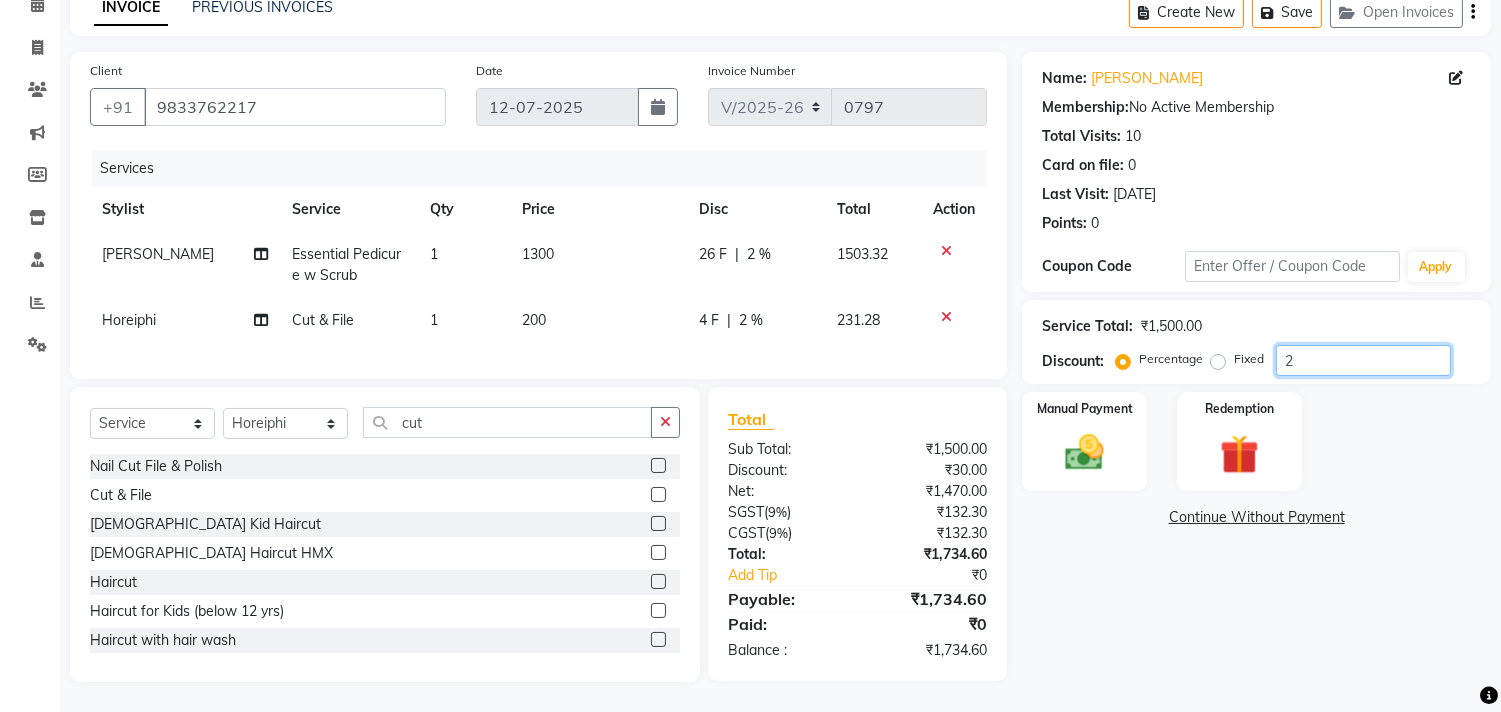 type on "20" 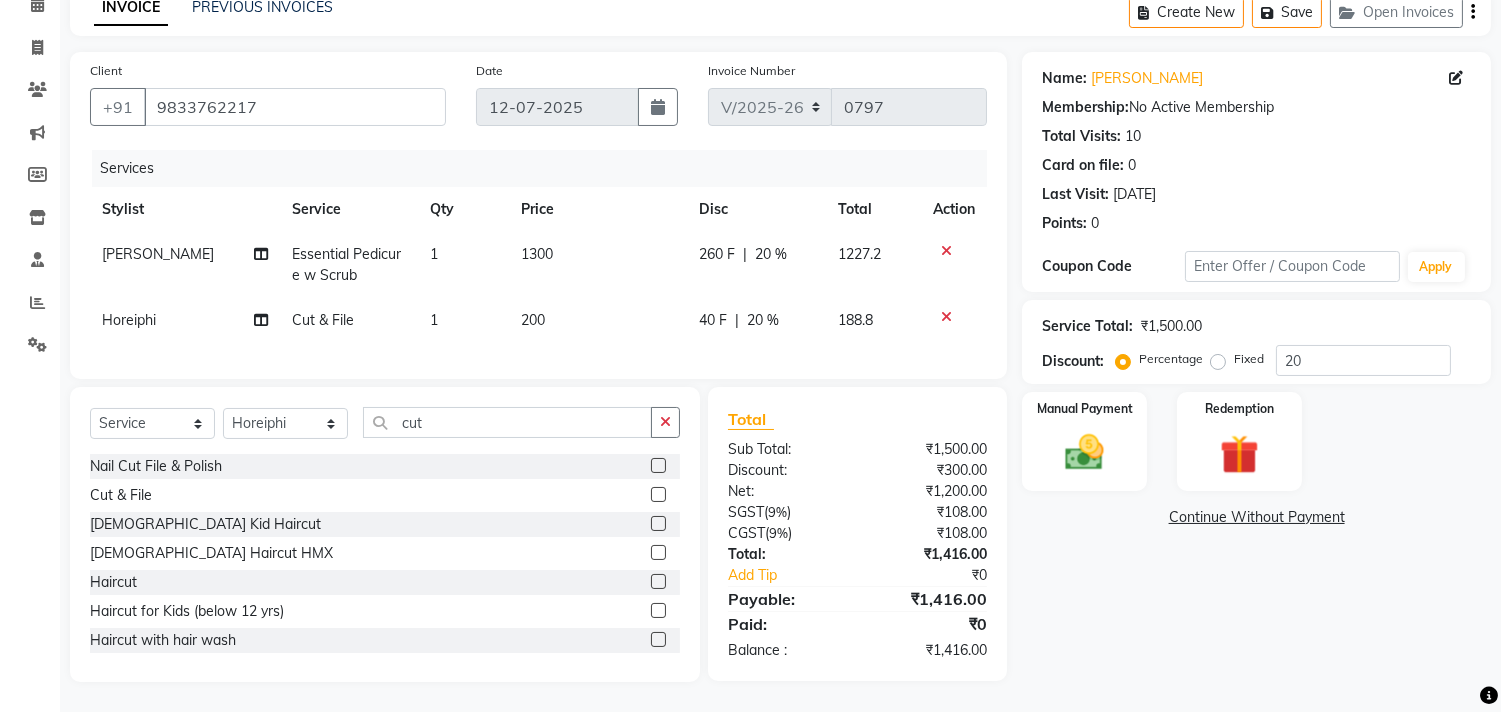 click 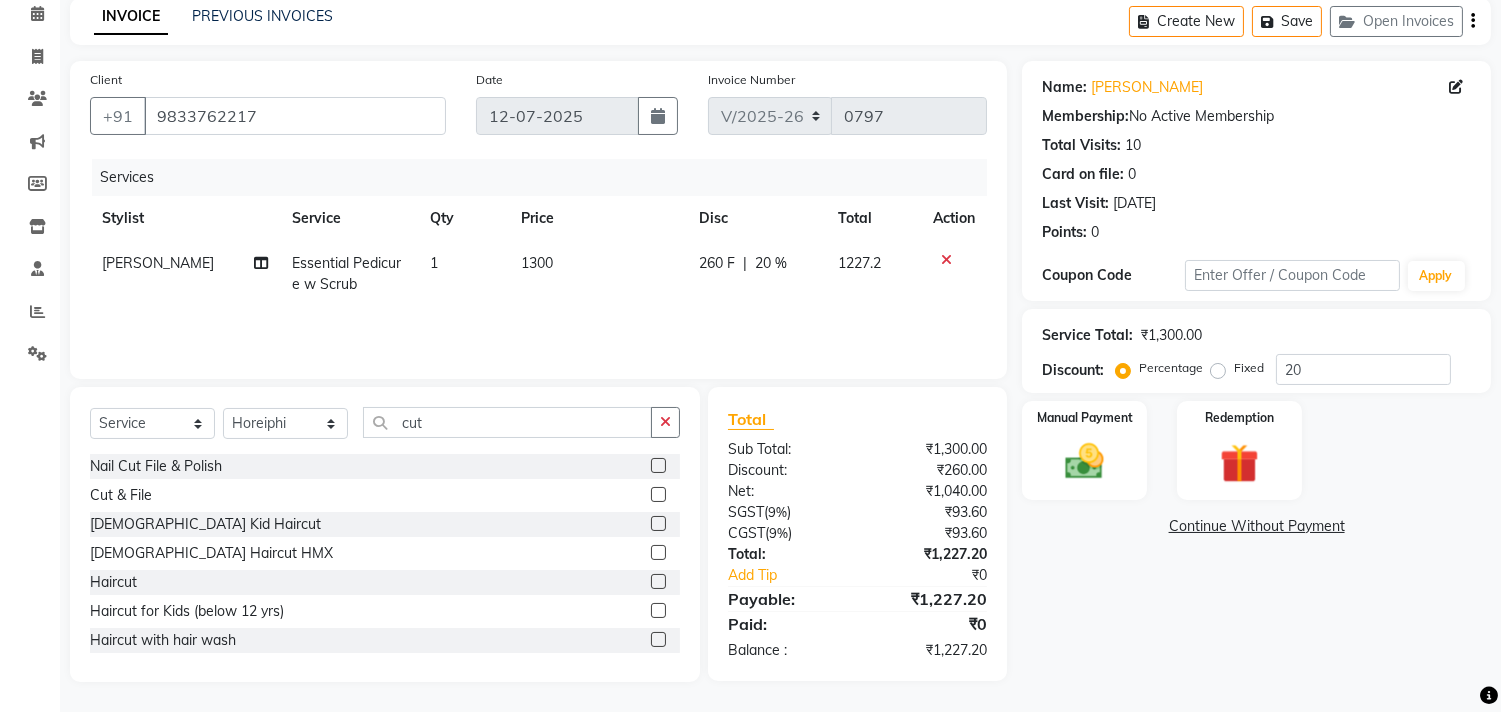scroll, scrollTop: 88, scrollLeft: 0, axis: vertical 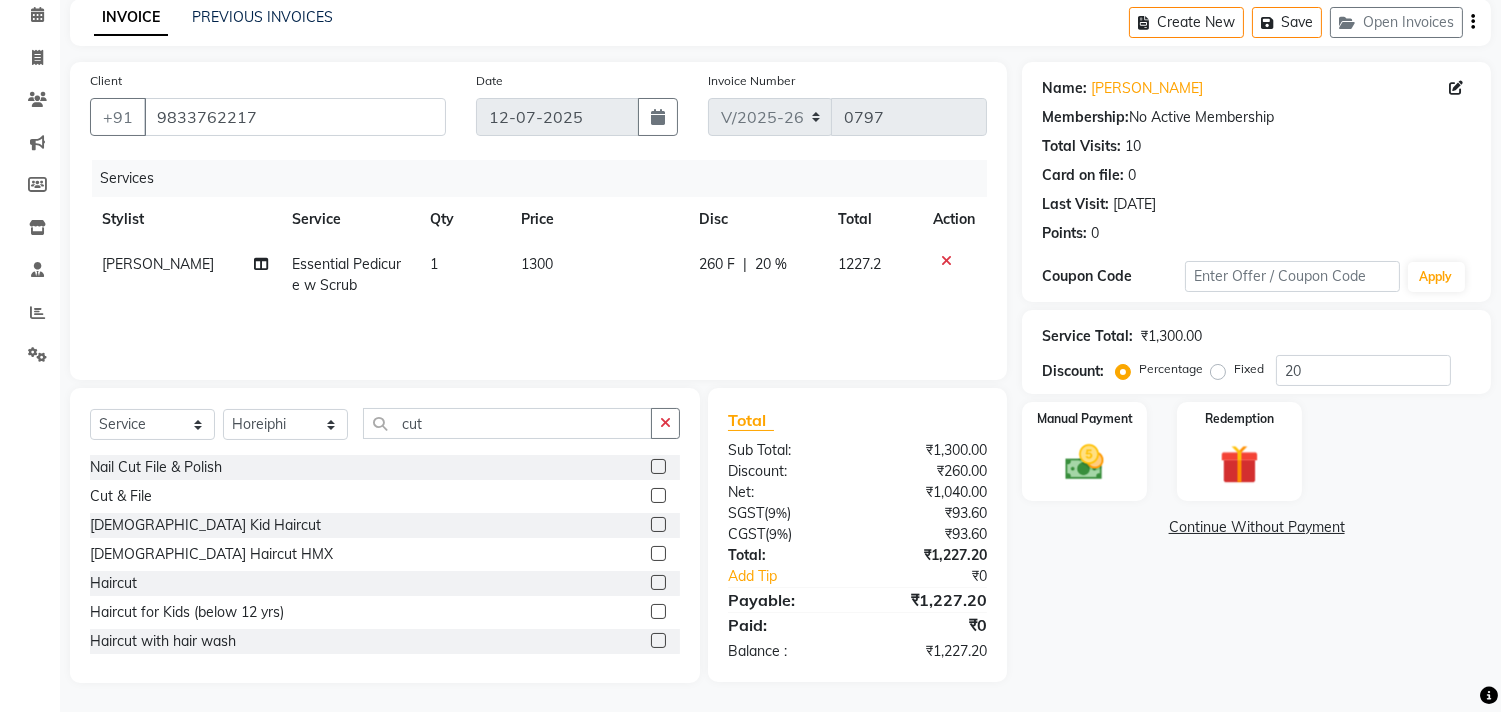 click 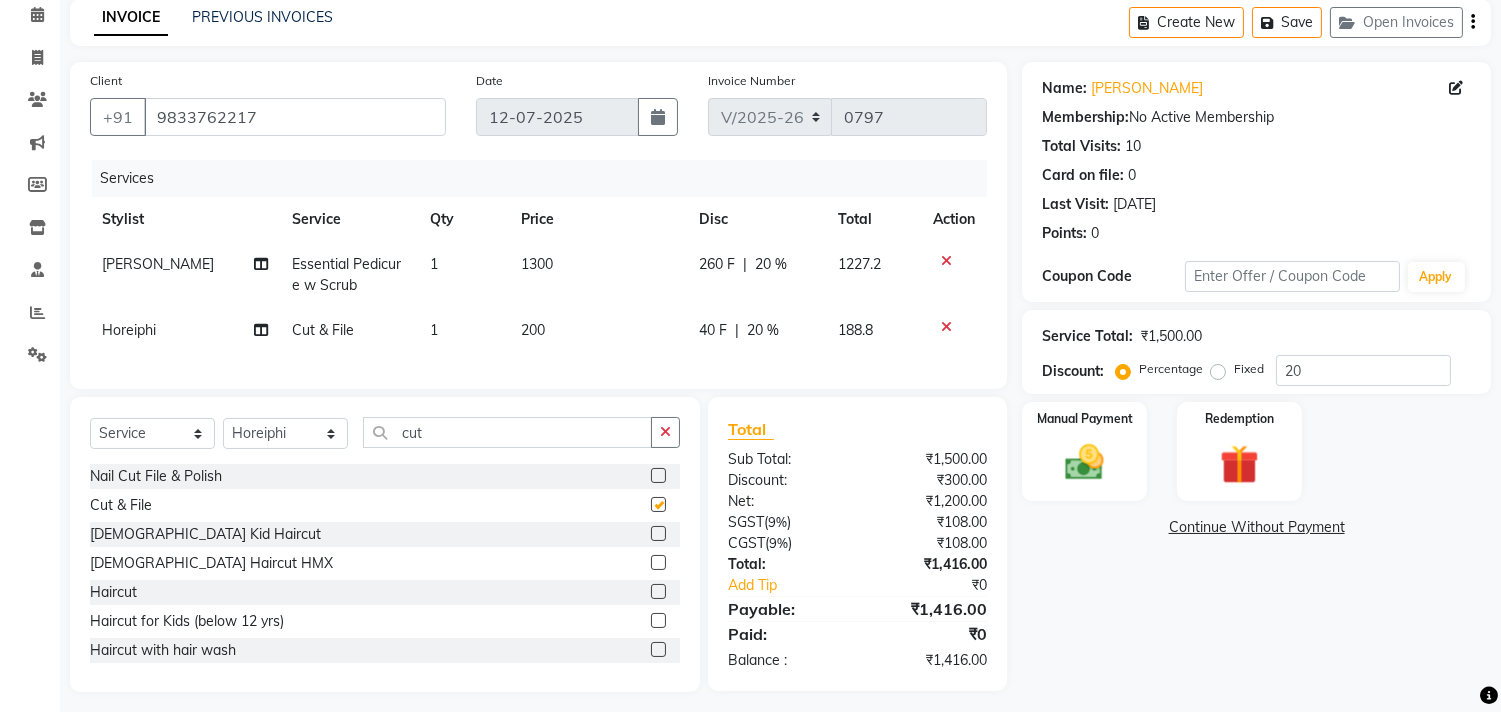 scroll, scrollTop: 114, scrollLeft: 0, axis: vertical 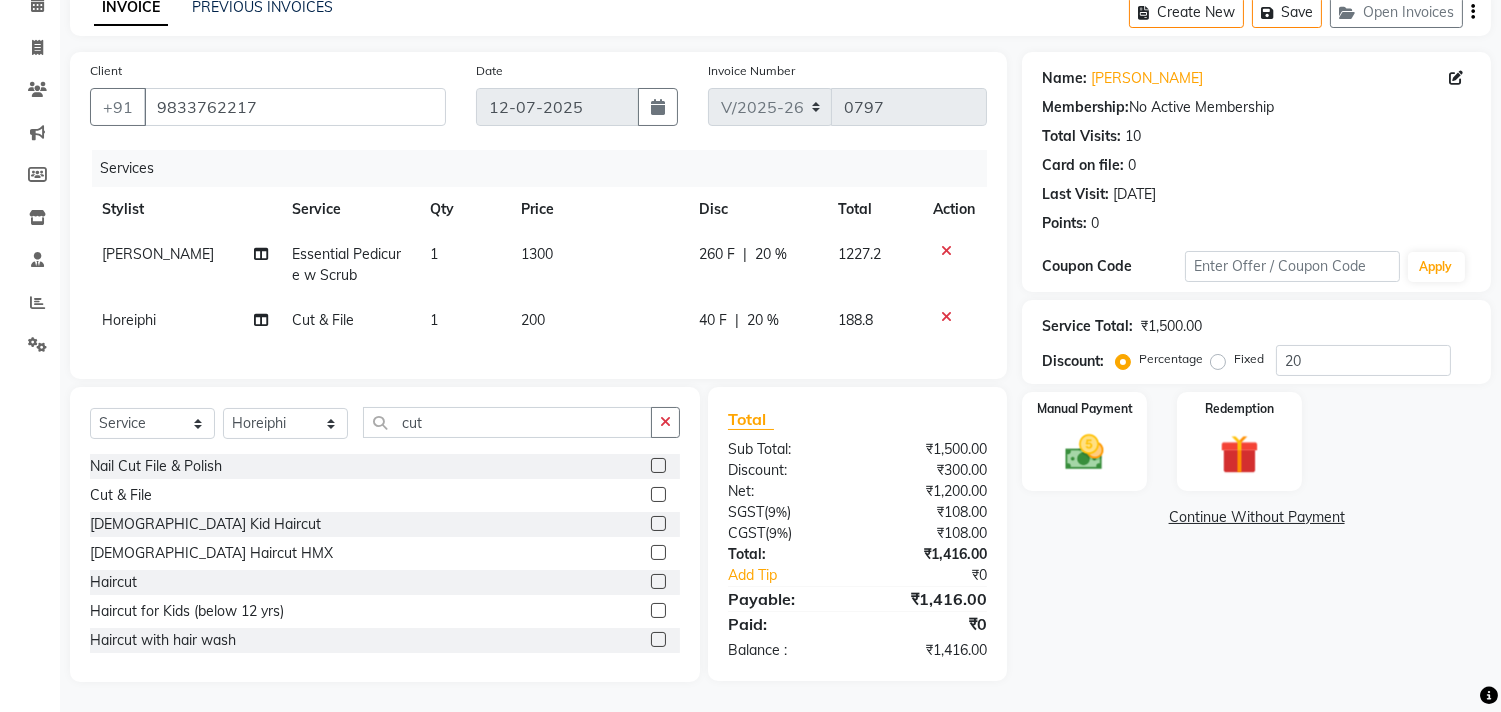click 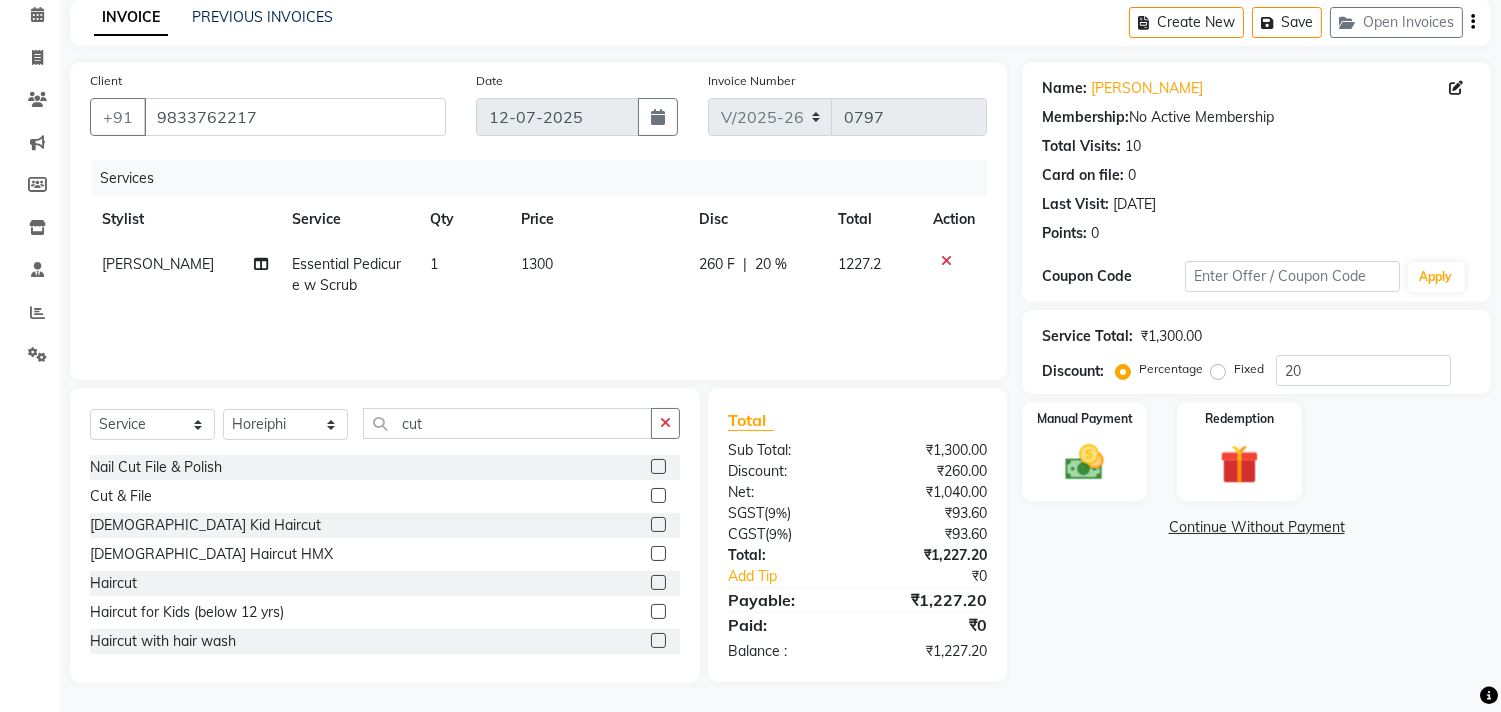 click 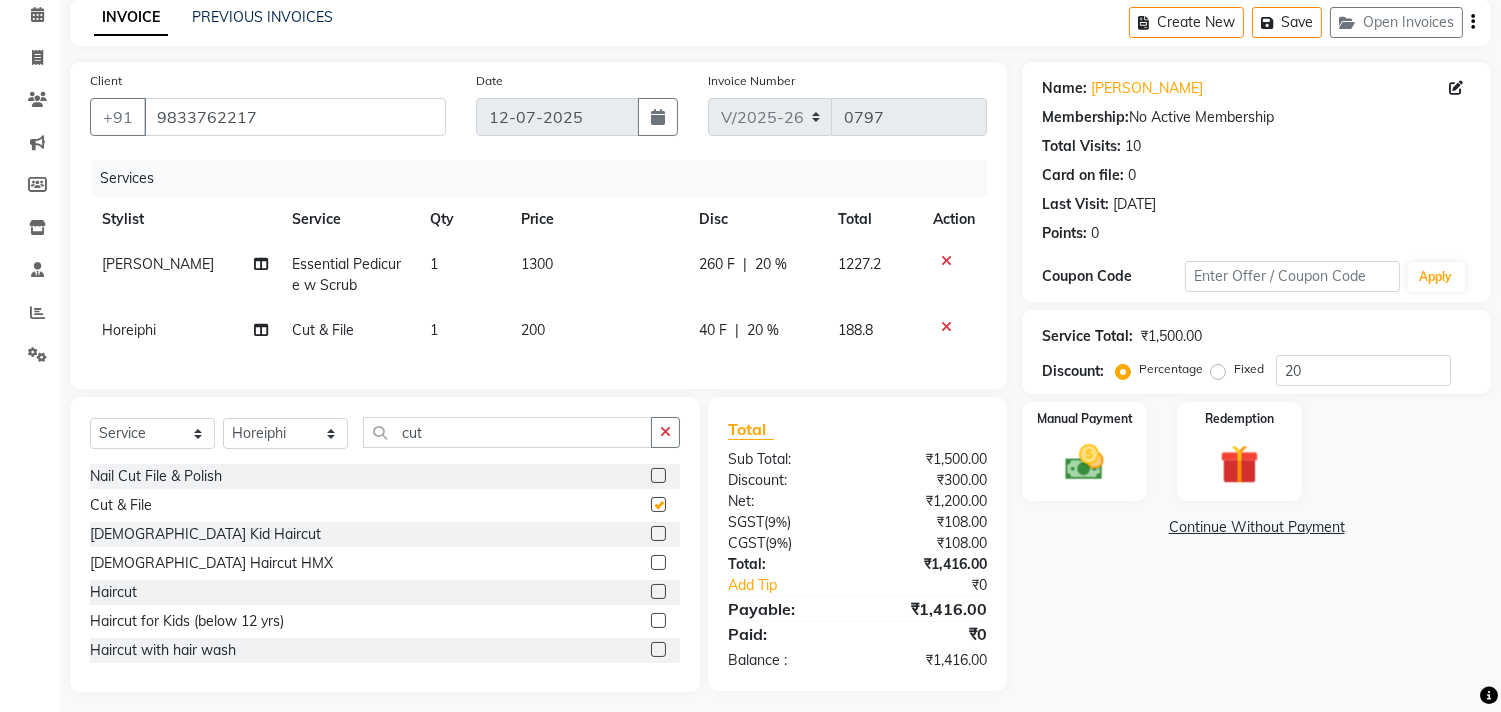 scroll, scrollTop: 114, scrollLeft: 0, axis: vertical 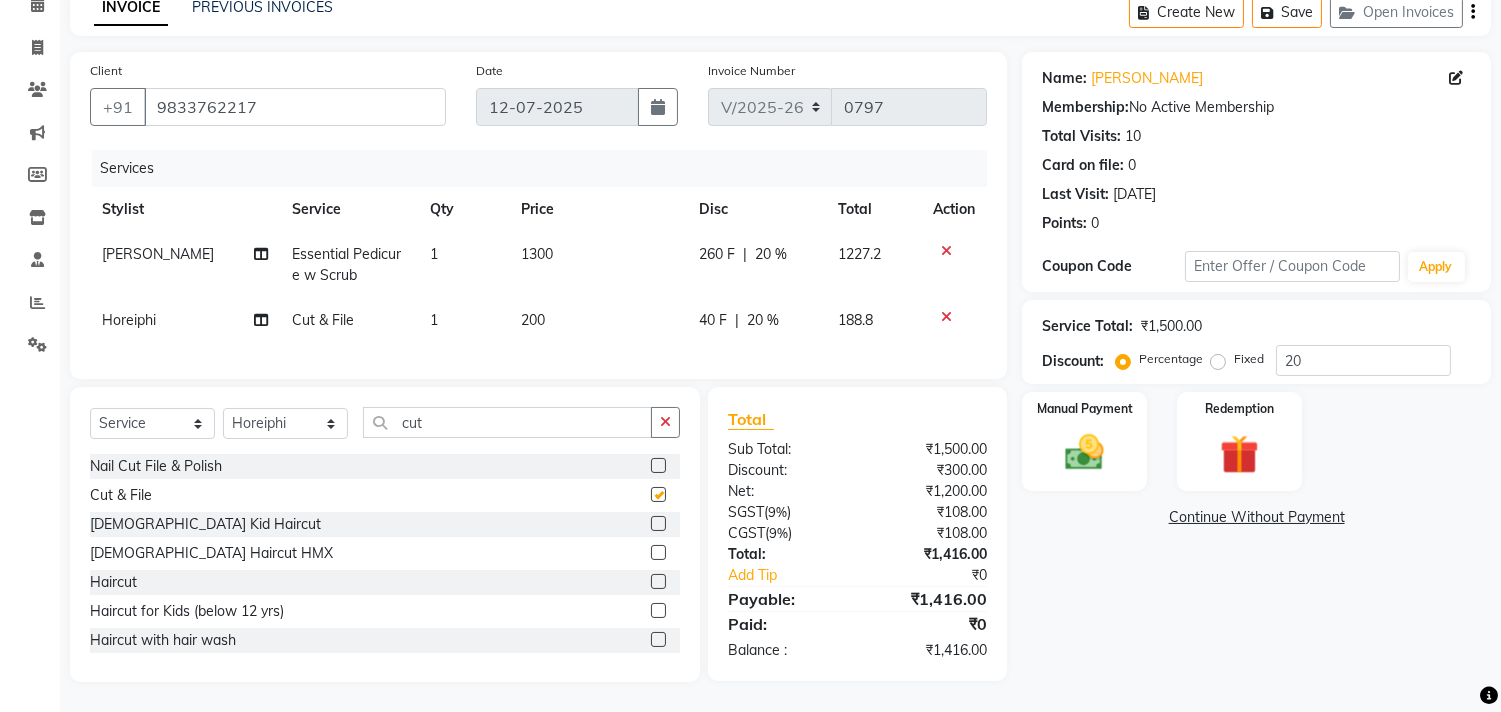 checkbox on "false" 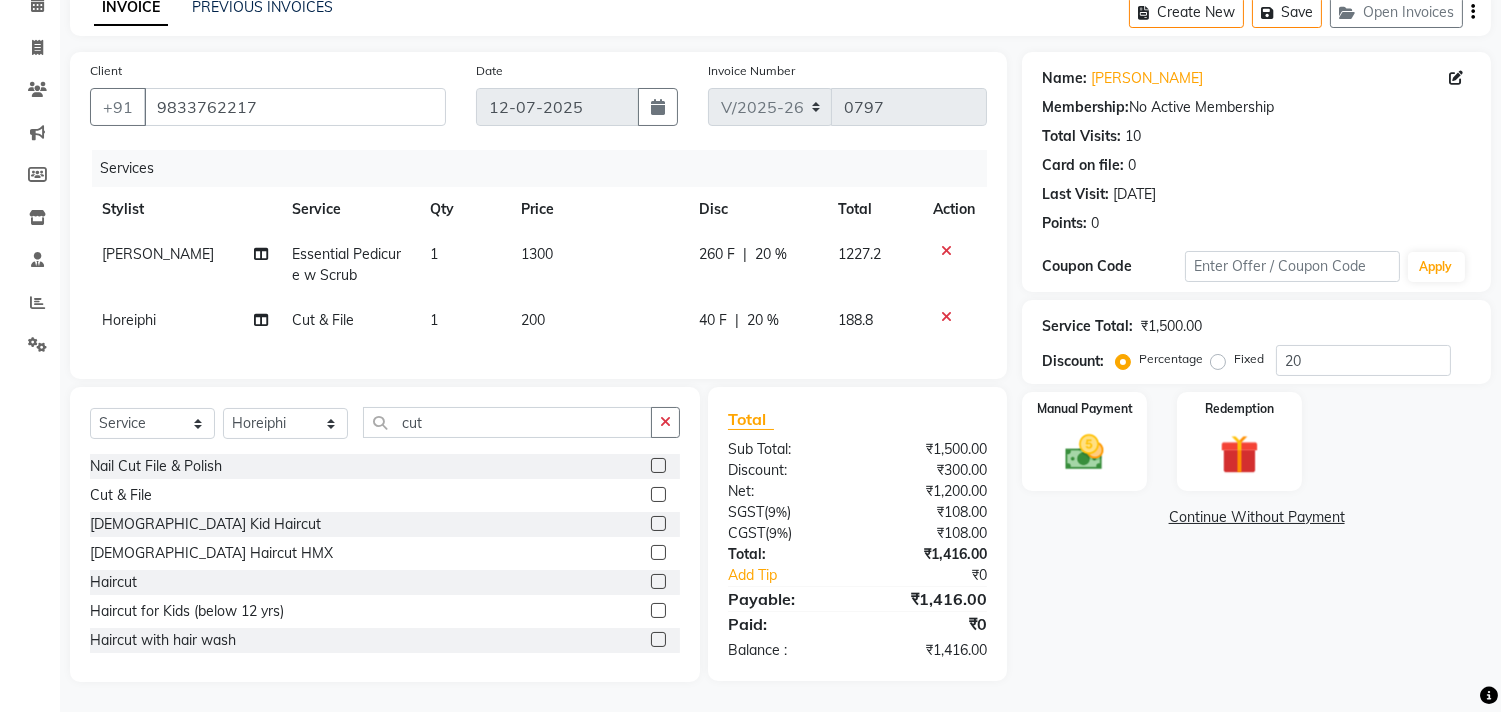click 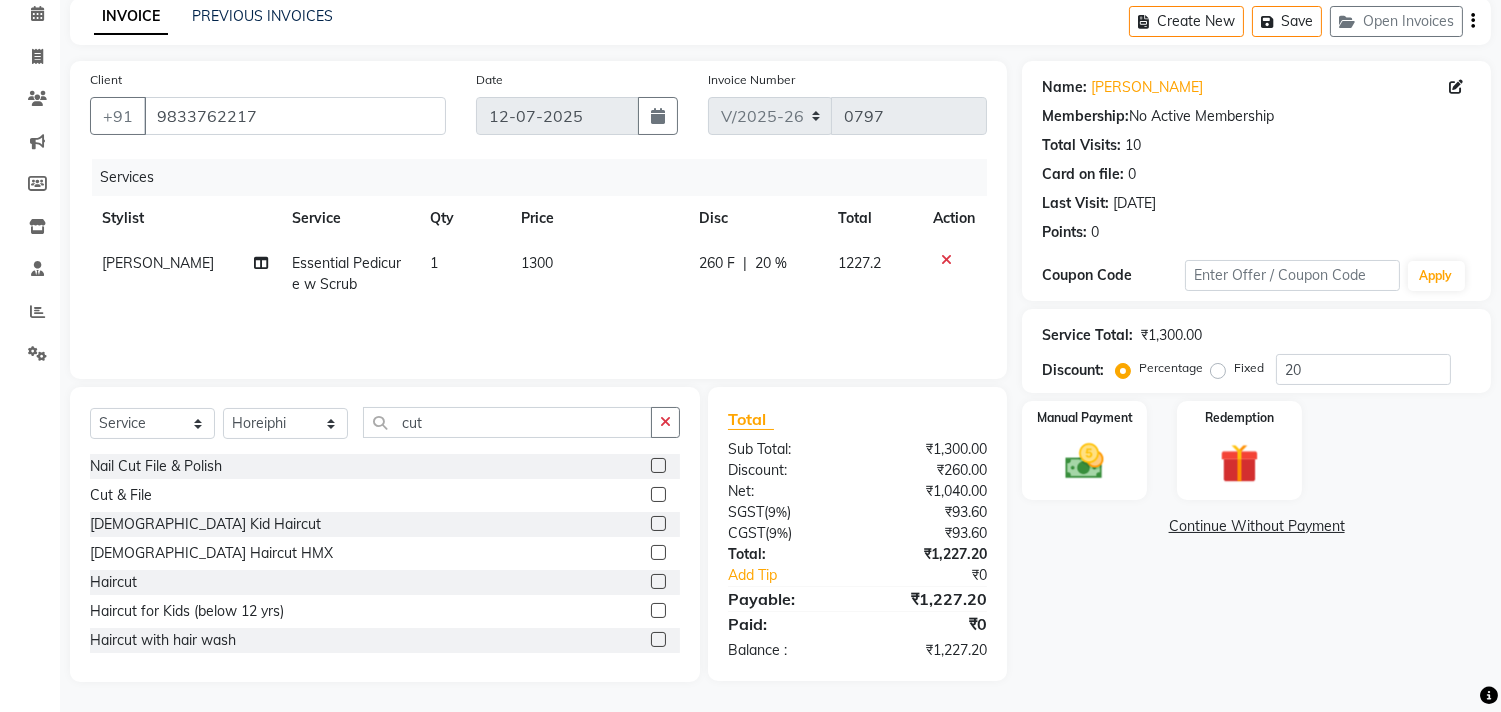 scroll, scrollTop: 88, scrollLeft: 0, axis: vertical 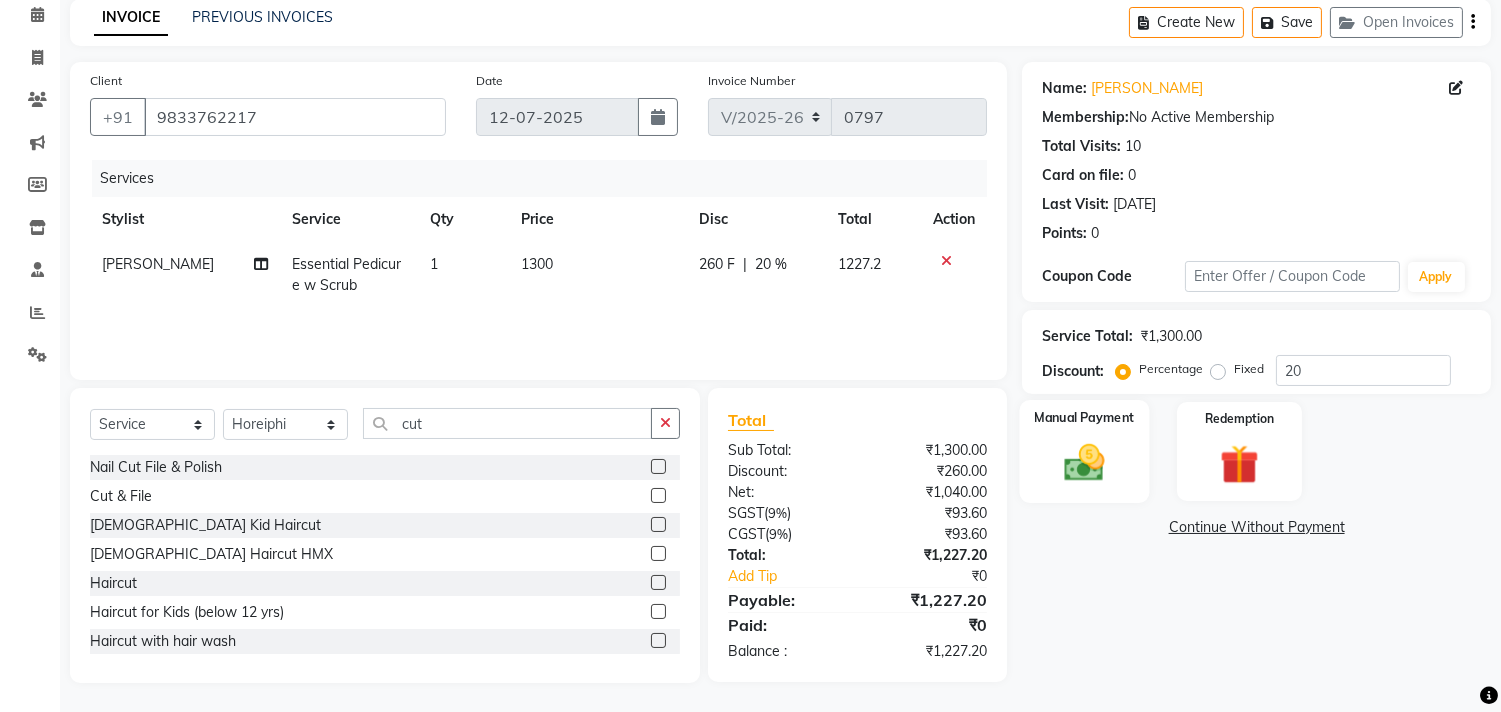 click 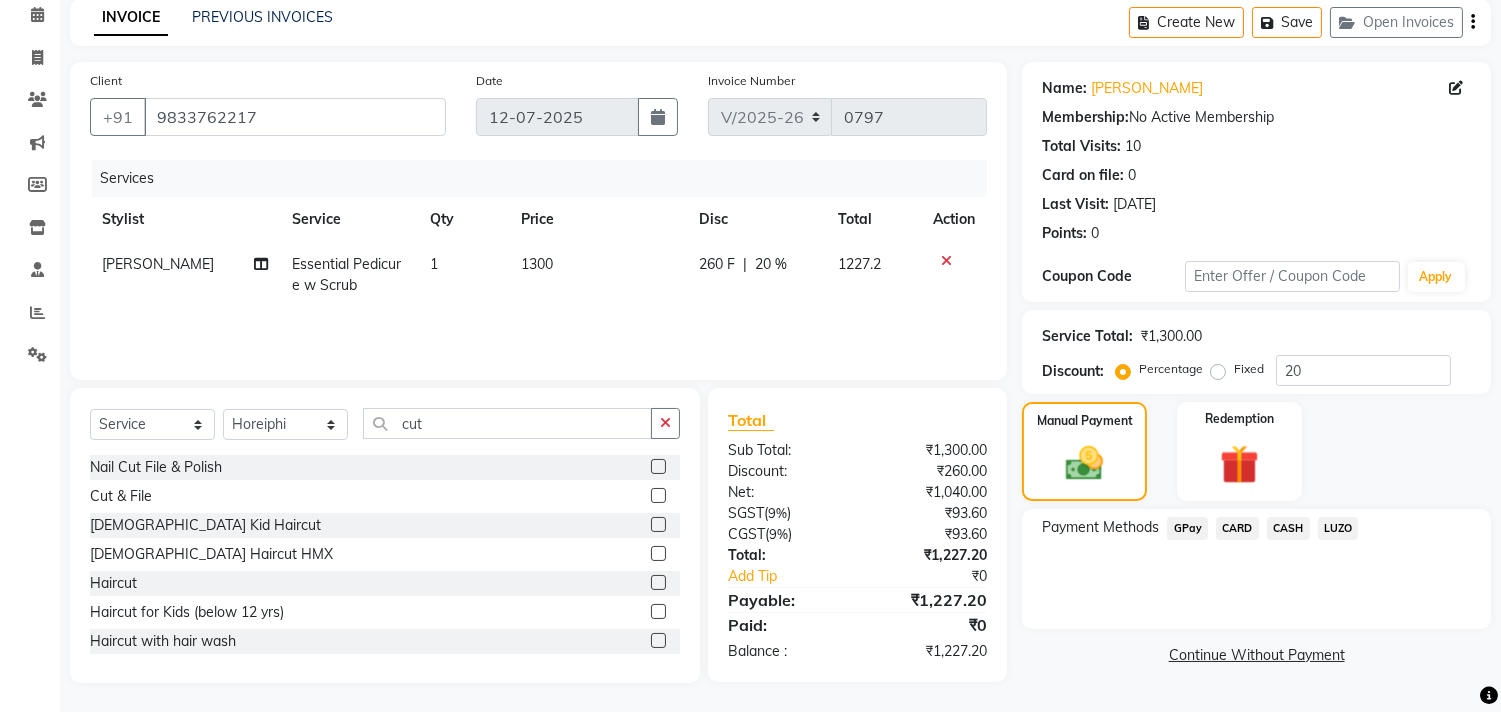 click on "[PERSON_NAME]" 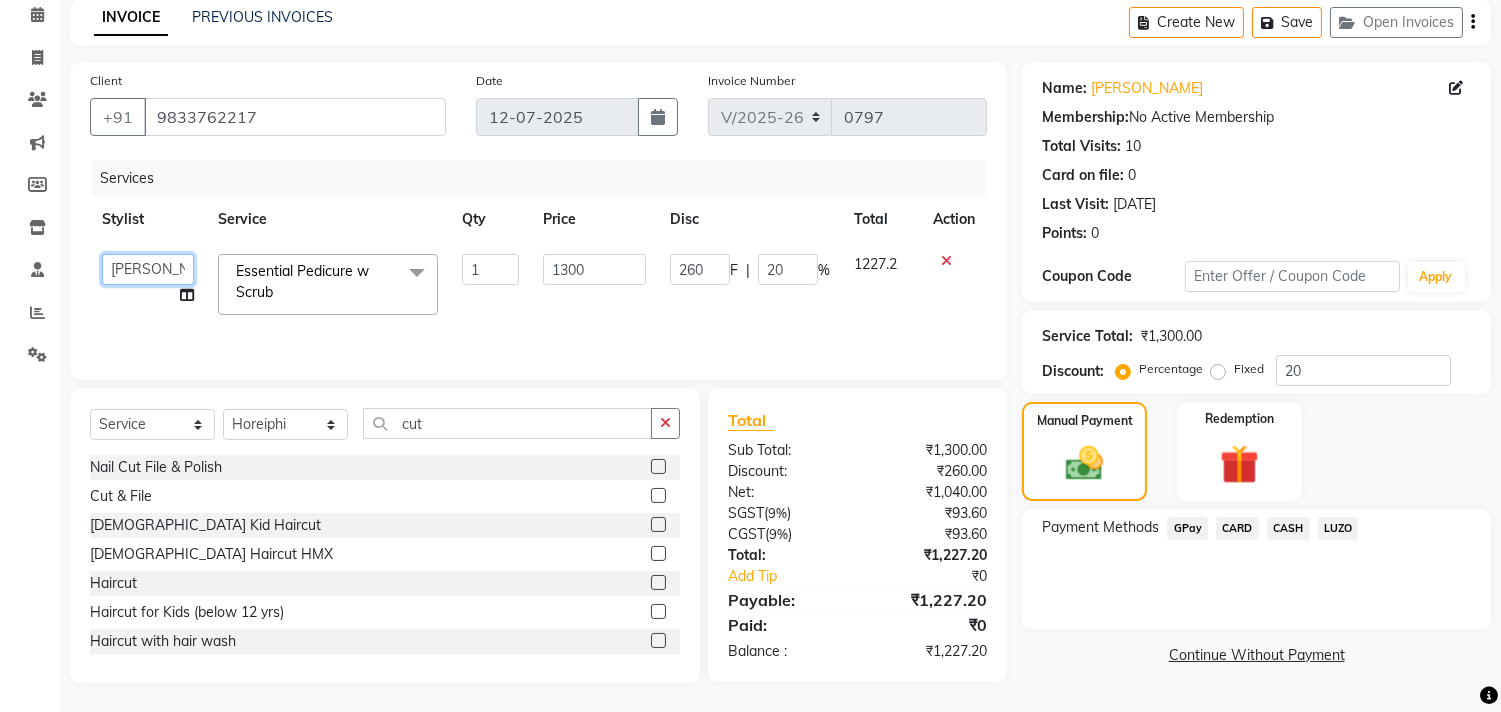 click on "Aditya   Admin   ARSHAD   Bhavna   Chonya   Dhanshree   Front Desk   Hajra Sayed   Horeiphi   Jai Randeria   Jiten   Jyoti Singh   Keishing   Kumar   MADHURA   Nikhil   Shailesh Maheshker   Suzu" 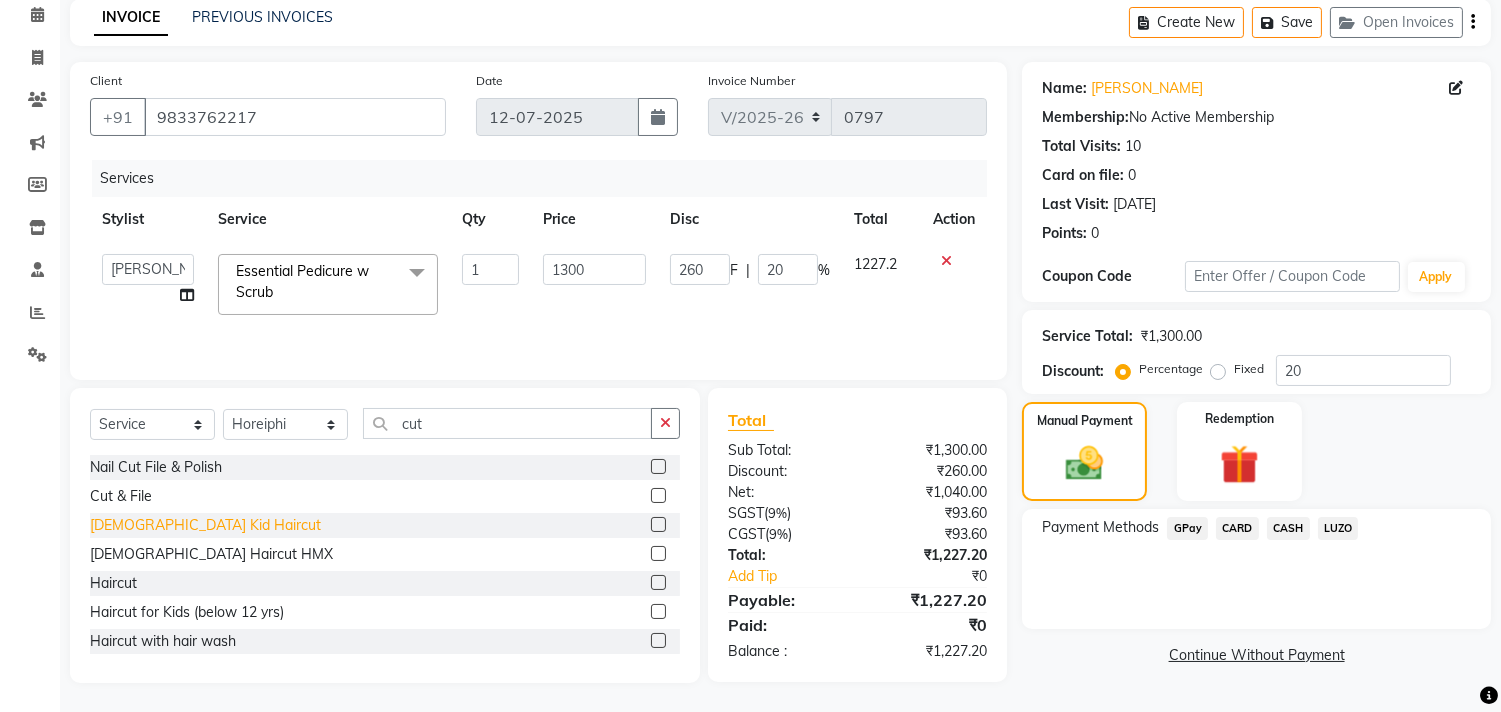 select on "38703" 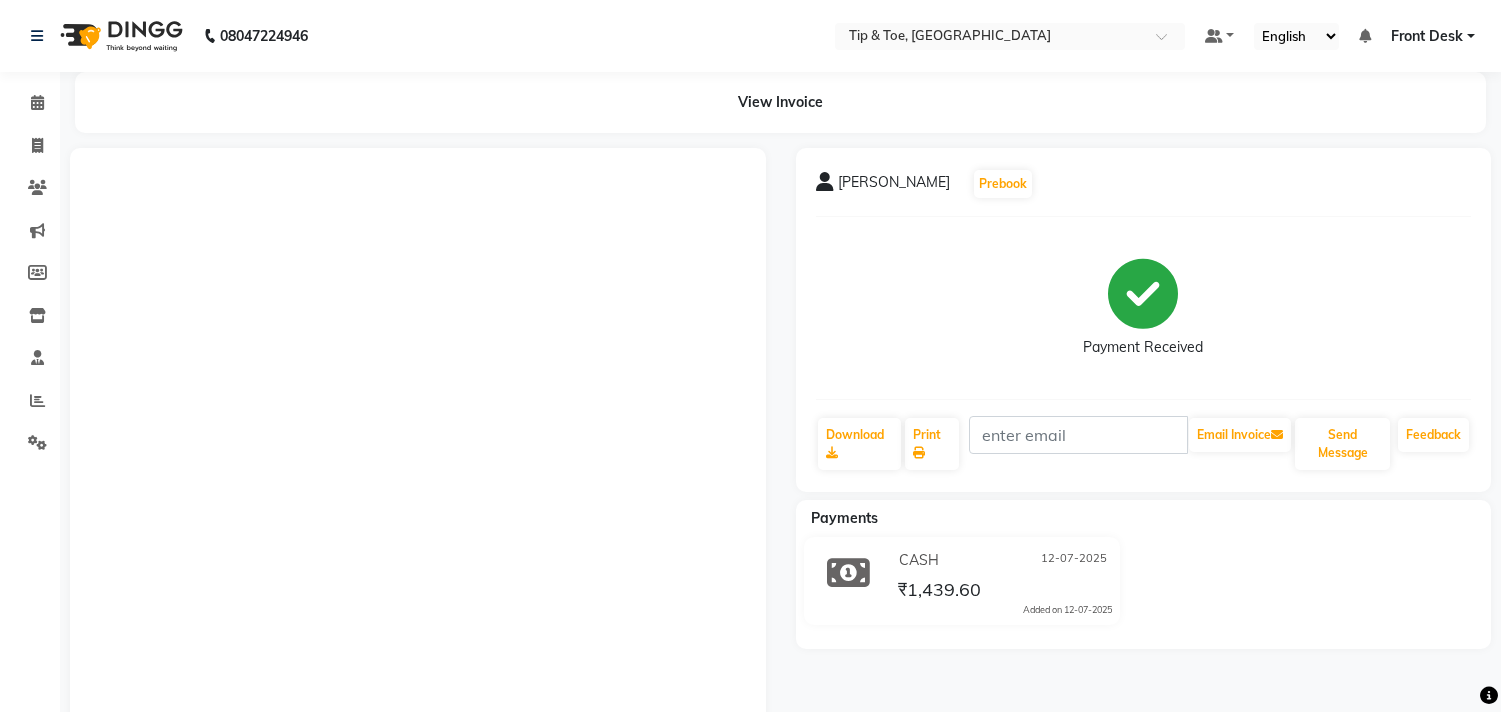 scroll, scrollTop: 0, scrollLeft: 0, axis: both 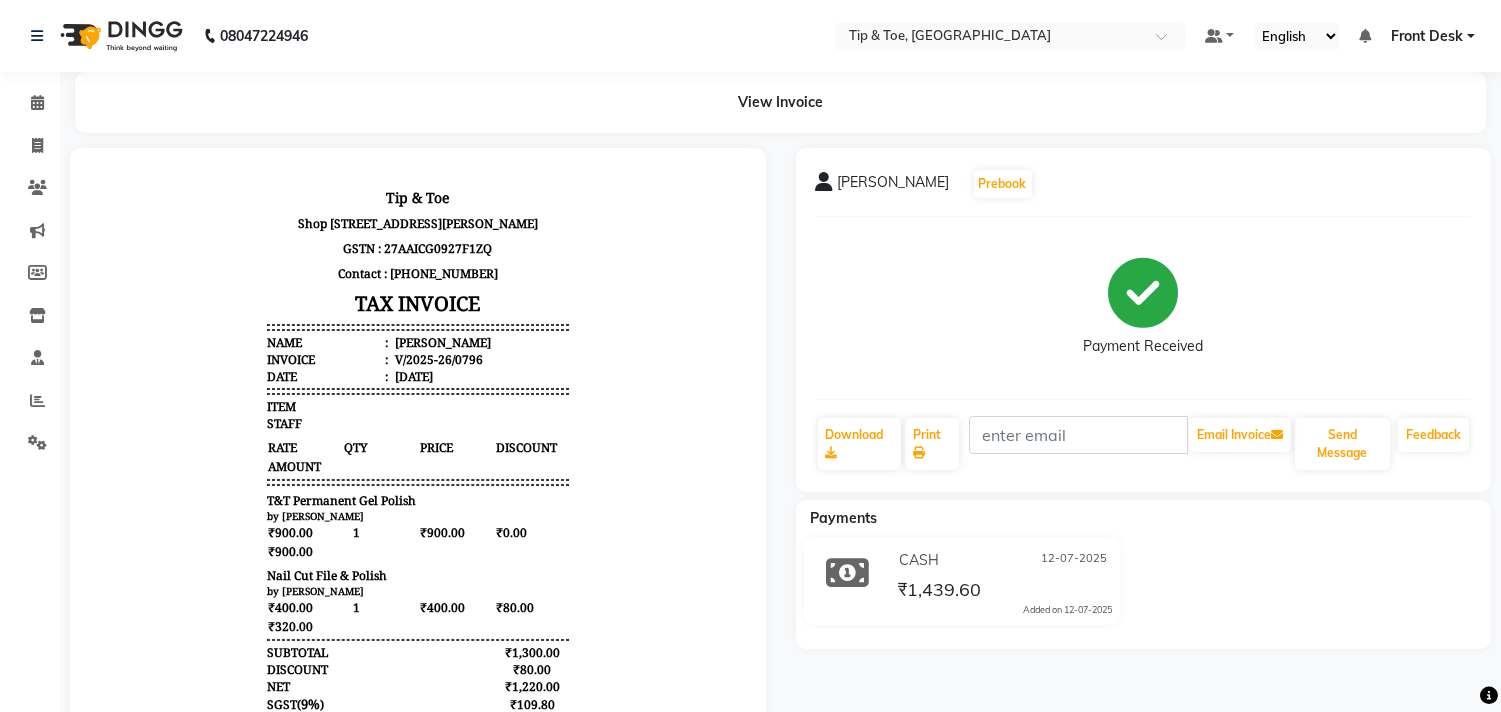 drag, startPoint x: 464, startPoint y: 351, endPoint x: 378, endPoint y: 353, distance: 86.023254 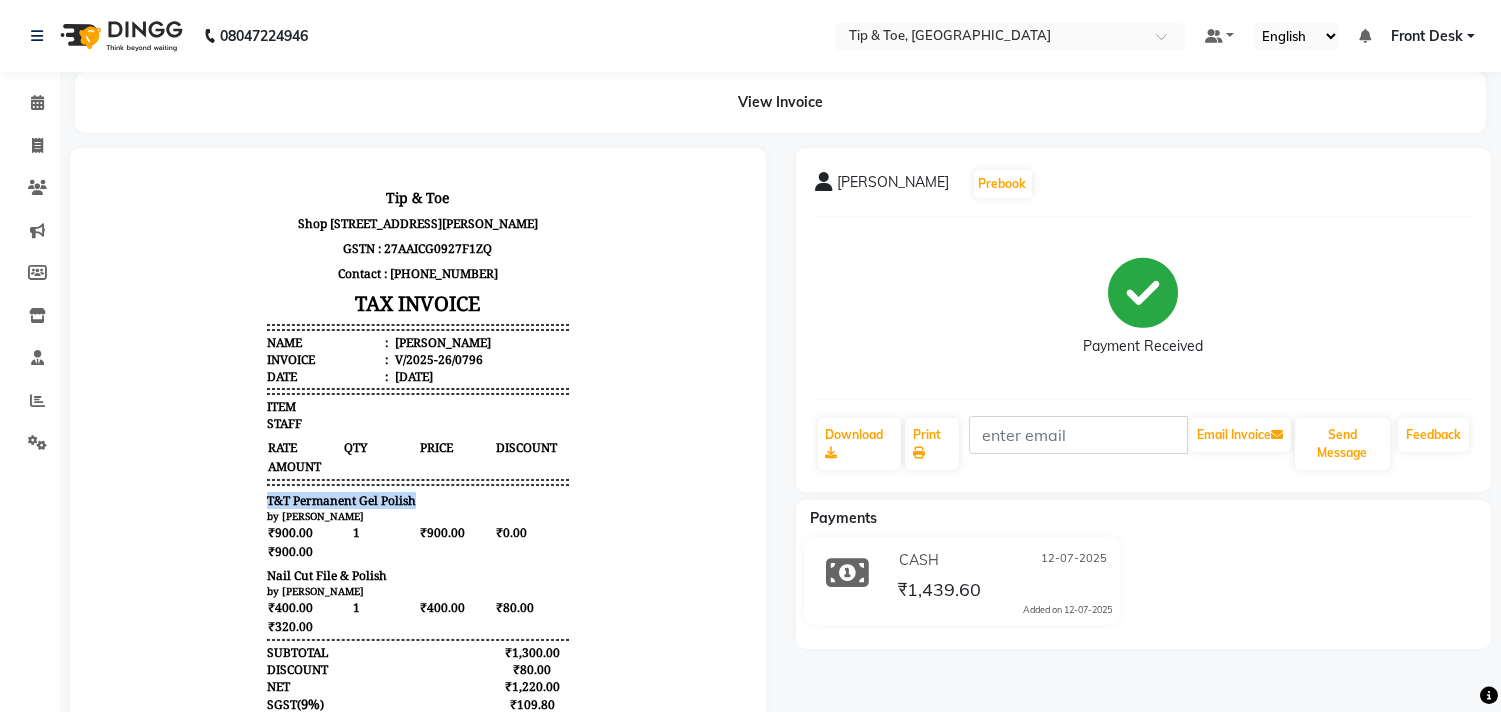 drag, startPoint x: 397, startPoint y: 507, endPoint x: 244, endPoint y: 514, distance: 153.16005 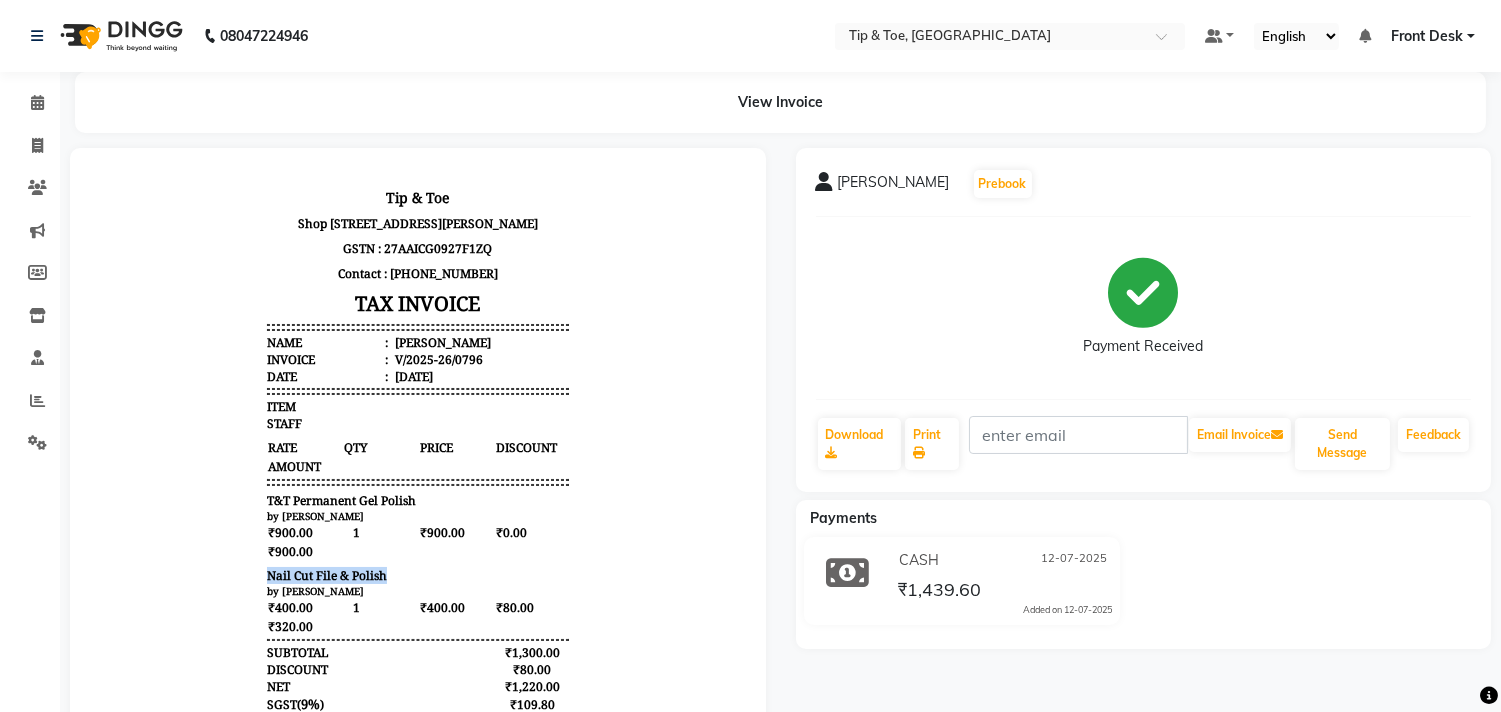 drag, startPoint x: 367, startPoint y: 589, endPoint x: 240, endPoint y: 589, distance: 127 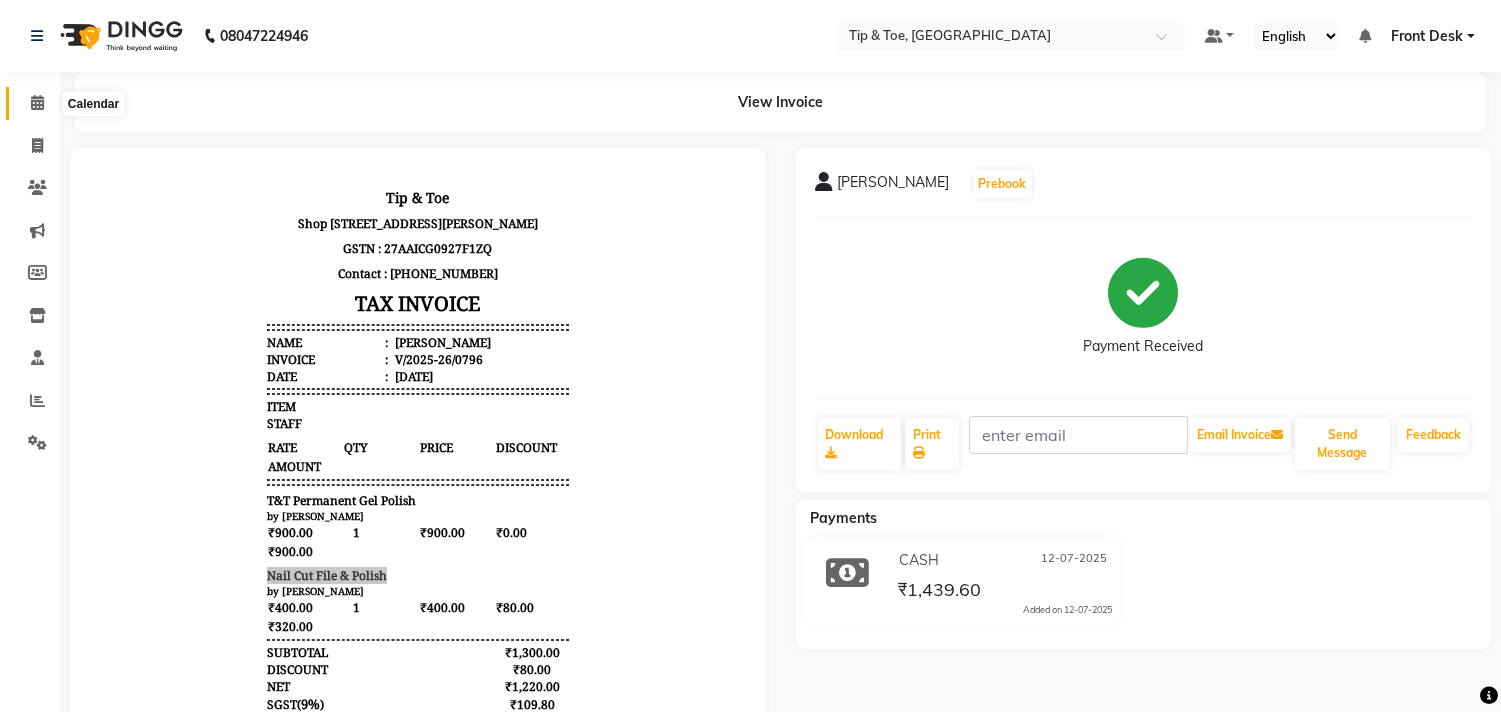 click 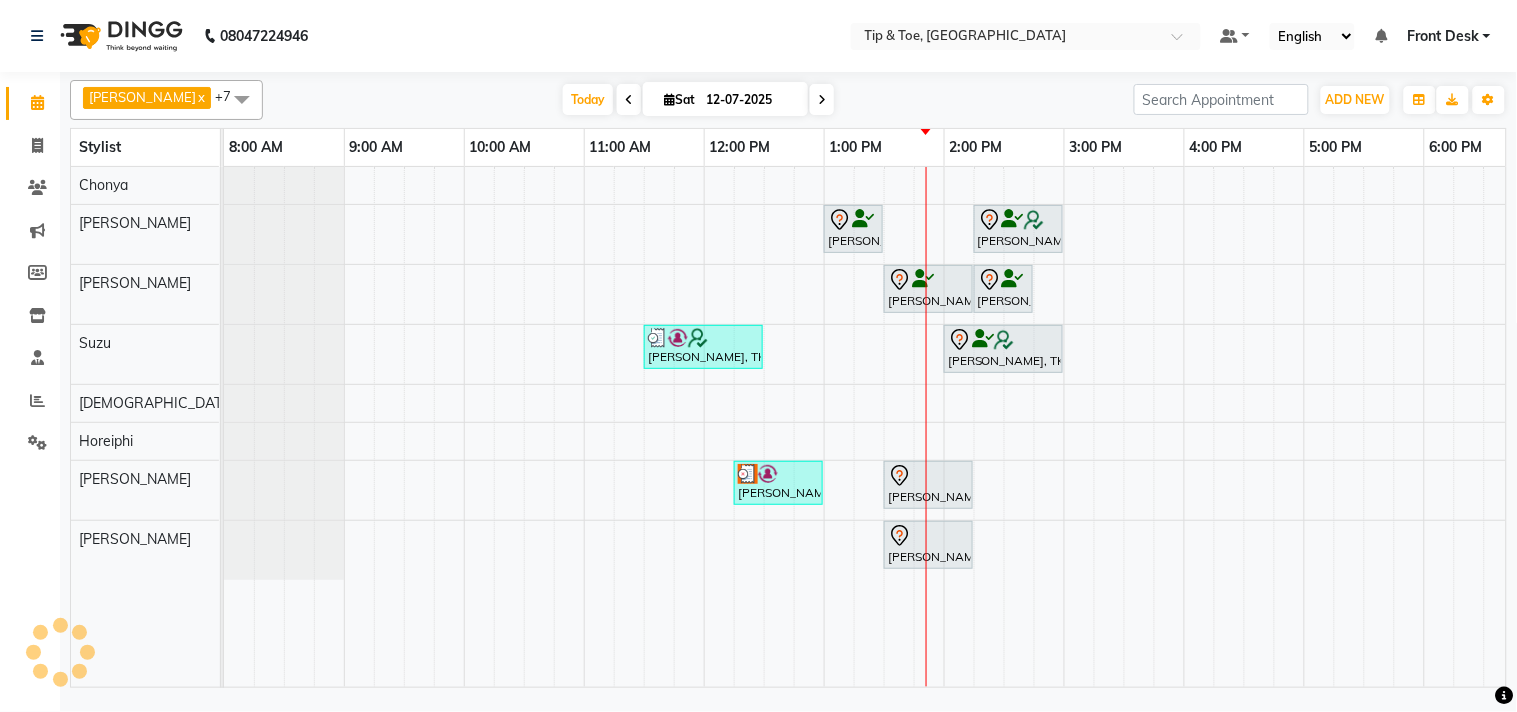 scroll, scrollTop: 0, scrollLeft: 0, axis: both 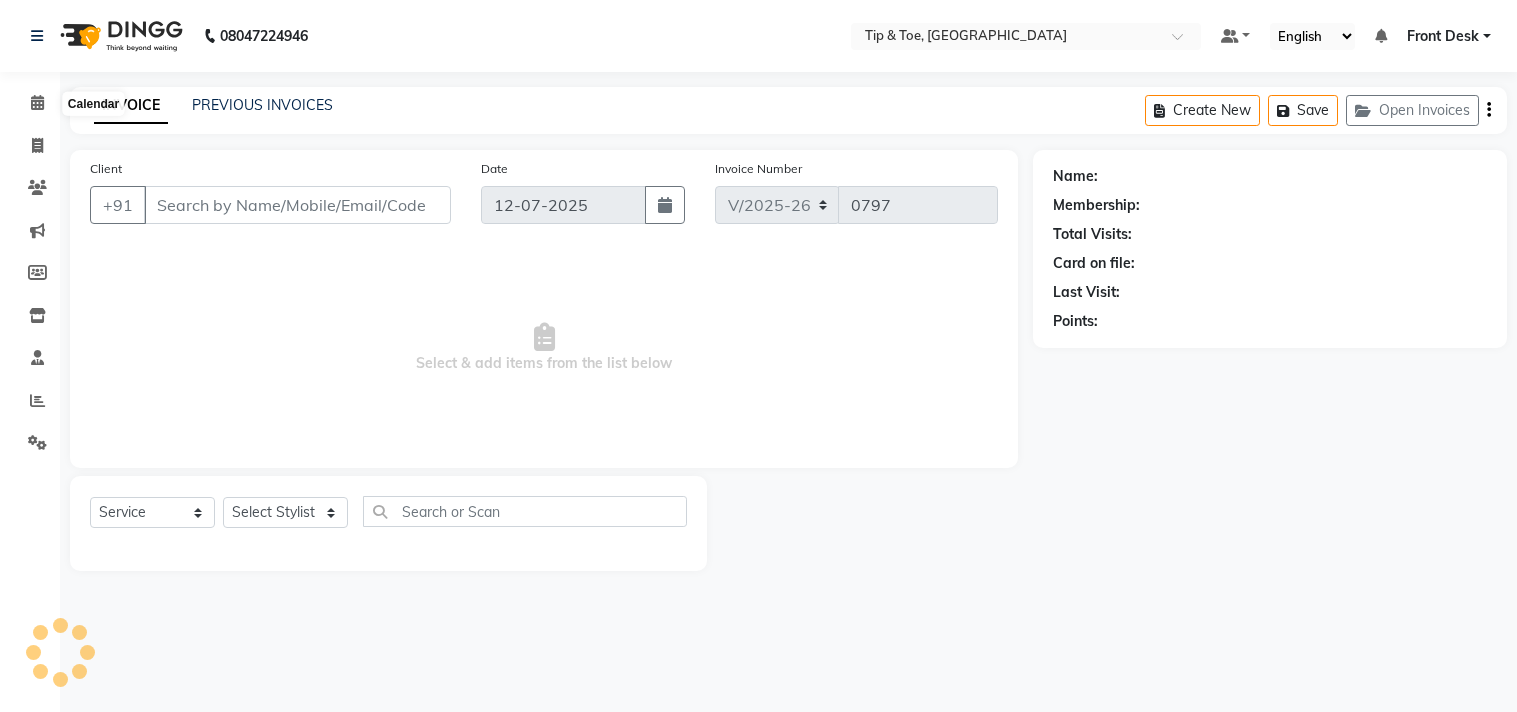 select on "5655" 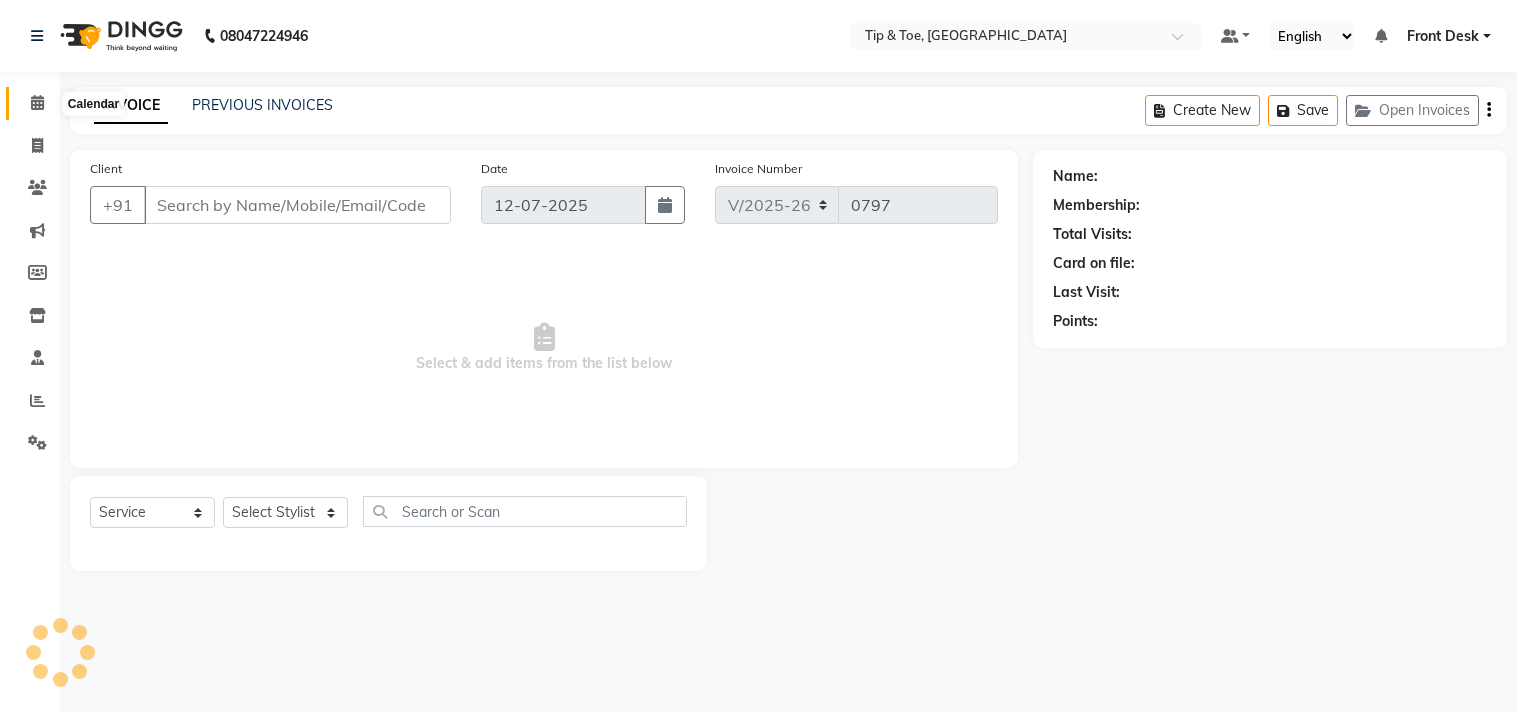 scroll, scrollTop: 0, scrollLeft: 0, axis: both 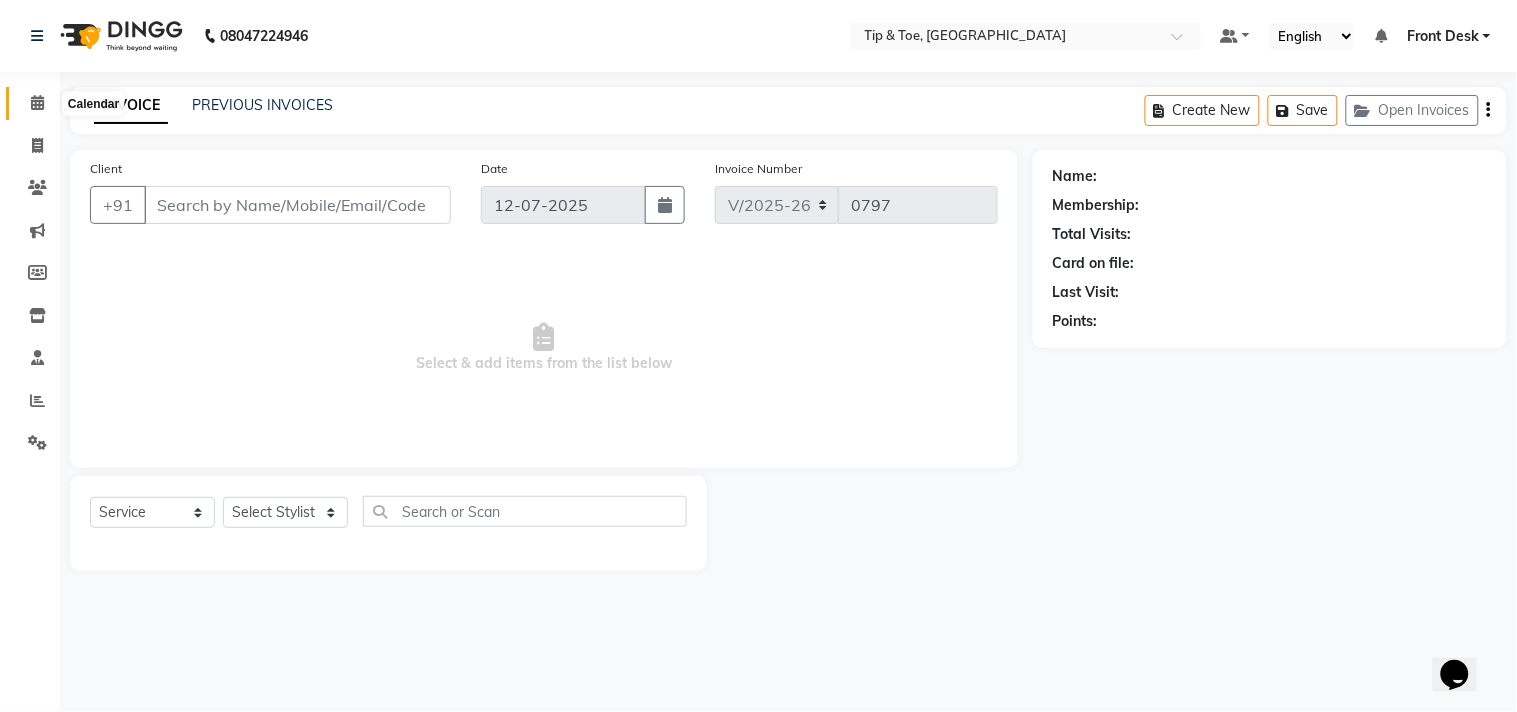 click 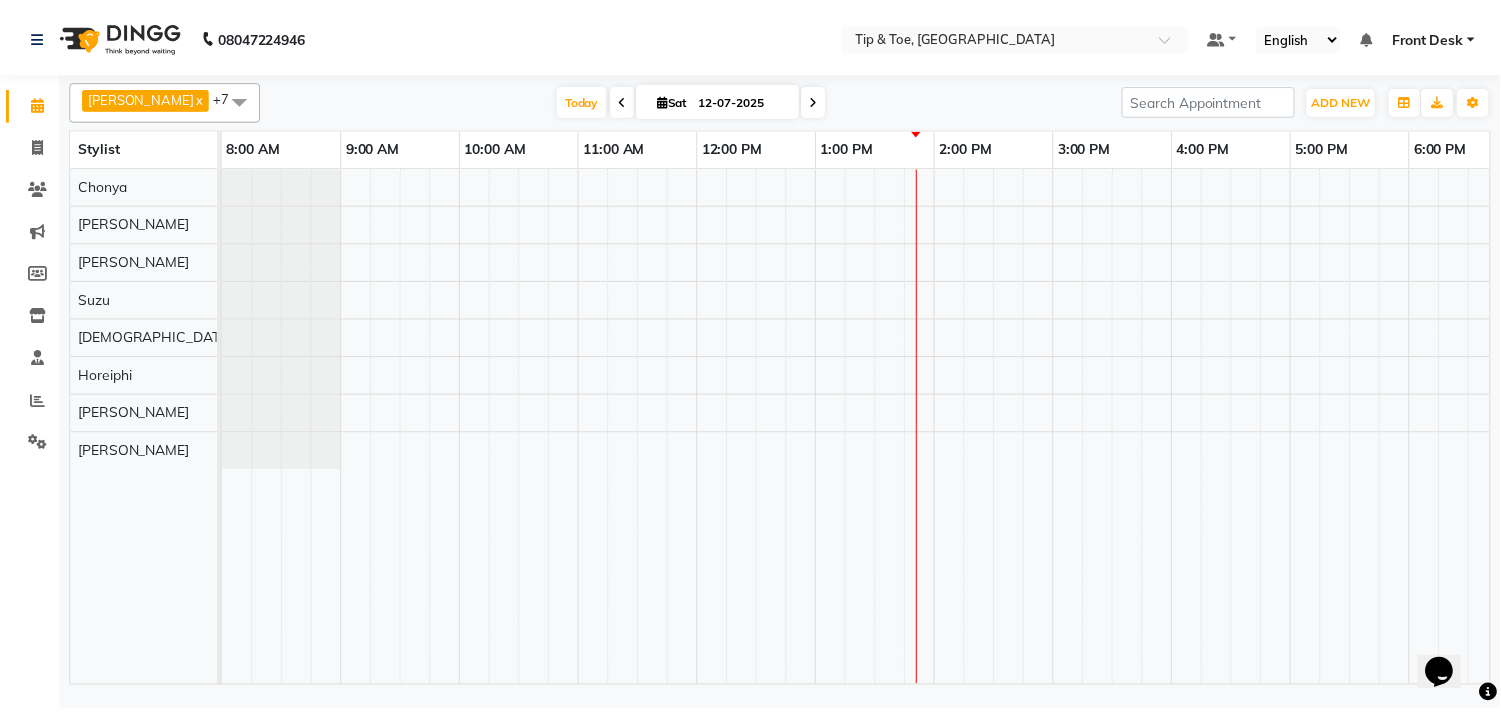 scroll, scrollTop: 0, scrollLeft: 0, axis: both 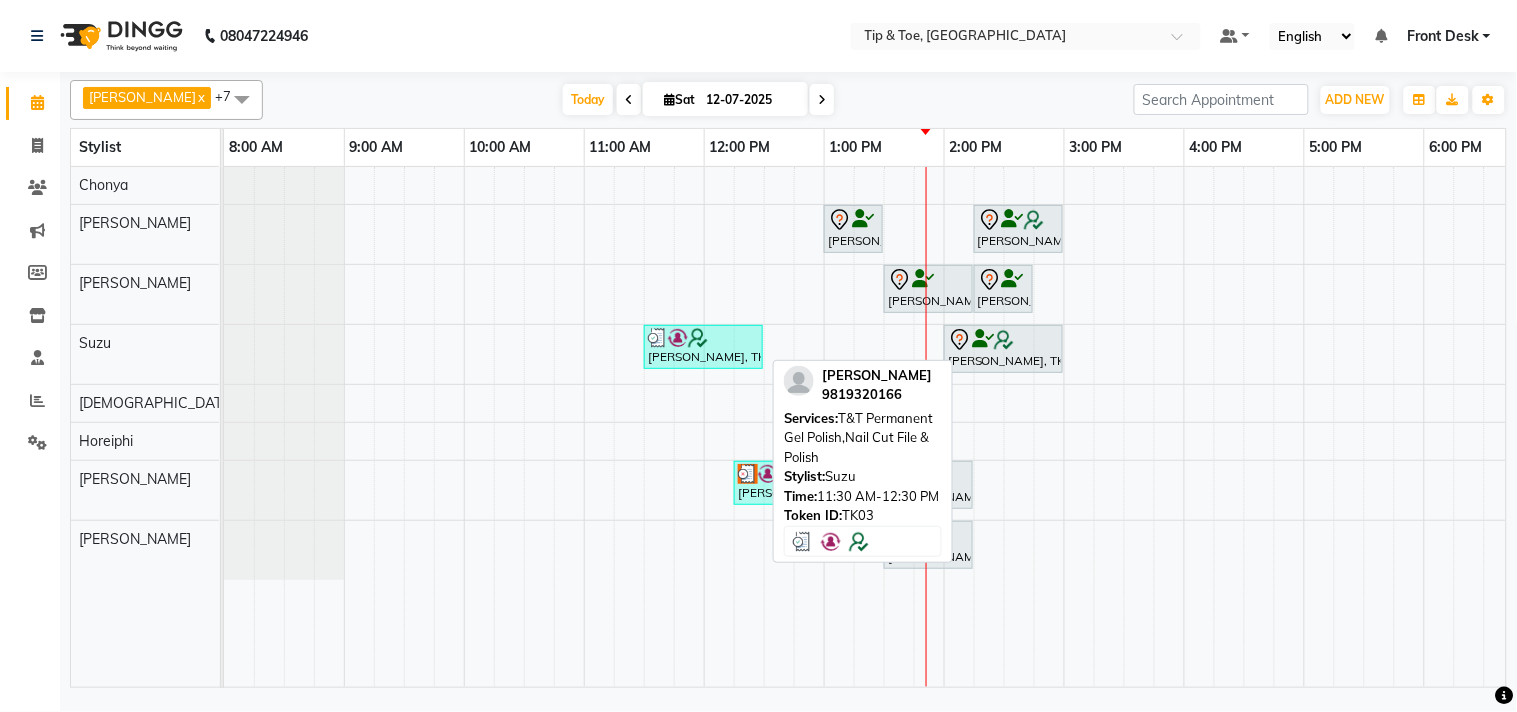 click at bounding box center (678, 338) 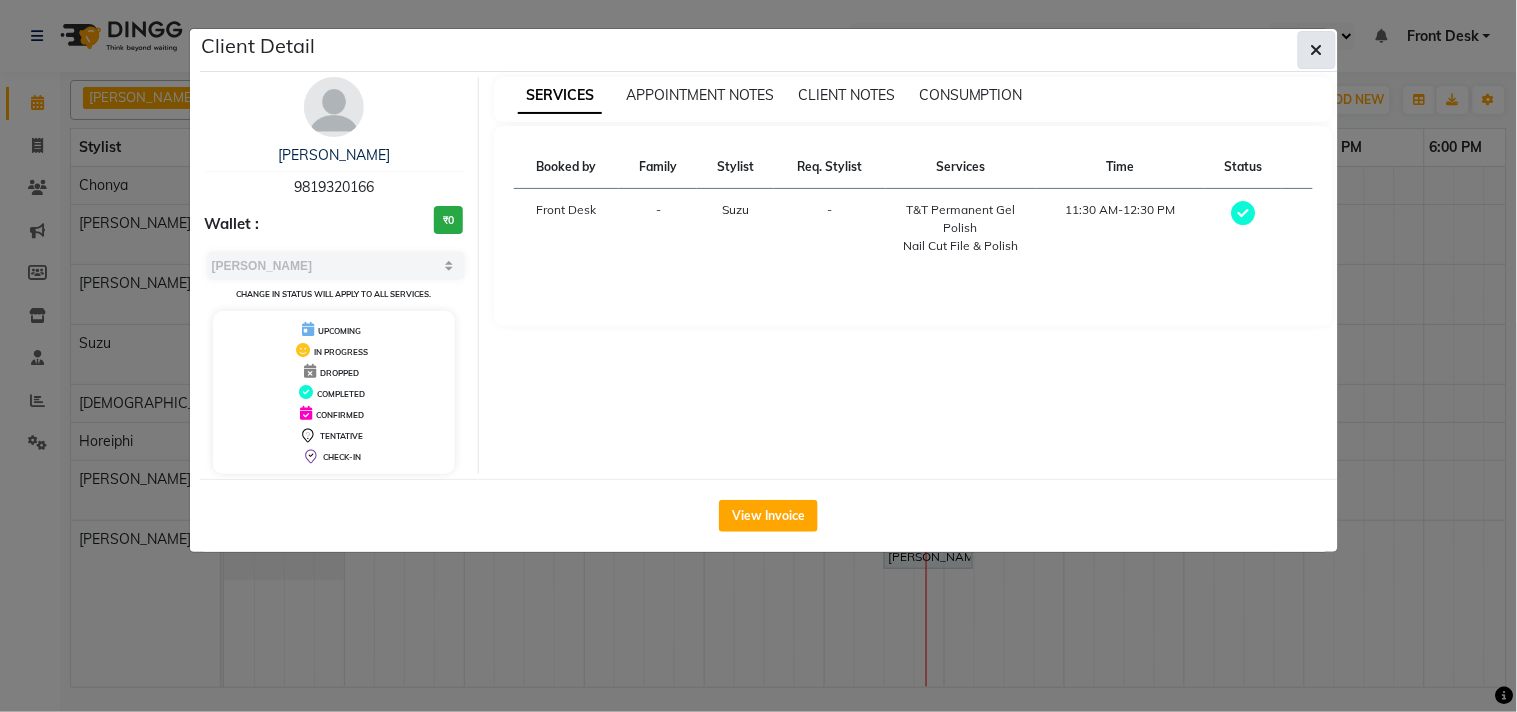 click 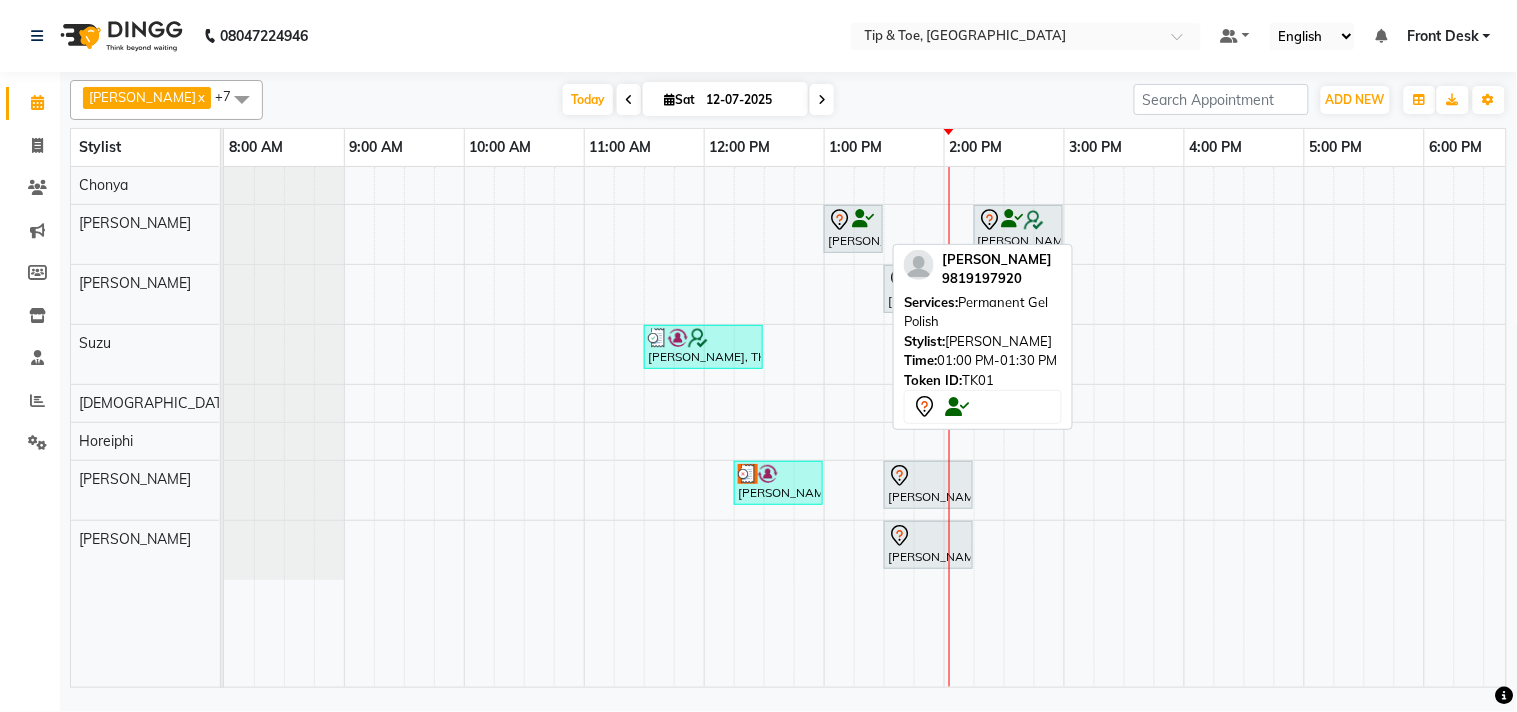click 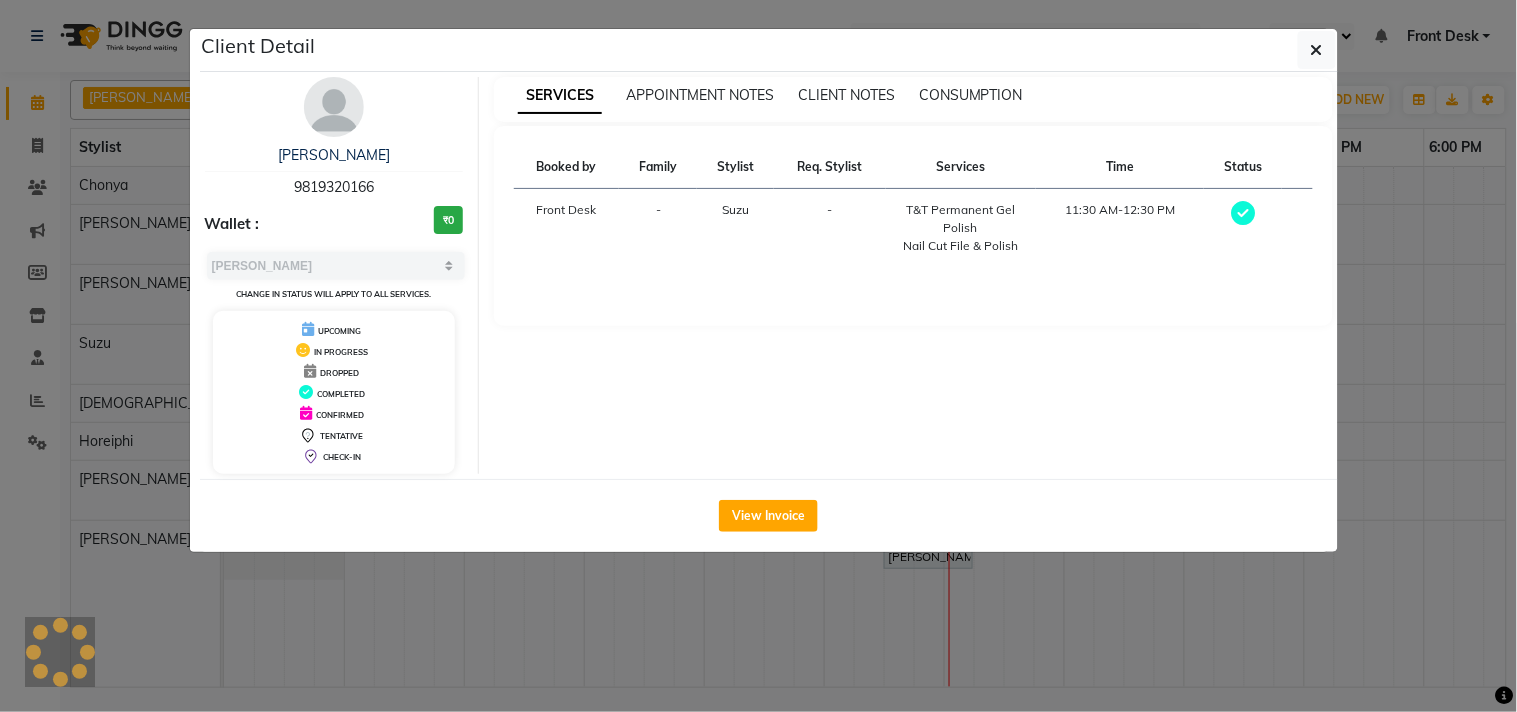 select on "7" 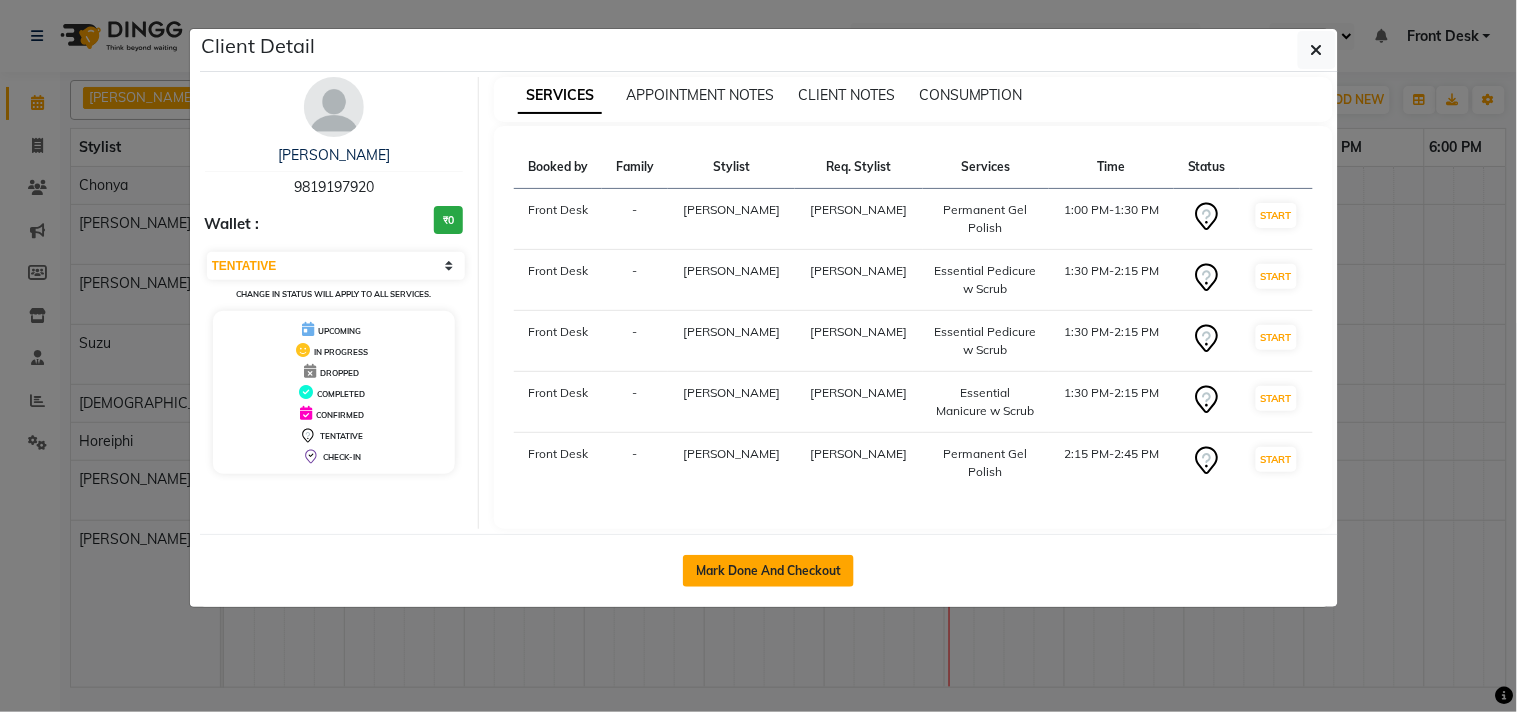 click on "Mark Done And Checkout" 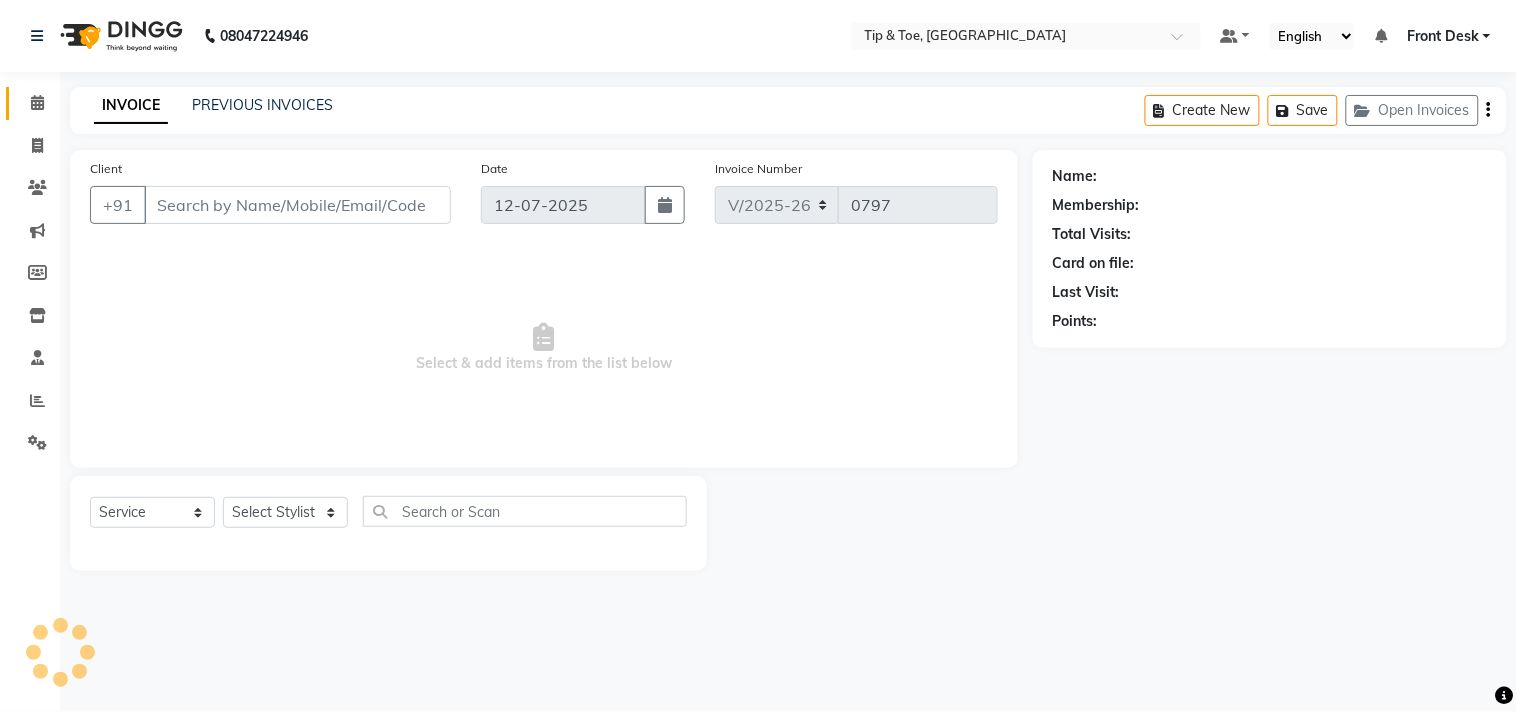 type on "9819197920" 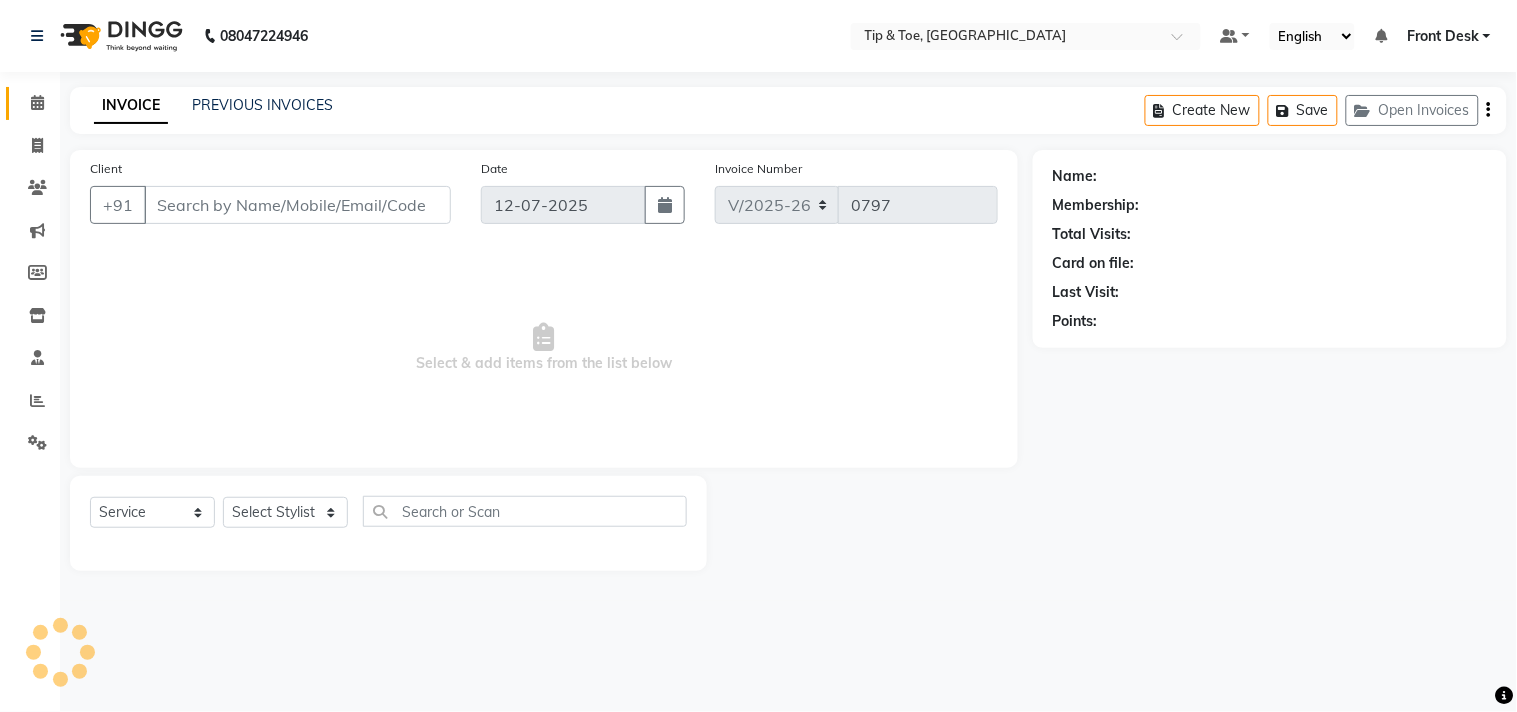 select on "63251" 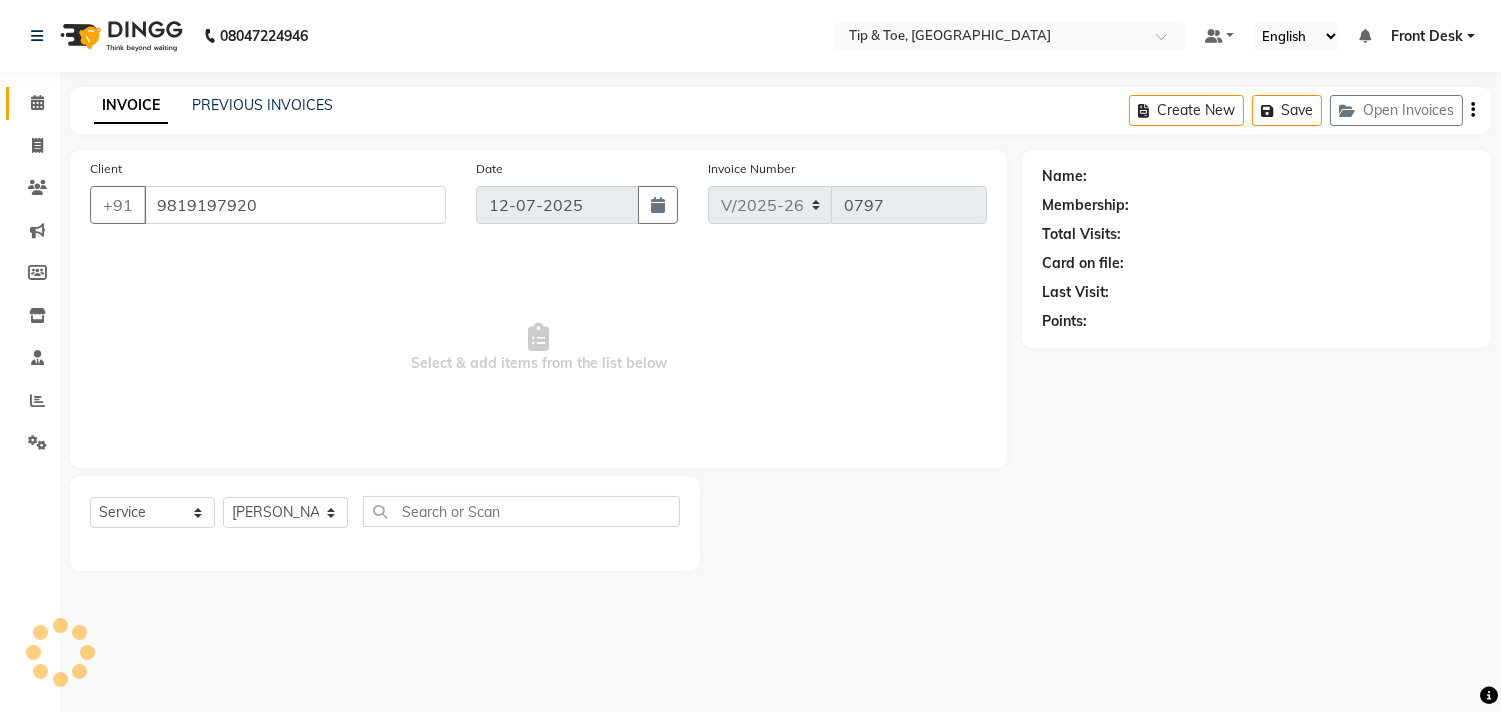 select on "1: Object" 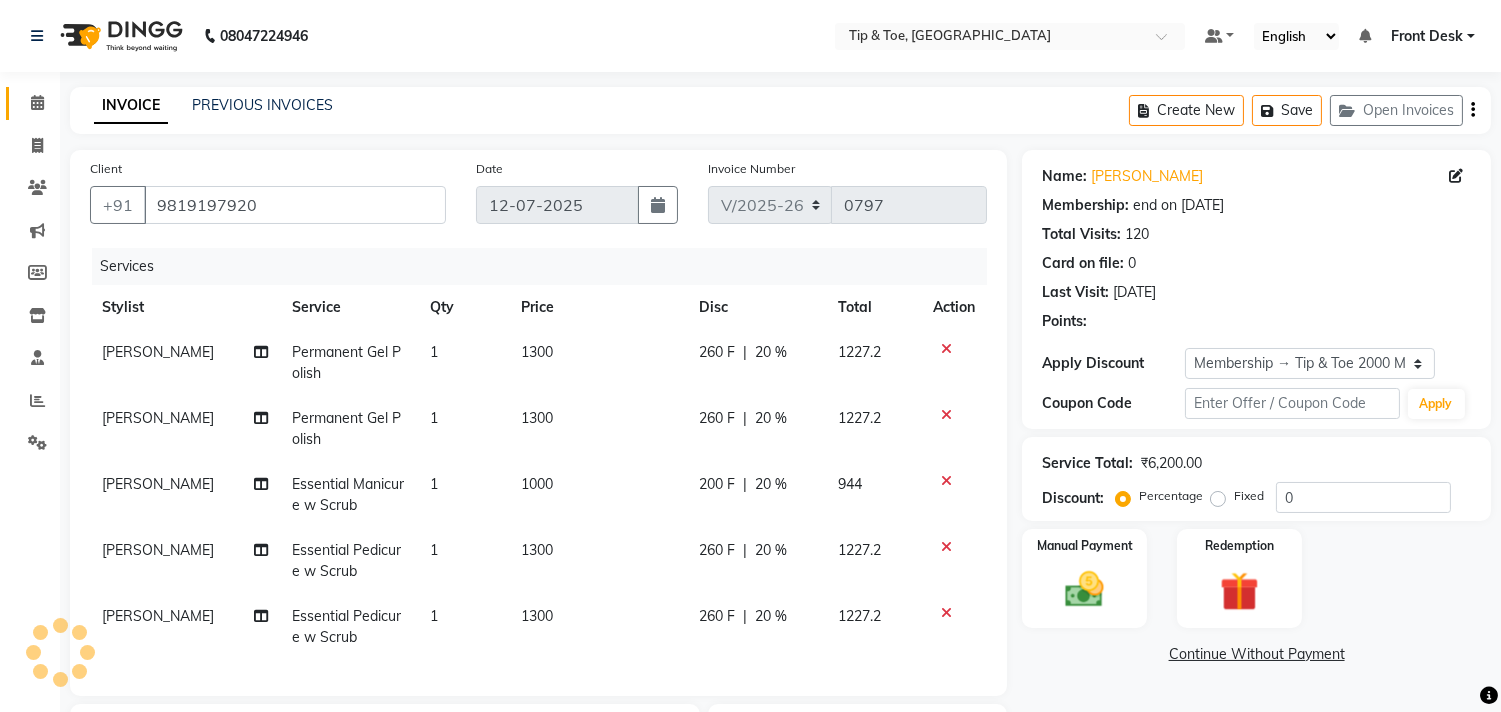 type on "20" 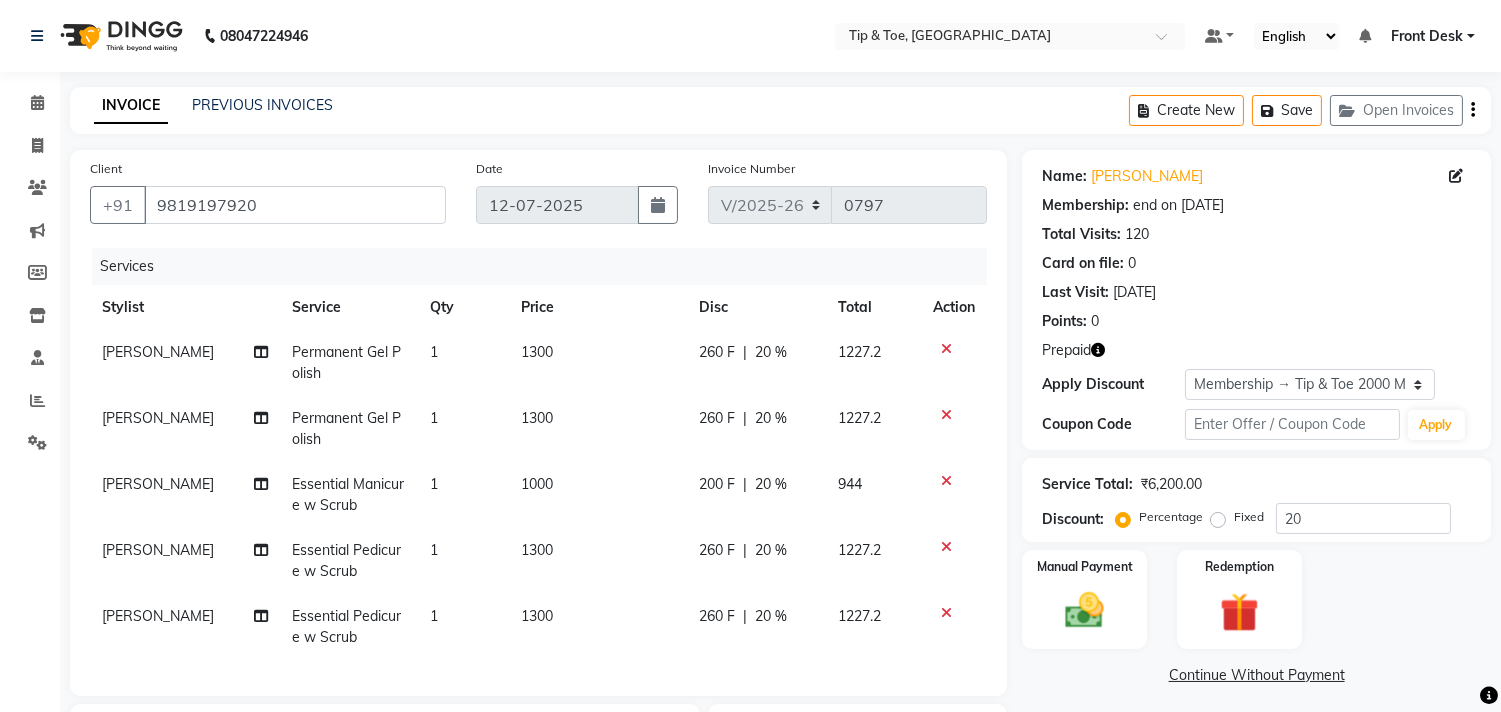 click on "Permanent Gel Polish" 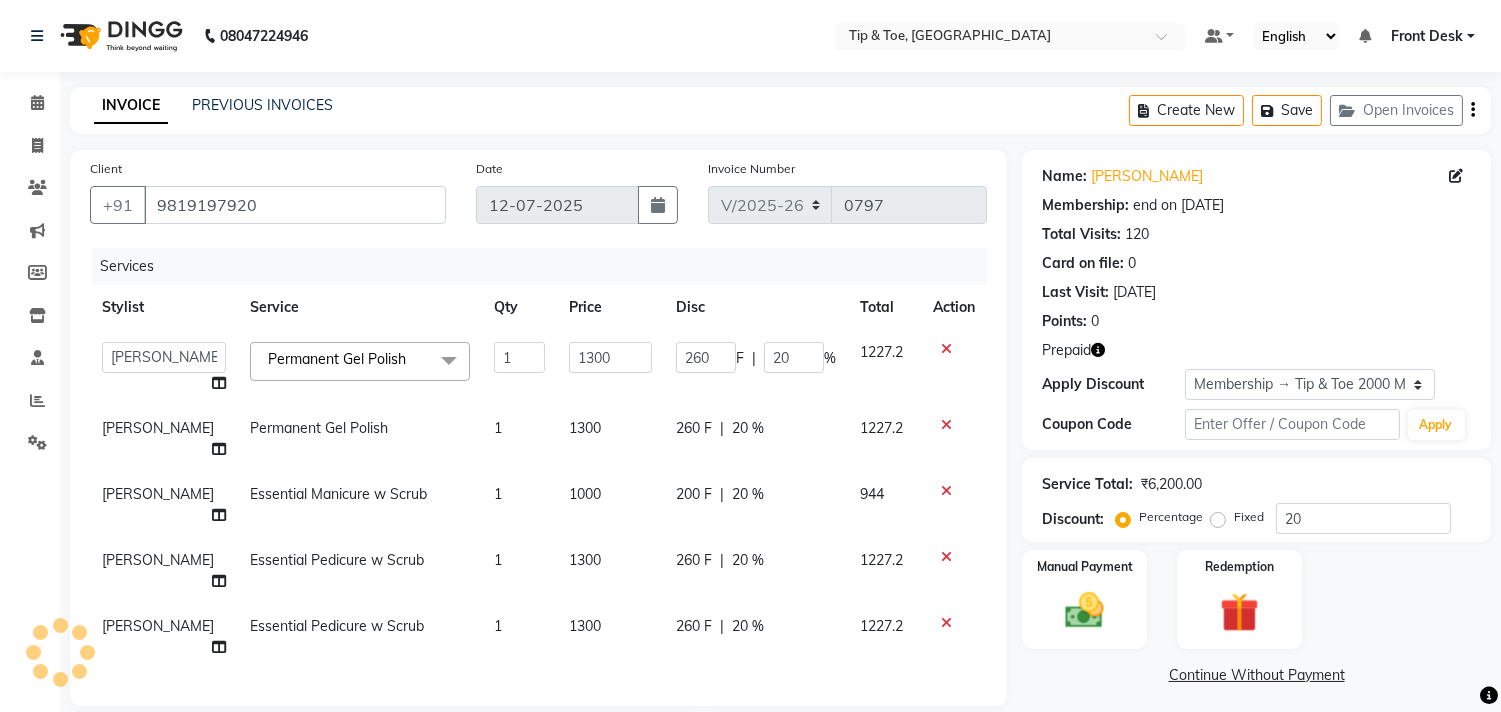 click on "Permanent Gel Polish" 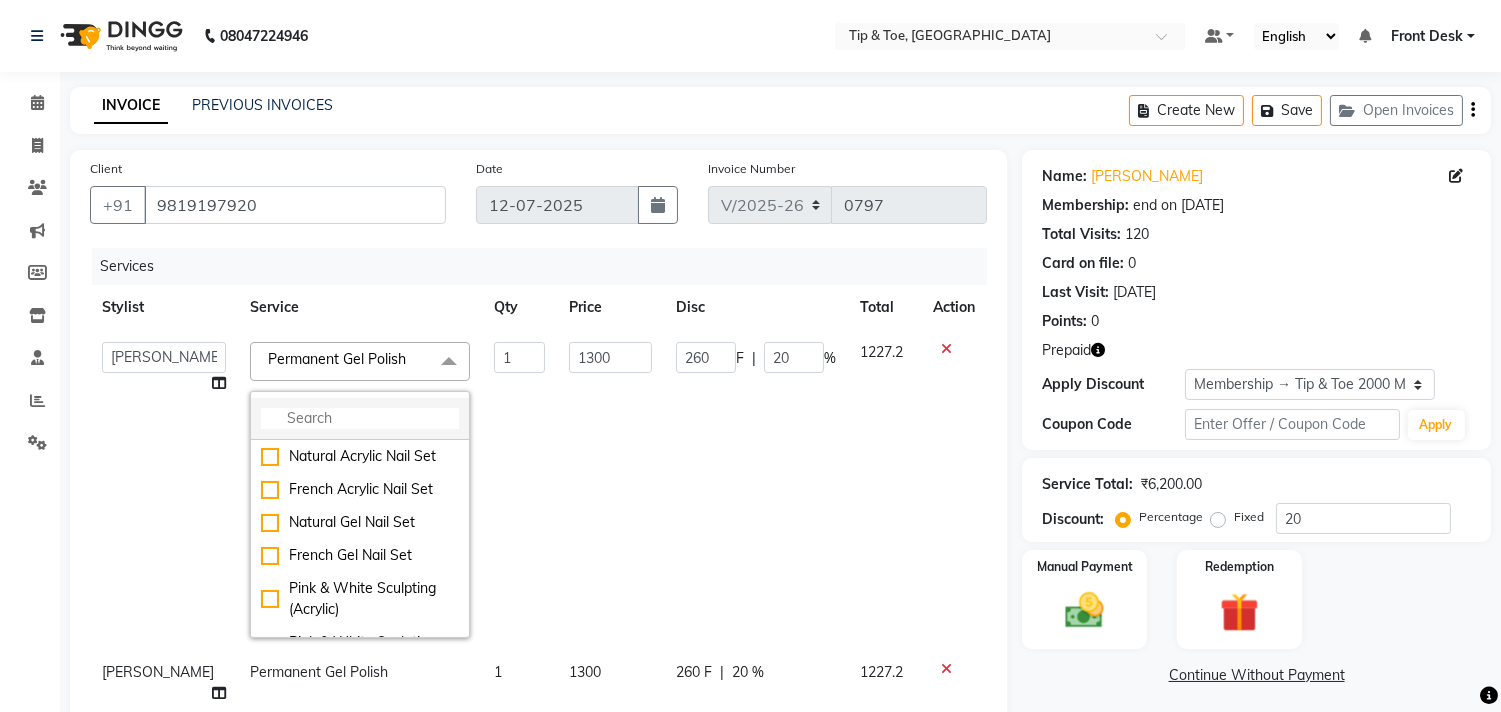 click 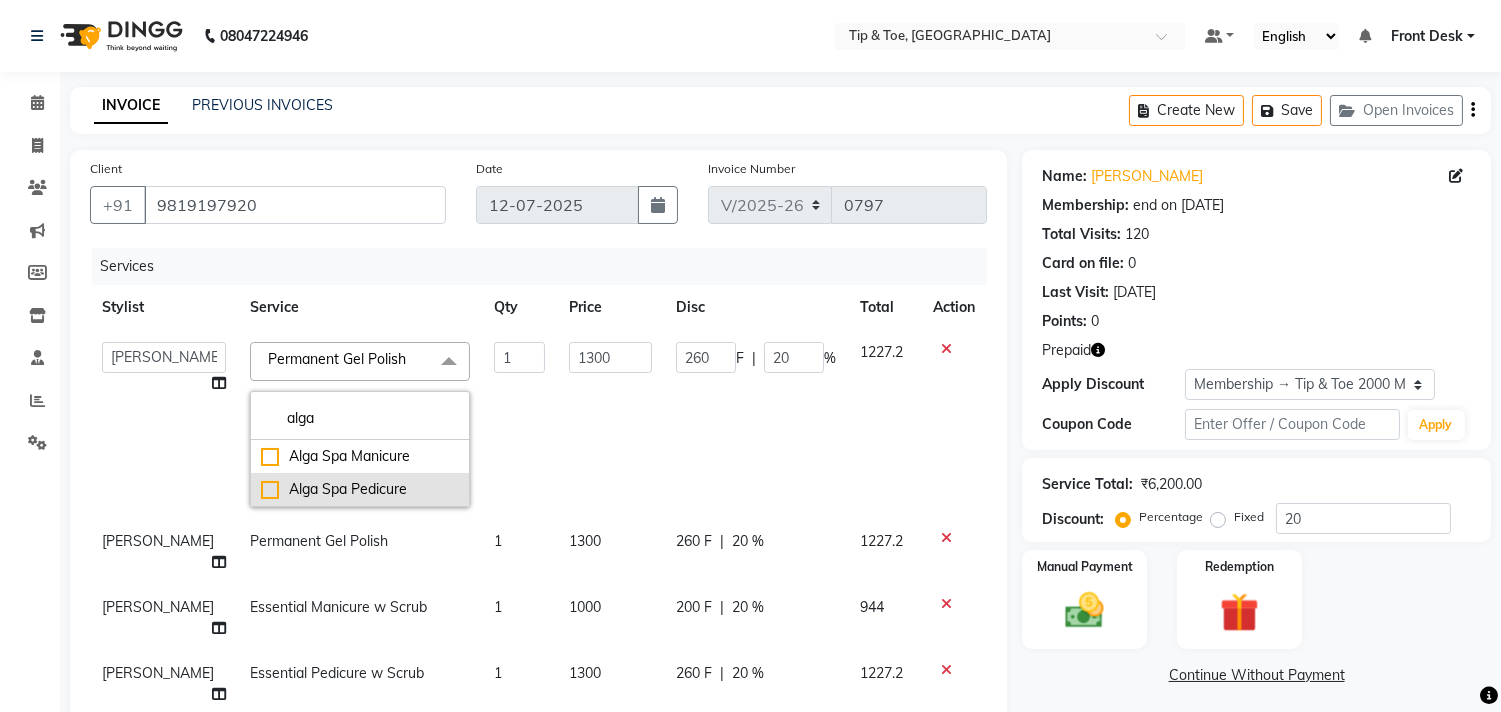 type on "alga" 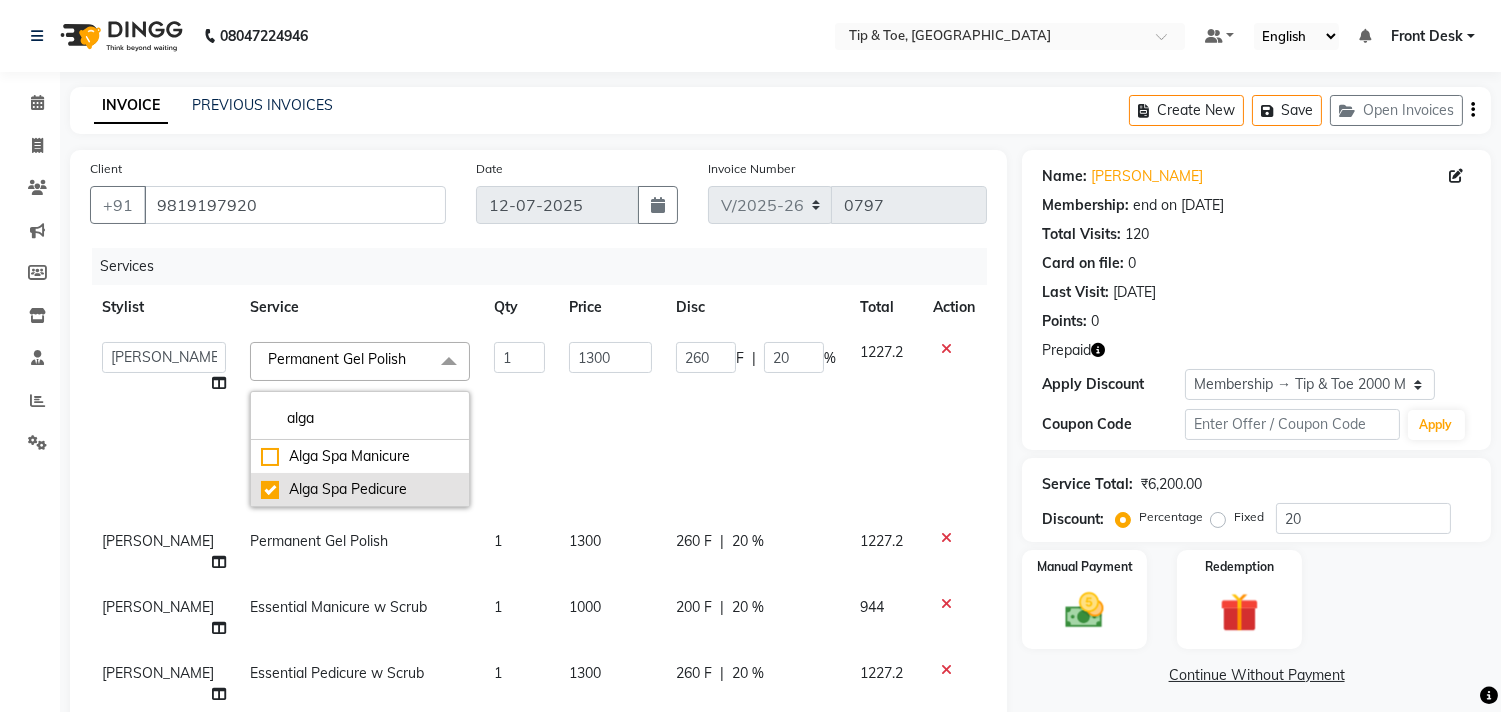 checkbox on "true" 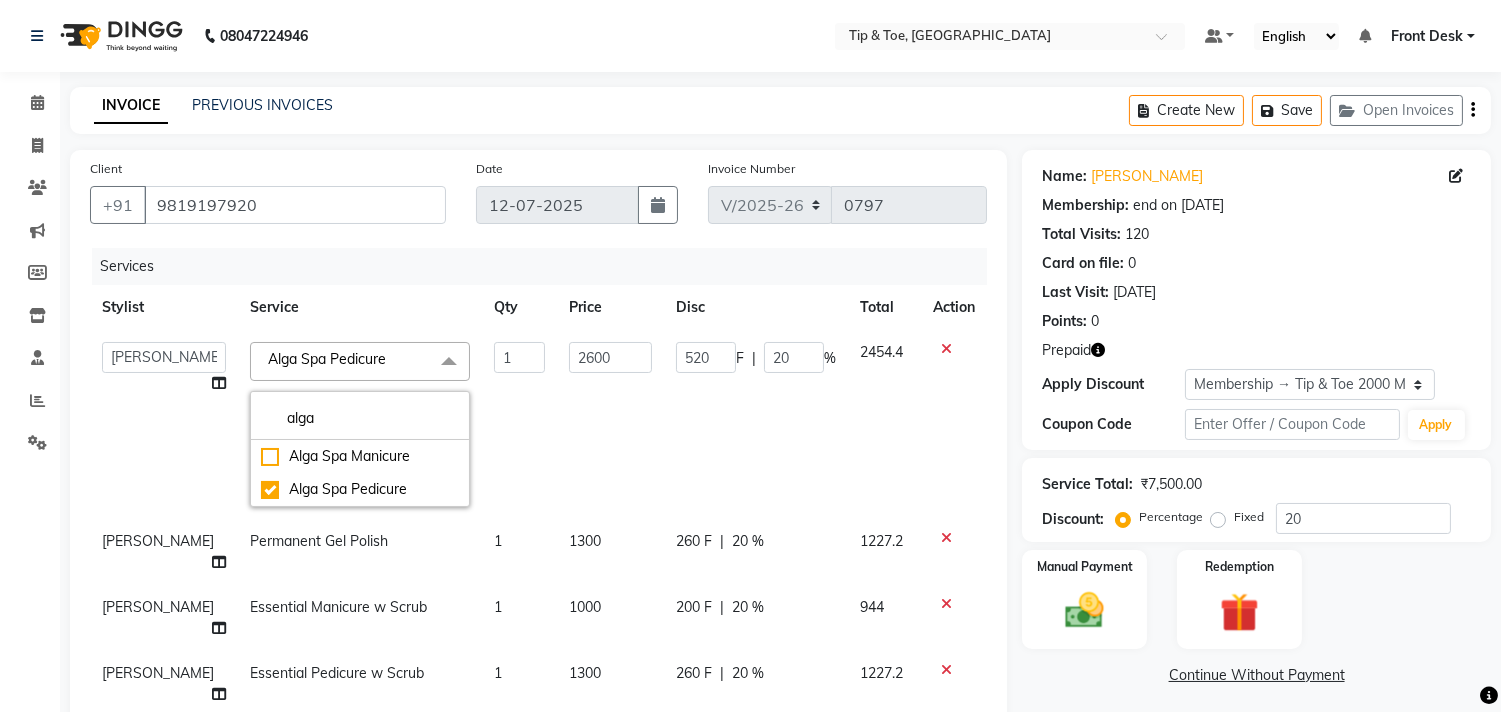 click on "1" 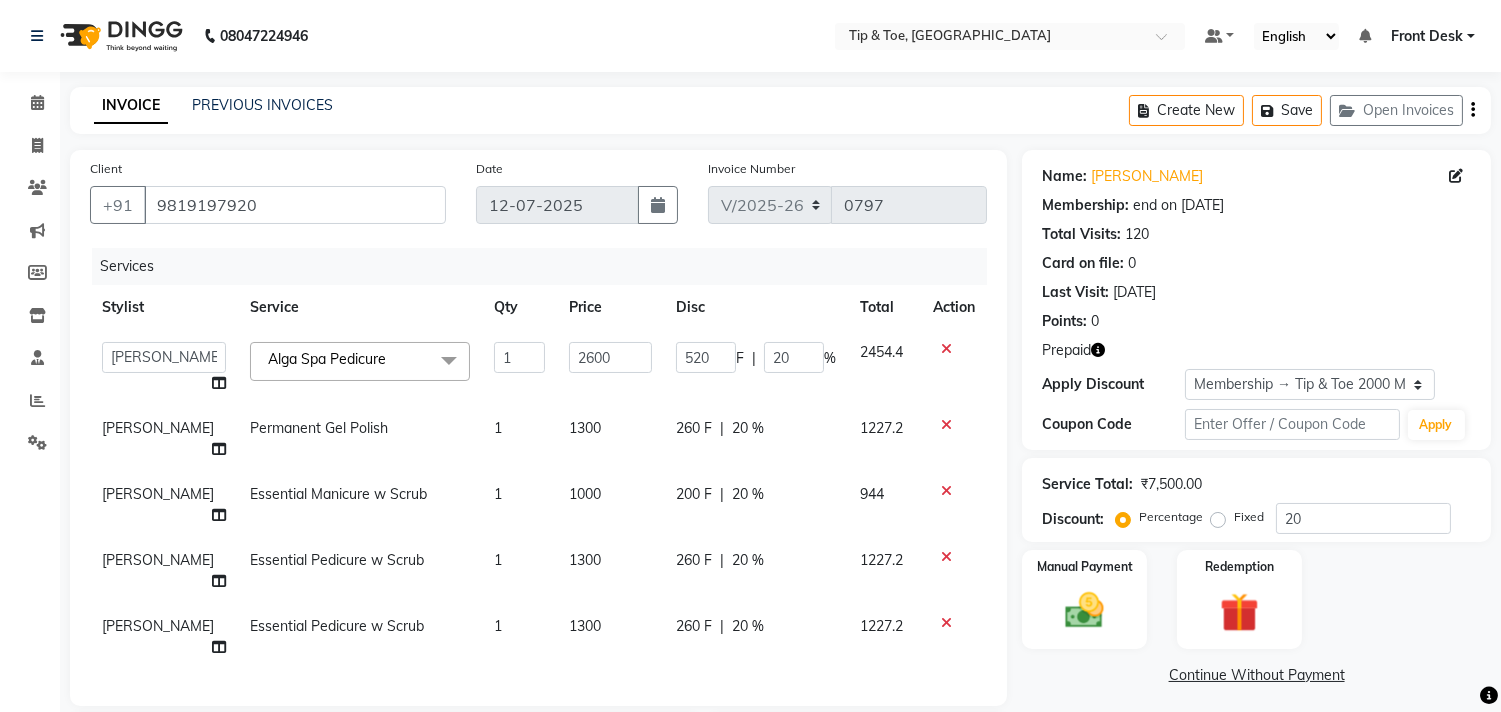 click on "[PERSON_NAME]" 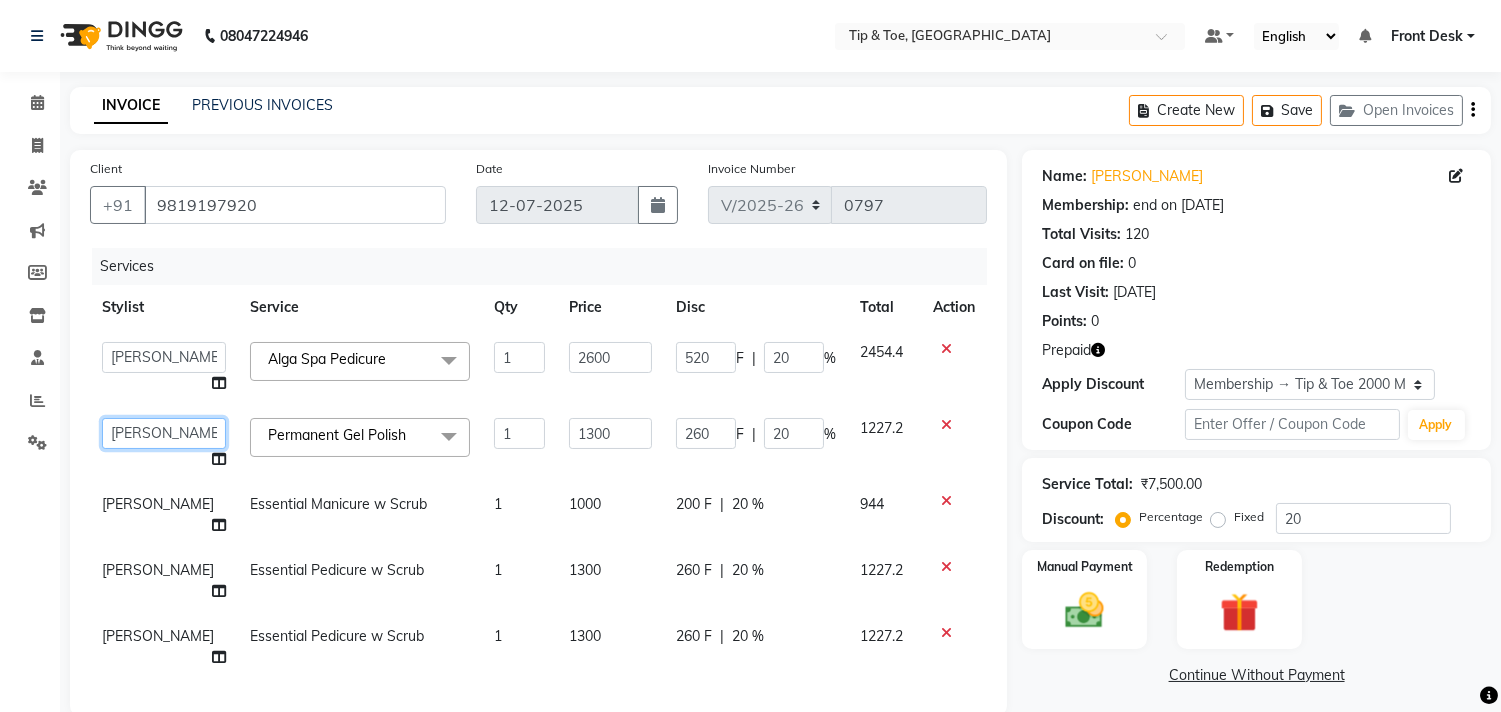 click on "Aditya   Admin   ARSHAD   Bhavna   Chonya   Dhanshree   Front Desk   Hajra Sayed   Horeiphi   Jai Randeria   Jiten   Jyoti Singh   Keishing   Kumar   MADHURA   Nikhil   Shailesh Maheshker   Suzu" 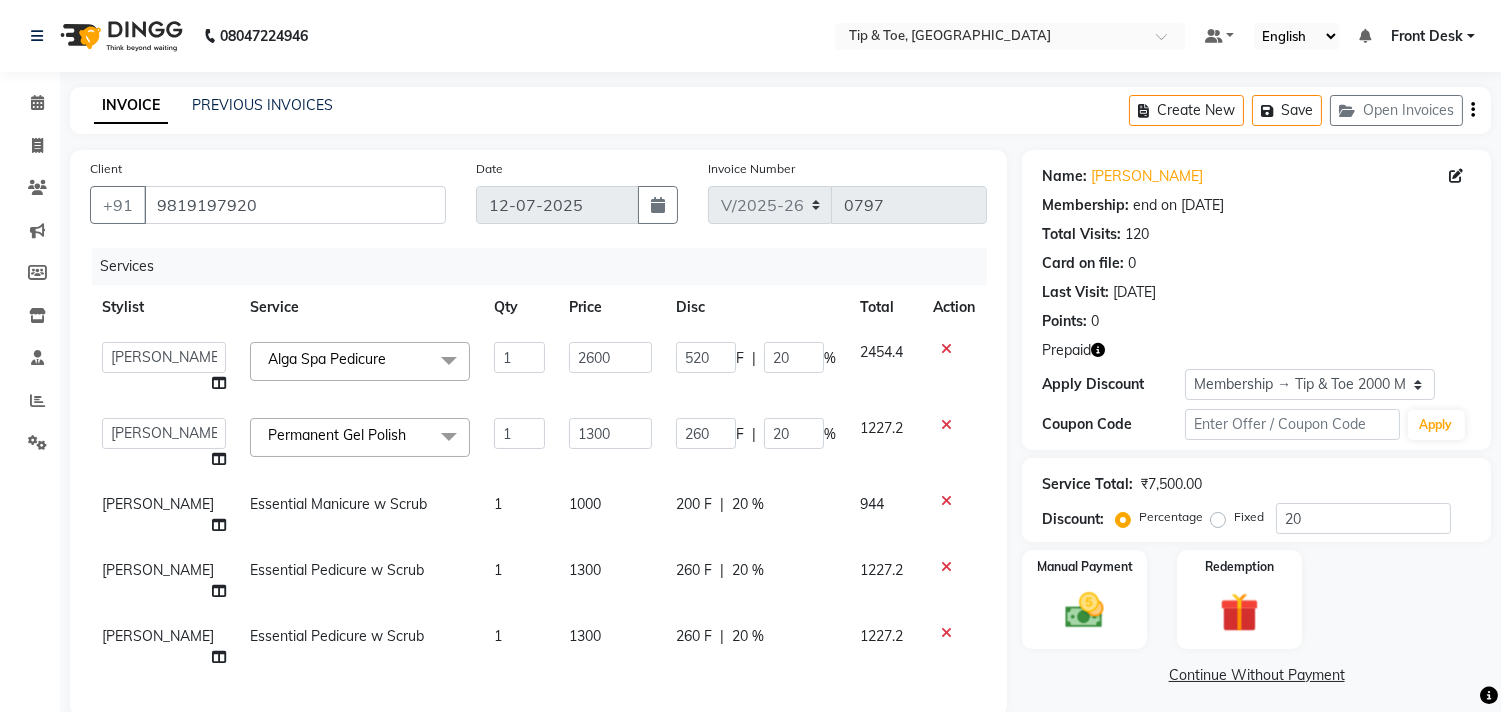 select on "68701" 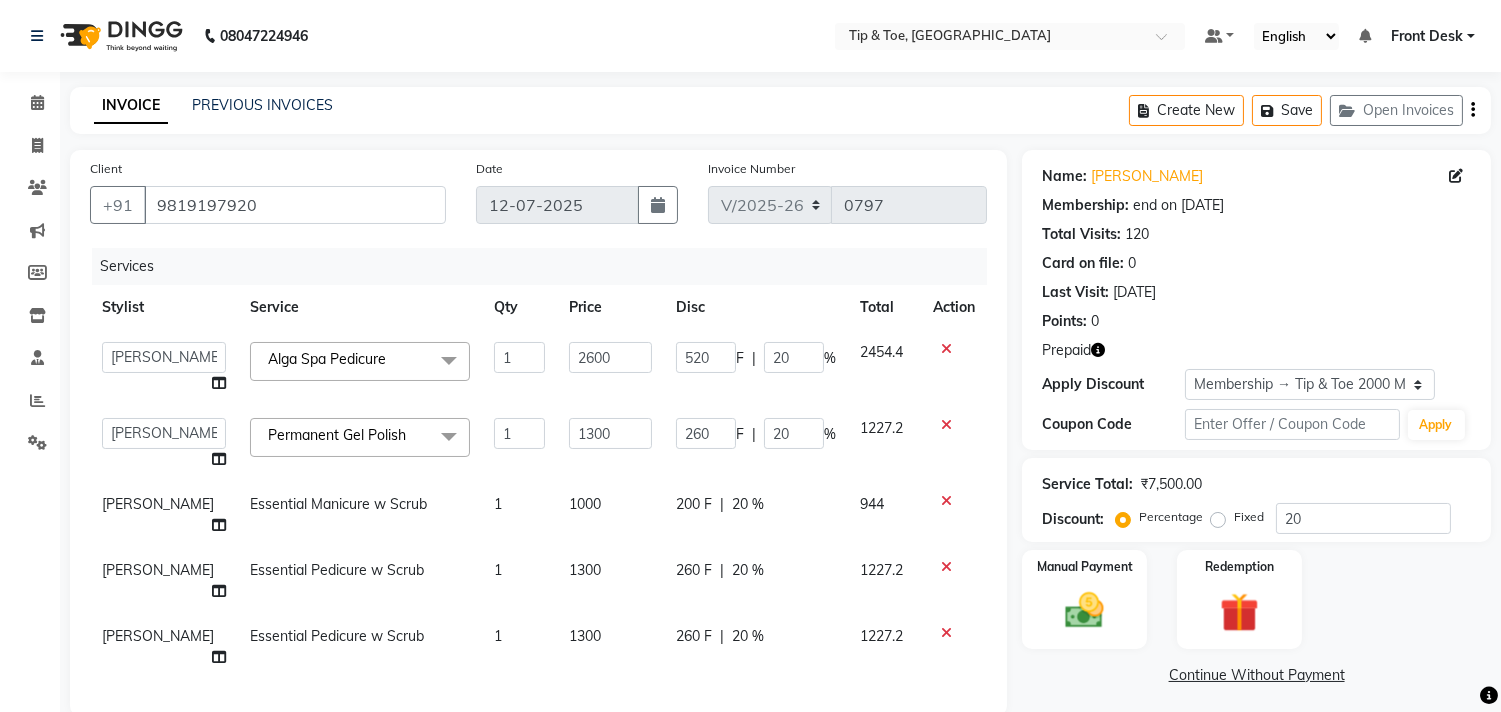click on "Permanent Gel Polish  x" 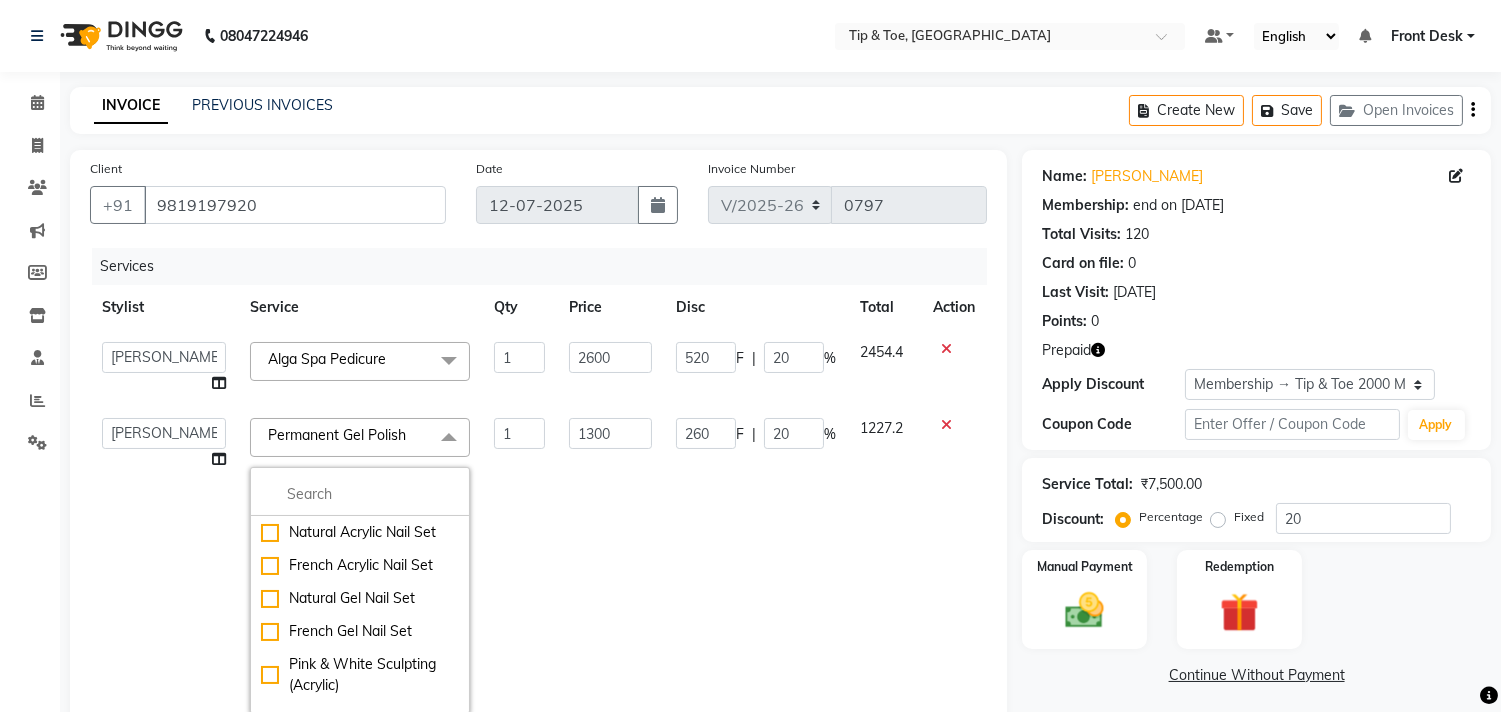 click on "Permanent Gel Polish  x" 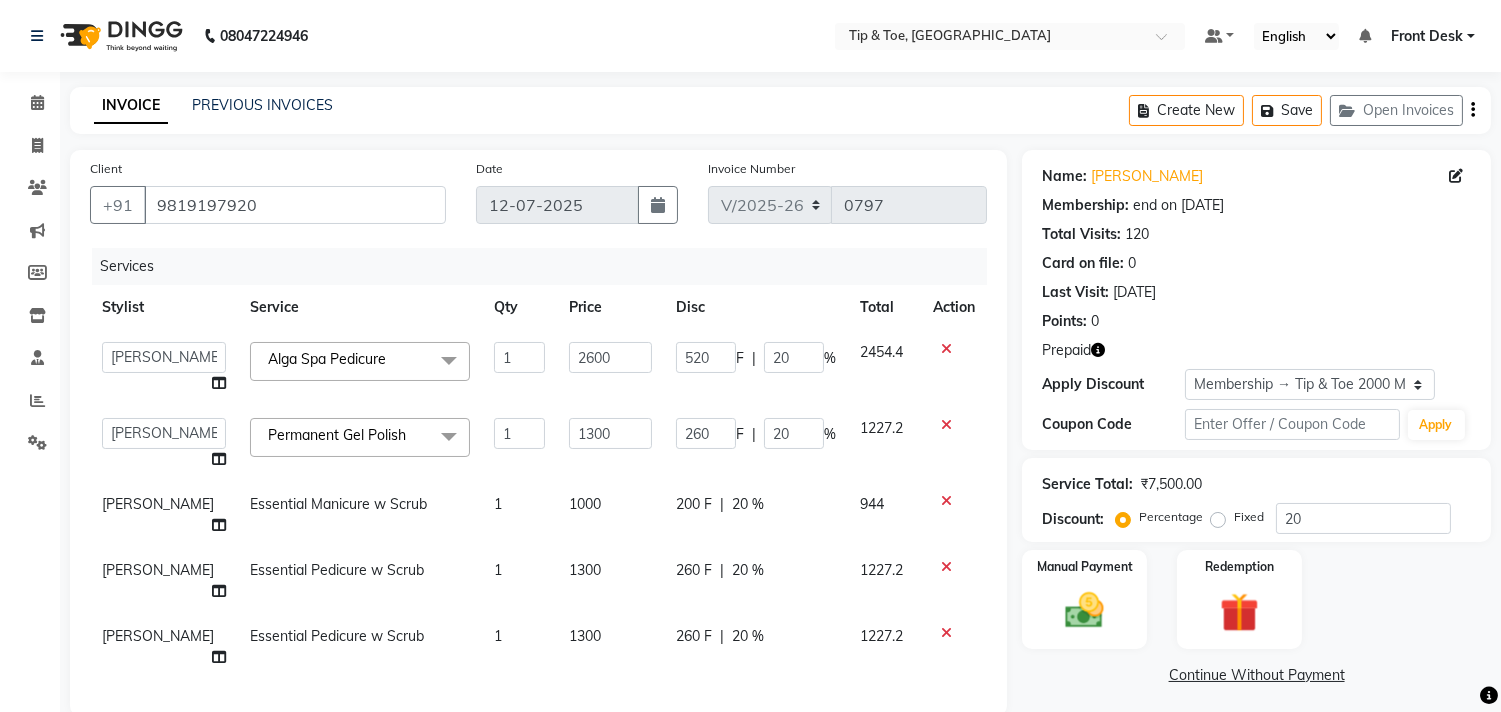 click on "Permanent Gel Polish  x" 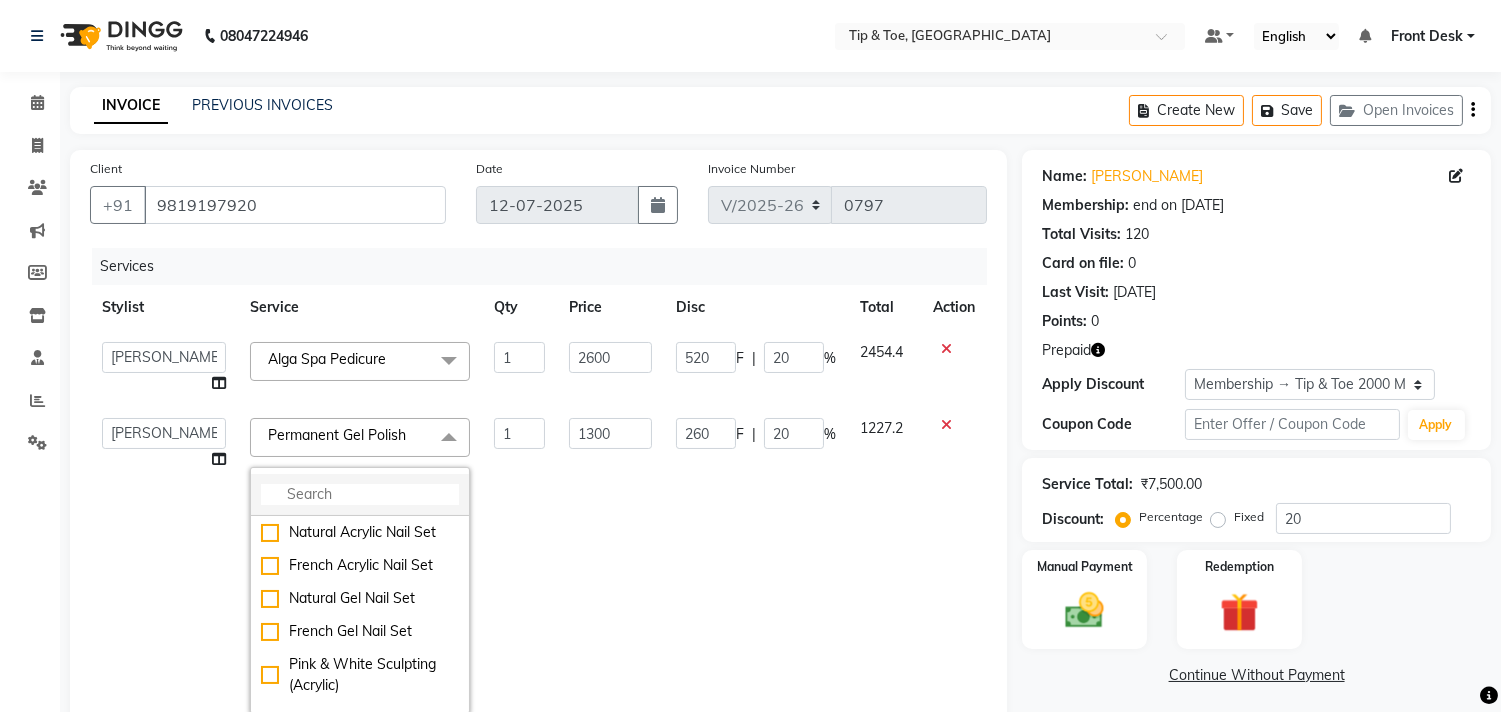 click 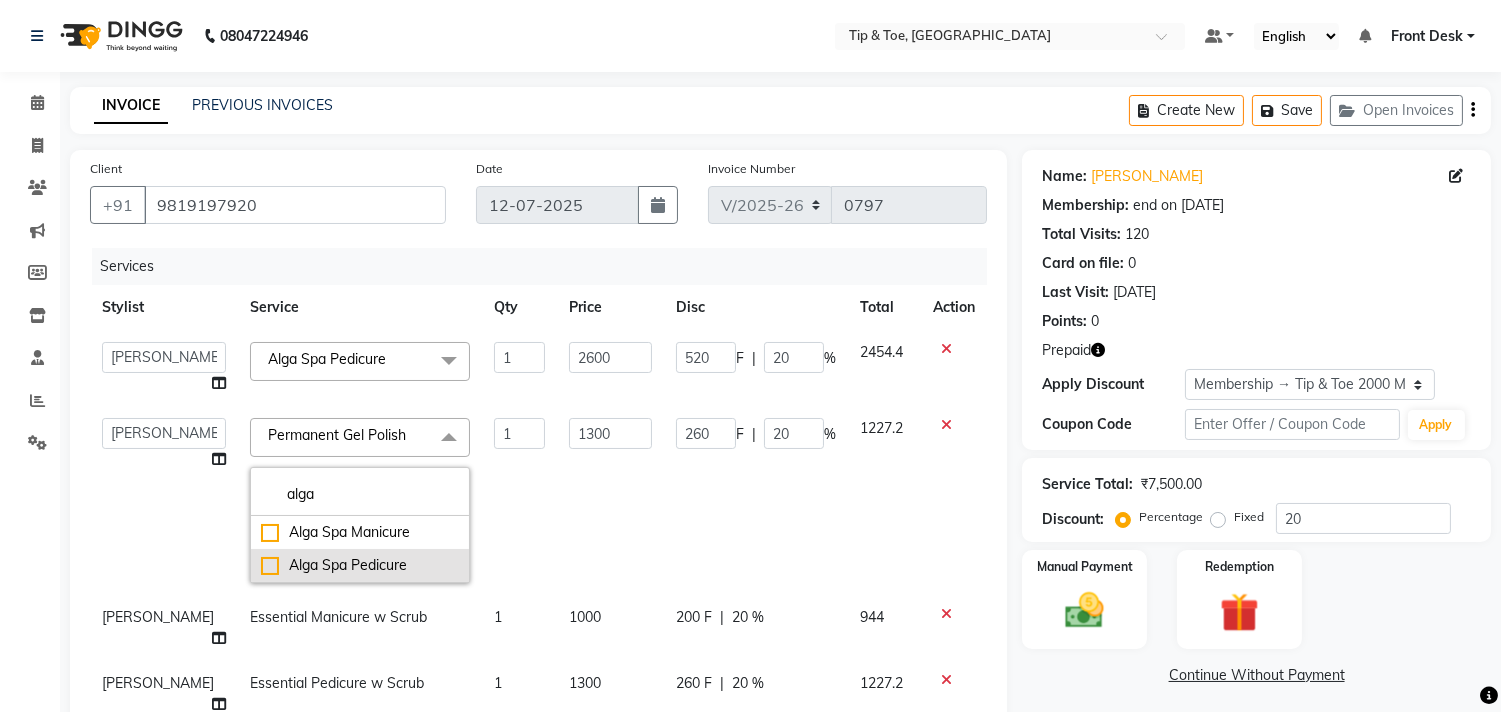 type on "alga" 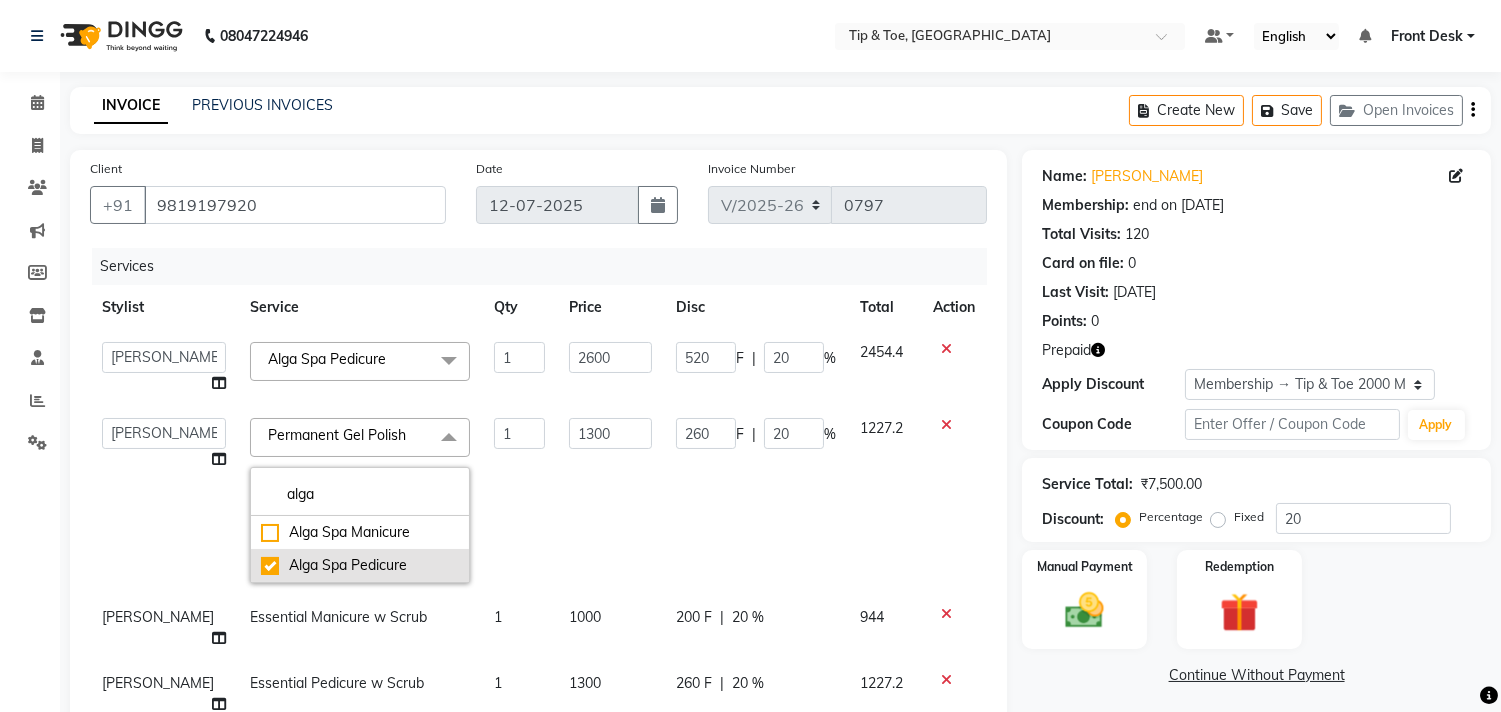 checkbox on "true" 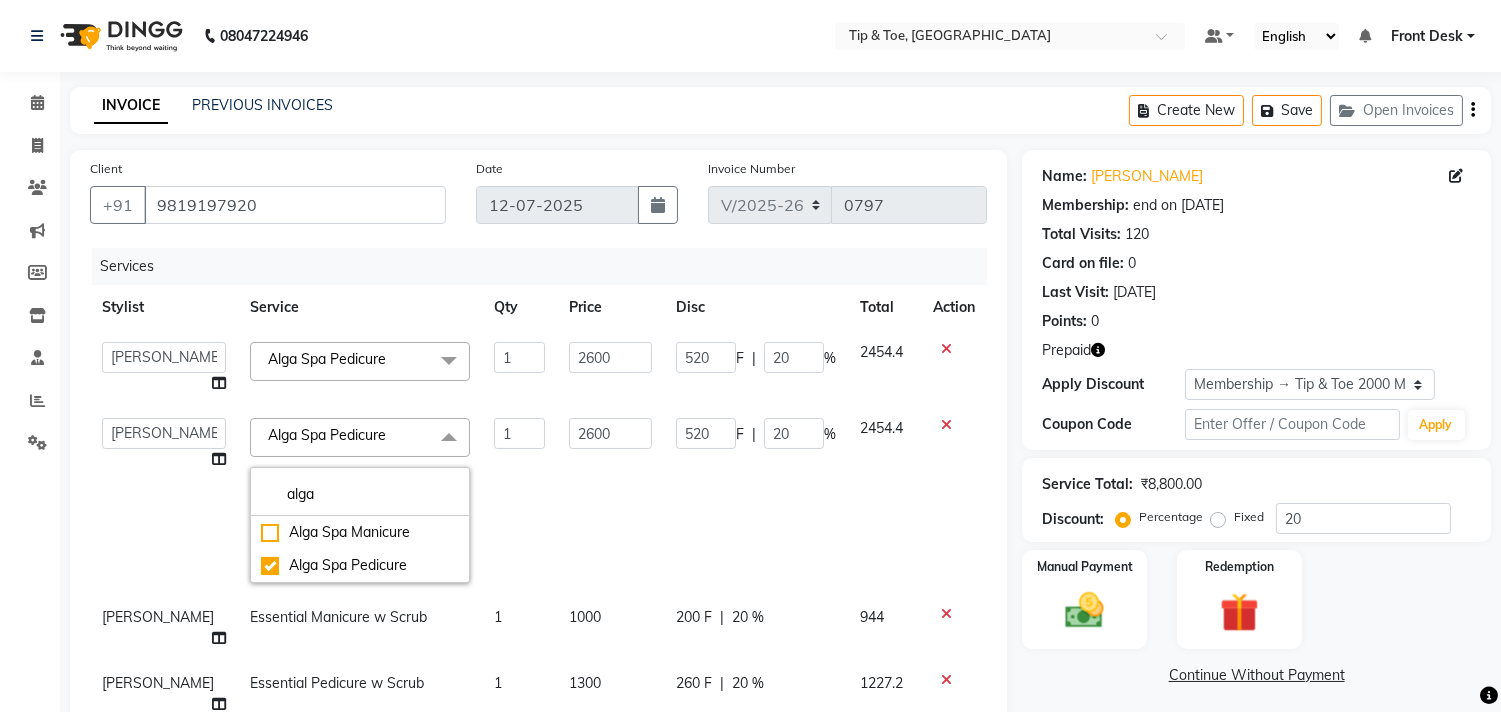click on "1" 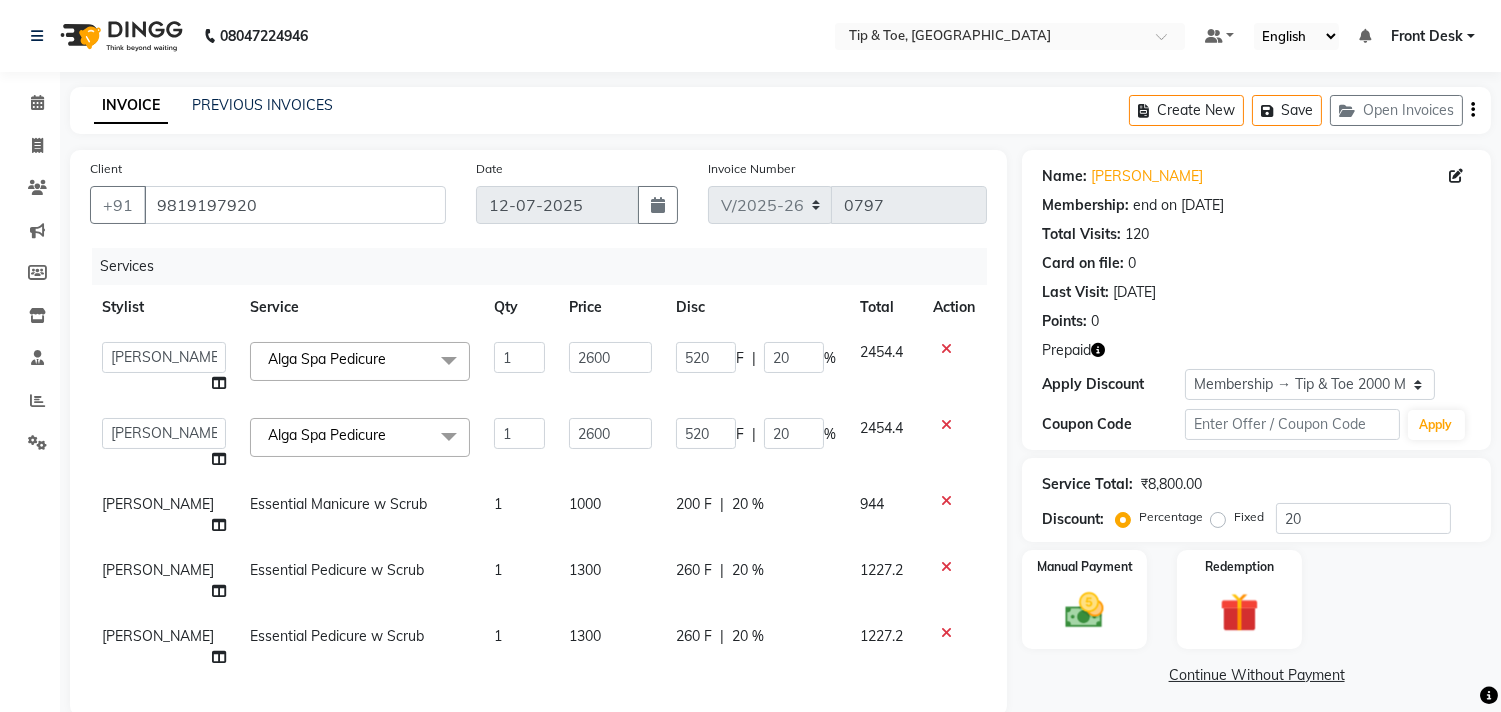 click on "Essential Manicure w Scrub" 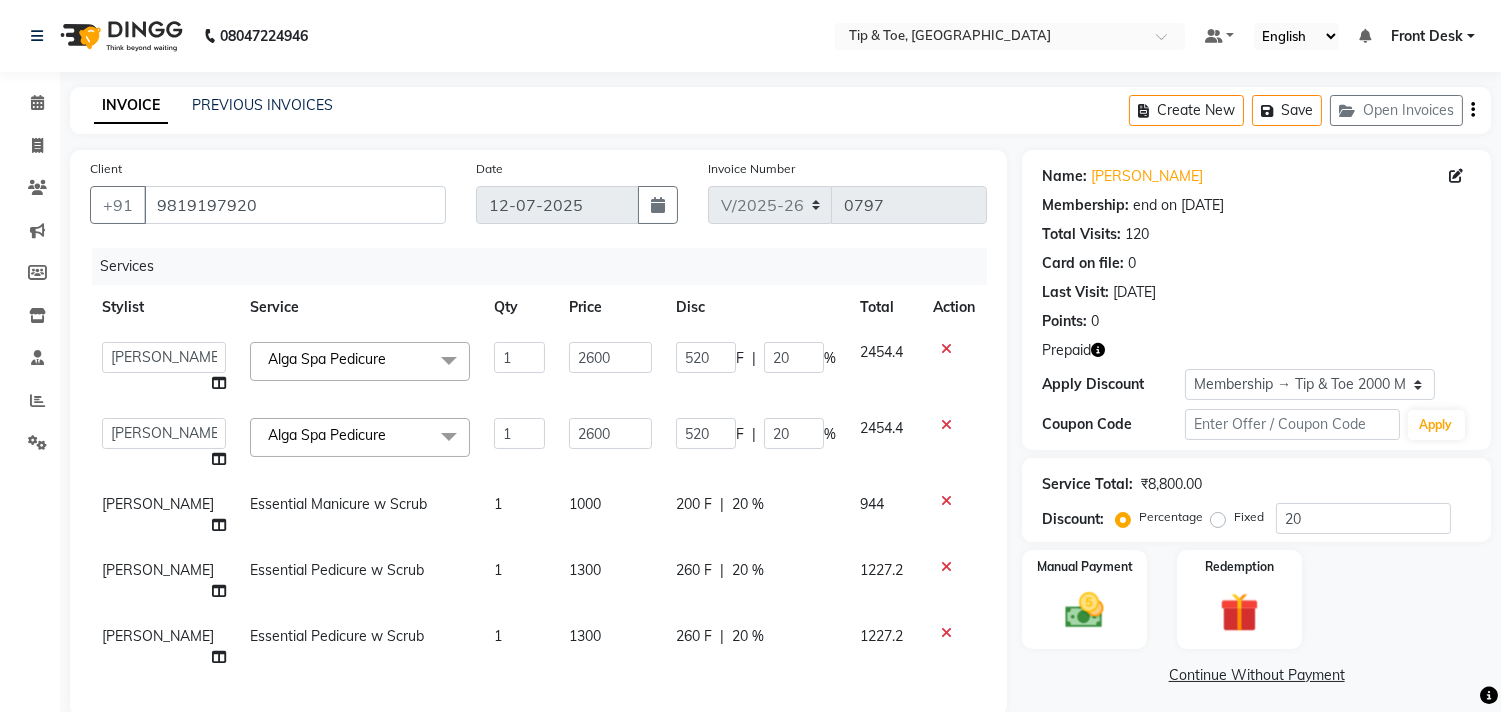 select on "38741" 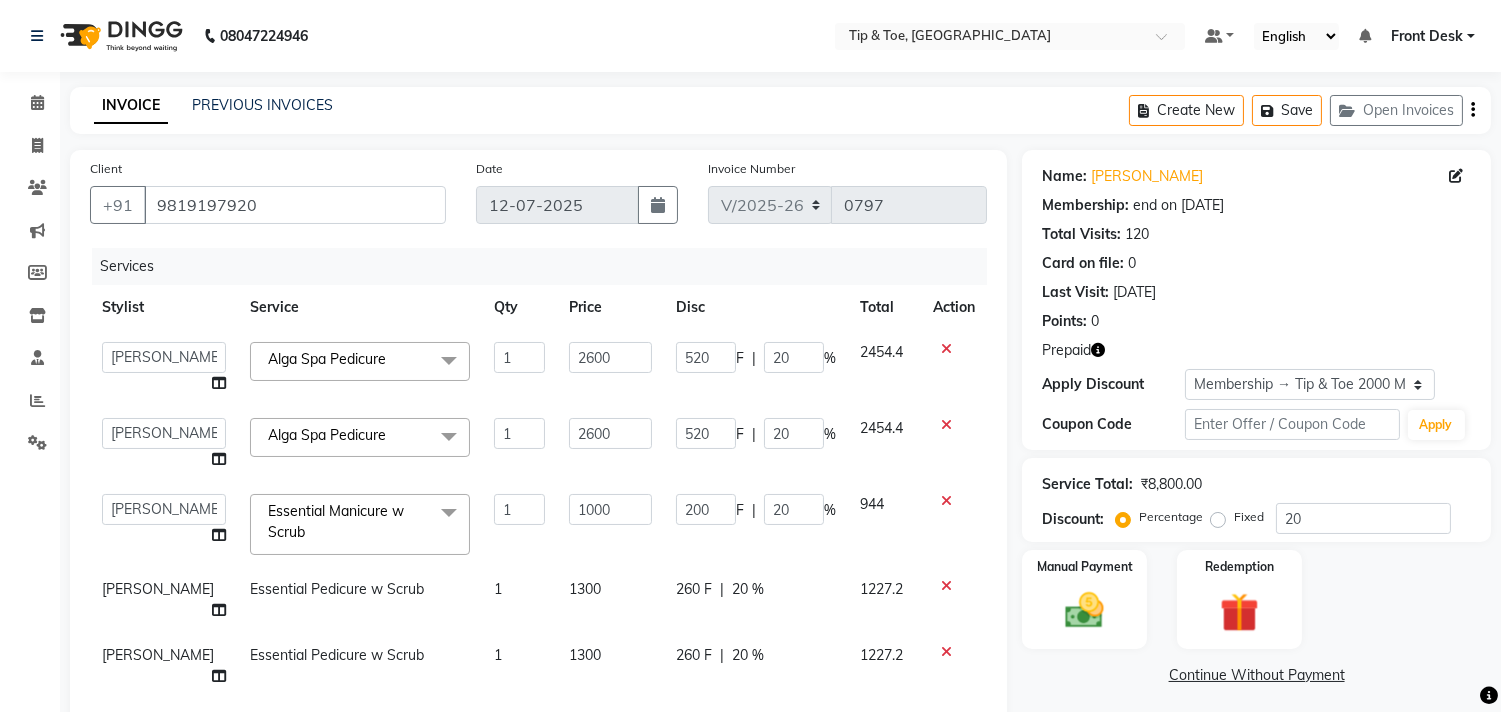 click on "Essential Manicure w Scrub" 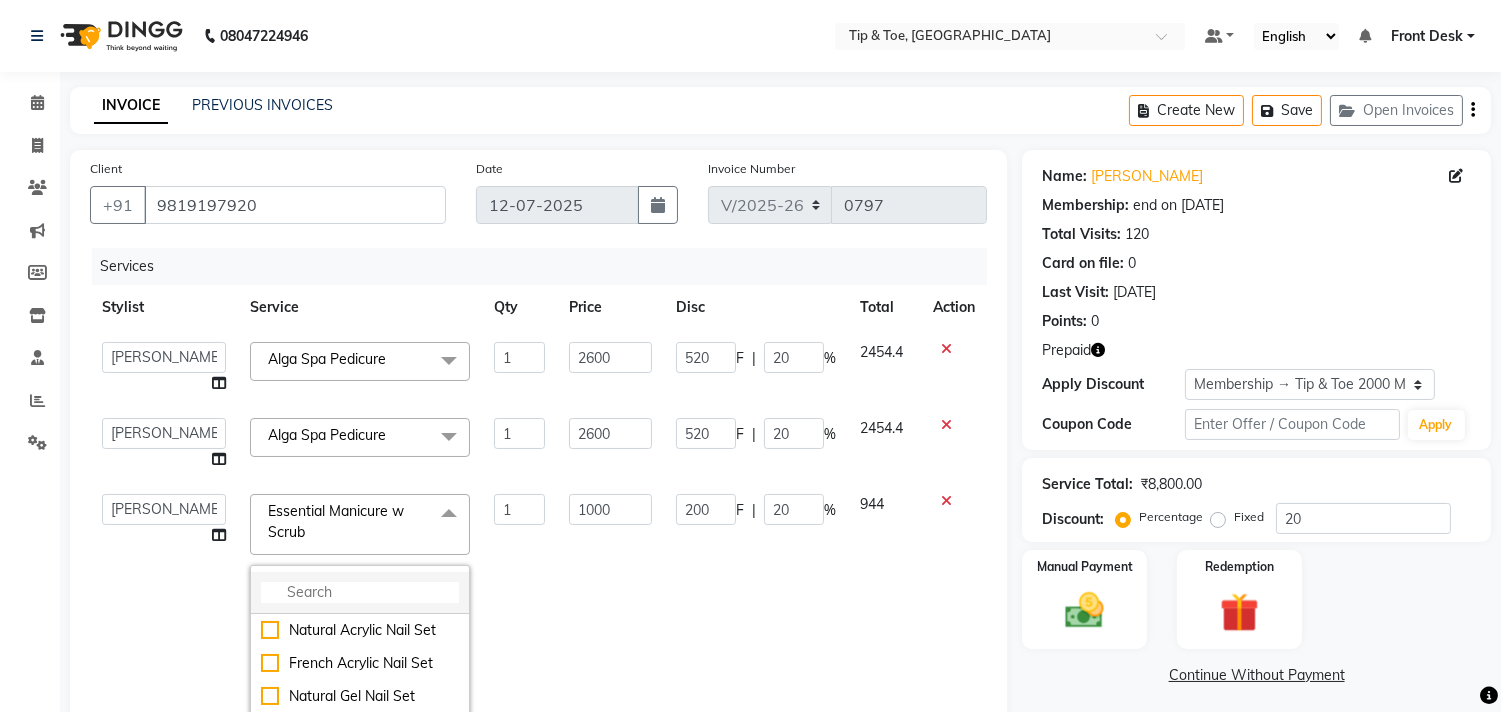 click 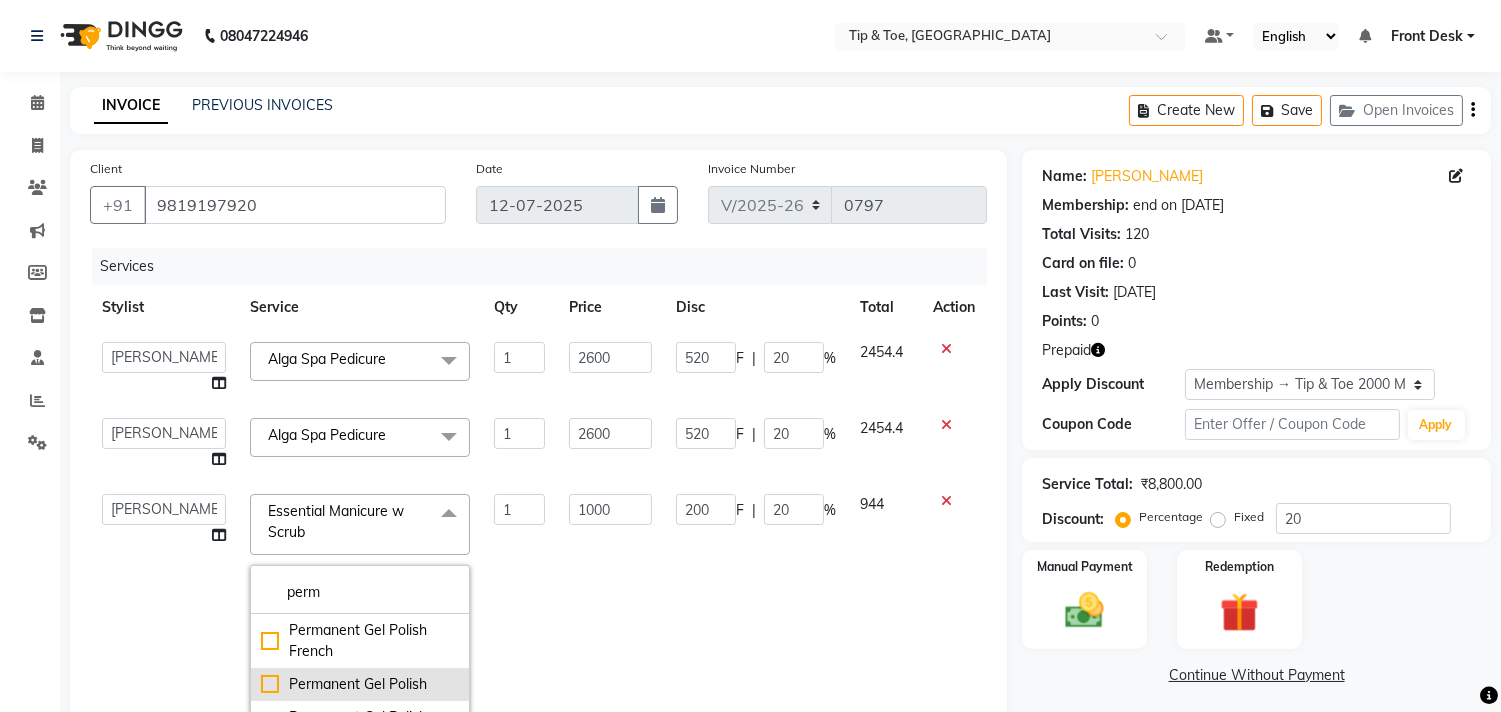 type on "perm" 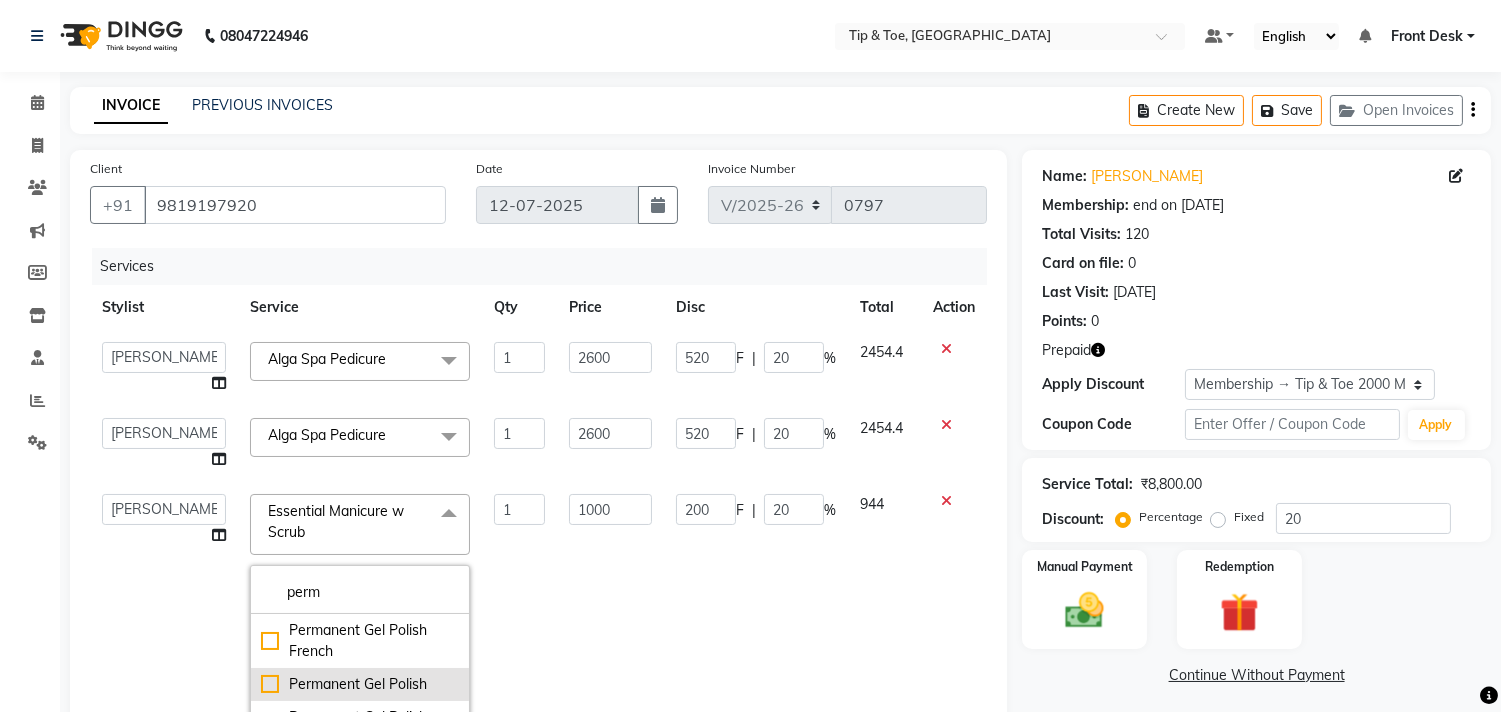click on "Permanent Gel Polish" 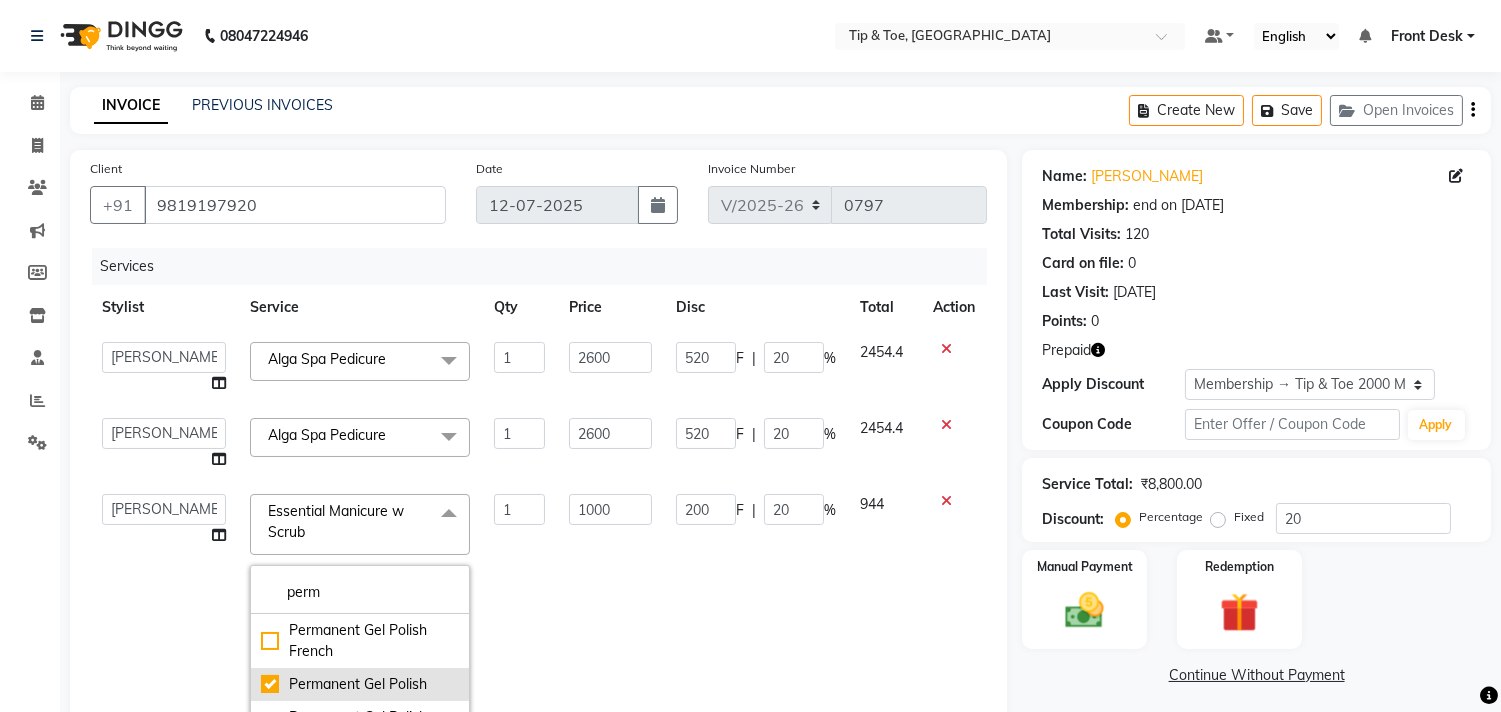 checkbox on "true" 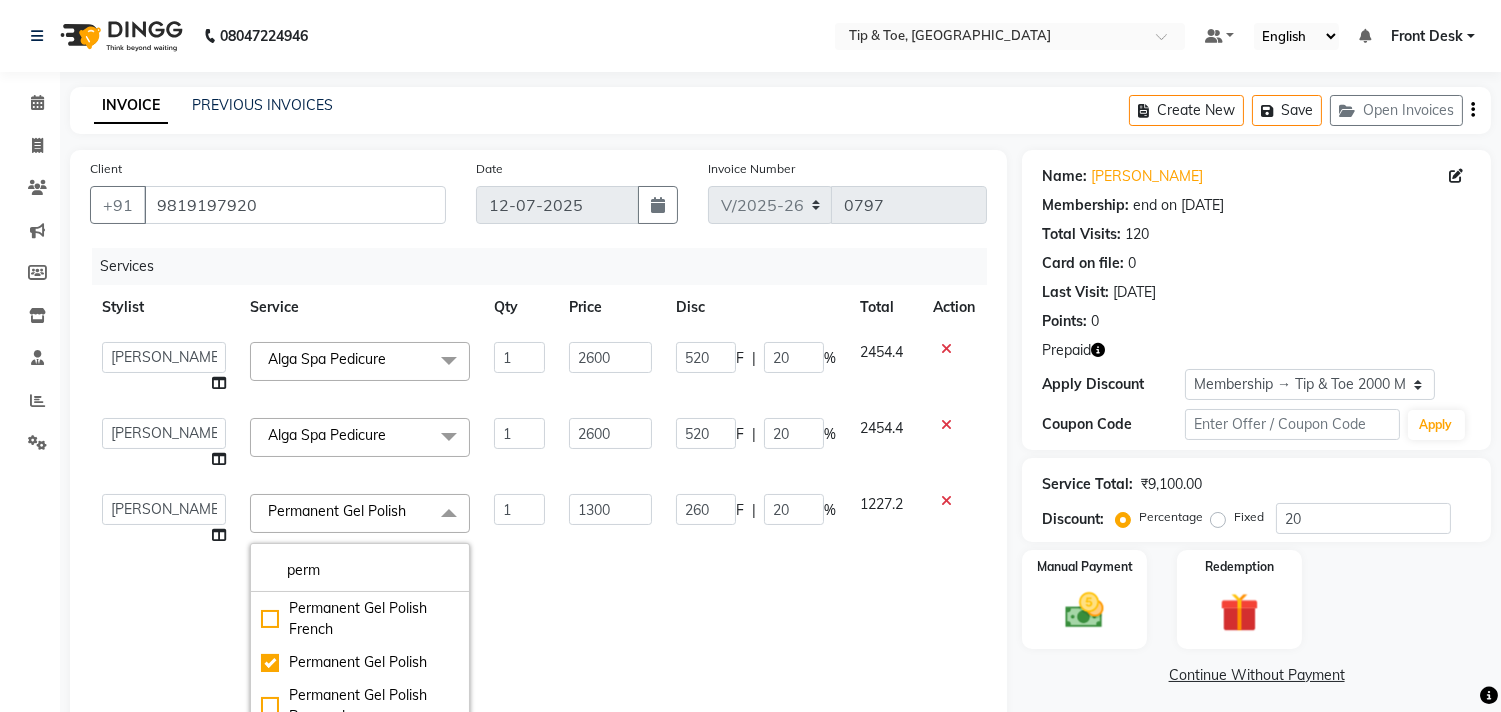 click on "1300" 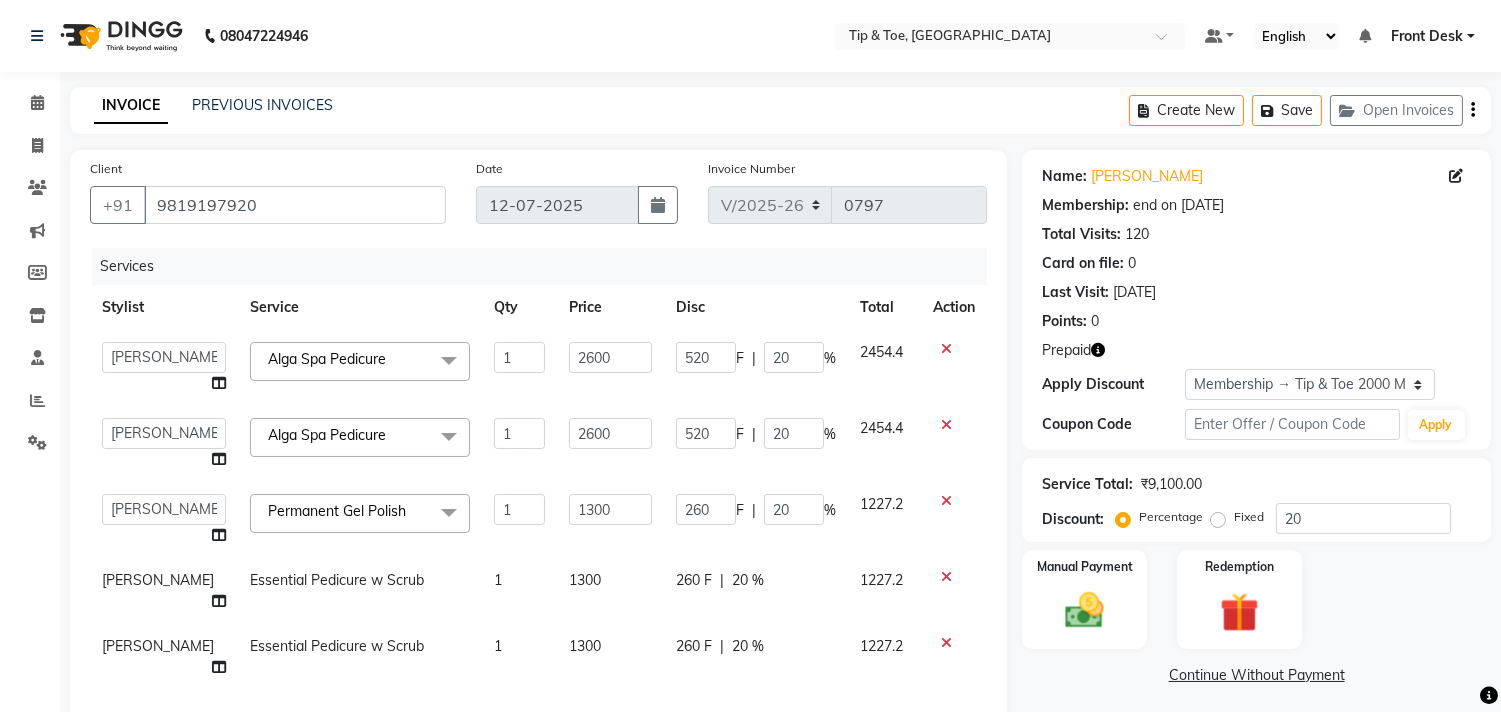 click on "[PERSON_NAME]" 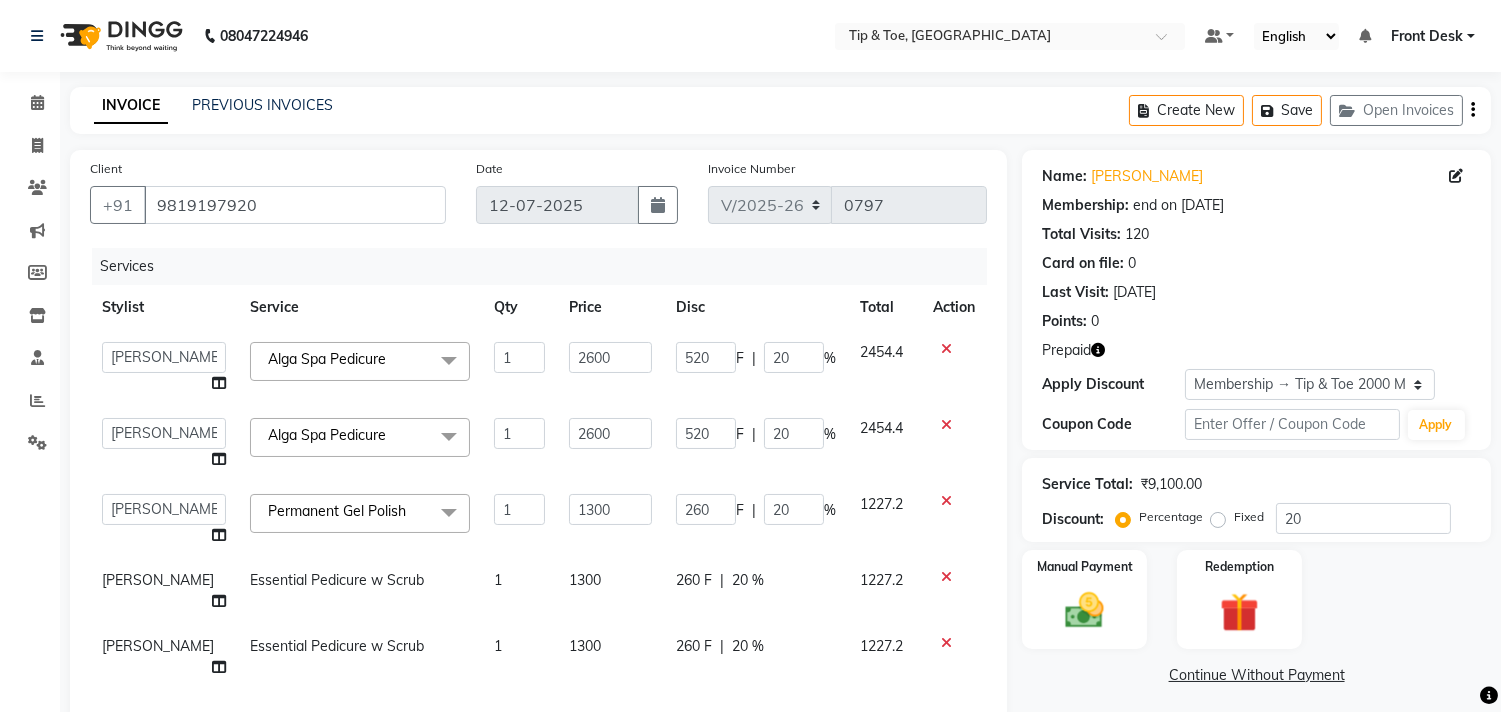 select on "68701" 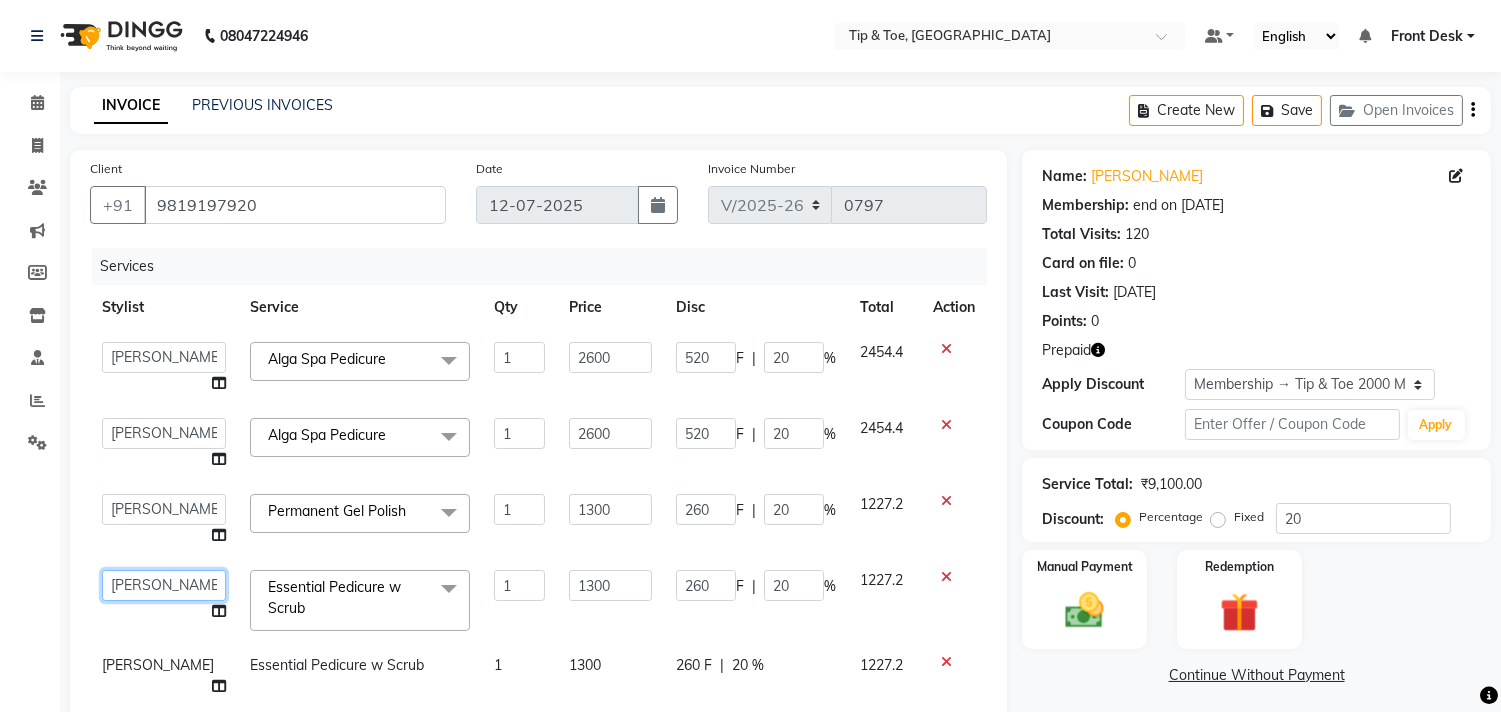 click on "Aditya   Admin   ARSHAD   Bhavna   Chonya   Dhanshree   Front Desk   Hajra Sayed   Horeiphi   Jai Randeria   Jiten   Jyoti Singh   Keishing   Kumar   MADHURA   Nikhil   Shailesh Maheshker   Suzu" 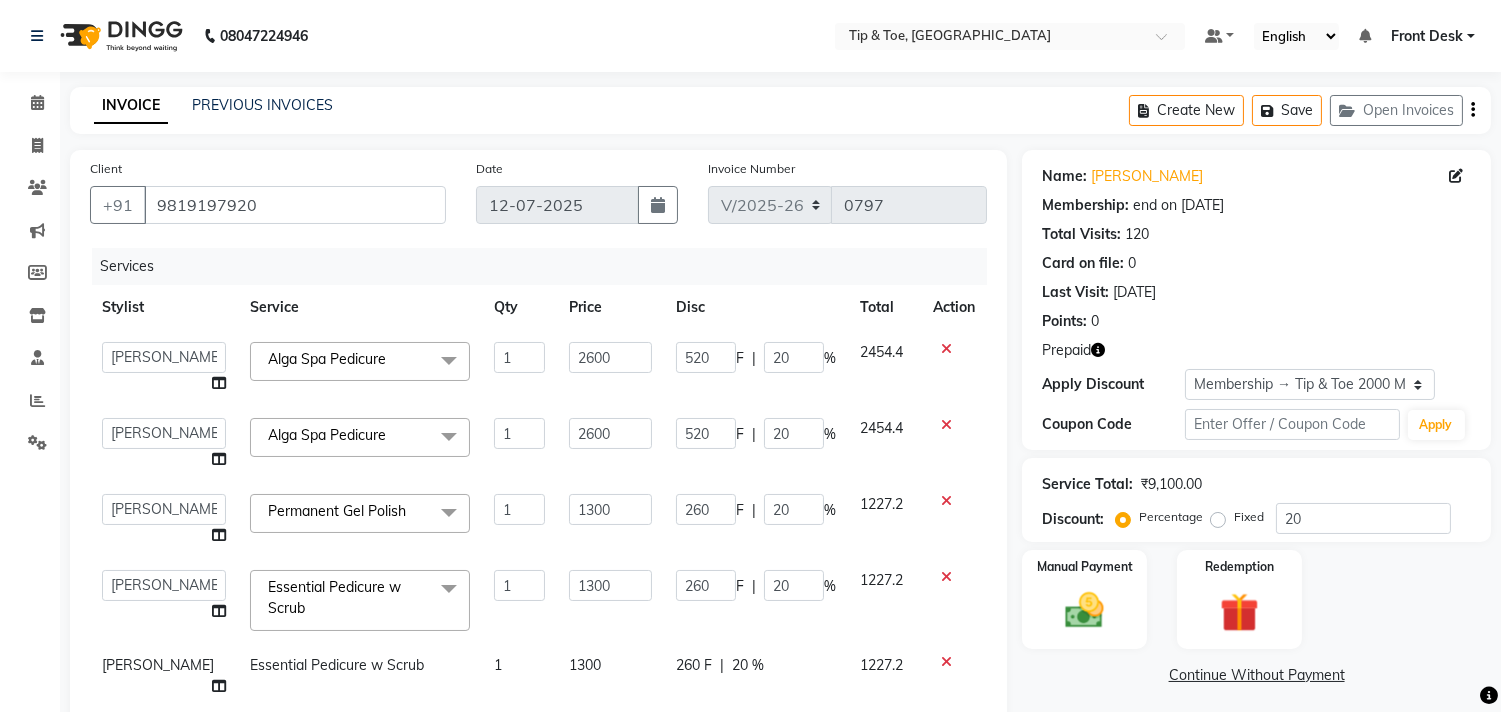 select on "38741" 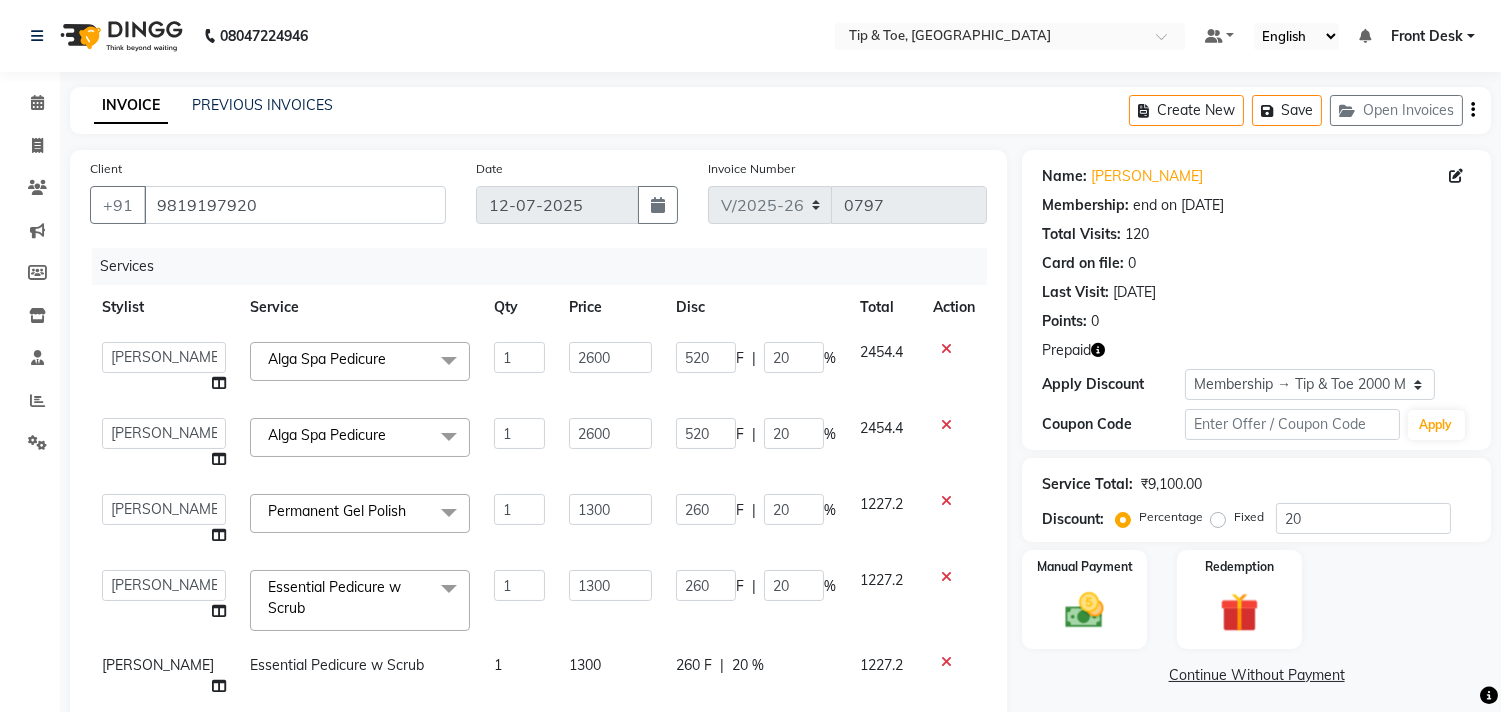 click on "Essential Pedicure w Scrub  x" 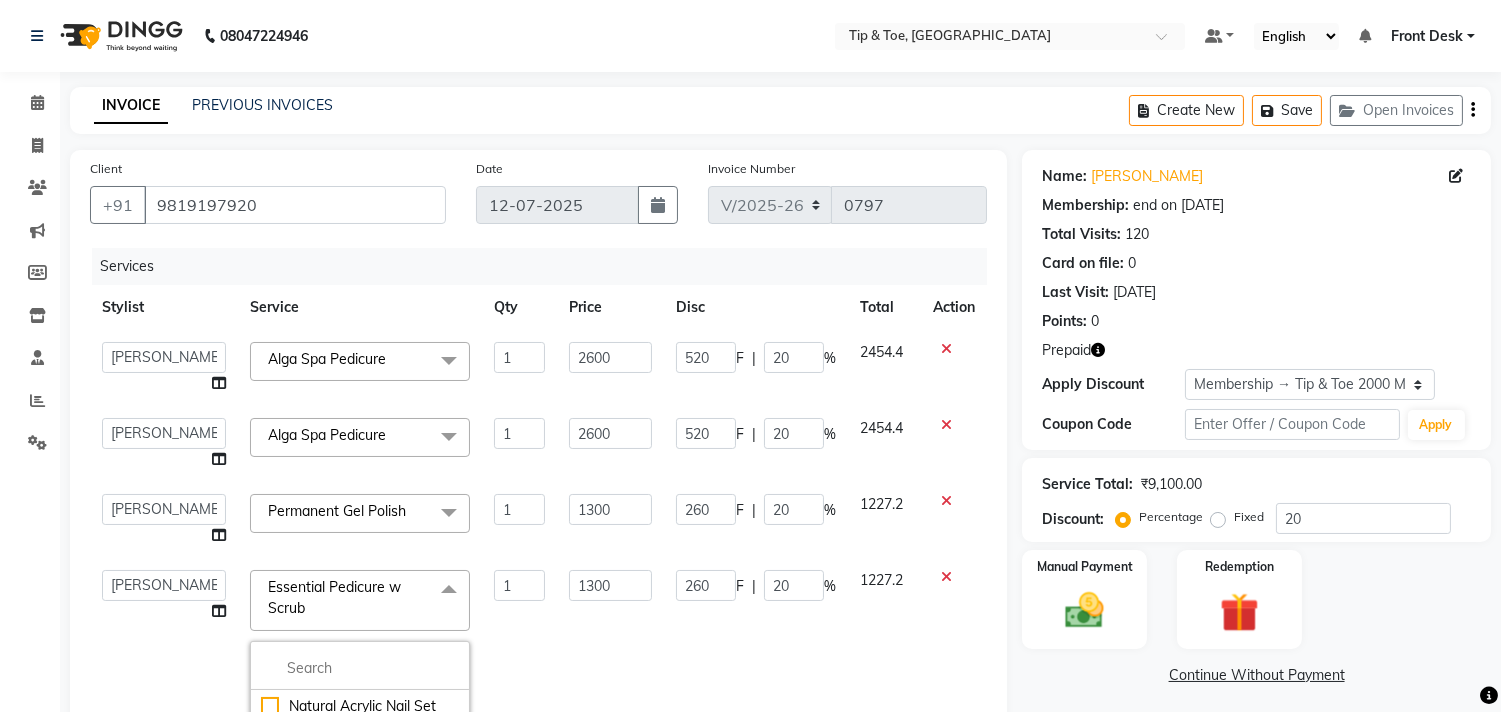 click on "Essential Pedicure w Scrub  x" 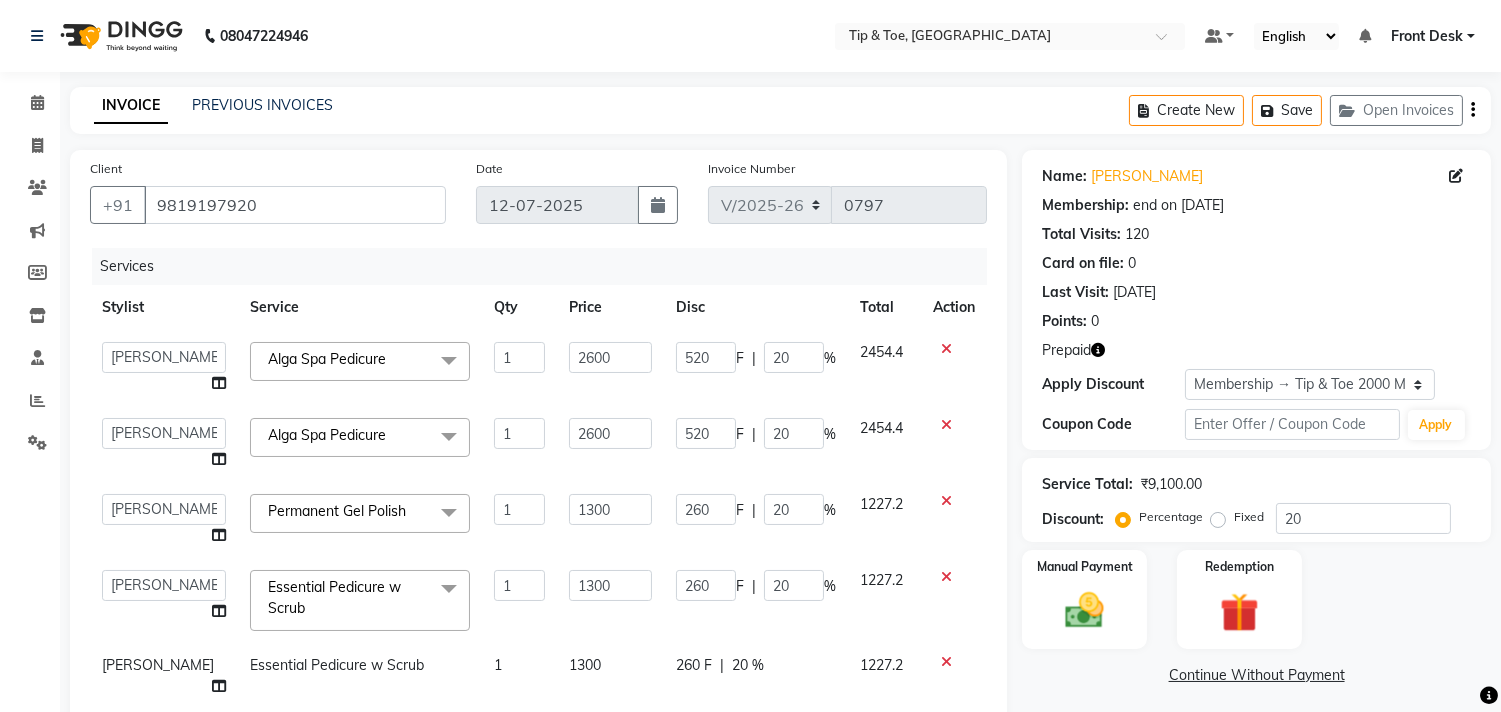 click on "Essential Pedicure w Scrub  x" 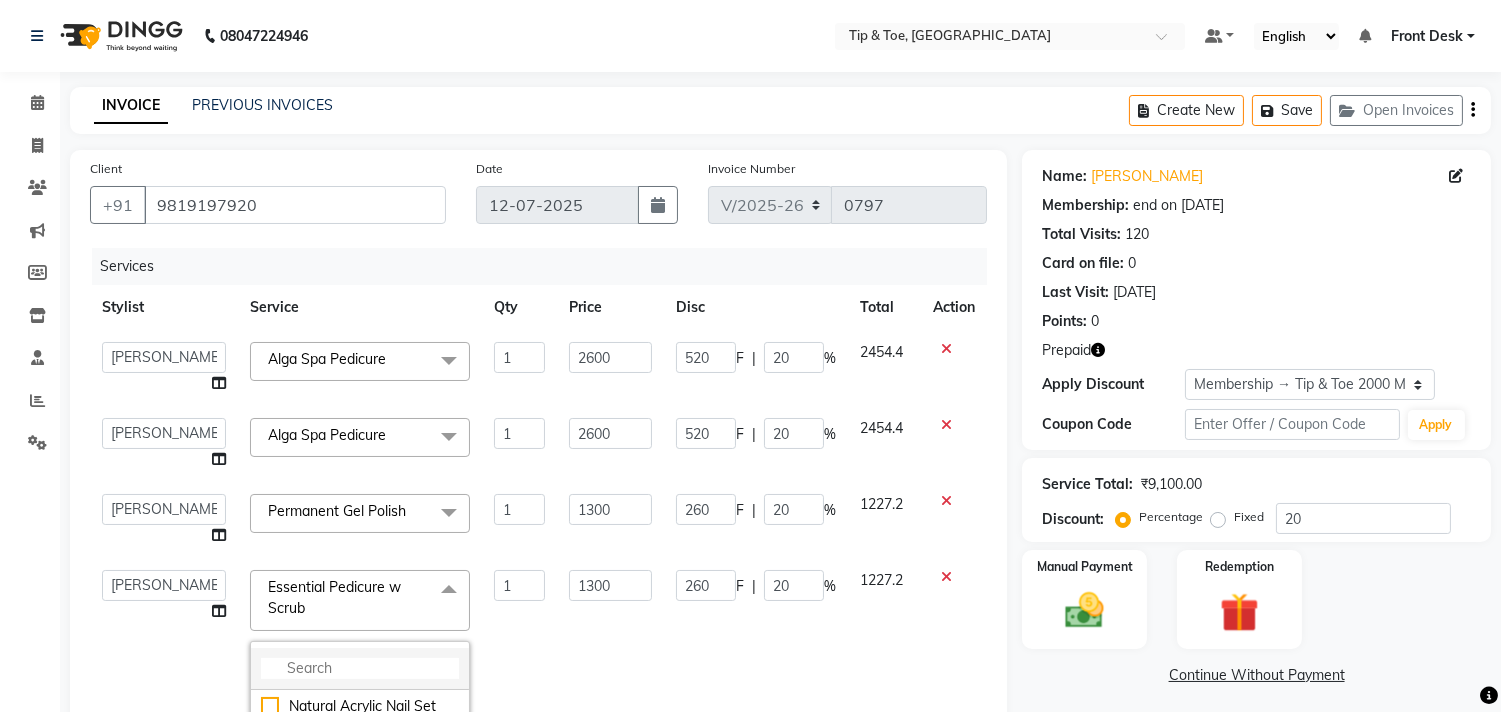 click 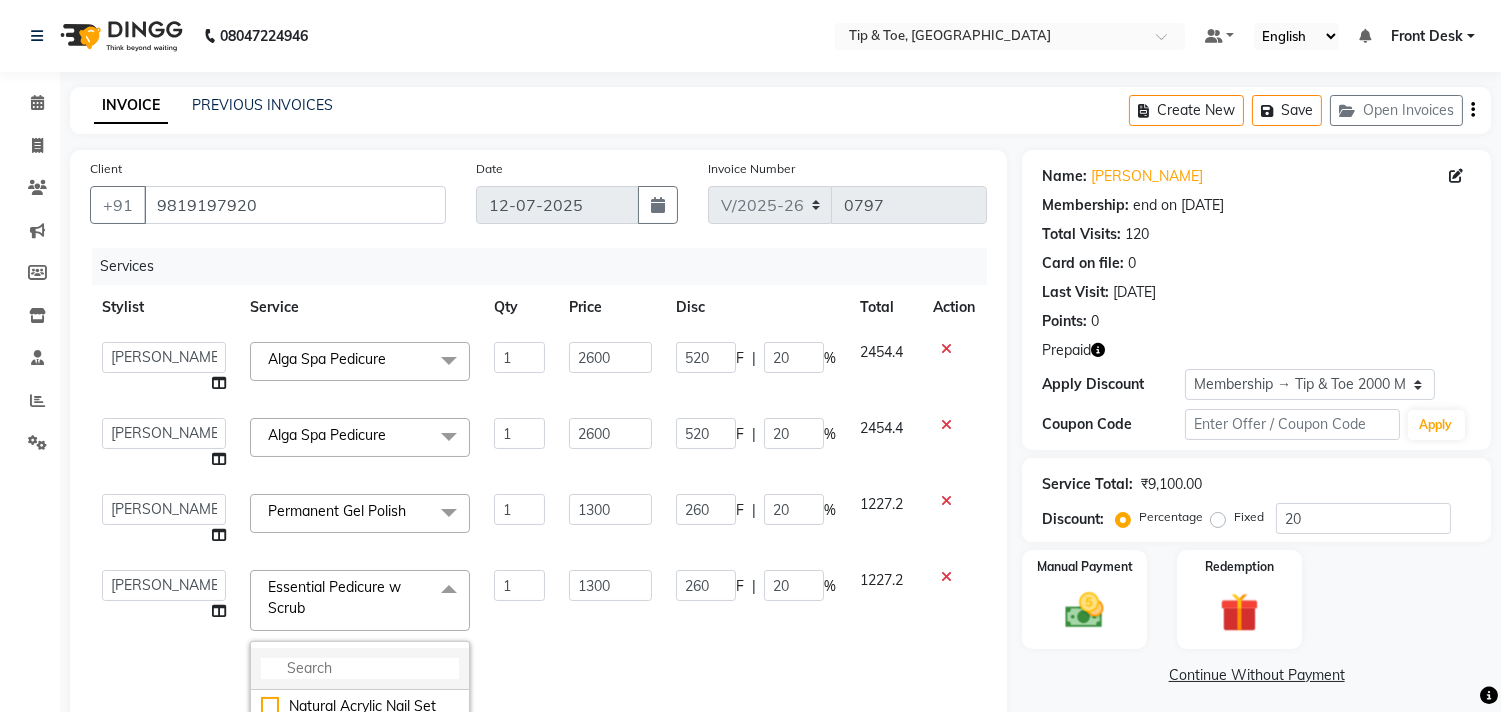 click 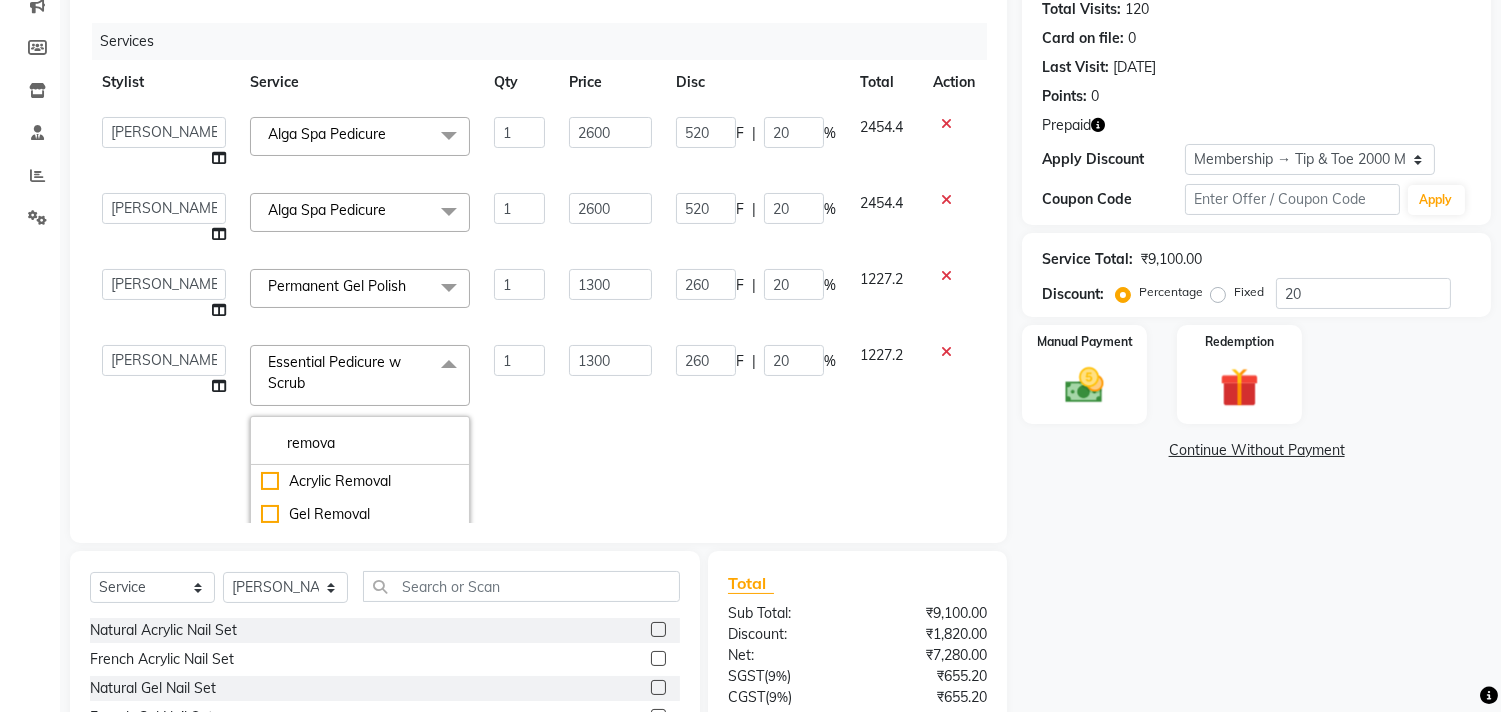 scroll, scrollTop: 277, scrollLeft: 0, axis: vertical 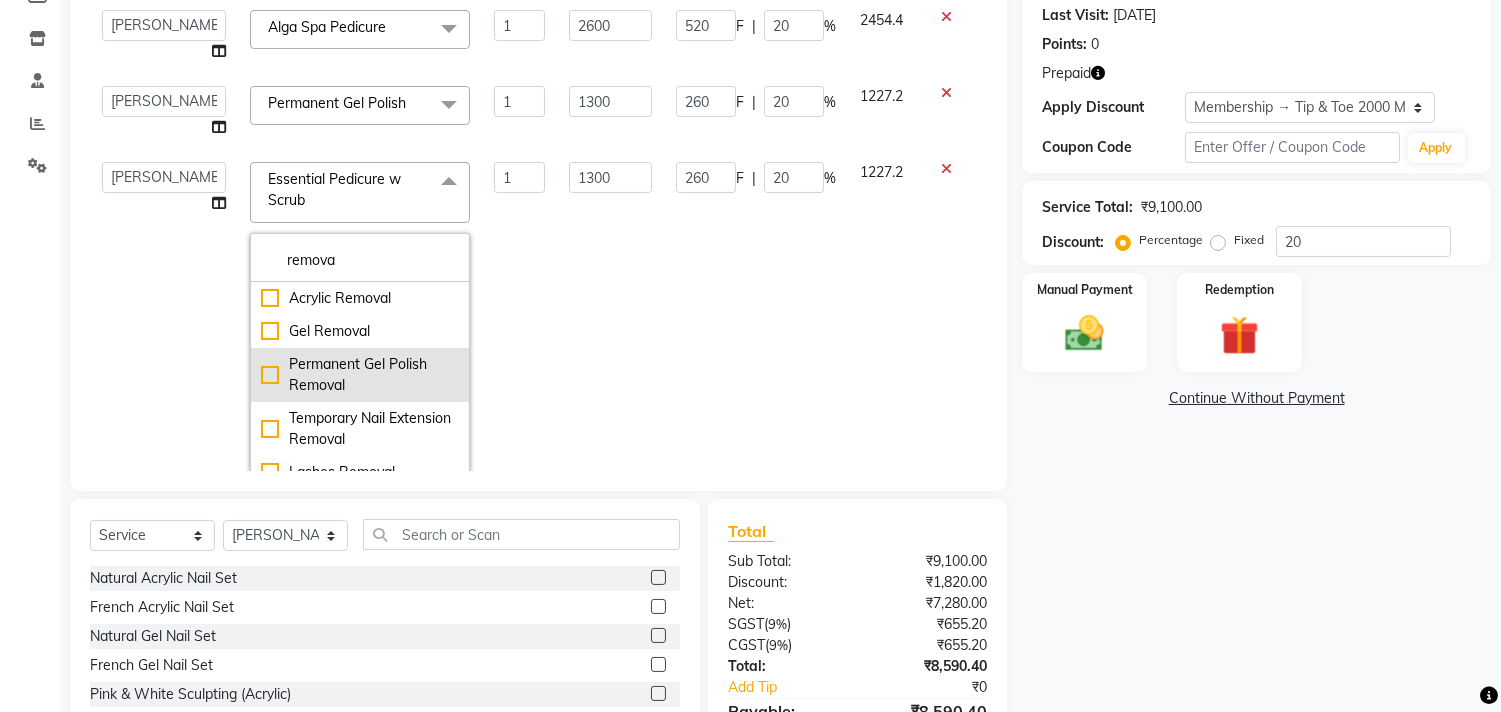 type on "remova" 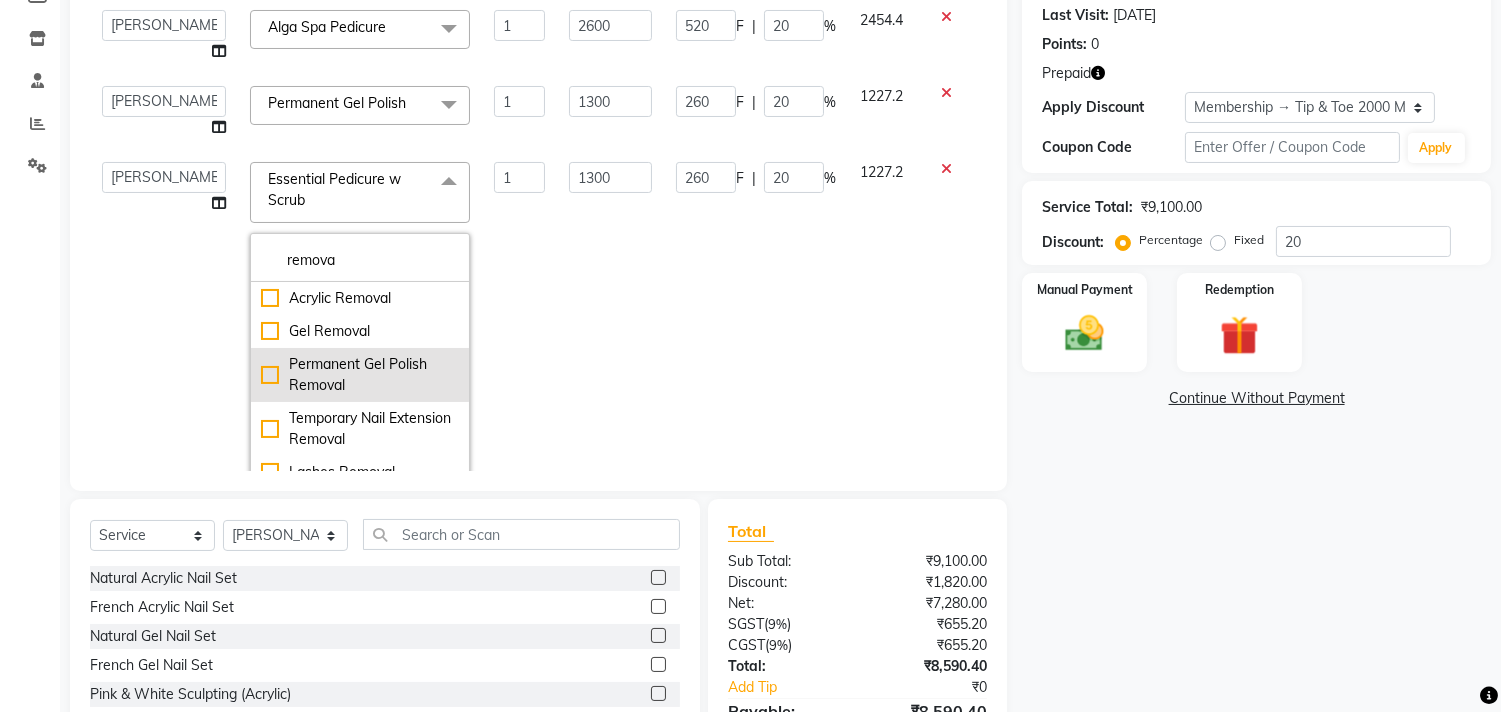 click on "Permanent Gel Polish Removal" 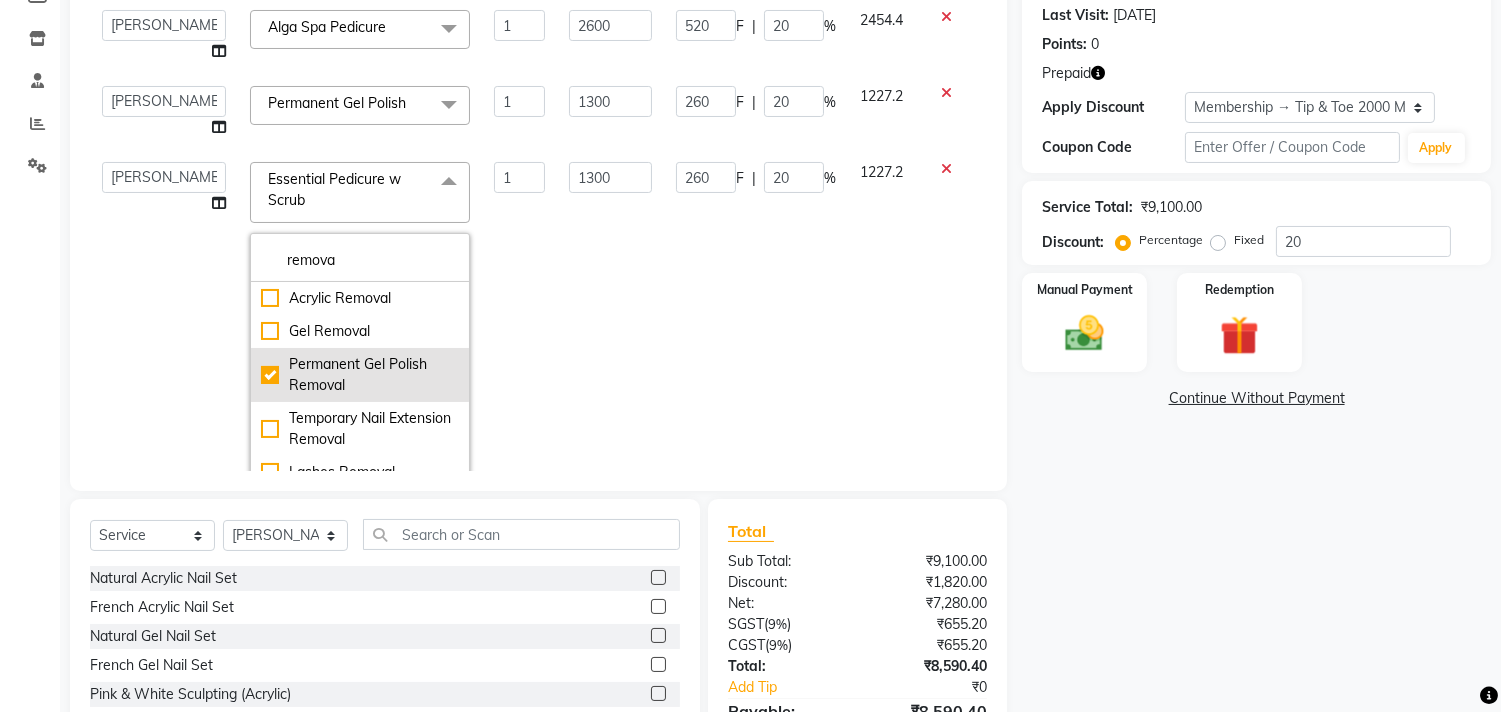 type on "500" 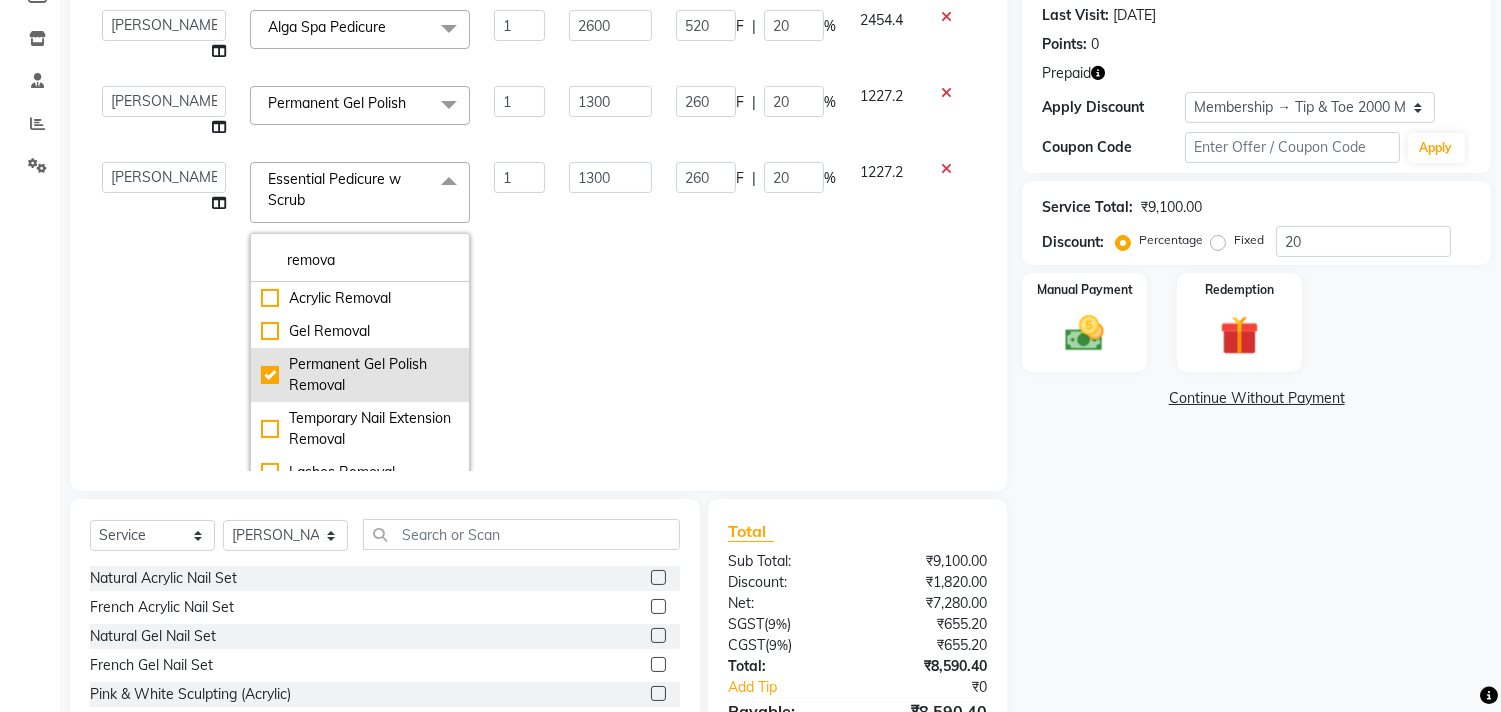 type on "100" 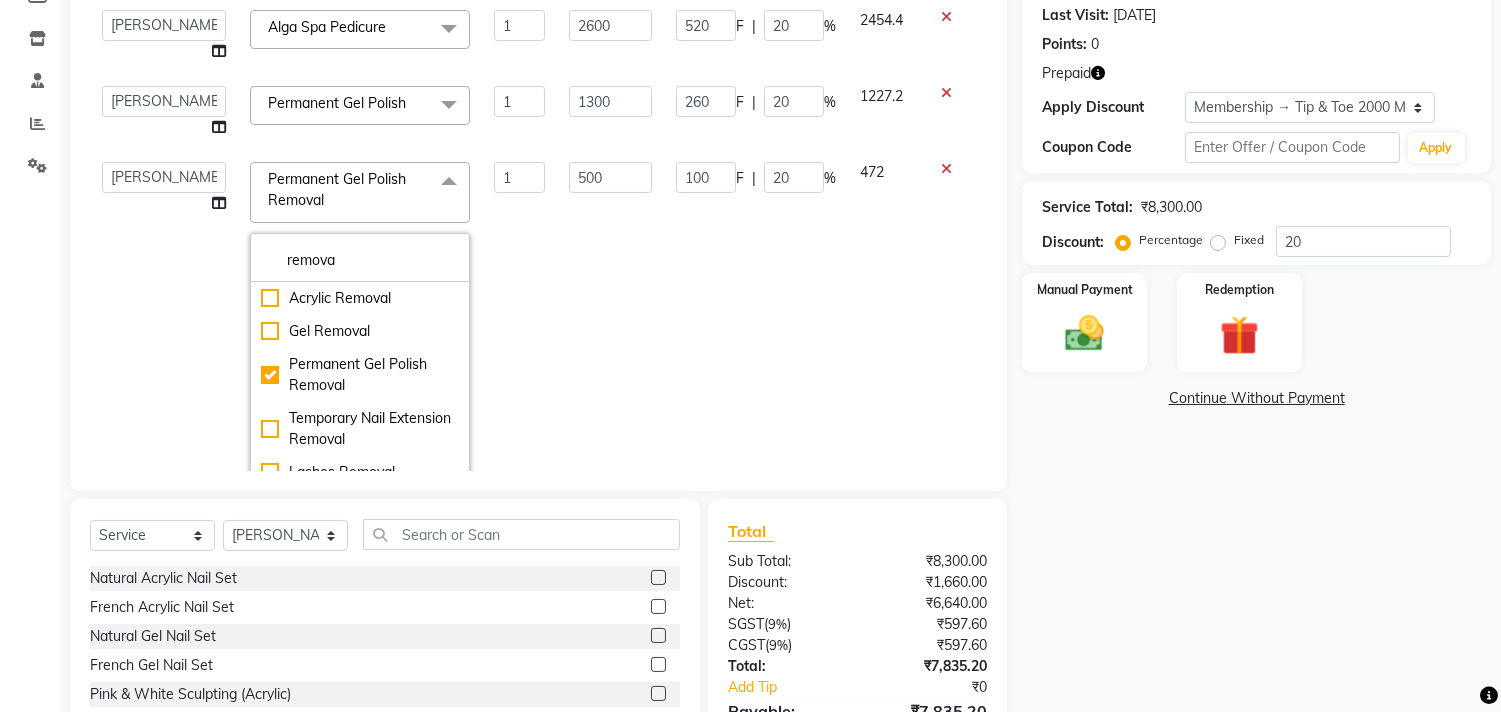 click on "500" 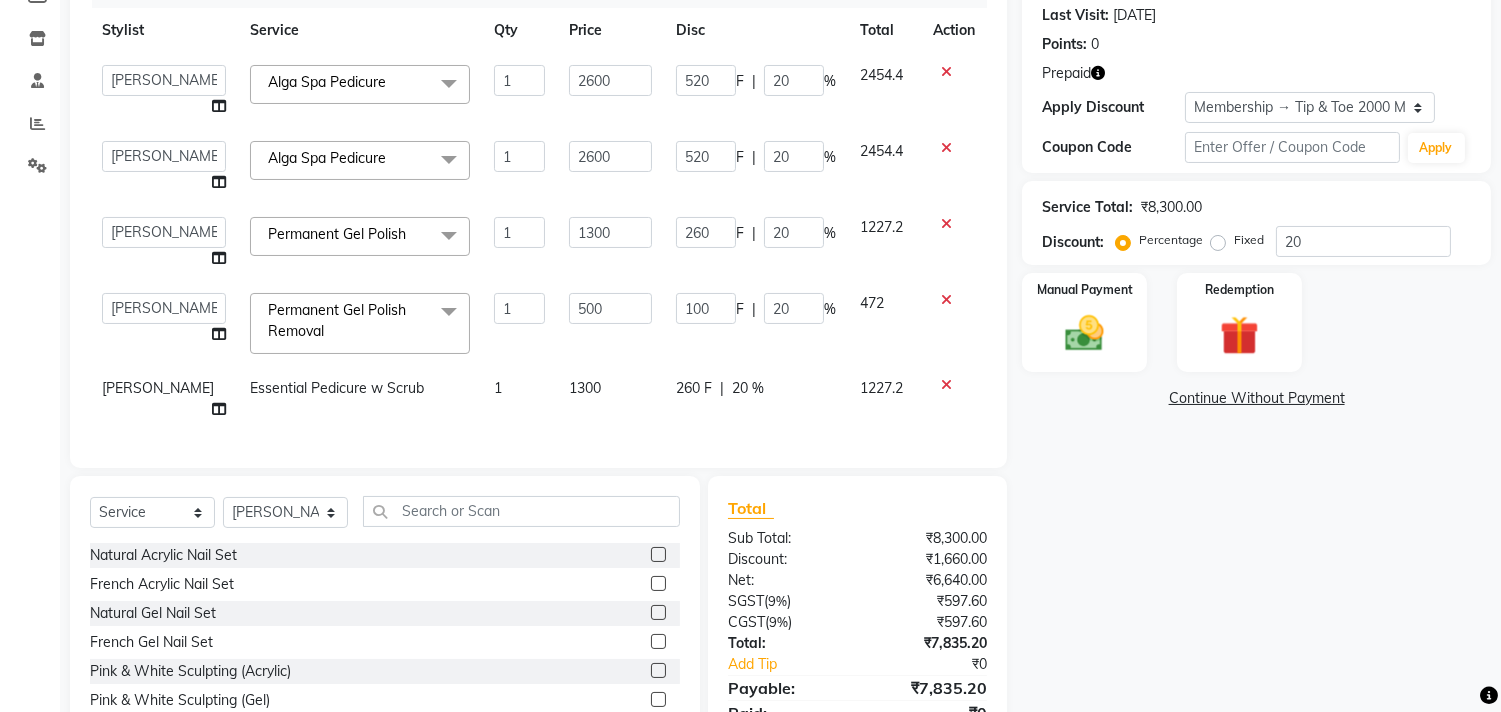 scroll, scrollTop: 0, scrollLeft: 0, axis: both 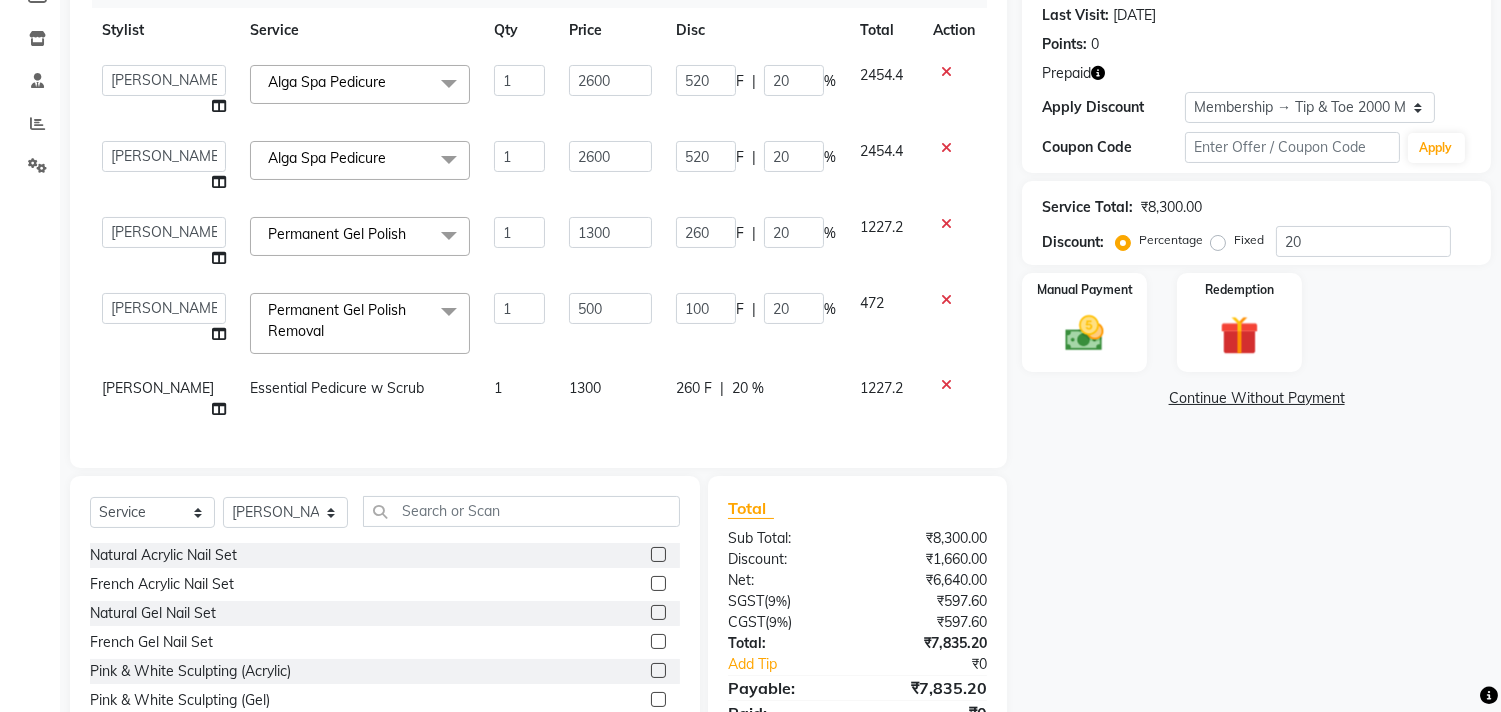 select on "63251" 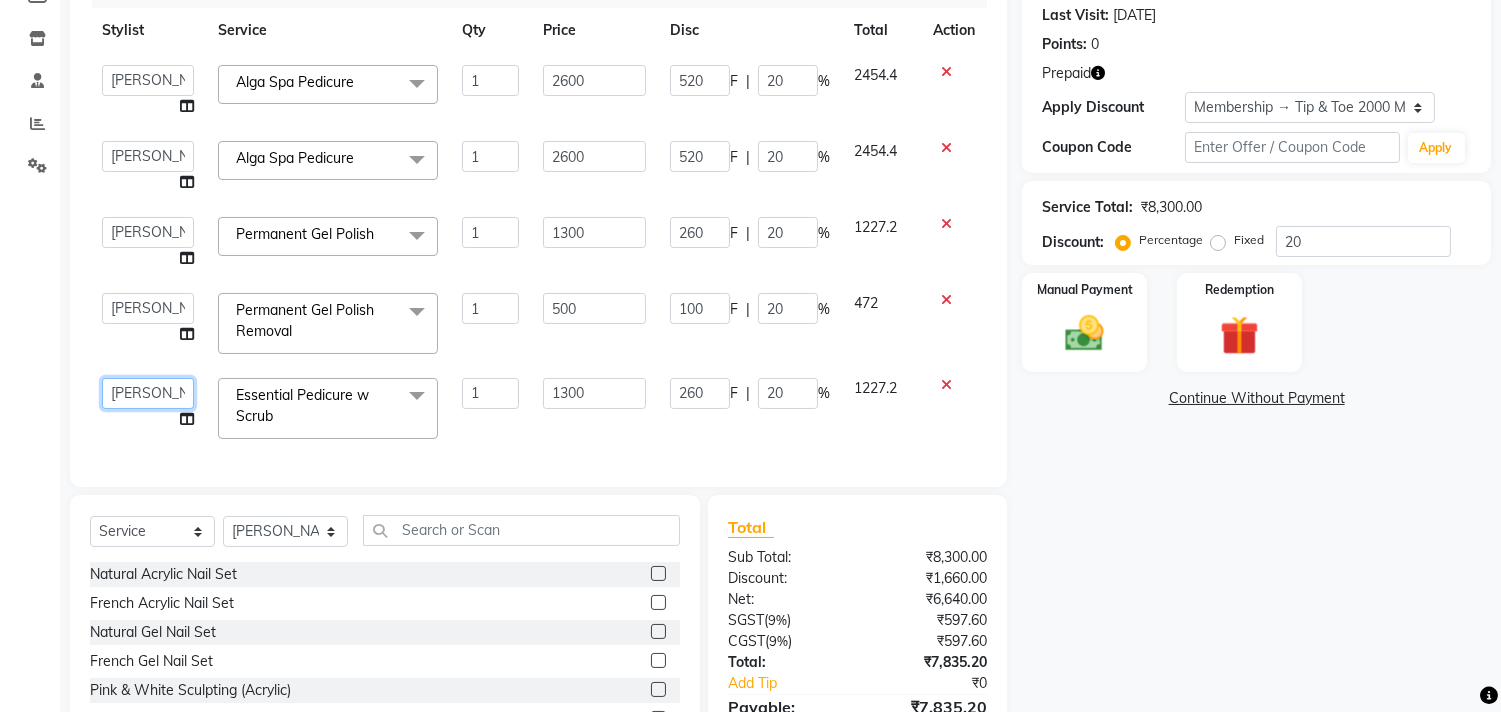click on "Aditya   Admin   ARSHAD   Bhavna   Chonya   Dhanshree   Front Desk   Hajra Sayed   Horeiphi   Jai Randeria   Jiten   Jyoti Singh   Keishing   Kumar   MADHURA   Nikhil   Shailesh Maheshker   Suzu" 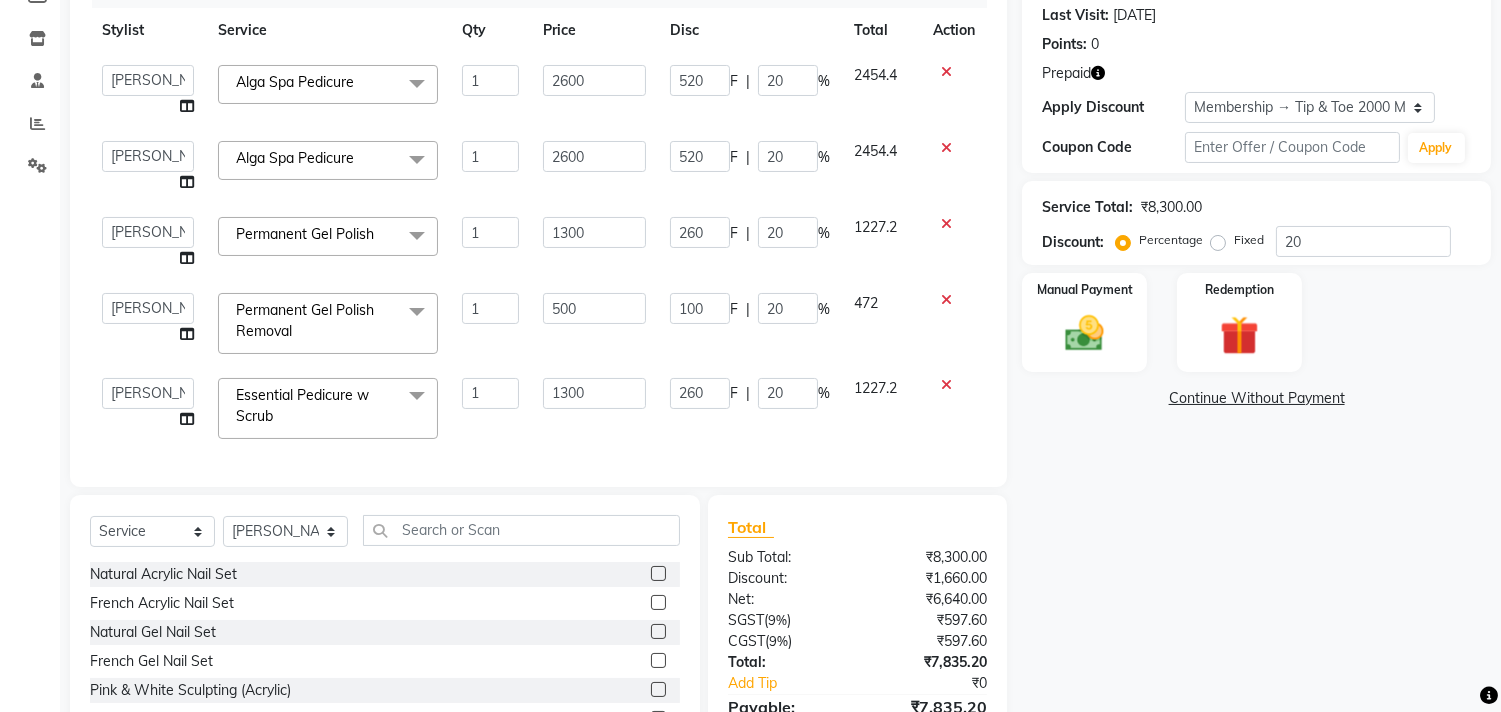 select on "68701" 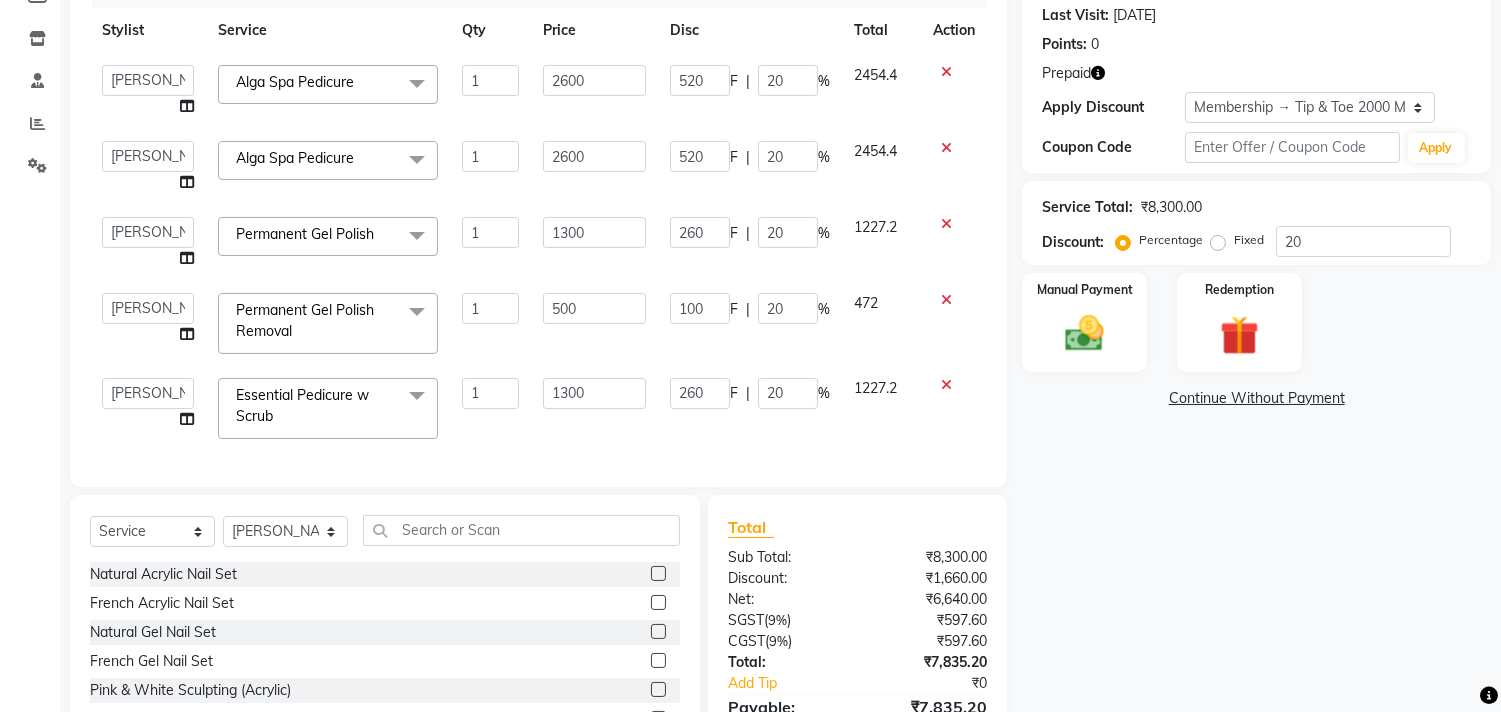 click on "Essential Pedicure w Scrub" 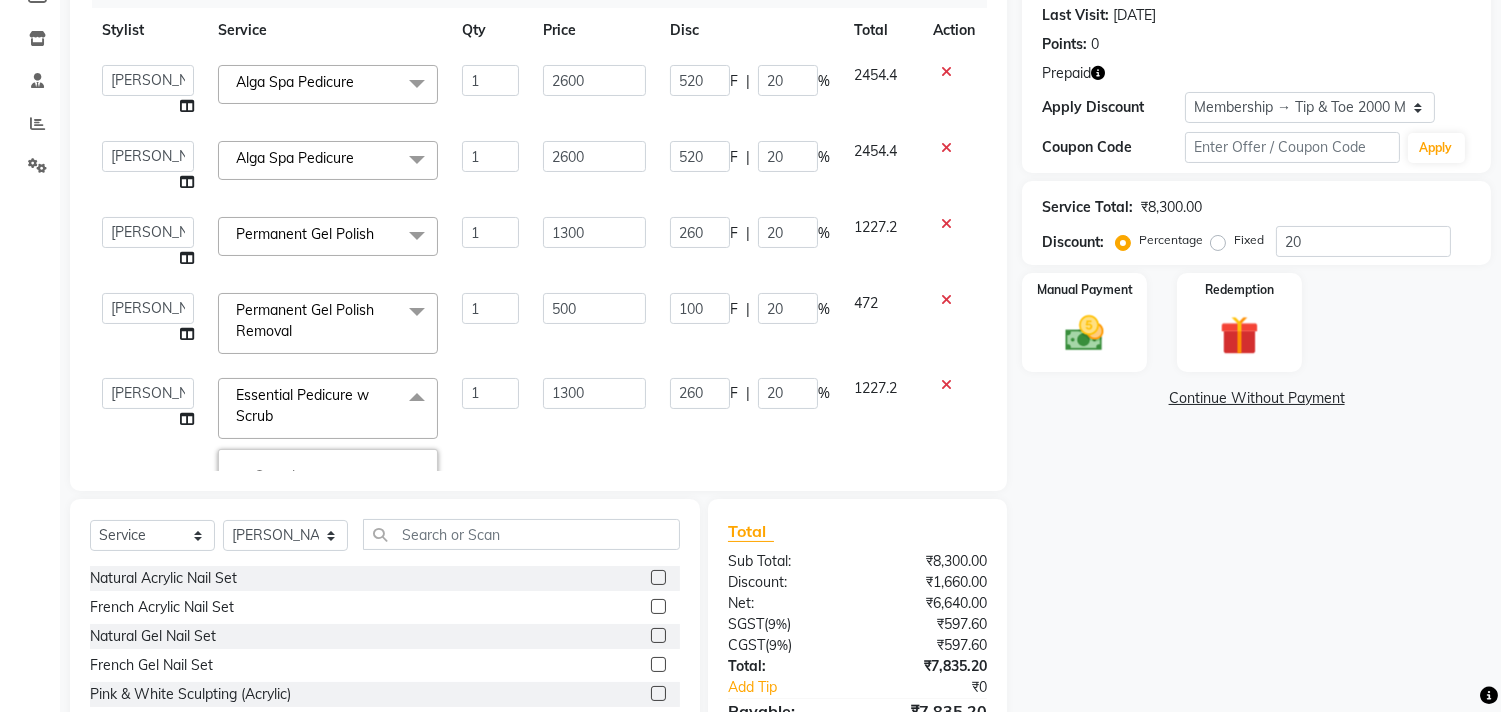 click on "Essential Pedicure w Scrub" 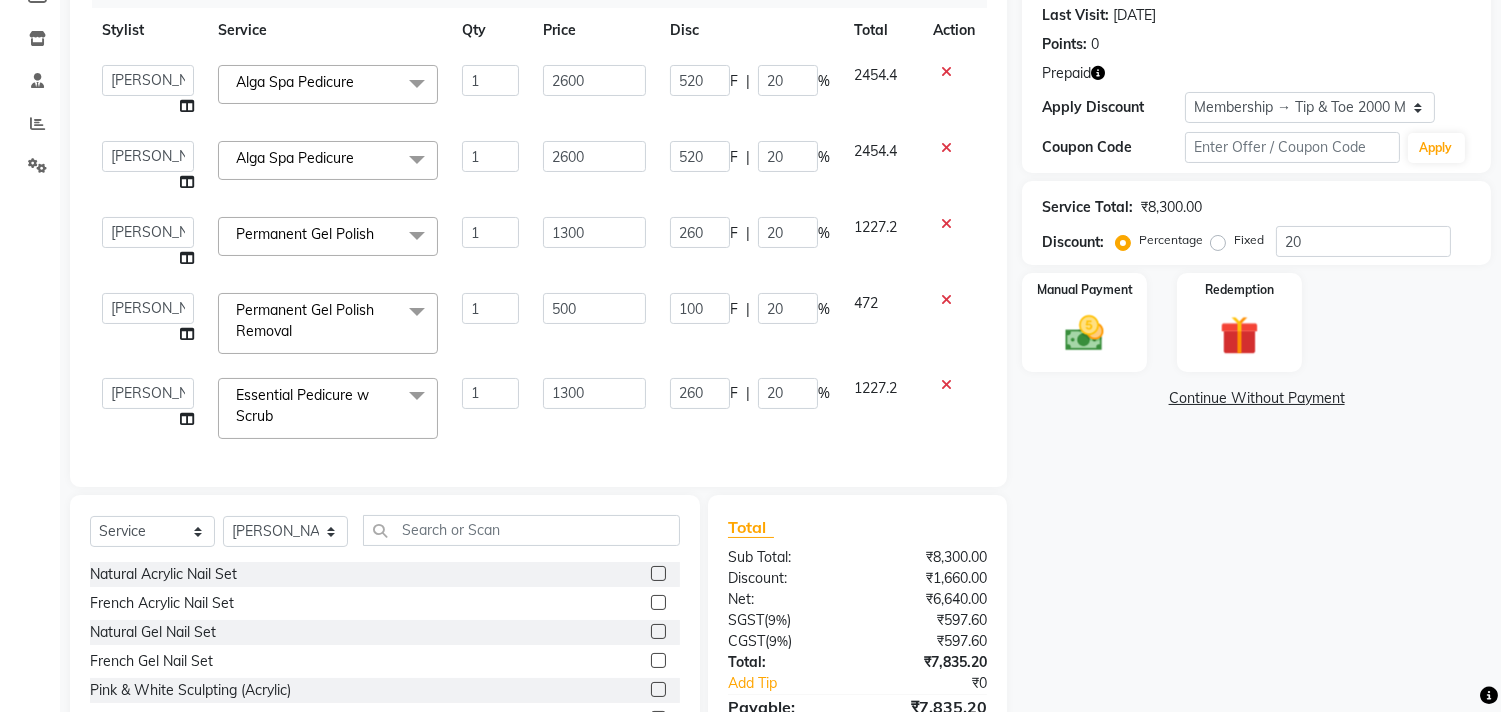click on "Essential Pedicure w Scrub" 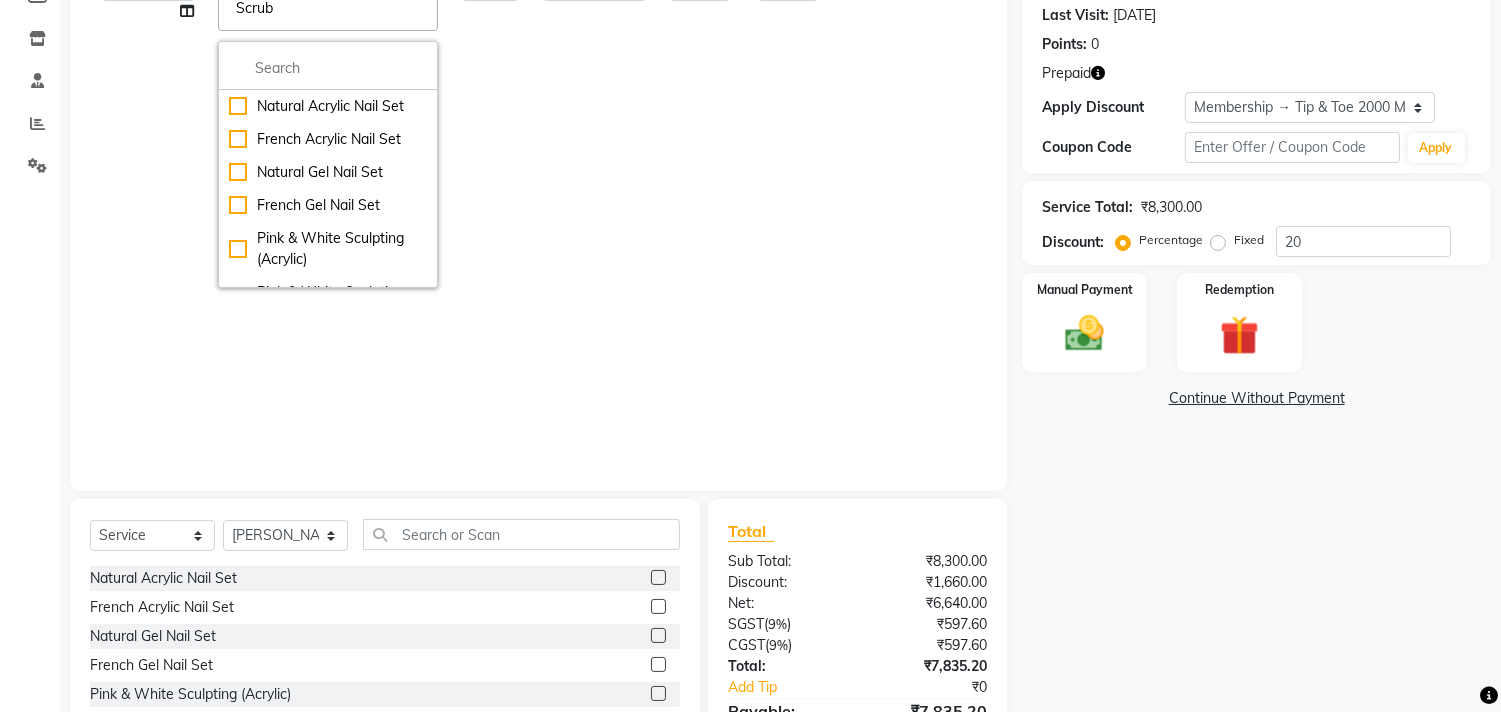 scroll, scrollTop: 422, scrollLeft: 0, axis: vertical 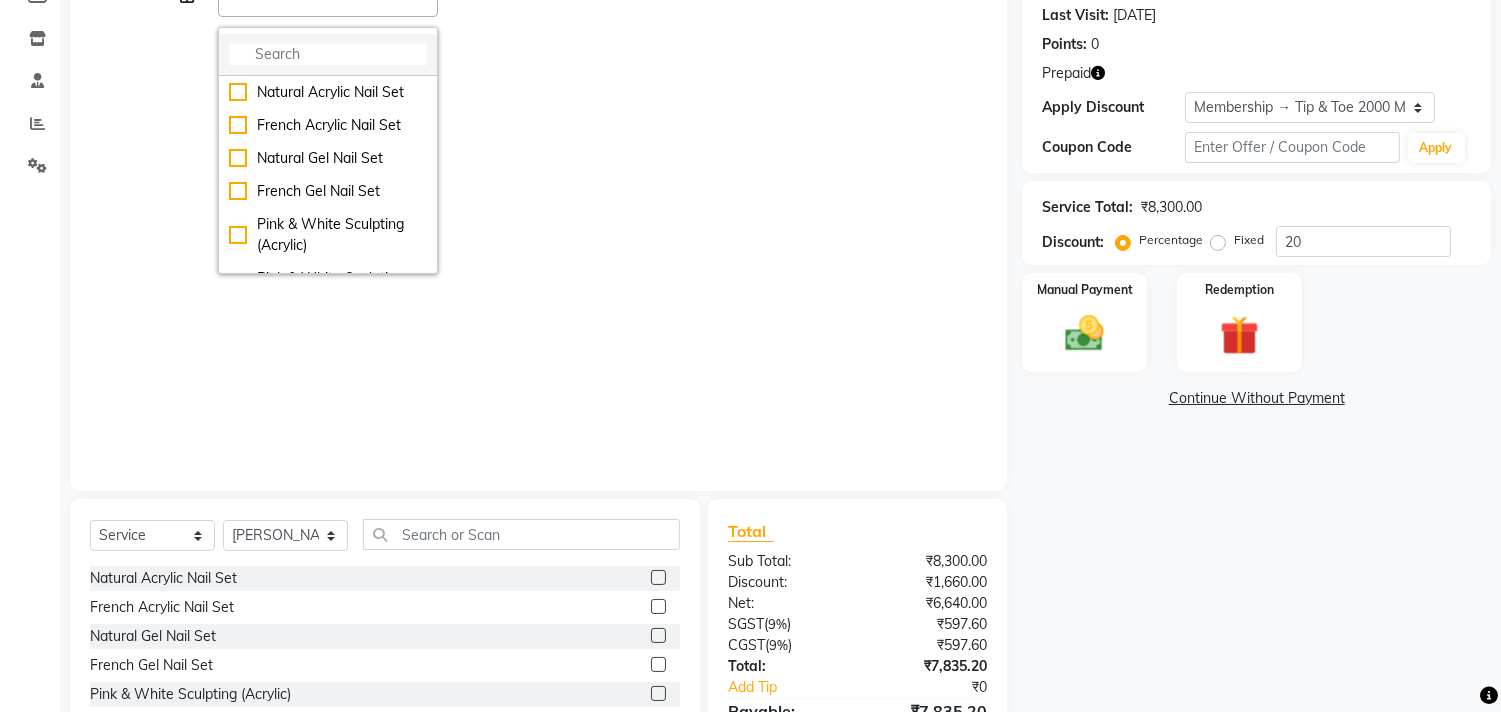 click 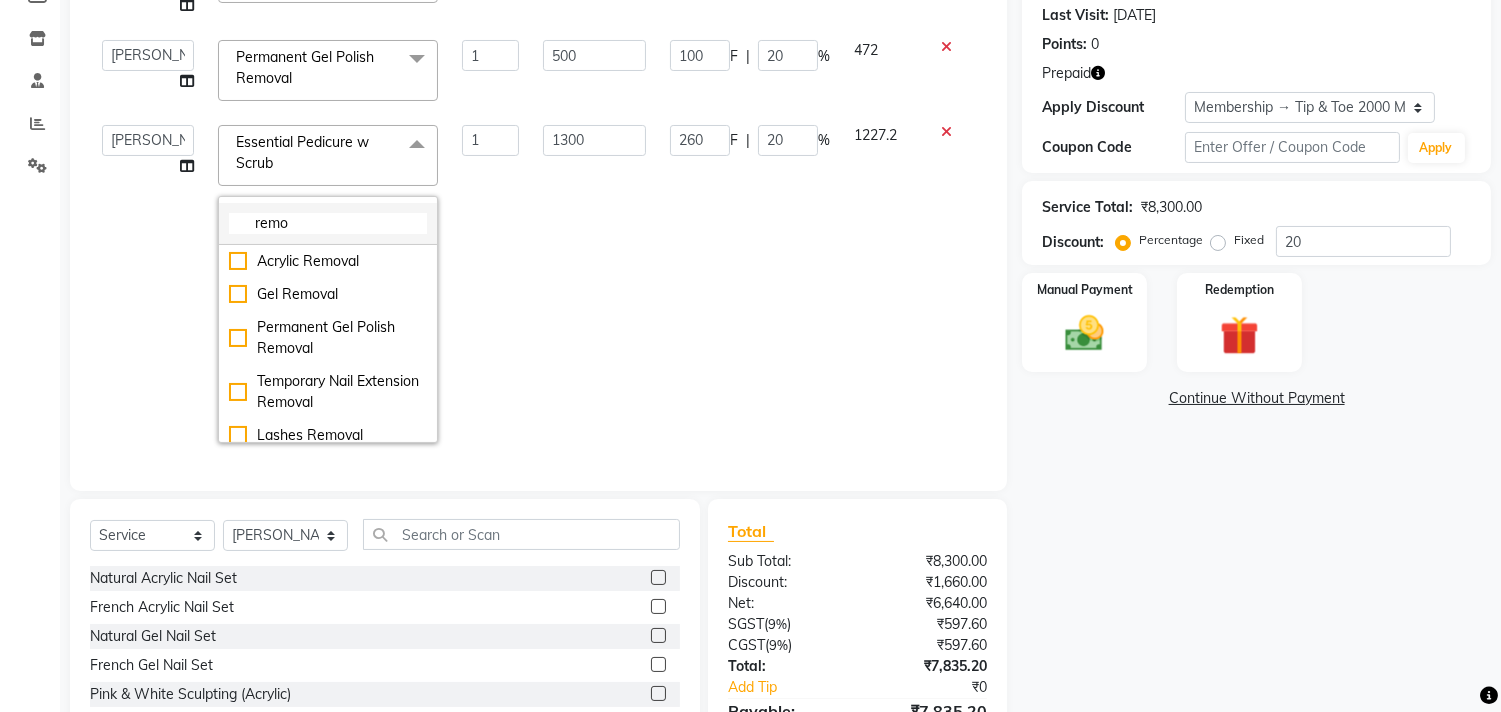 scroll, scrollTop: 270, scrollLeft: 0, axis: vertical 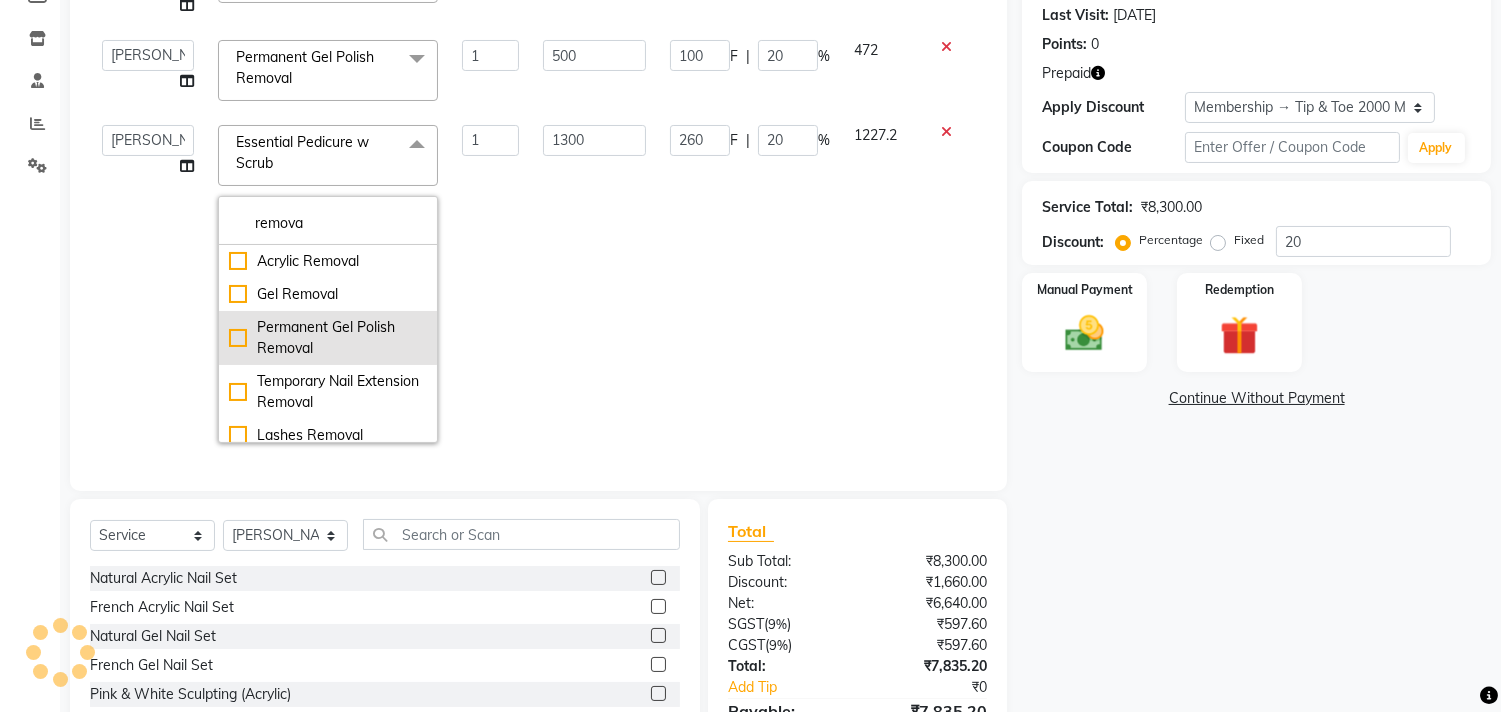 type on "remova" 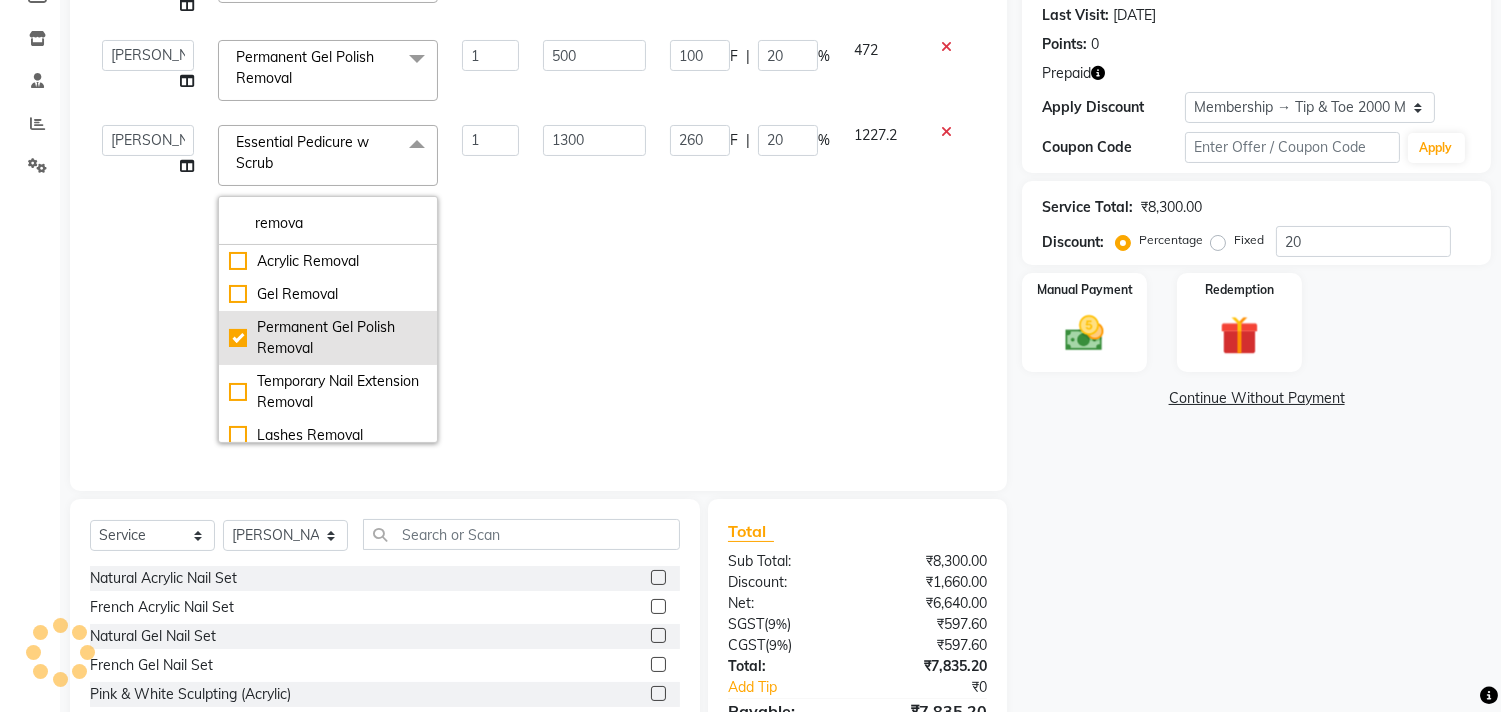 checkbox on "true" 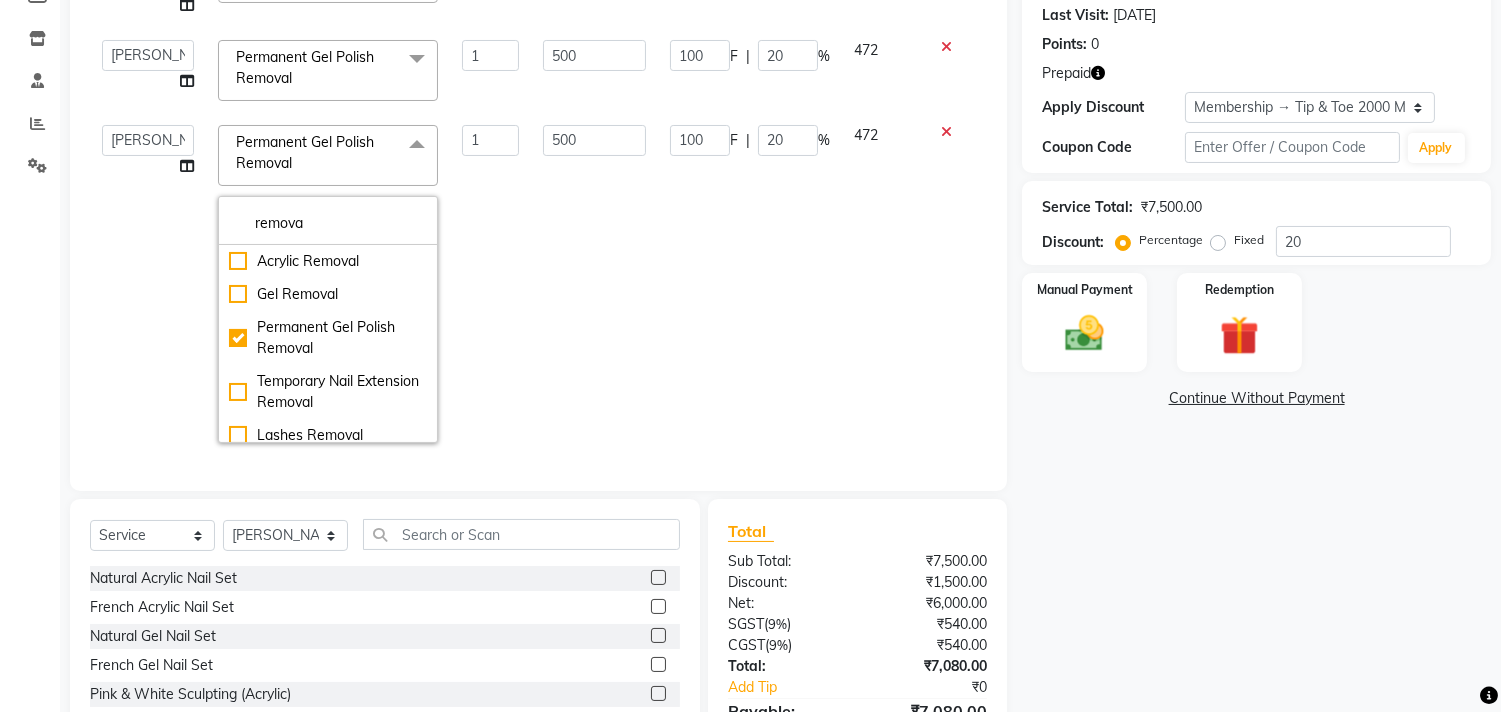 click on "500" 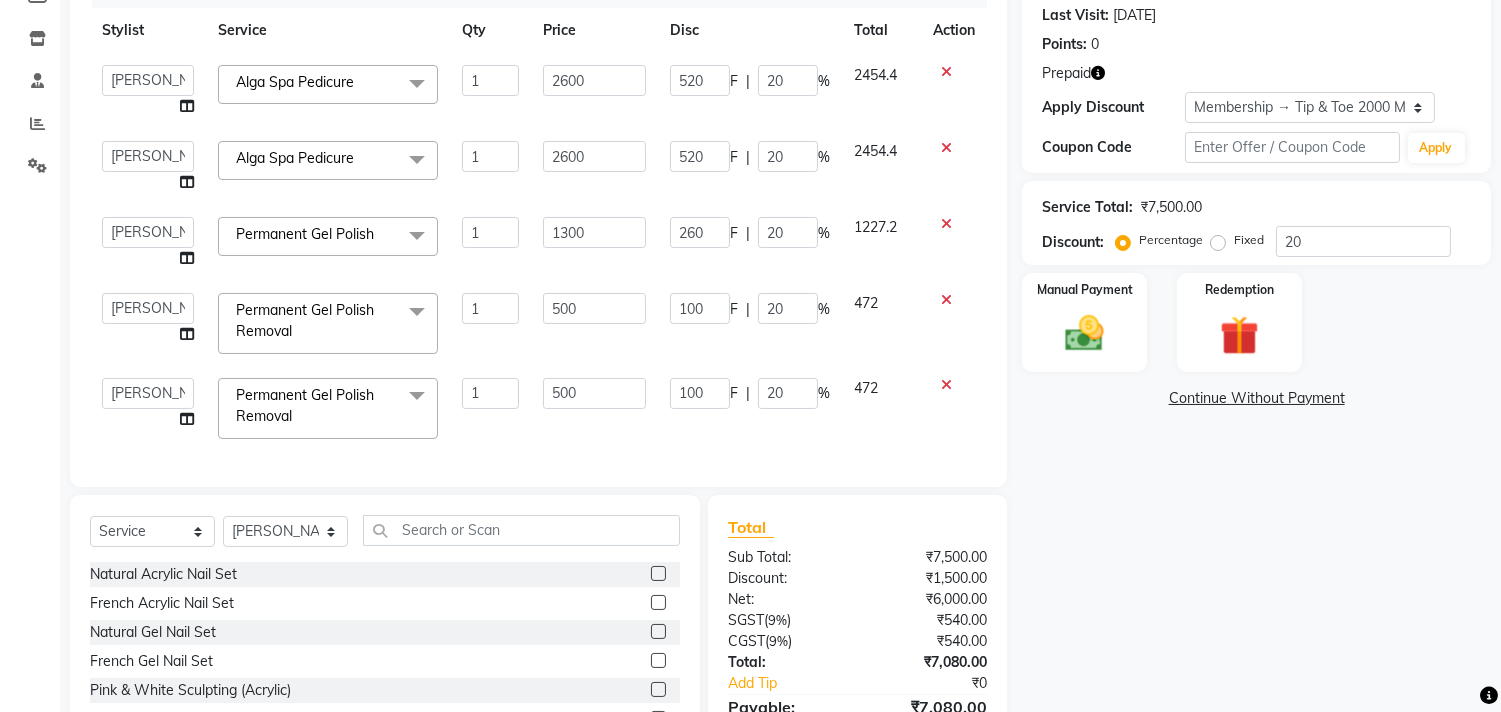 scroll, scrollTop: 0, scrollLeft: 0, axis: both 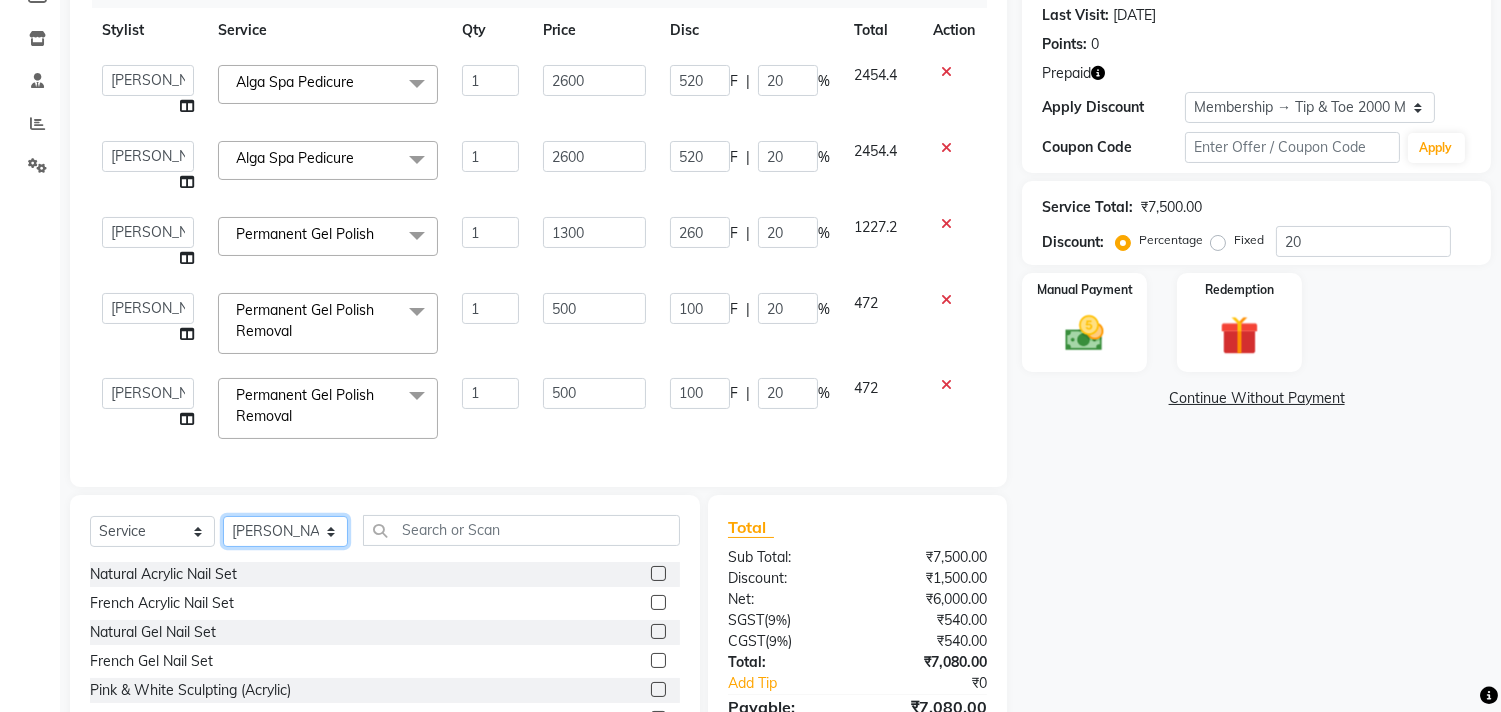 click on "Select Stylist Aditya Admin ARSHAD Bhavna Chonya Dhanshree Front Desk Hajra Sayed Horeiphi Jai Randeria Jiten Jyoti Singh Keishing Kumar MADHURA Nikhil Shailesh Maheshker Suzu" 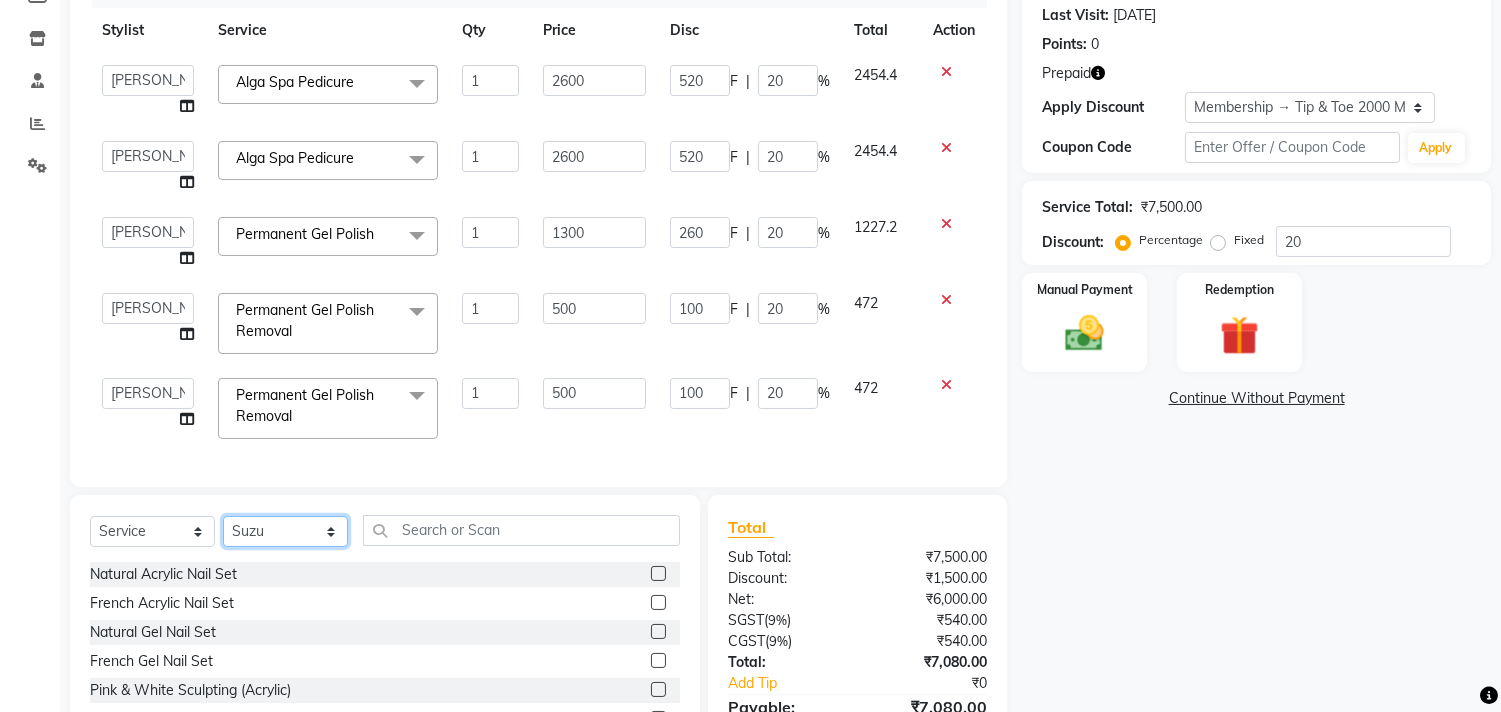 click on "Select Stylist Aditya Admin ARSHAD Bhavna Chonya Dhanshree Front Desk Hajra Sayed Horeiphi Jai Randeria Jiten Jyoti Singh Keishing Kumar MADHURA Nikhil Shailesh Maheshker Suzu" 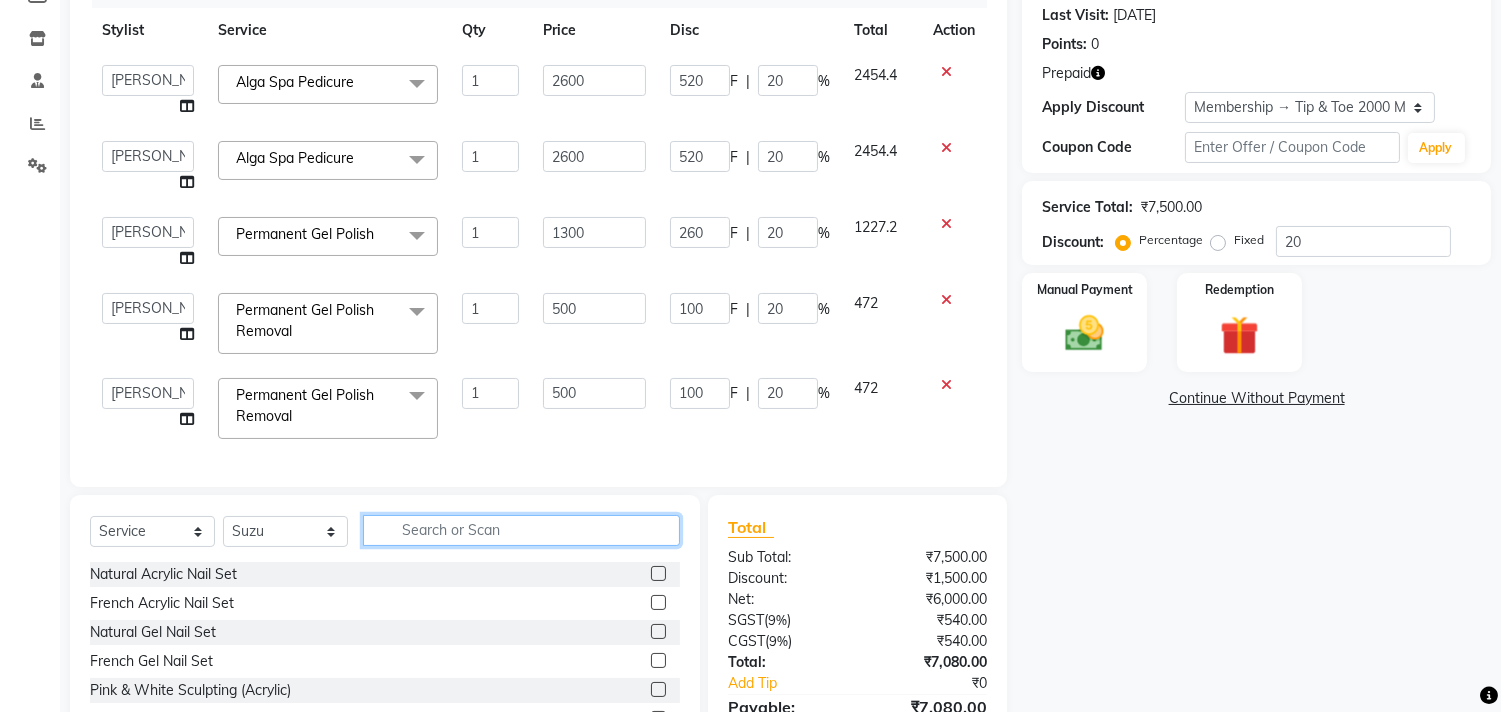 click 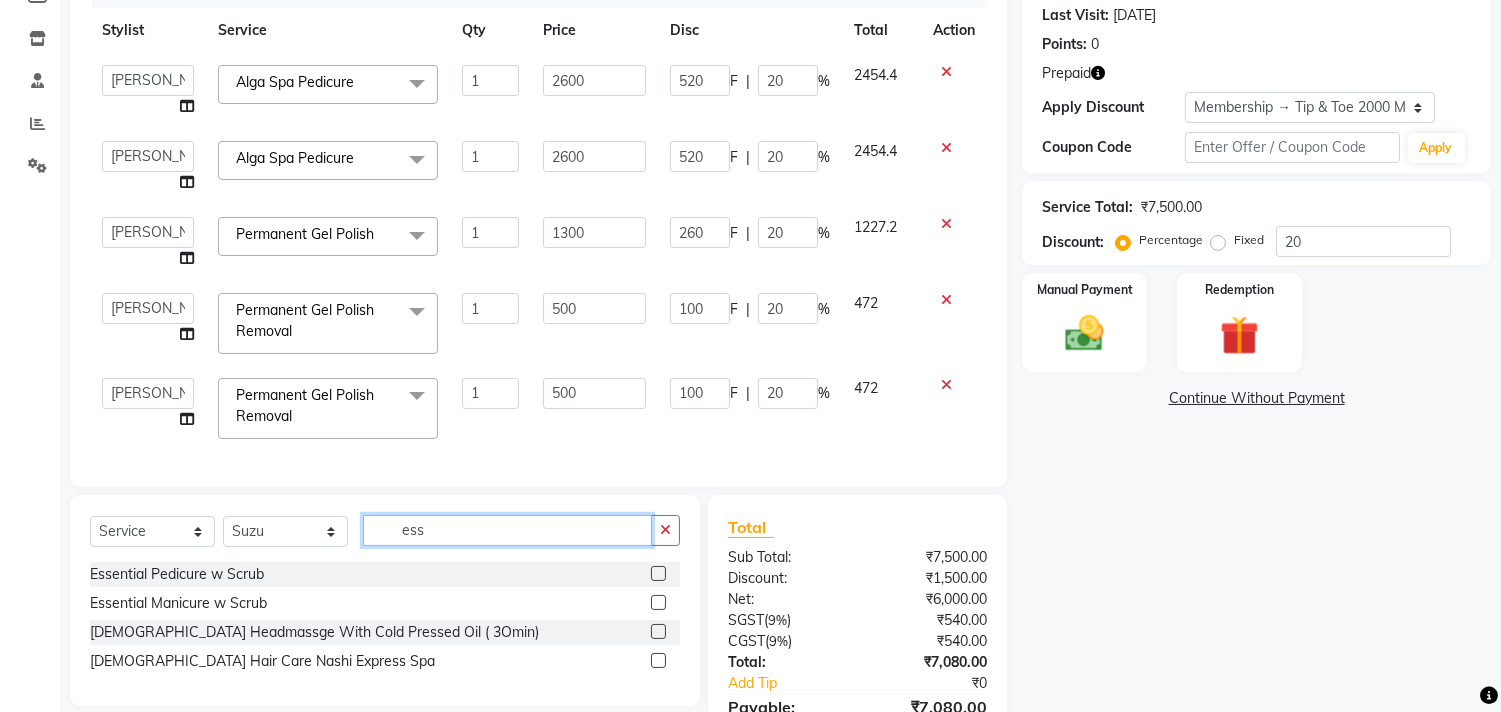 type on "ess" 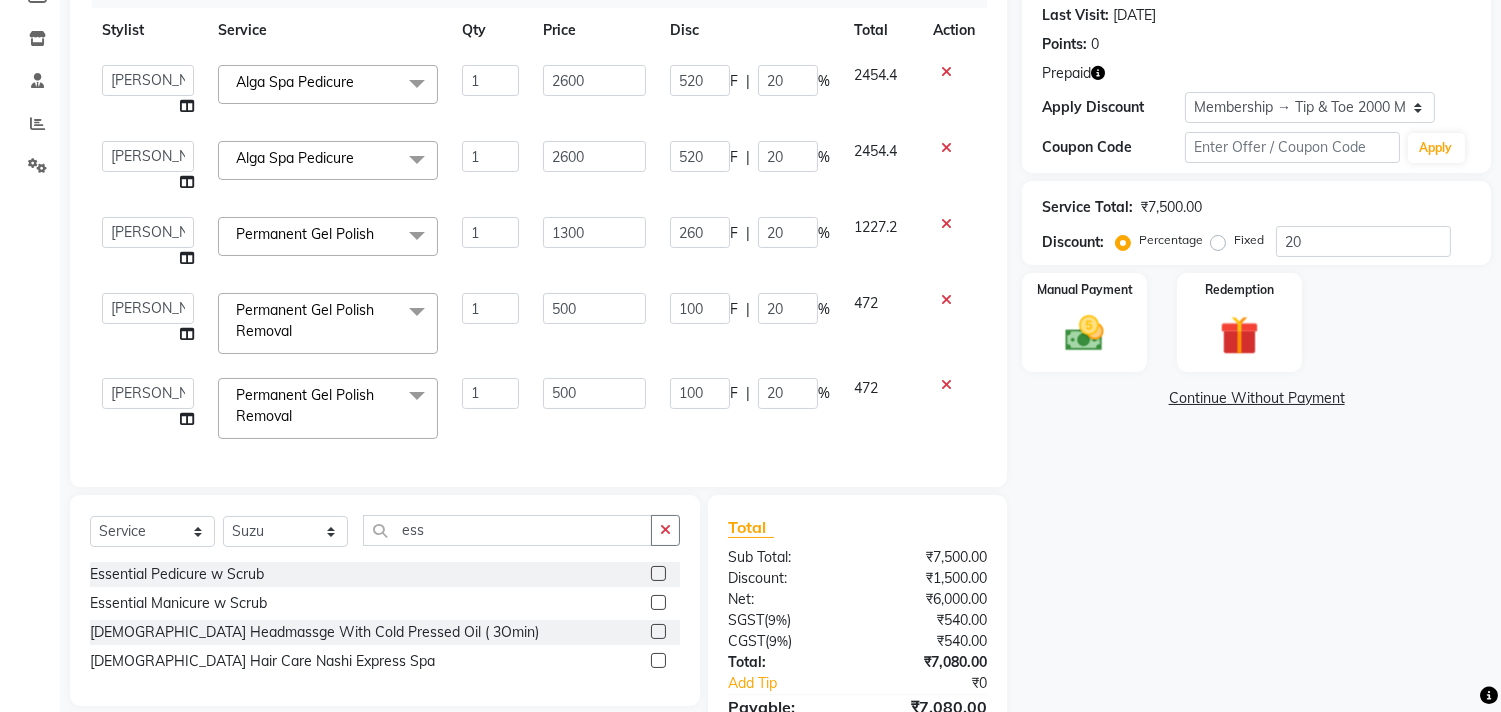click 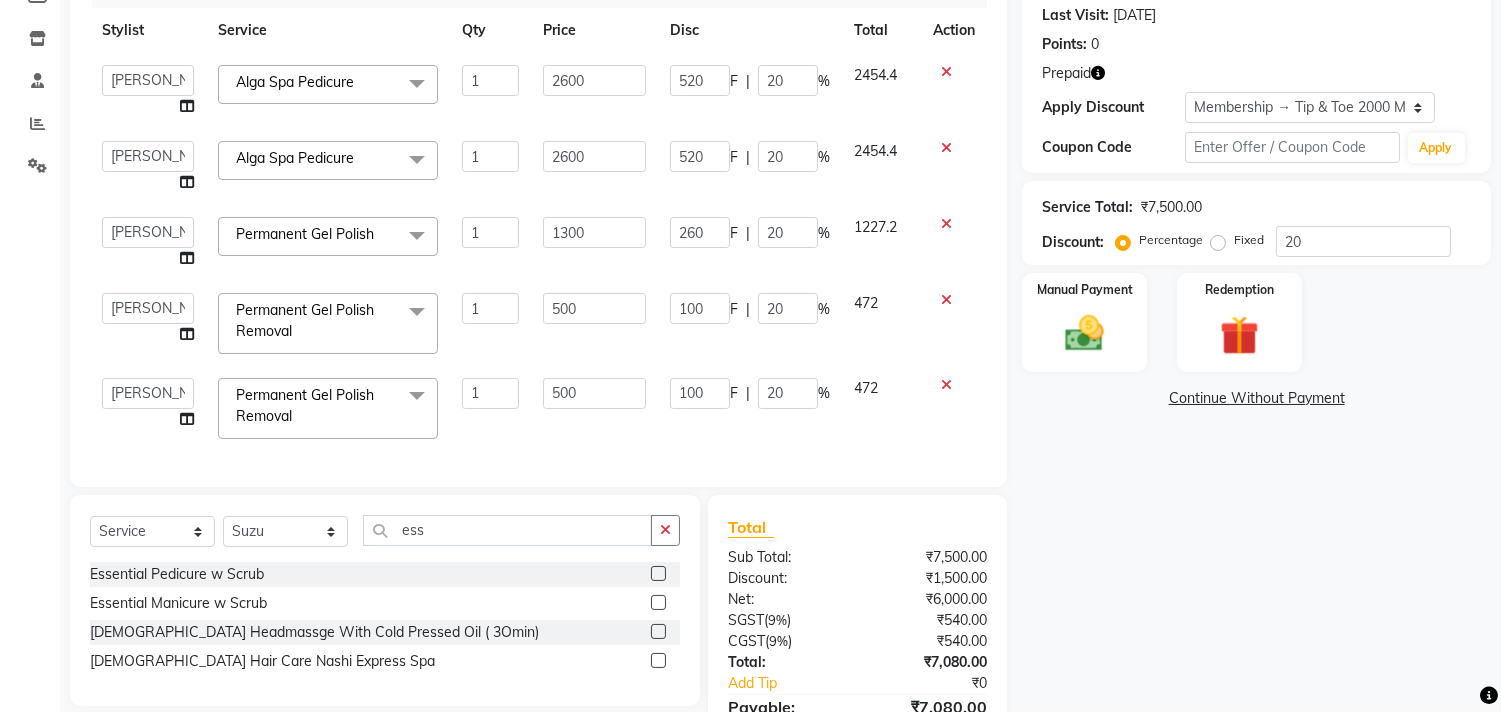 click at bounding box center [657, 603] 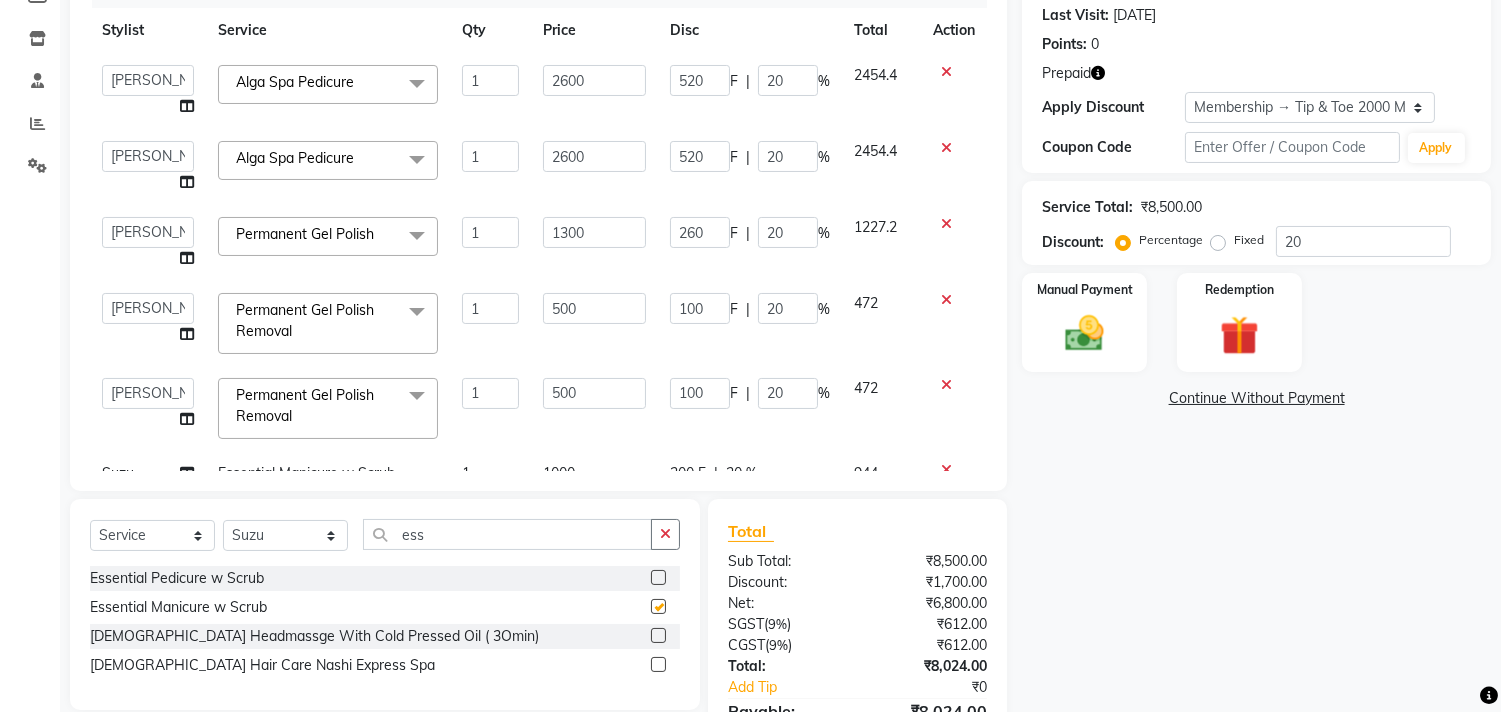 checkbox on "false" 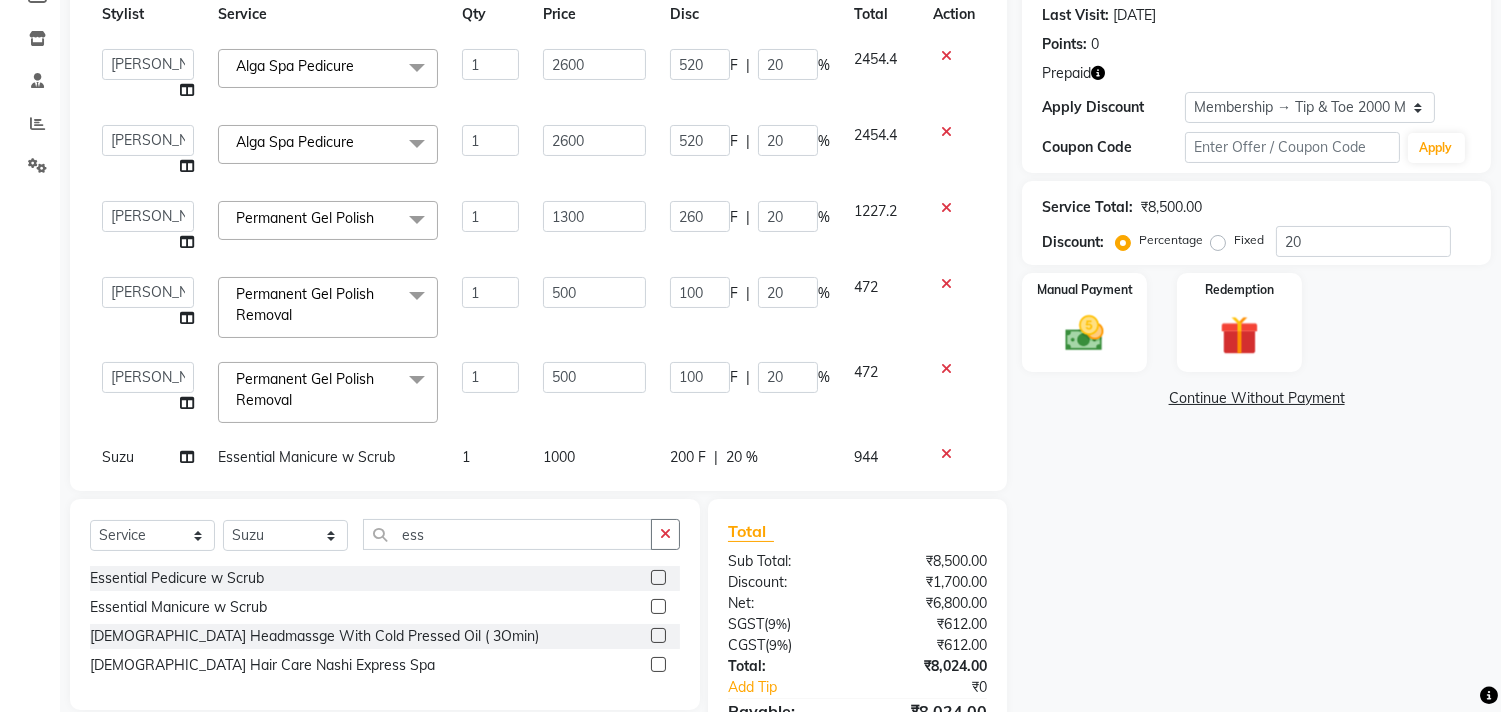 scroll, scrollTop: 57, scrollLeft: 0, axis: vertical 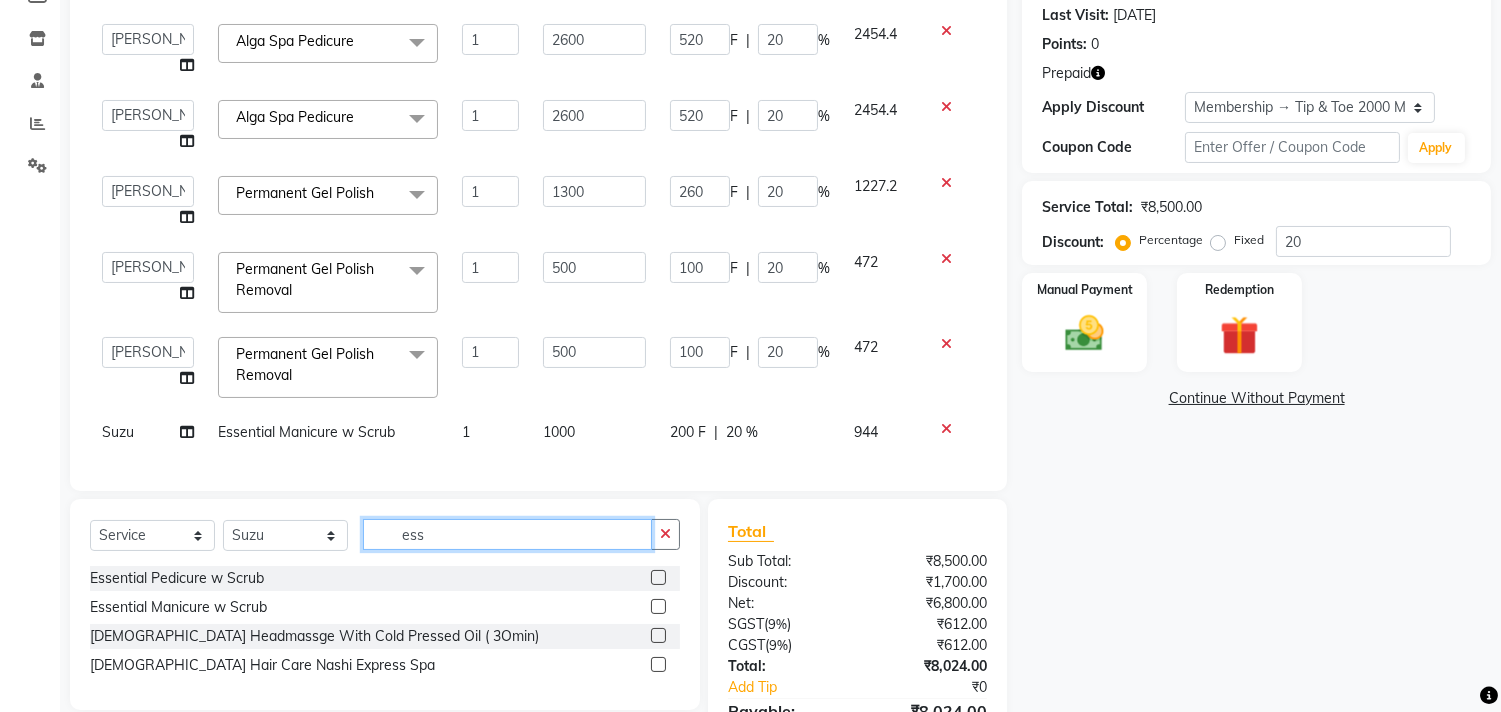 click on "ess" 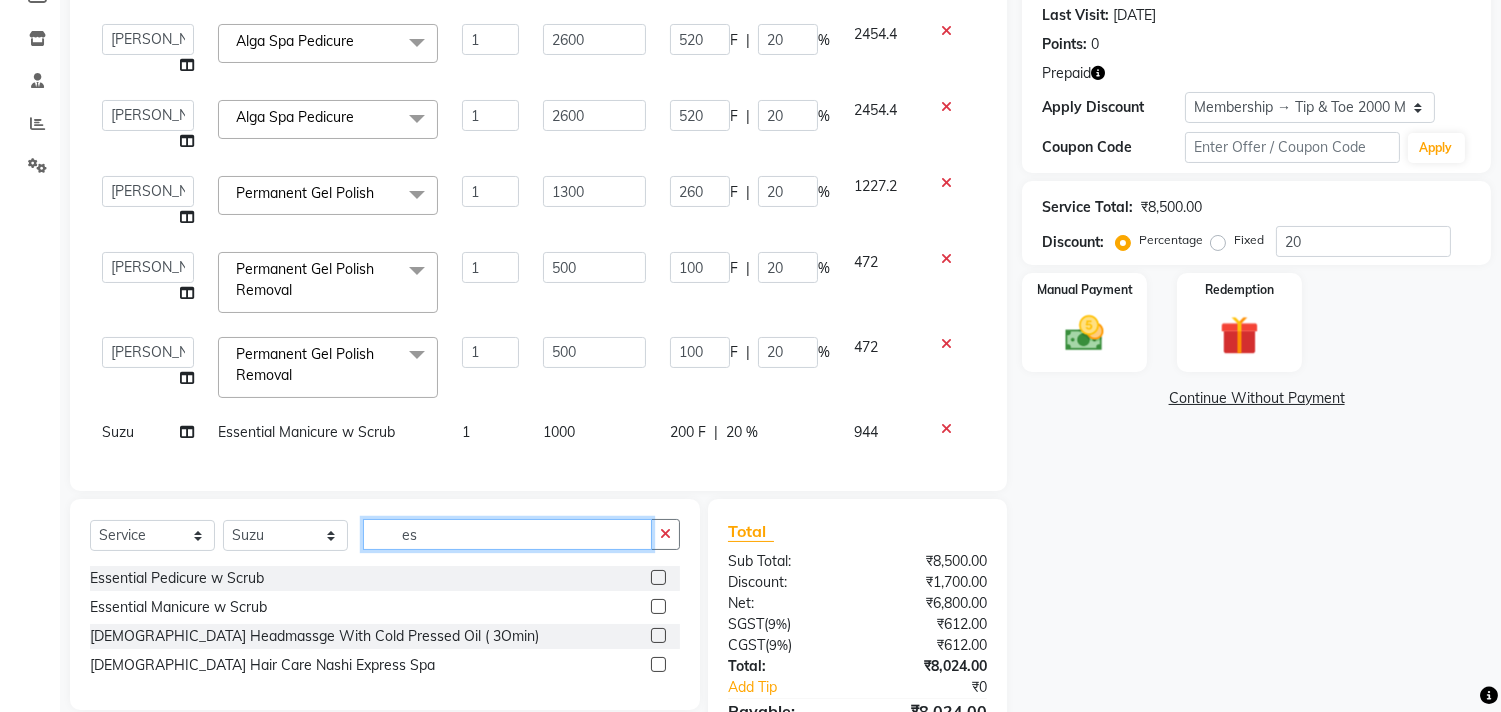 type on "e" 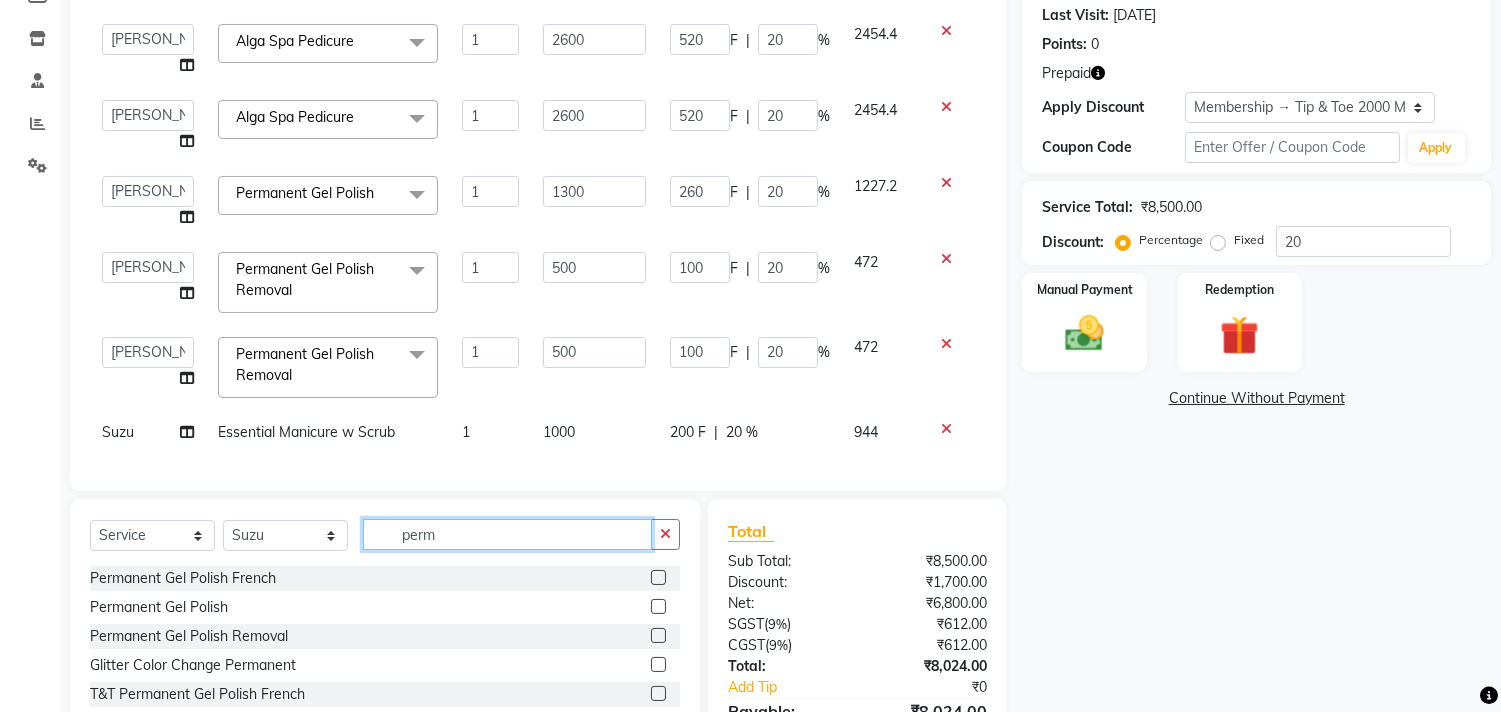 type on "perm" 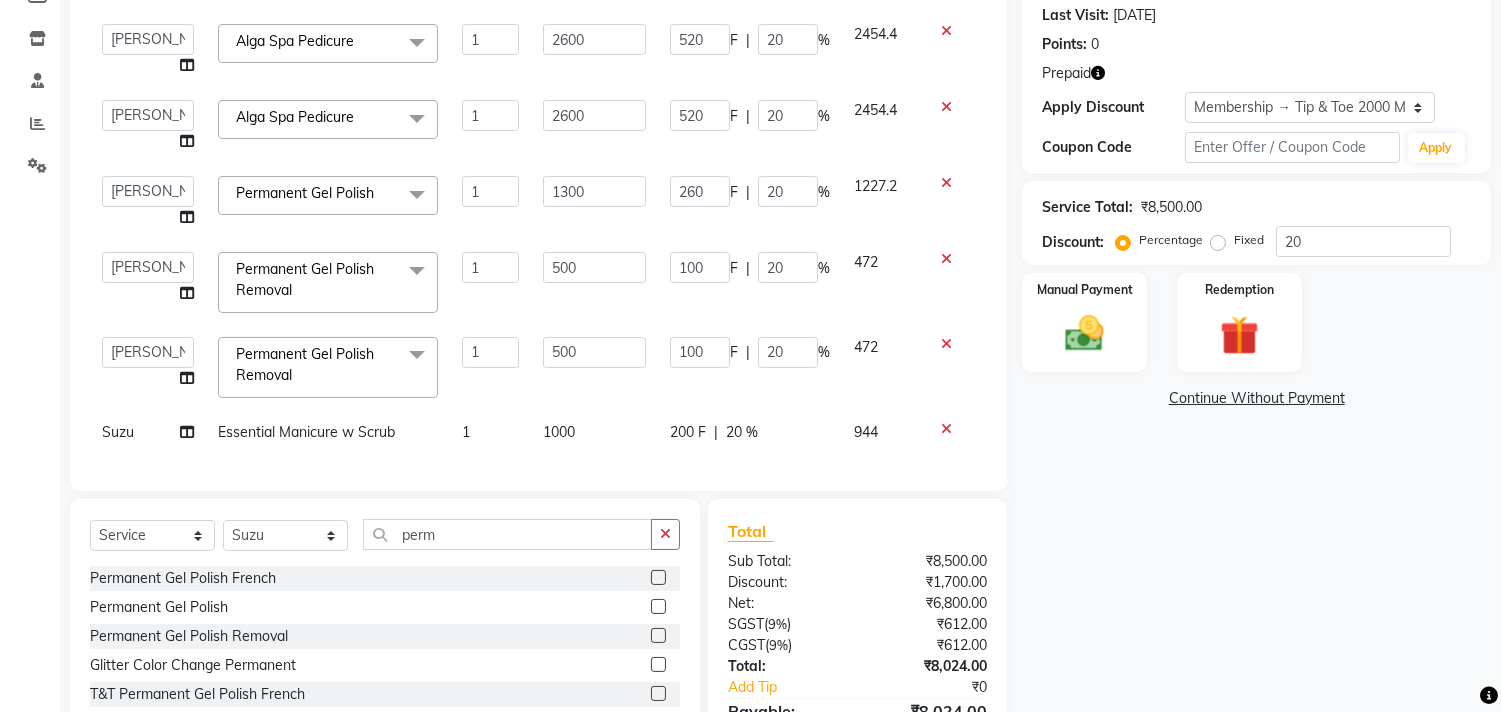 click 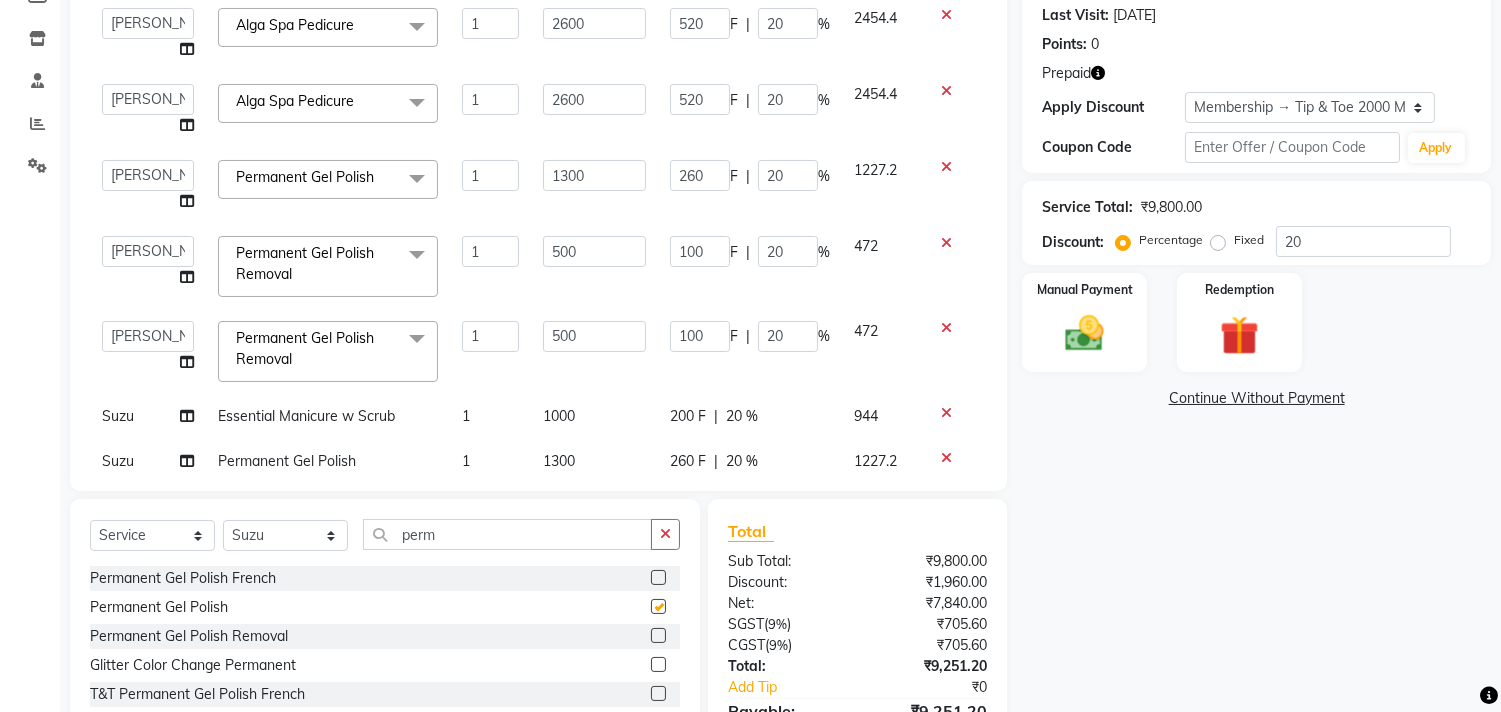 checkbox on "false" 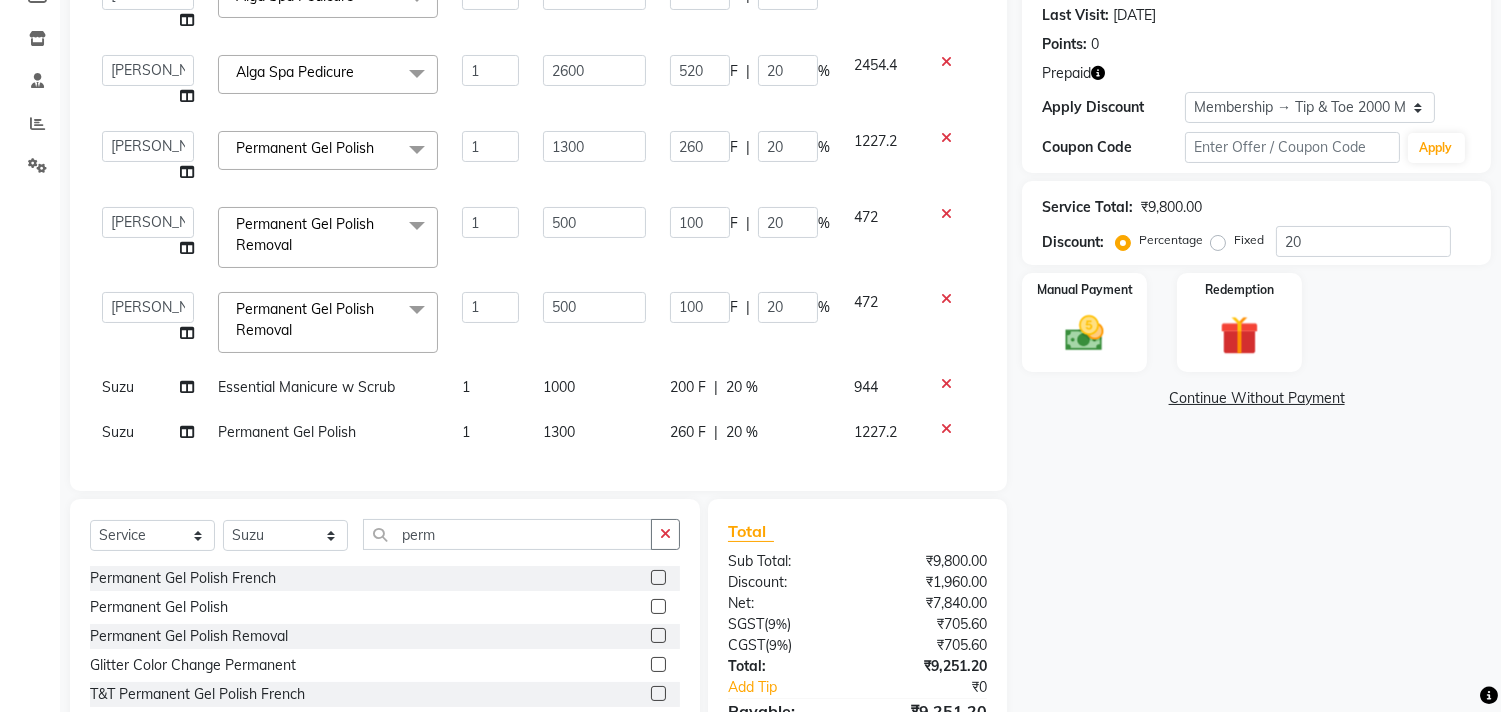 scroll, scrollTop: 0, scrollLeft: 0, axis: both 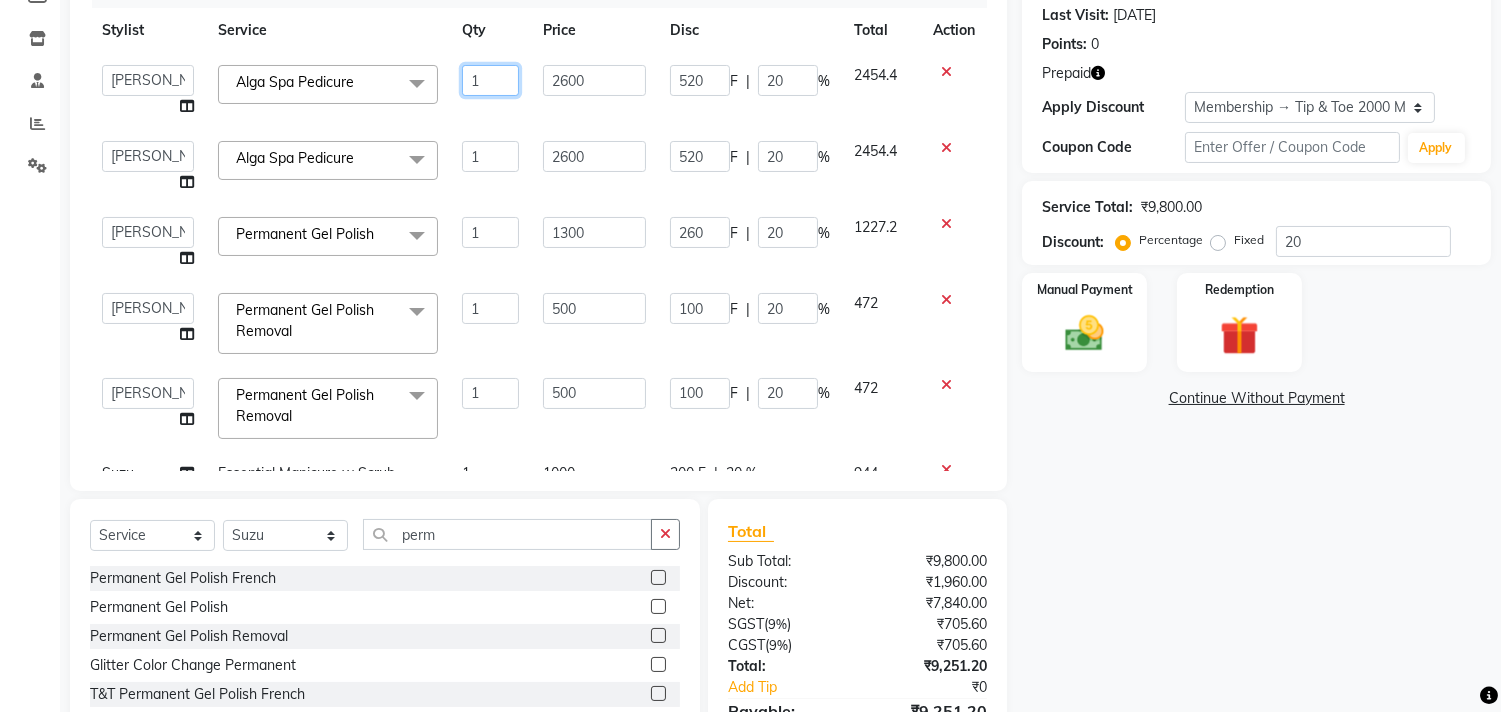 click on "1" 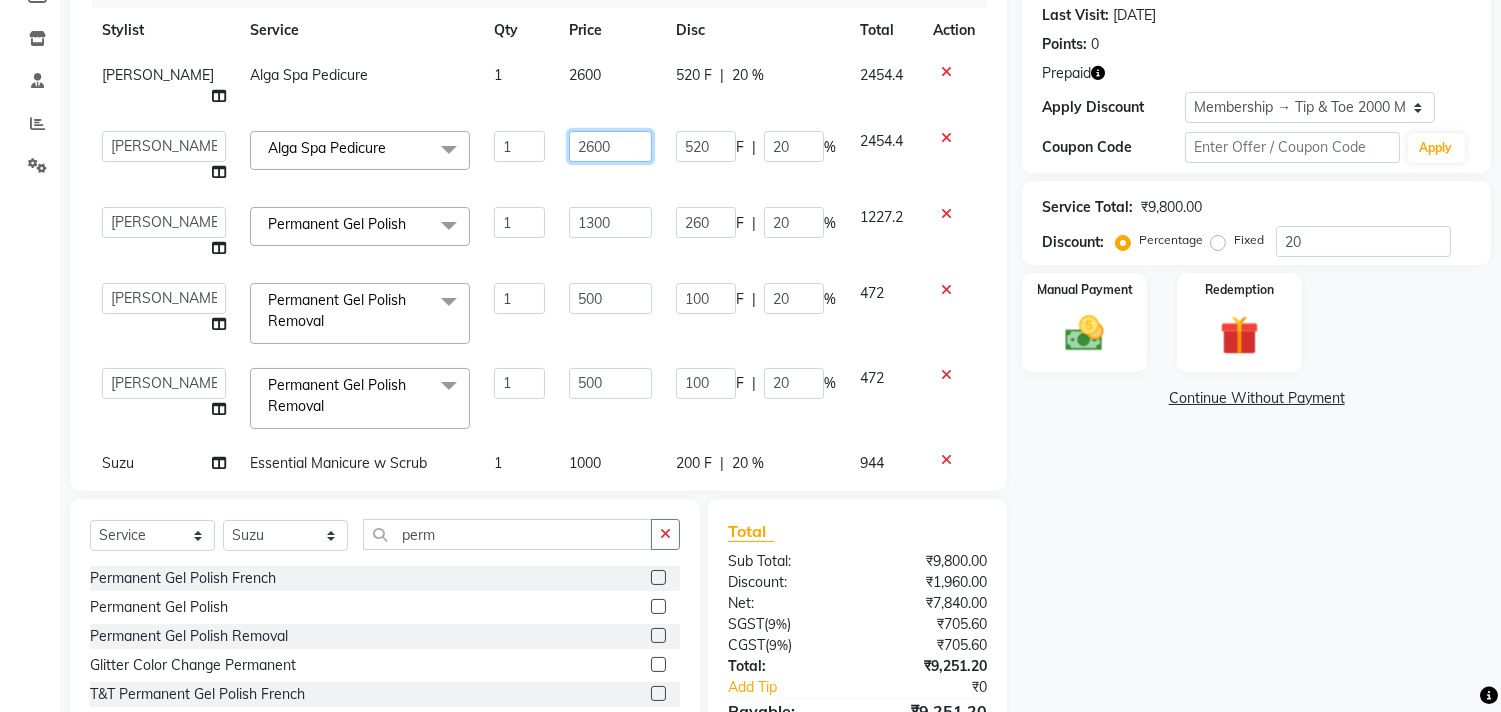 click on "2600" 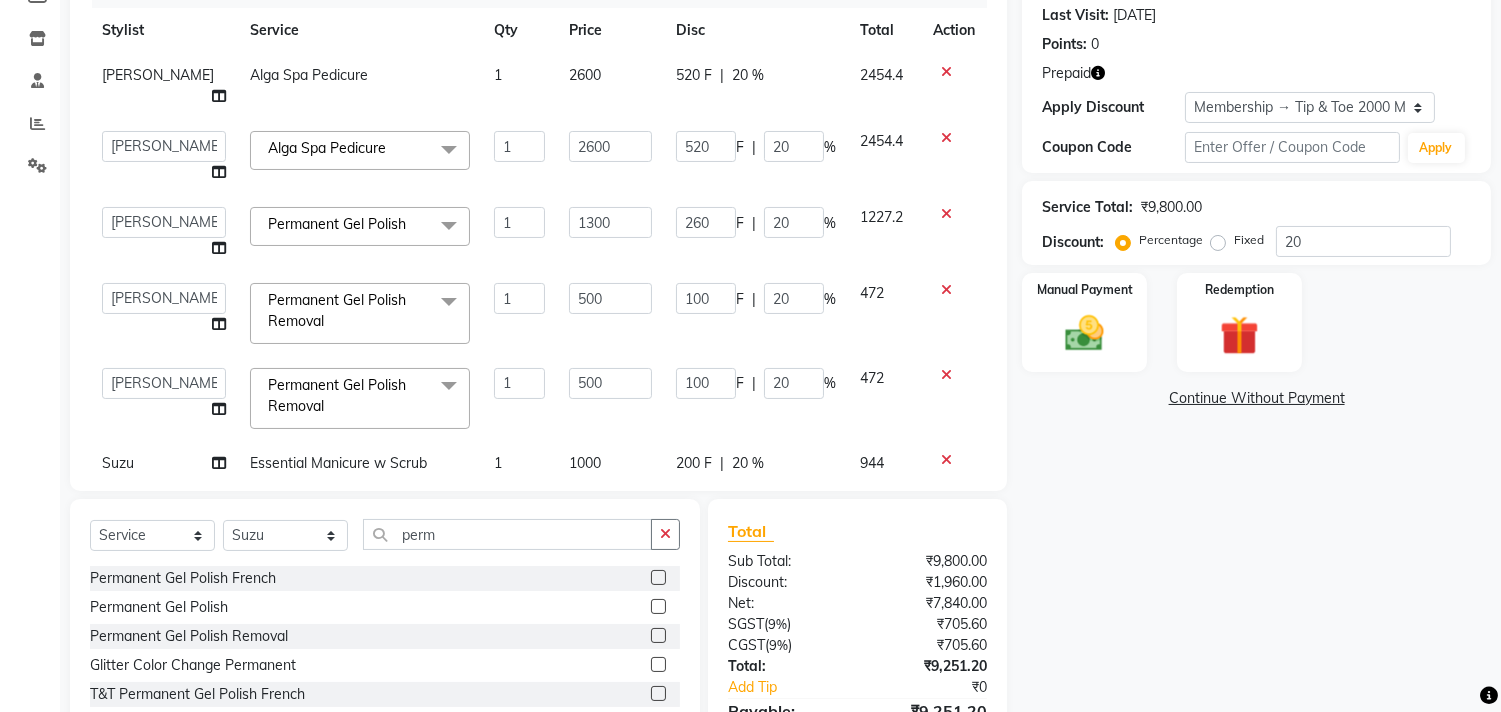 click on "Jiten Alga Spa Pedicure 1 2600 520 F | 20 % 2454.4  Aditya   Admin   ARSHAD   Bhavna   Chonya   Dhanshree   Front Desk   Hajra Sayed   Horeiphi   Jai Randeria   Jiten   Jyoti Singh   Keishing   Kumar   MADHURA   Nikhil   Shailesh Maheshker   Suzu  Alga Spa Pedicure  x Natural Acrylic Nail Set French Acrylic Nail Set Natural Gel Nail Set French Gel Nail Set Pink & White Sculpting (Acrylic) Pink & White Sculpting (Gel) Glitter Acrylic Nail Set Glitter Gel Nail Set Acrylic Overlays Gel Overlays Pink & White Acrylic Overlays Pink & White Gel Overlays Glitter Acrylic Overlays Glitter Gel Overlays Form Acrylic Nail Set Form Gel Nail Set Shattered Glass Holographic Nails Ombre Gel Polish Chameleon Nails Chrome/Metallic Nails Cateye Gel Polish Glitter Gel Polish Permanent Gel Polish French Permanent Gel Polish Temporary Nail Extension Acrylic Nail Re-fills Gel Nail Re-fills Pink & White Acrylic Re-fills Pink & White Gel Re-fills Glitter Acrylic Re-fills Glitter Gel Re-fills Acrylic Removal Gel Removal Gel Tip Repair" 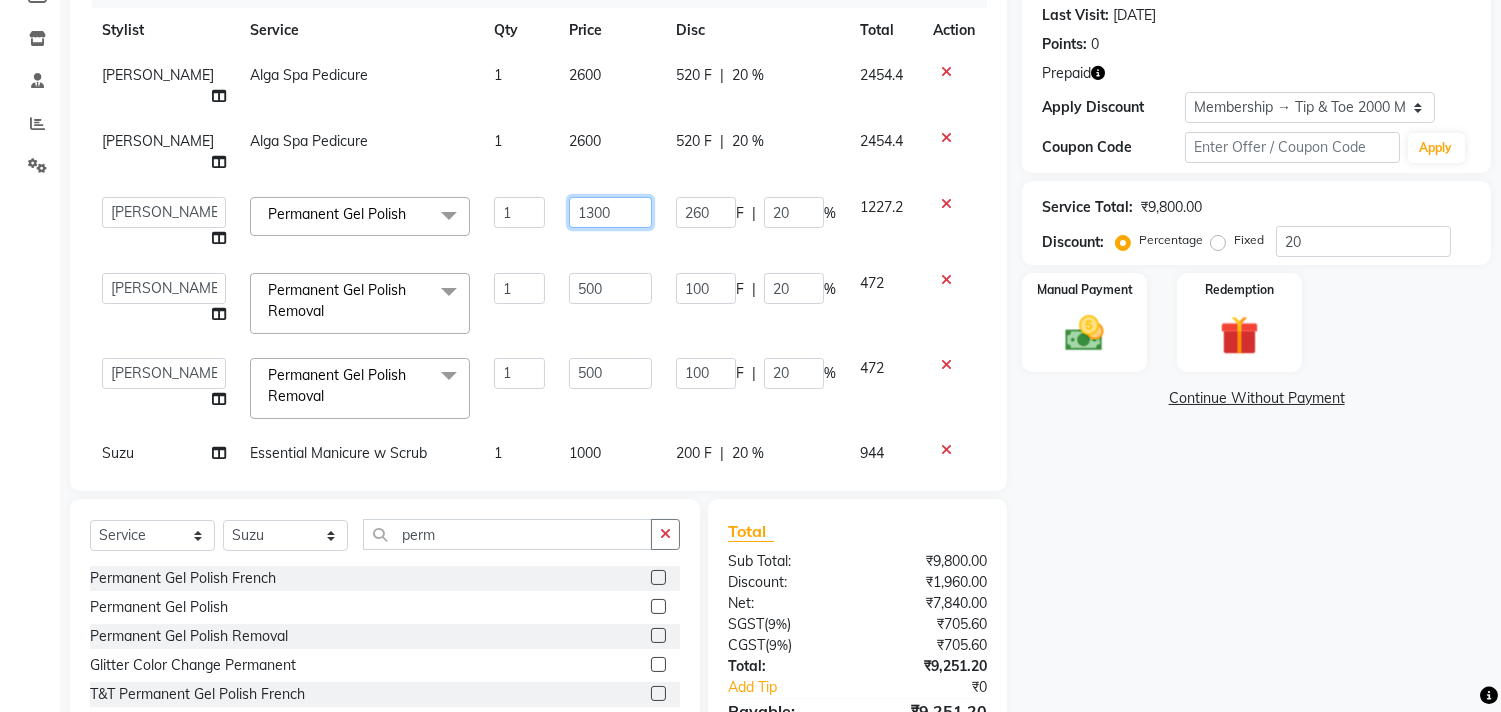 click on "1300" 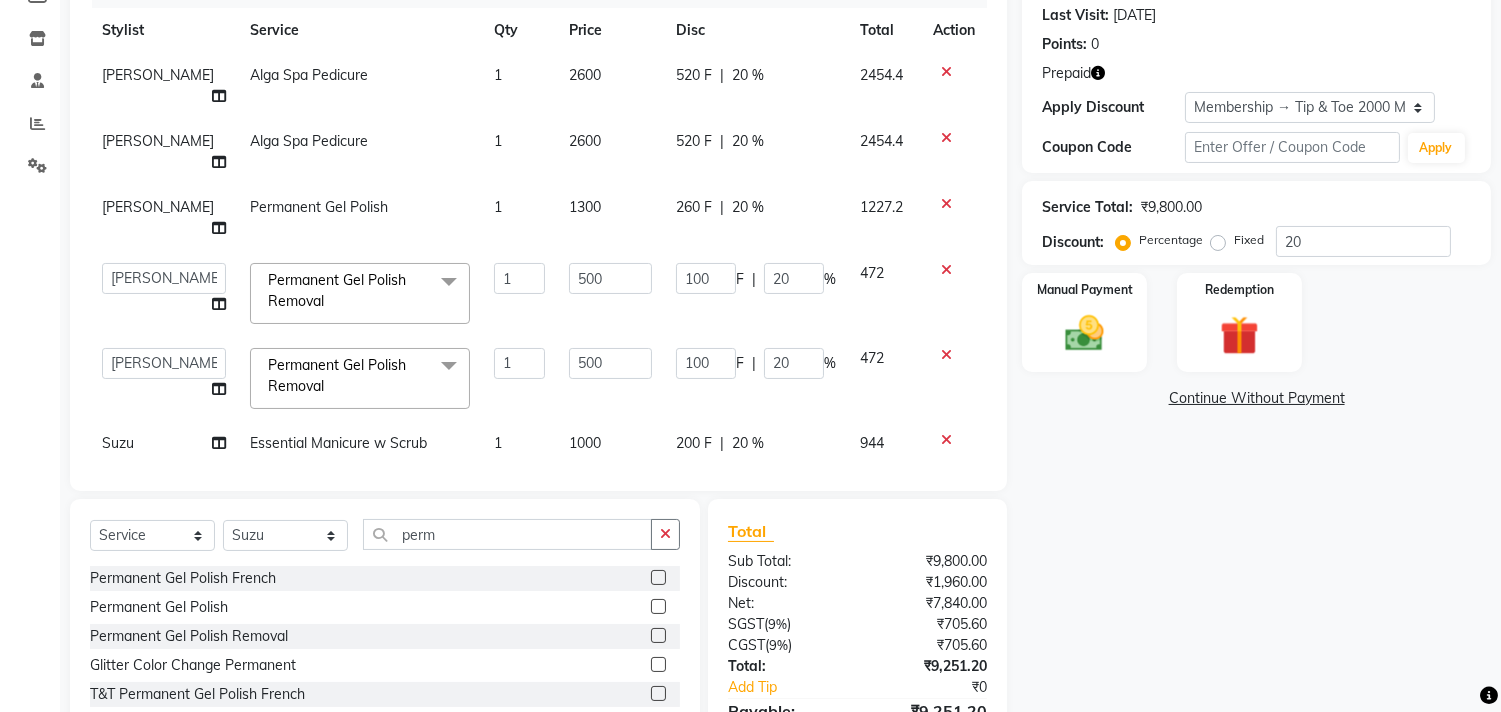 click on "Jiten Alga Spa Pedicure 1 2600 520 F | 20 % 2454.4 Kumar Alga Spa Pedicure 1 2600 520 F | 20 % 2454.4 Bhavna Permanent Gel Polish 1 1300 260 F | 20 % 1227.2  Aditya   Admin   ARSHAD   Bhavna   Chonya   Dhanshree   Front Desk   Hajra Sayed   Horeiphi   Jai Randeria   Jiten   Jyoti Singh   Keishing   Kumar   MADHURA   Nikhil   Shailesh Maheshker   Suzu  Permanent Gel Polish Removal  x Natural Acrylic Nail Set French Acrylic Nail Set Natural Gel Nail Set French Gel Nail Set Pink & White Sculpting (Acrylic) Pink & White Sculpting (Gel) Glitter Acrylic Nail Set Glitter Gel Nail Set Acrylic Overlays Gel Overlays Pink & White Acrylic Overlays Pink & White Gel Overlays Glitter Acrylic Overlays Glitter Gel Overlays Form Acrylic Nail Set Form Gel Nail Set Shattered Glass Holographic Nails Ombre Gel Polish Chameleon Nails Chrome/Metallic Nails Cateye Gel Polish Glitter Gel Polish Permanent Gel Polish French Permanent Gel Polish Temporary Nail Extension Acrylic Nail Re-fills Gel Nail Re-fills Pink & White Gel Re-fills 1" 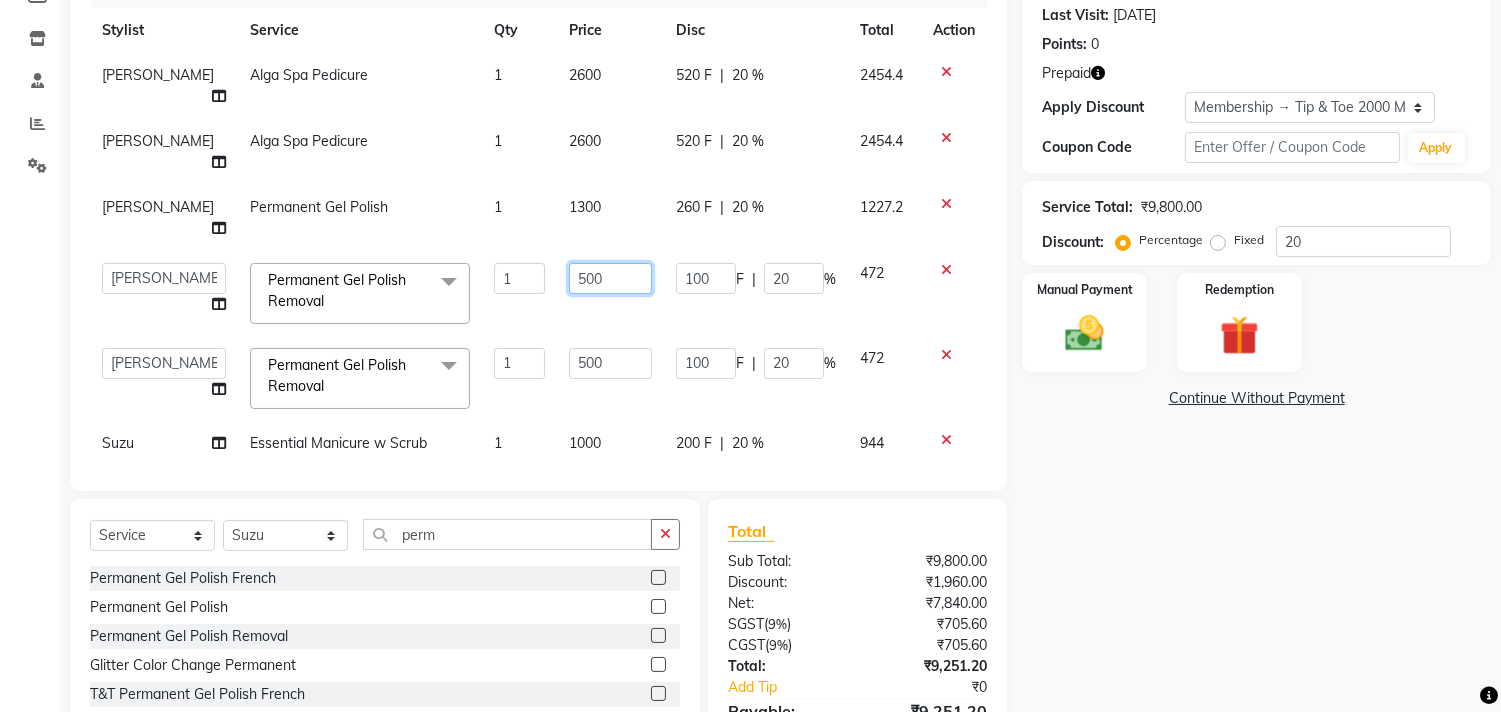click on "500" 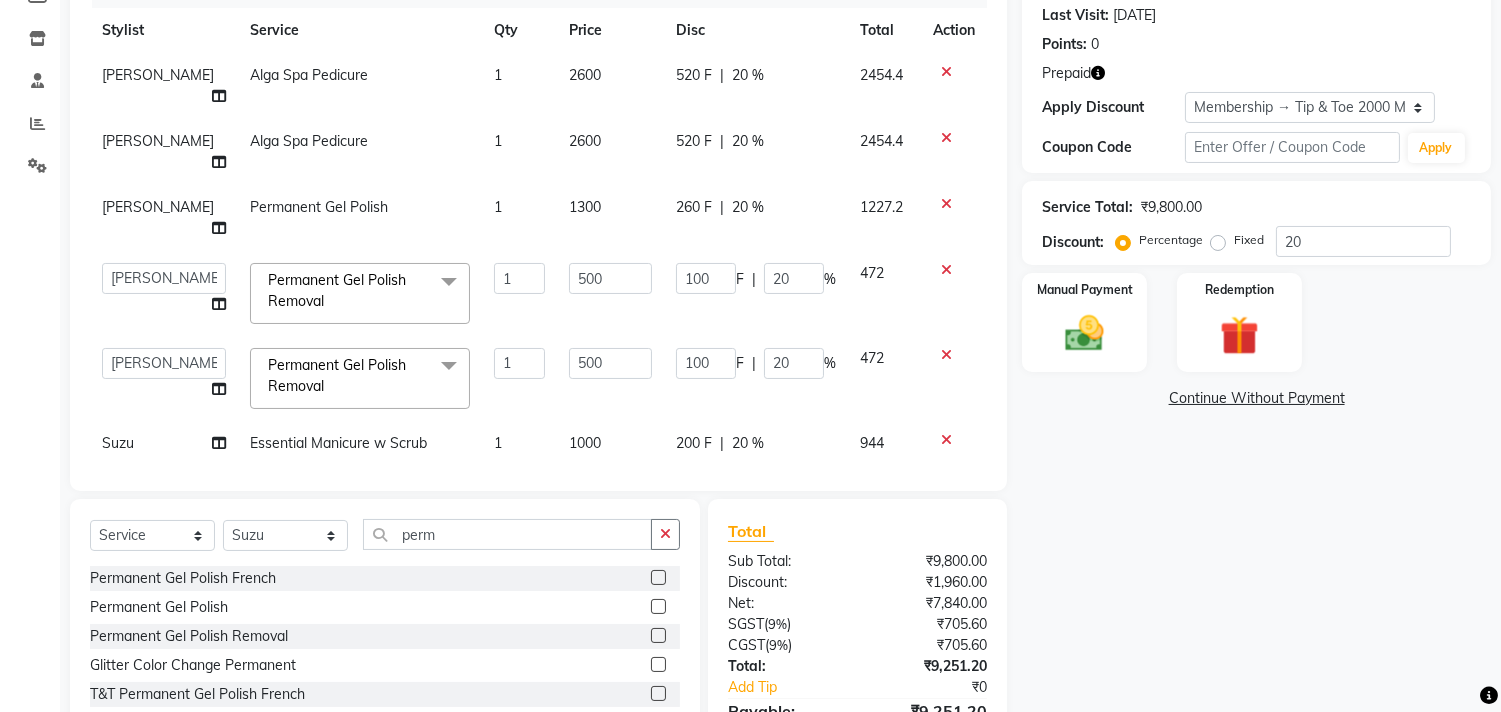 click on "Jiten Alga Spa Pedicure 1 2600 520 F | 20 % 2454.4 Kumar Alga Spa Pedicure 1 2600 520 F | 20 % 2454.4 Bhavna Permanent Gel Polish 1 1300 260 F | 20 % 1227.2  Aditya   Admin   ARSHAD   Bhavna   Chonya   Dhanshree   Front Desk   Hajra Sayed   Horeiphi   Jai Randeria   Jiten   Jyoti Singh   Keishing   Kumar   MADHURA   Nikhil   Shailesh Maheshker   Suzu  Permanent Gel Polish Removal  x Natural Acrylic Nail Set French Acrylic Nail Set Natural Gel Nail Set French Gel Nail Set Pink & White Sculpting (Acrylic) Pink & White Sculpting (Gel) Glitter Acrylic Nail Set Glitter Gel Nail Set Acrylic Overlays Gel Overlays Pink & White Acrylic Overlays Pink & White Gel Overlays Glitter Acrylic Overlays Glitter Gel Overlays Form Acrylic Nail Set Form Gel Nail Set Shattered Glass Holographic Nails Ombre Gel Polish Chameleon Nails Chrome/Metallic Nails Cateye Gel Polish Glitter Gel Polish Permanent Gel Polish French Permanent Gel Polish Temporary Nail Extension Acrylic Nail Re-fills Gel Nail Re-fills Pink & White Gel Re-fills 1" 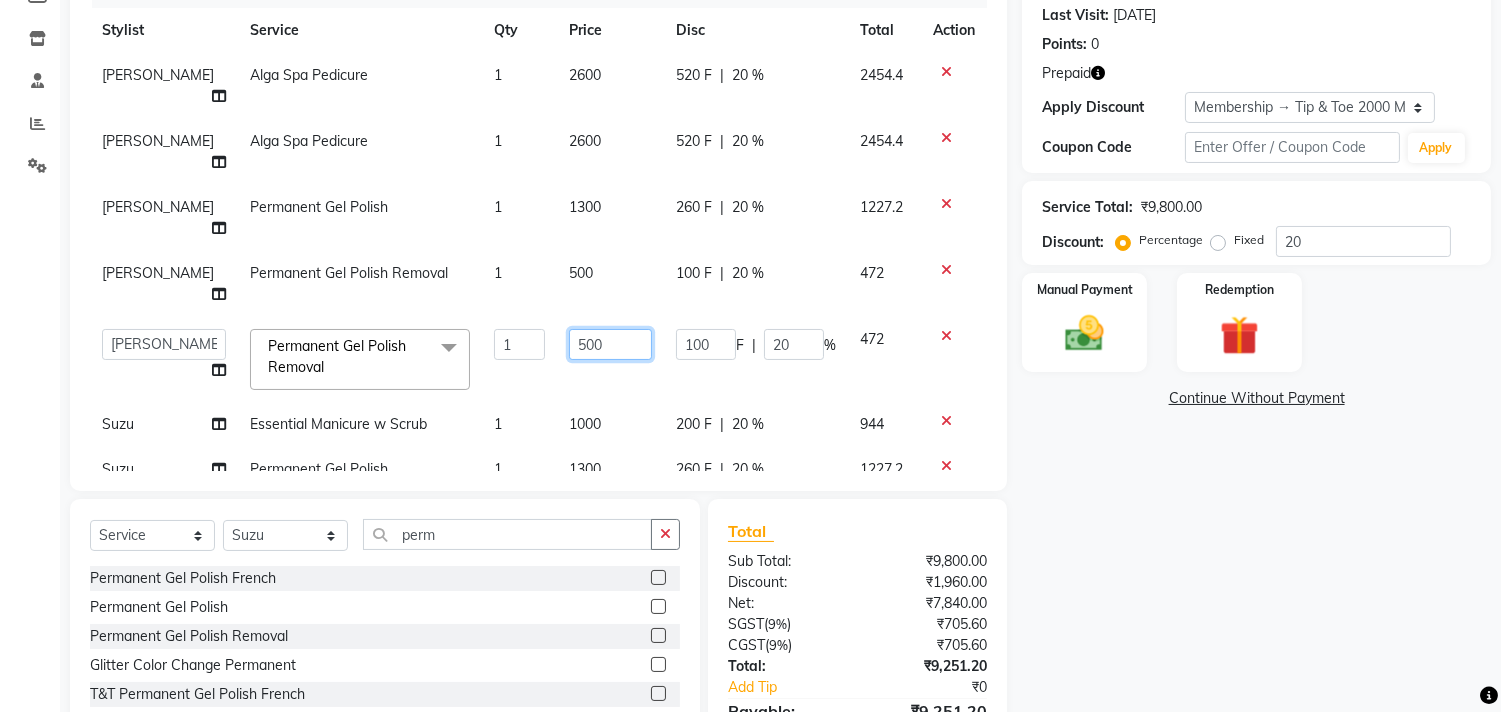 click on "500" 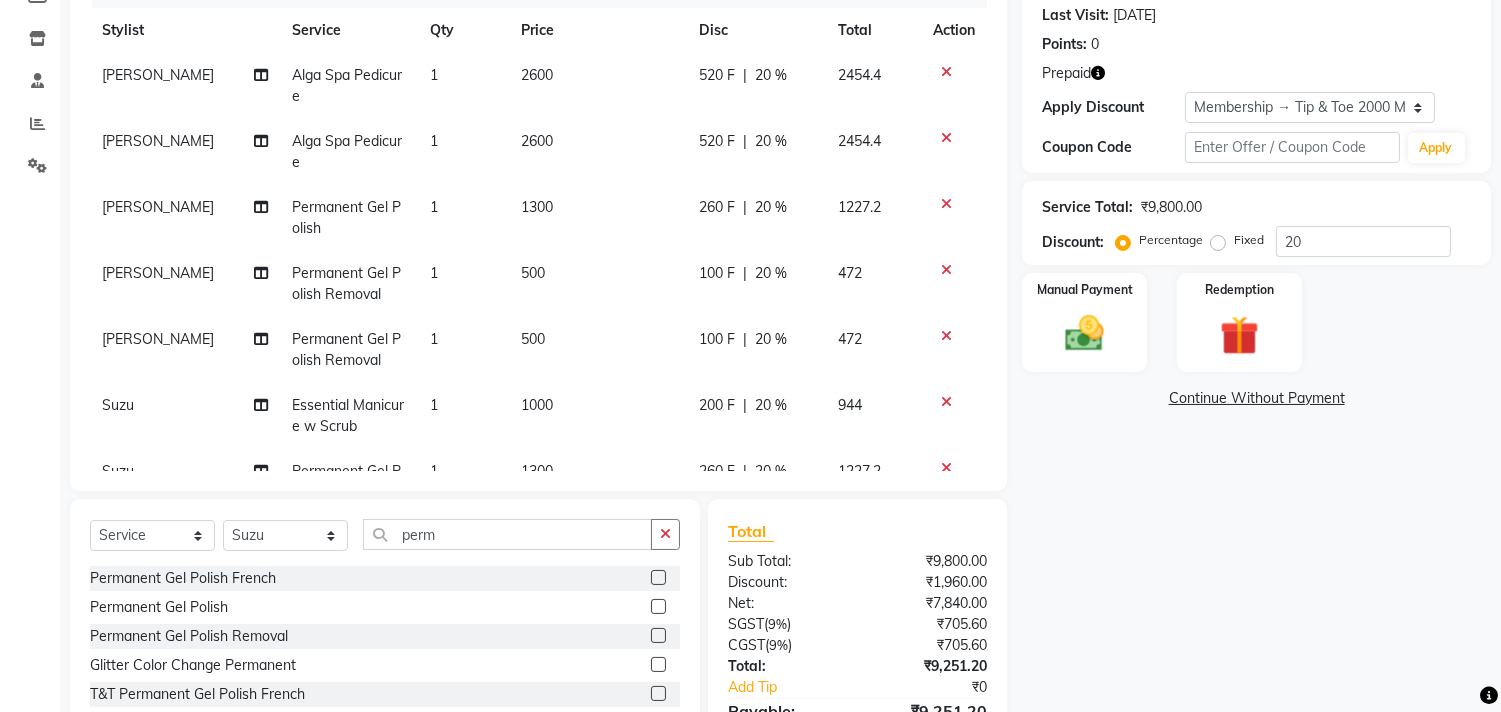 click on "Jiten Alga Spa Pedicure 1 2600 520 F | 20 % 2454.4 Kumar Alga Spa Pedicure 1 2600 520 F | 20 % 2454.4 Bhavna Permanent Gel Polish 1 1300 260 F | 20 % 1227.2 Bhavna Permanent Gel Polish Removal 1 500 100 F | 20 % 472 Kumar Permanent Gel Polish Removal 1 500 100 F | 20 % 472 Suzu Essential Manicure w Scrub 1 1000 200 F | 20 % 944 Suzu Permanent Gel Polish 1 1300 260 F | 20 % 1227.2" 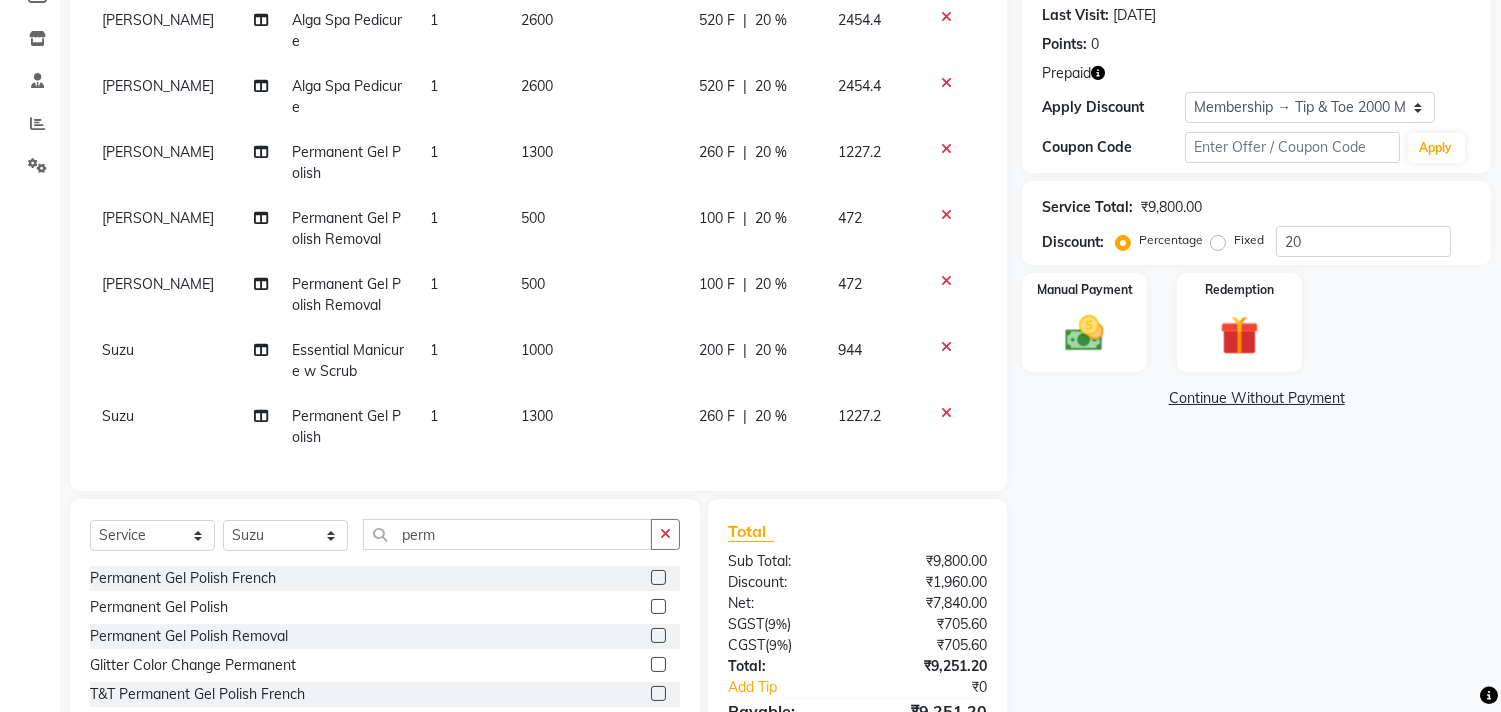 scroll, scrollTop: 76, scrollLeft: 0, axis: vertical 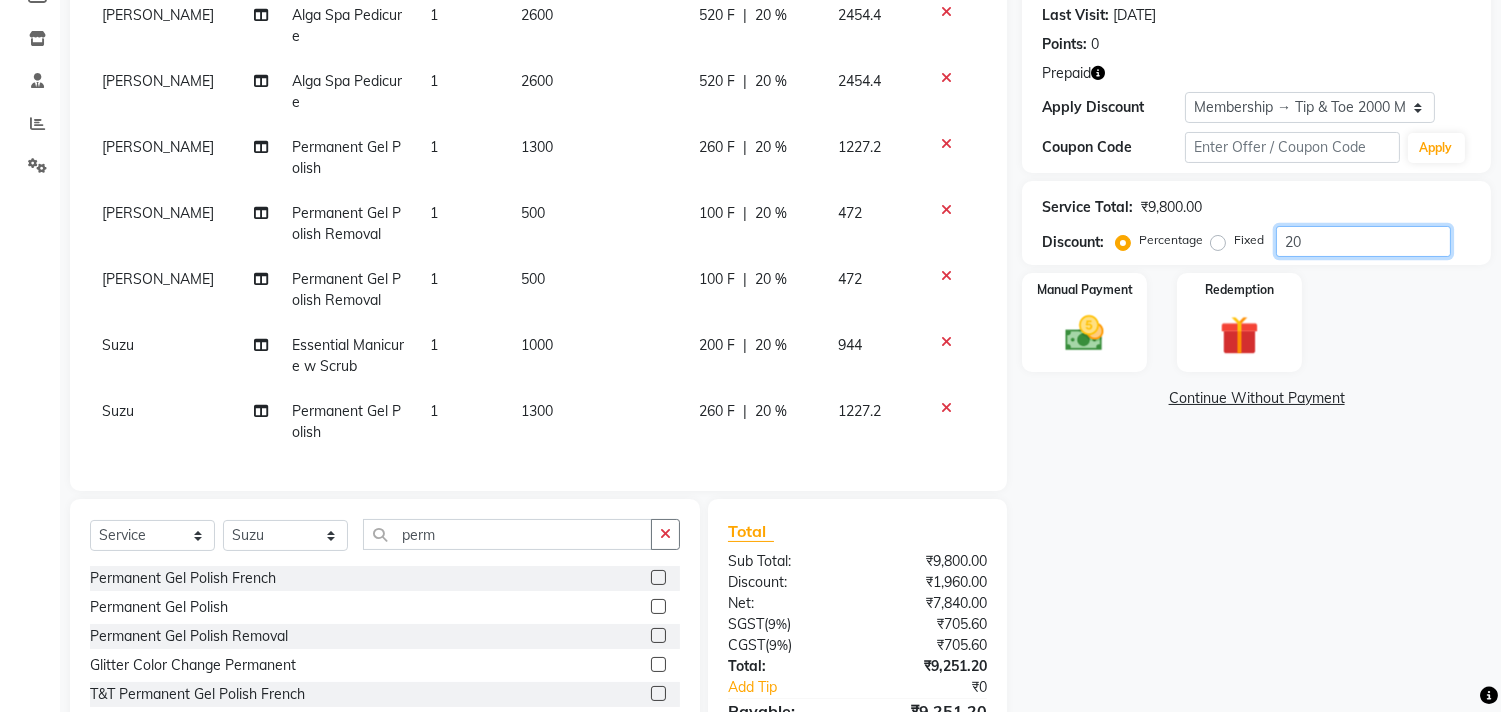 click on "20" 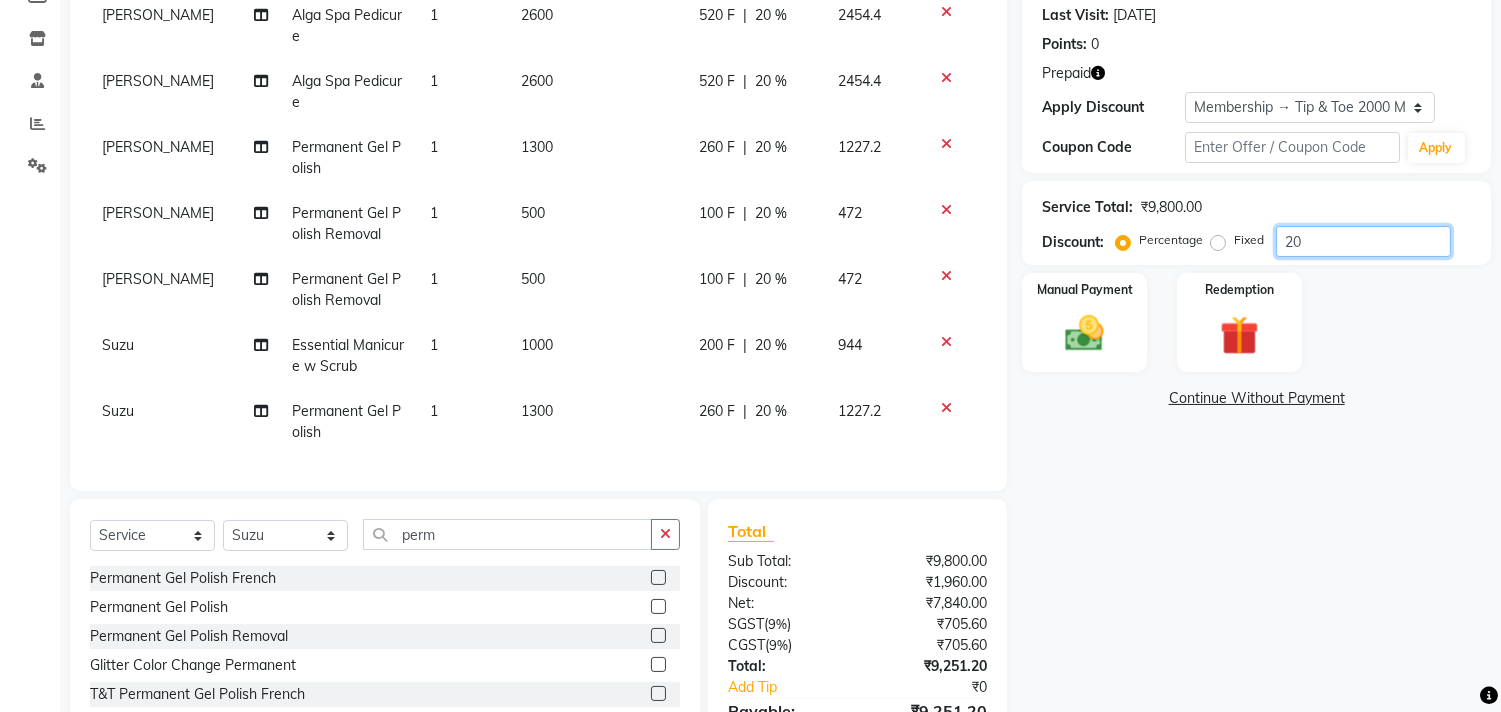 type on "2" 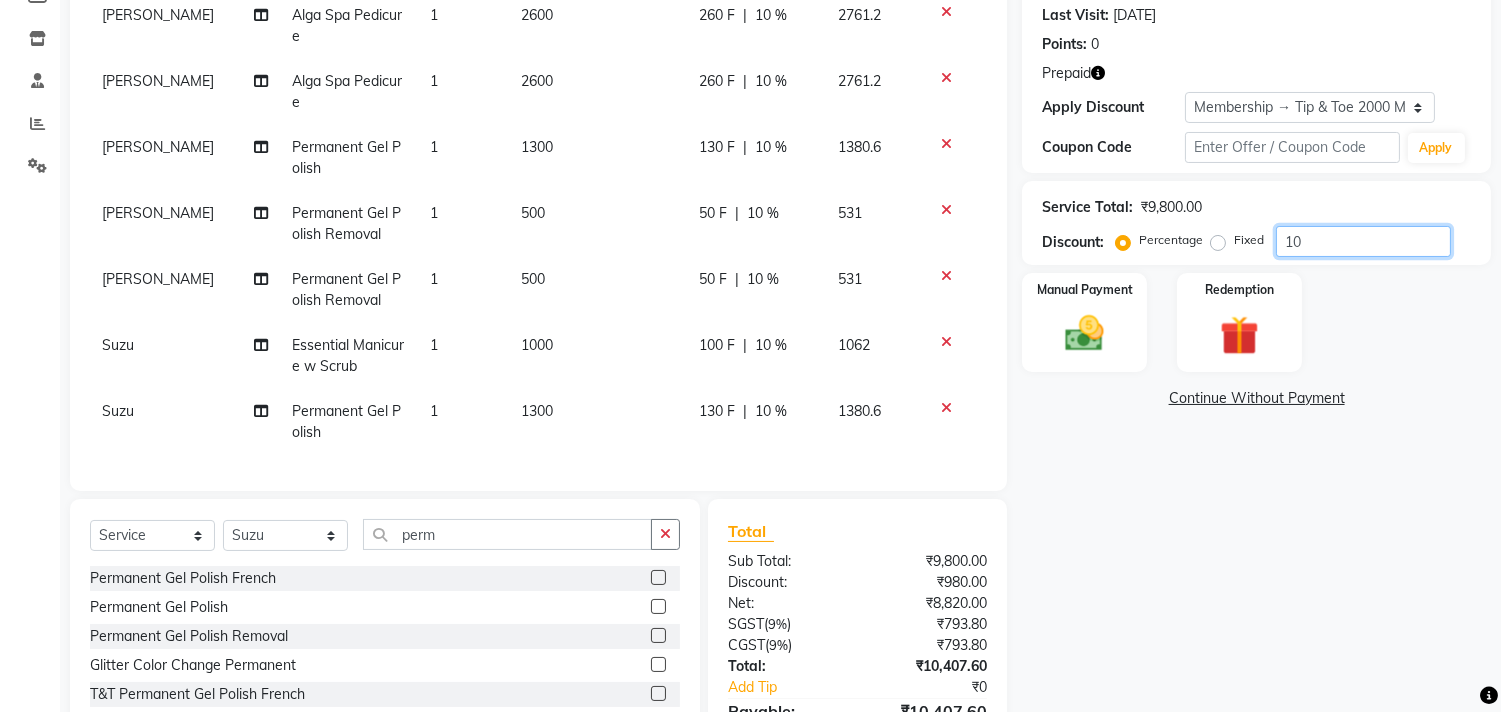 type on "1" 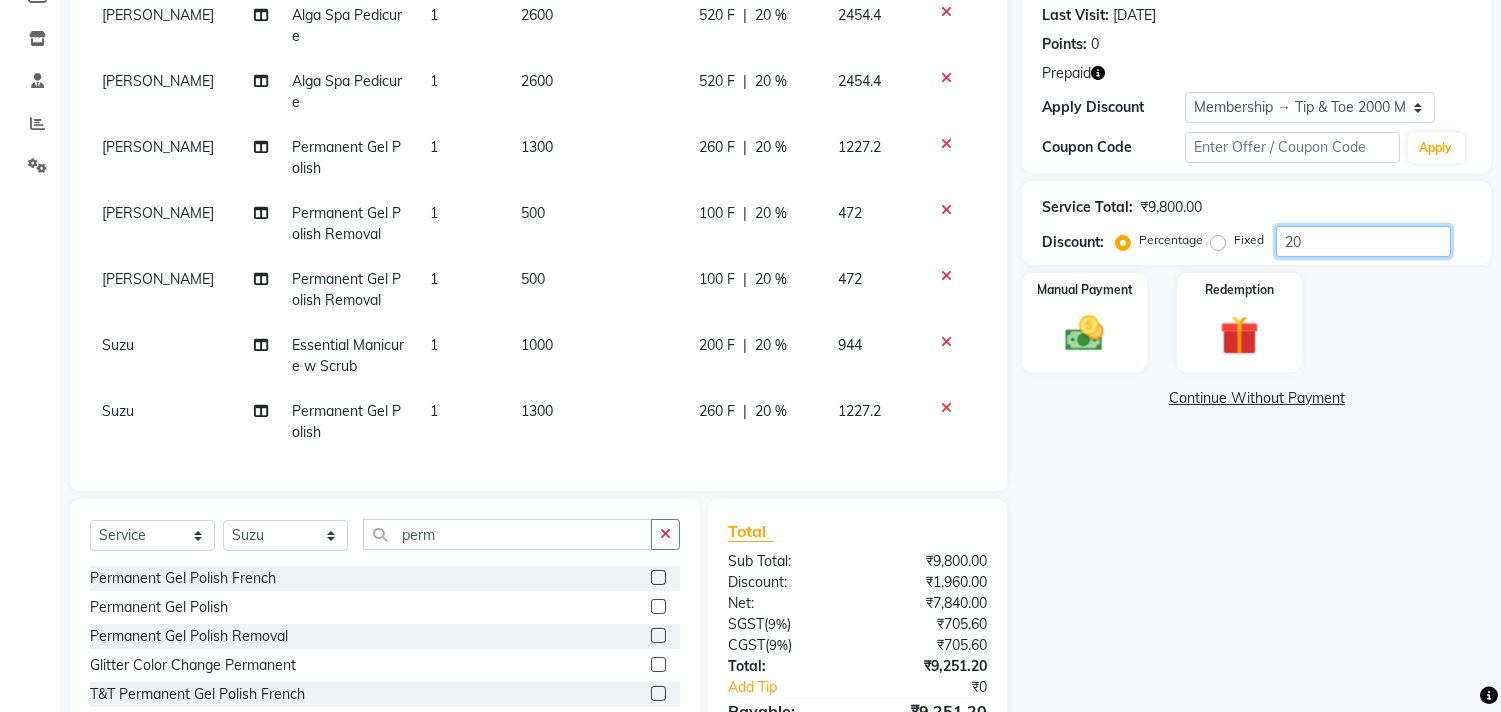 type on "2" 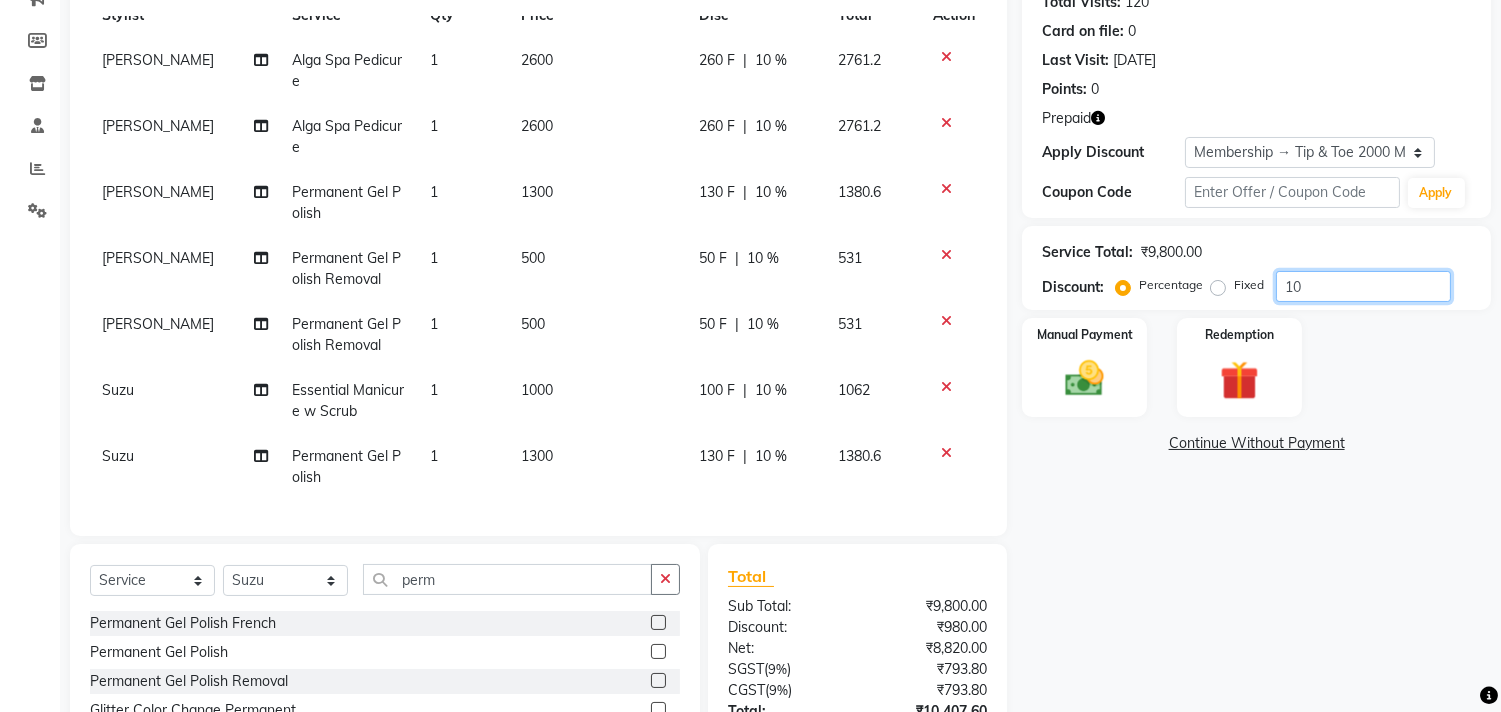 scroll, scrollTop: 388, scrollLeft: 0, axis: vertical 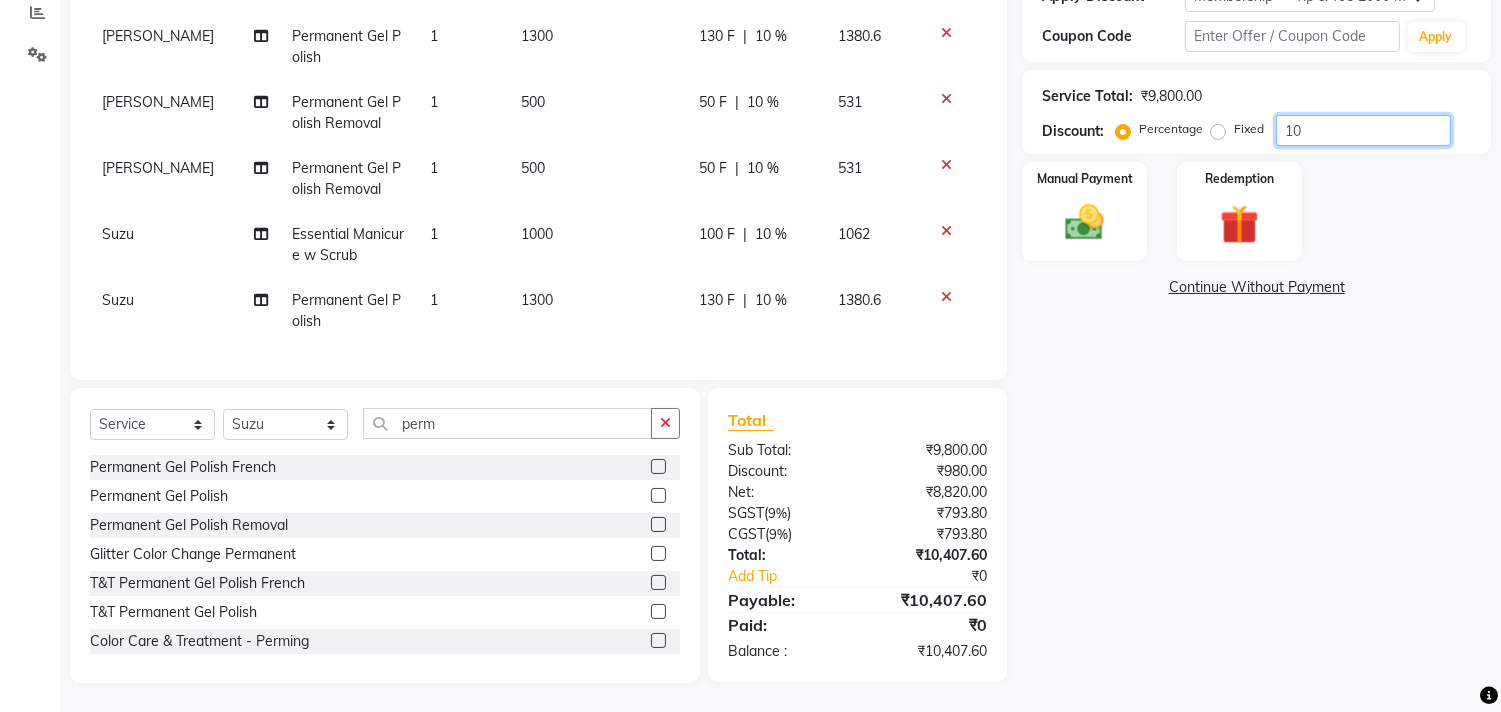 type on "10" 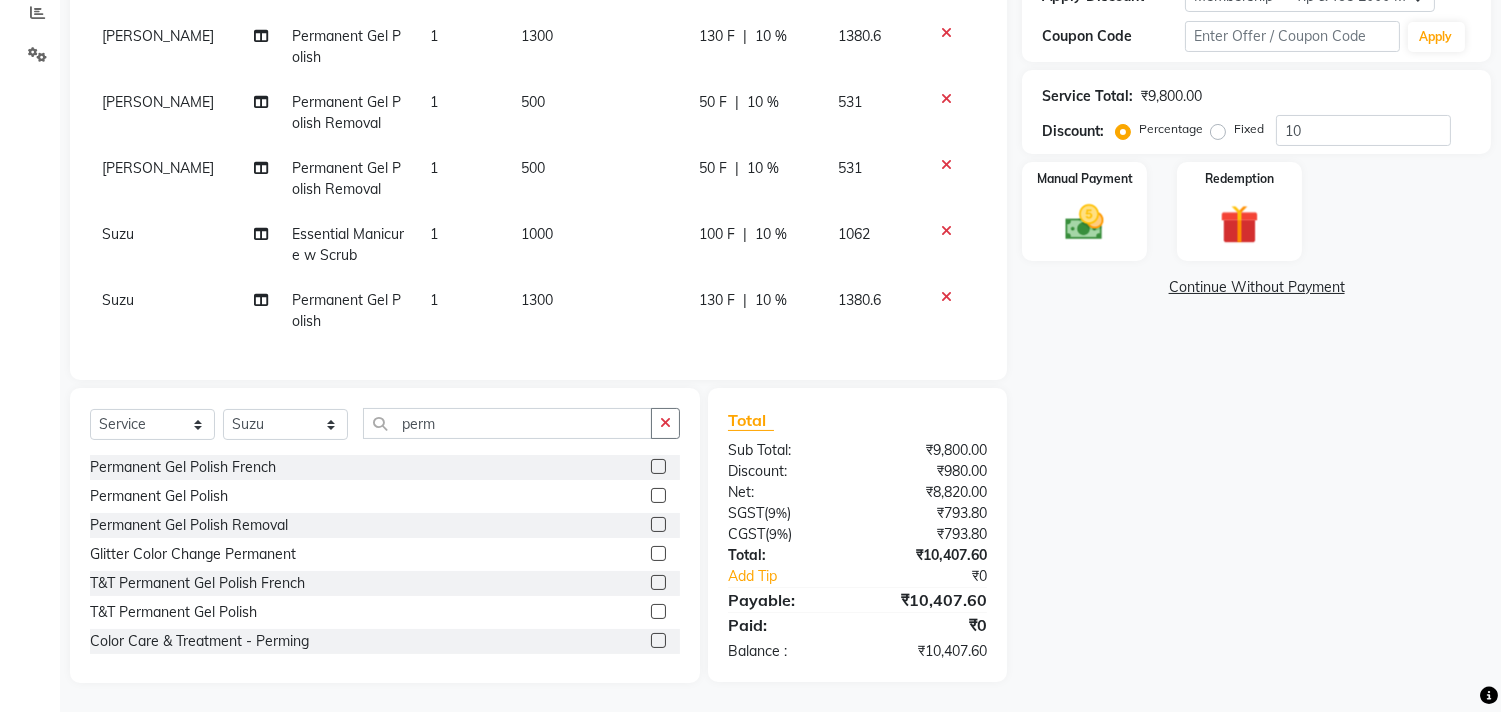 click on "1" 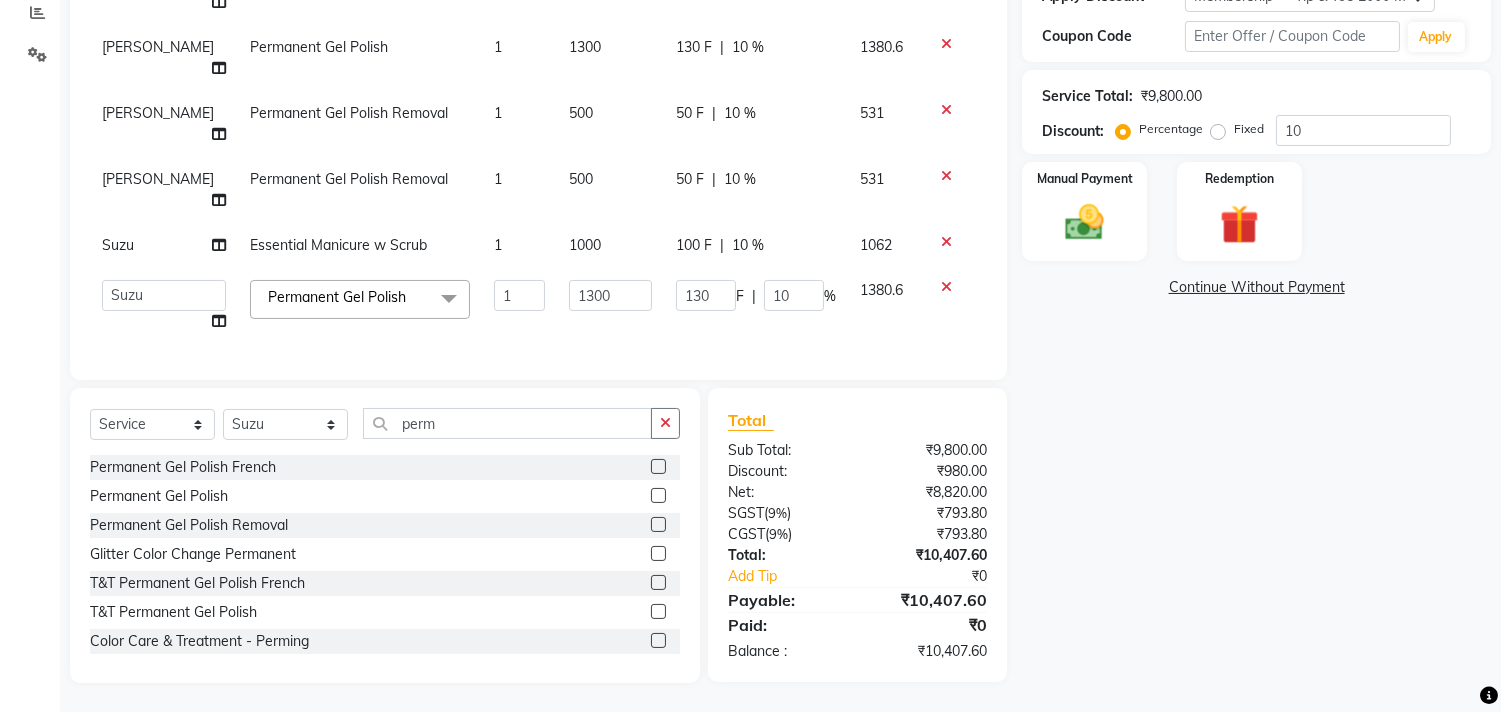scroll, scrollTop: 0, scrollLeft: 0, axis: both 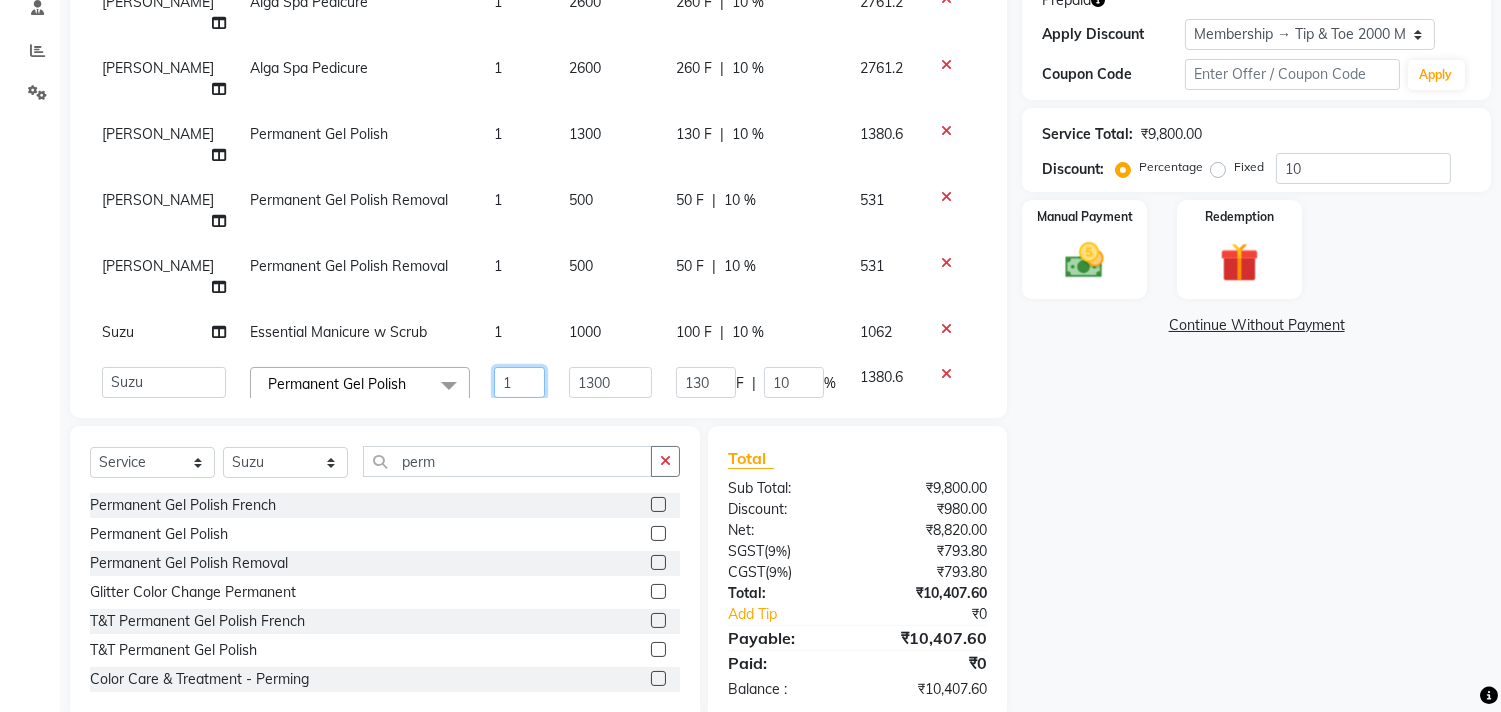 click on "1" 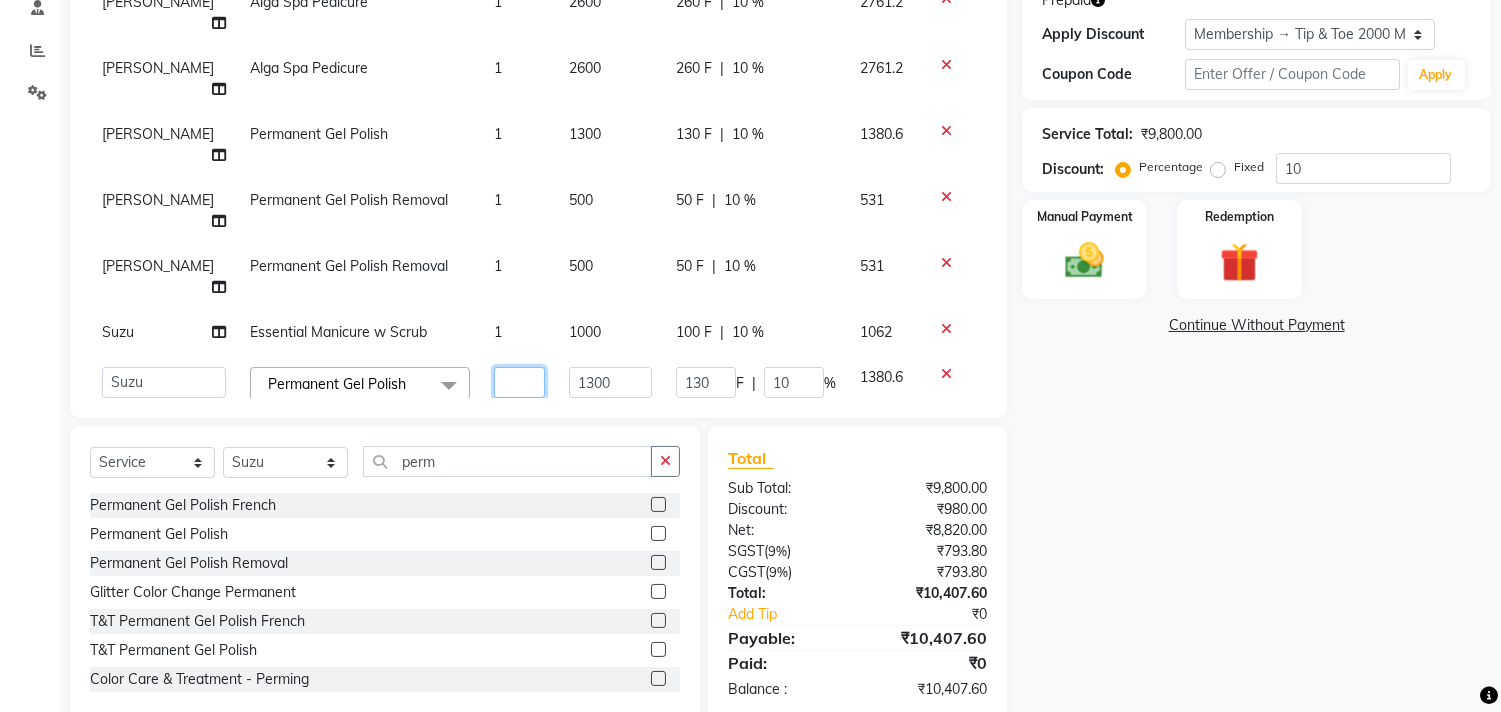 type on "2" 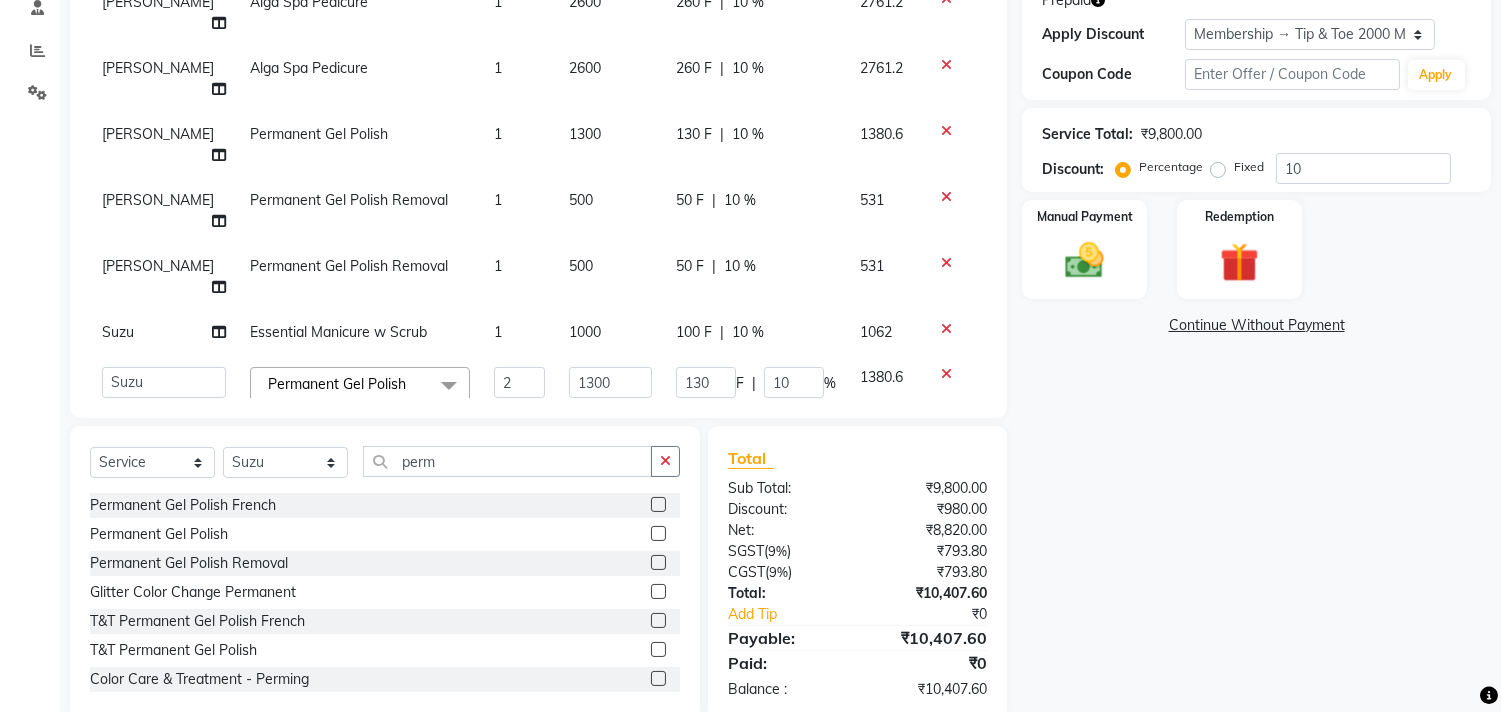 click on "Jiten Alga Spa Pedicure 1 2600 260 F | 10 % 2761.2 Kumar Alga Spa Pedicure 1 2600 260 F | 10 % 2761.2 Bhavna Permanent Gel Polish 1 1300 130 F | 10 % 1380.6 Bhavna Permanent Gel Polish Removal 1 500 50 F | 10 % 531 Kumar Permanent Gel Polish Removal 1 500 50 F | 10 % 531 Suzu Essential Manicure w Scrub 1 1000 100 F | 10 % 1062  Aditya   Admin   ARSHAD   Bhavna   Chonya   Dhanshree   Front Desk   Hajra Sayed   Horeiphi   Jai Randeria   Jiten   Jyoti Singh   Keishing   Kumar   MADHURA   Nikhil   Shailesh Maheshker   Suzu  Permanent Gel Polish  x Natural Acrylic Nail Set French Acrylic Nail Set Natural Gel Nail Set French Gel Nail Set Pink & White Sculpting (Acrylic) Pink & White Sculpting (Gel) Glitter Acrylic Nail Set Glitter Gel Nail Set Acrylic Overlays Gel Overlays Pink & White Acrylic Overlays Pink & White Gel Overlays Glitter Acrylic Overlays Glitter Gel Overlays Form Acrylic Nail Set Form Gel Nail Set Shattered Glass Holographic Nails Ombre Gel Polish Chameleon Nails Chrome/Metallic Nails Gel Removal 2" 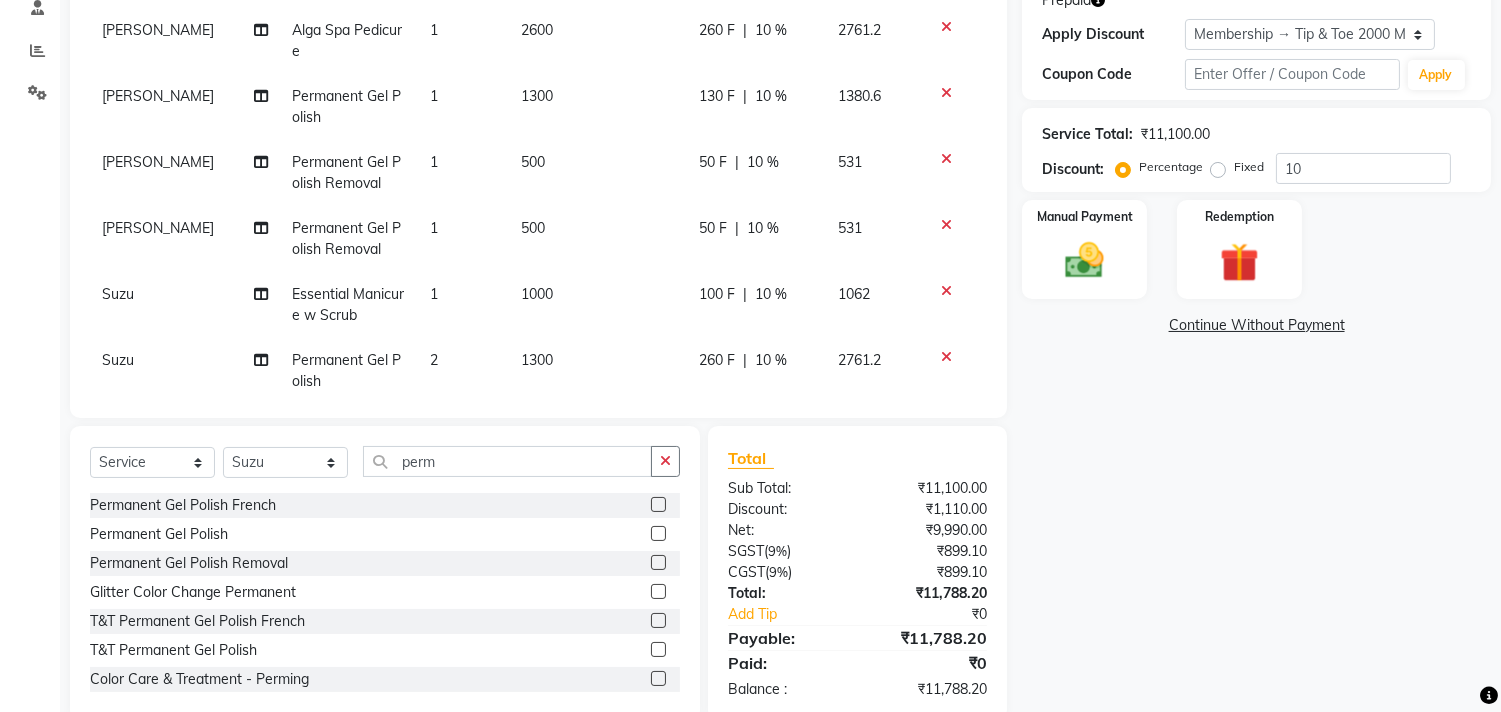 scroll, scrollTop: 0, scrollLeft: 0, axis: both 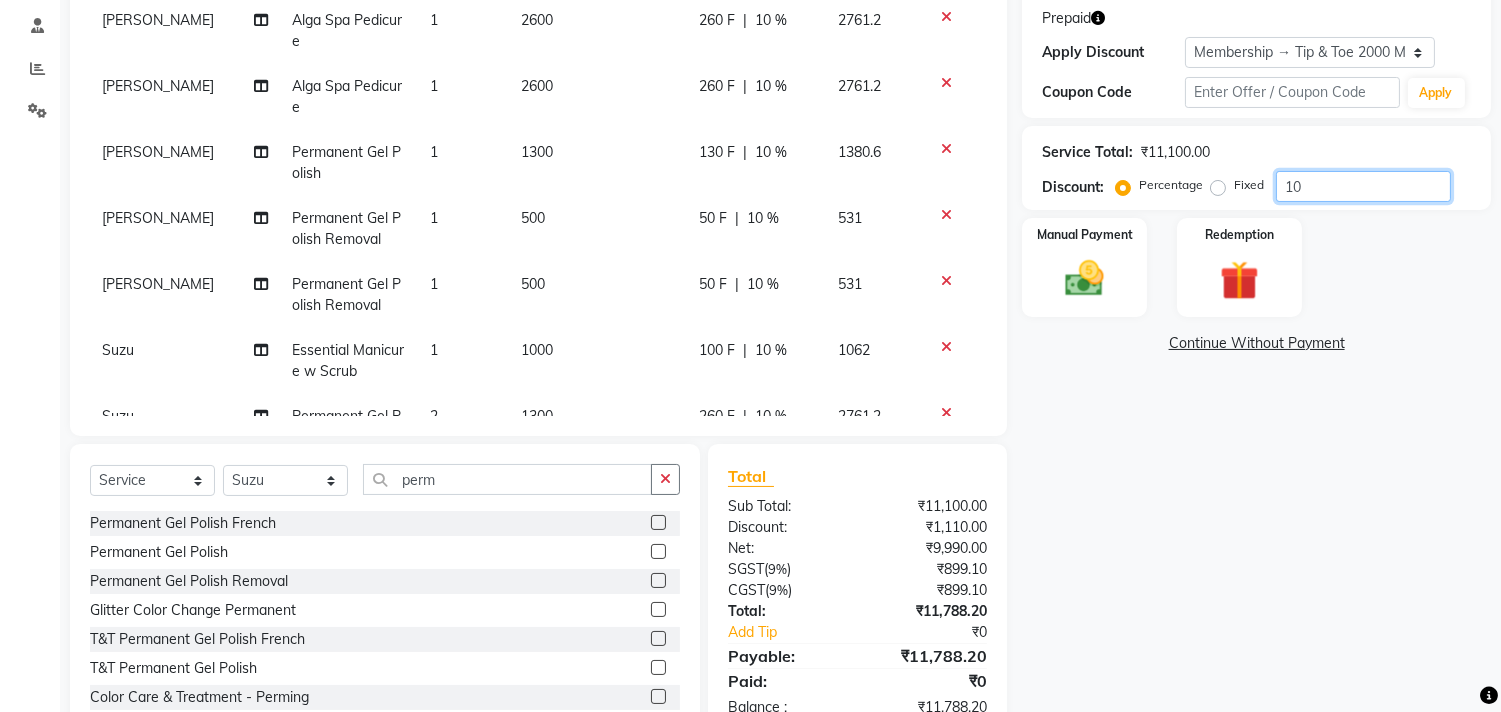 click on "10" 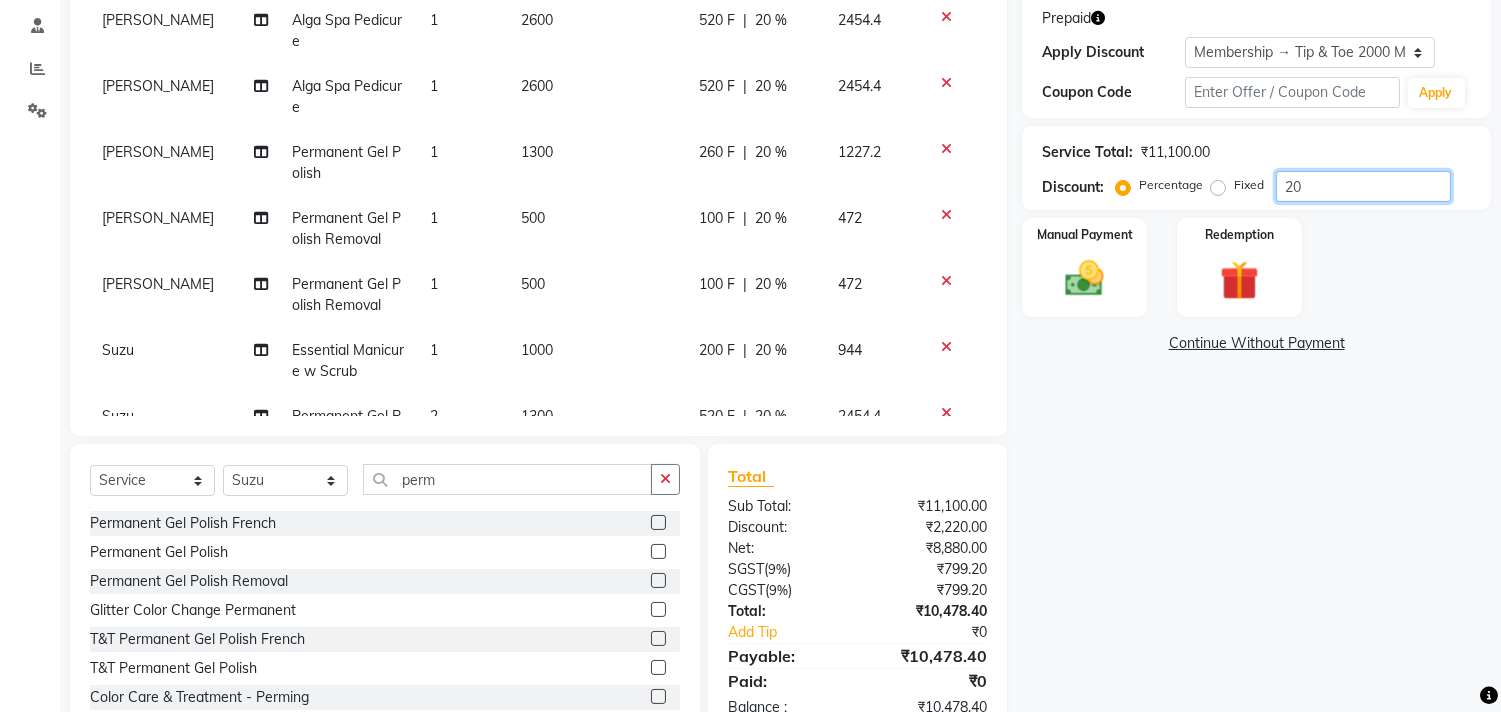 type on "2" 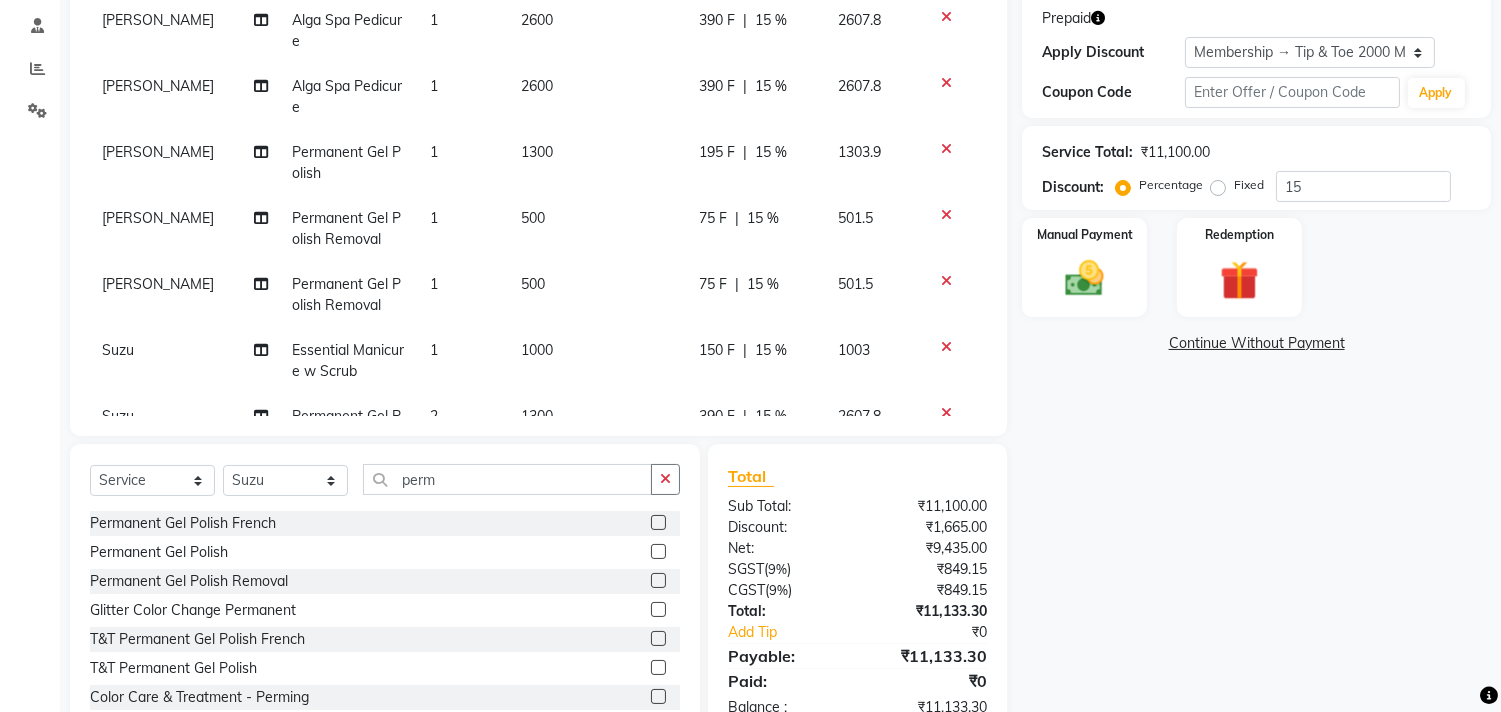 click on "Name: Pooja Mukadam Membership: end on 27-05-2027 Total Visits:  120 Card on file:  0 Last Visit:   08-06-2025 Points:   0  Prepaid Apply Discount Select Membership → Tip & Toe 2000 Membership Coupon Code Apply Service Total:  ₹11,100.00  Discount:  Percentage   Fixed  15 Manual Payment Redemption  Continue Without Payment" 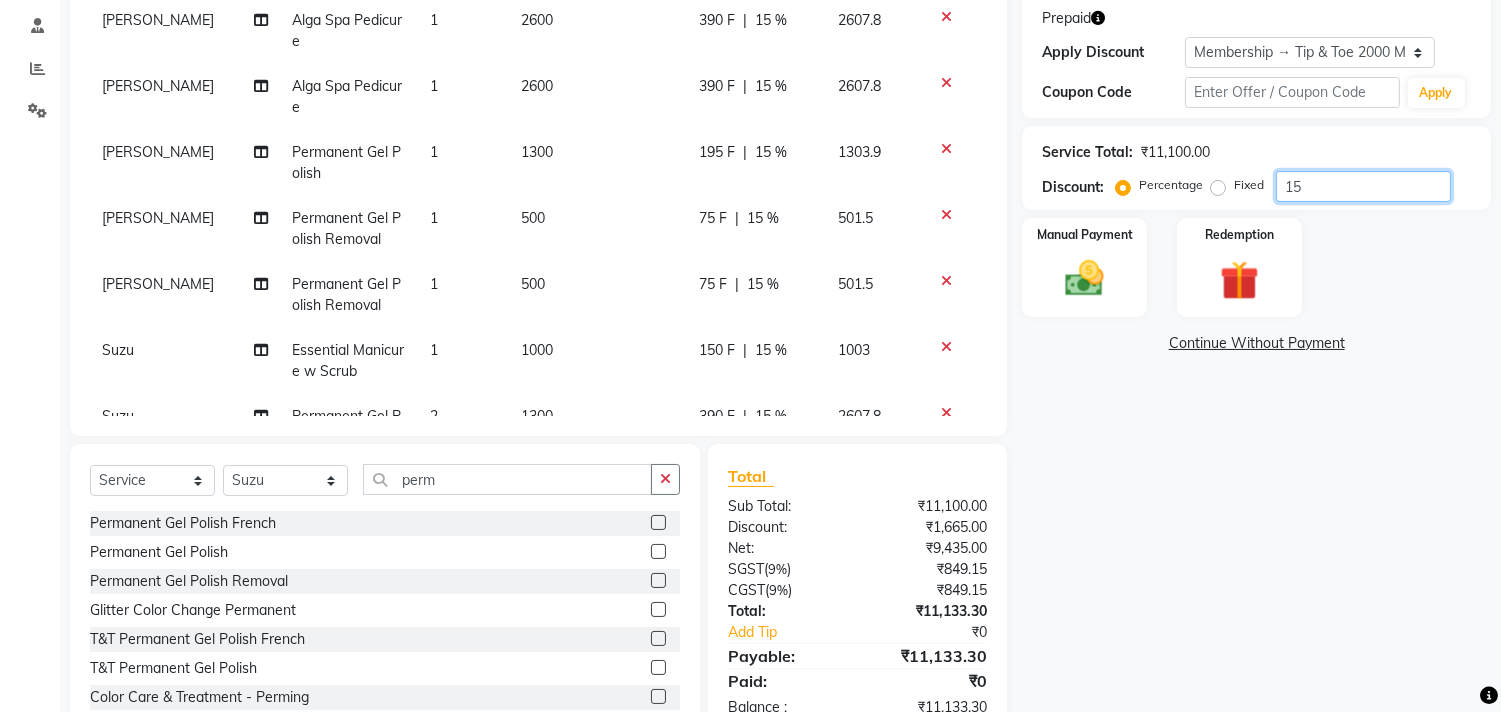 click on "15" 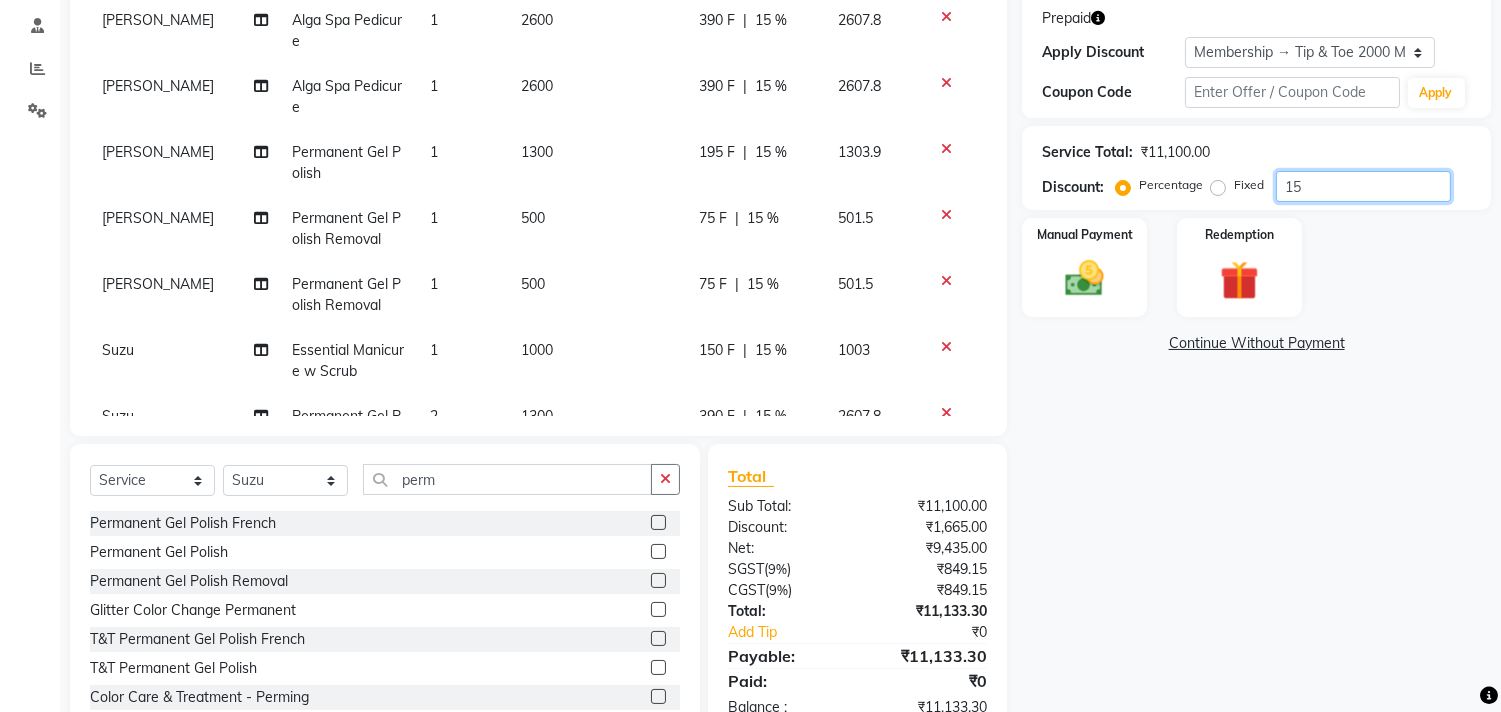 type on "1" 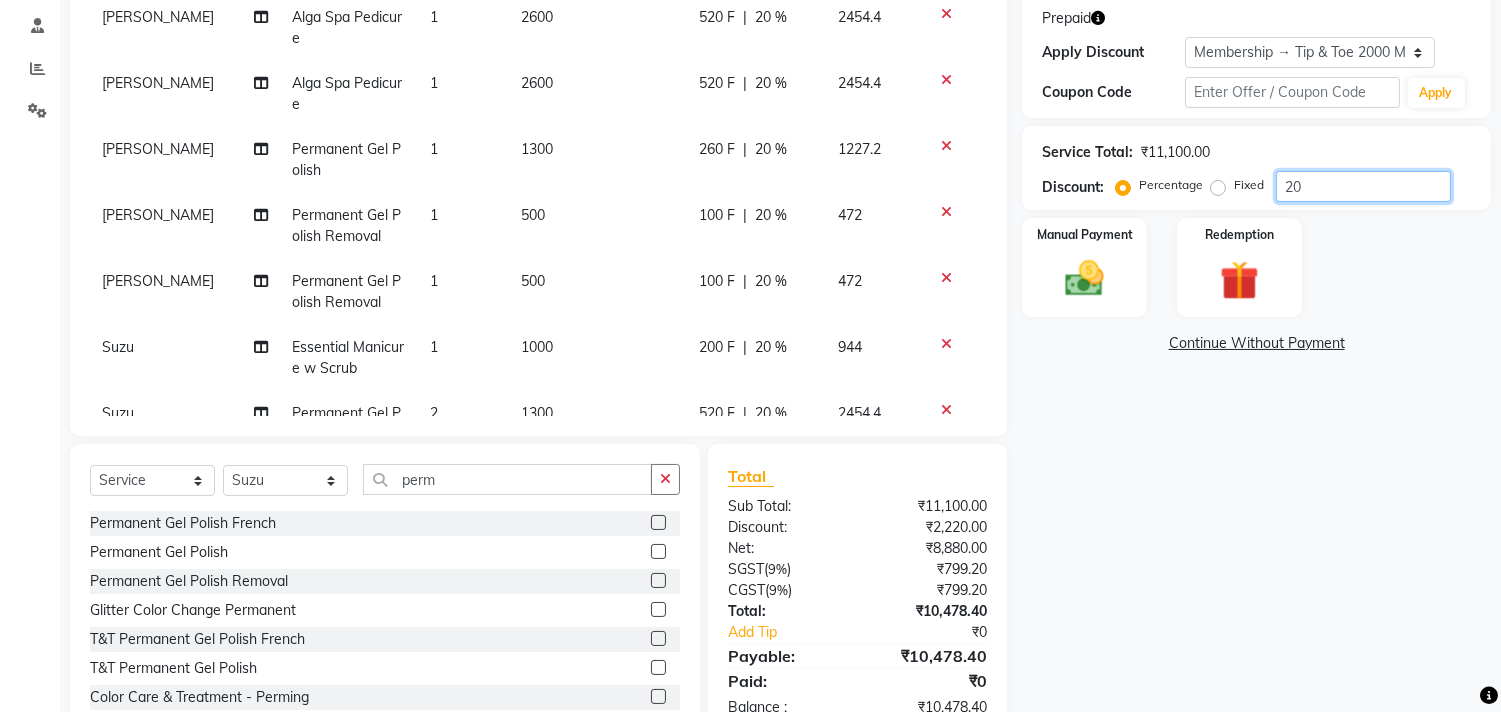 scroll, scrollTop: 0, scrollLeft: 0, axis: both 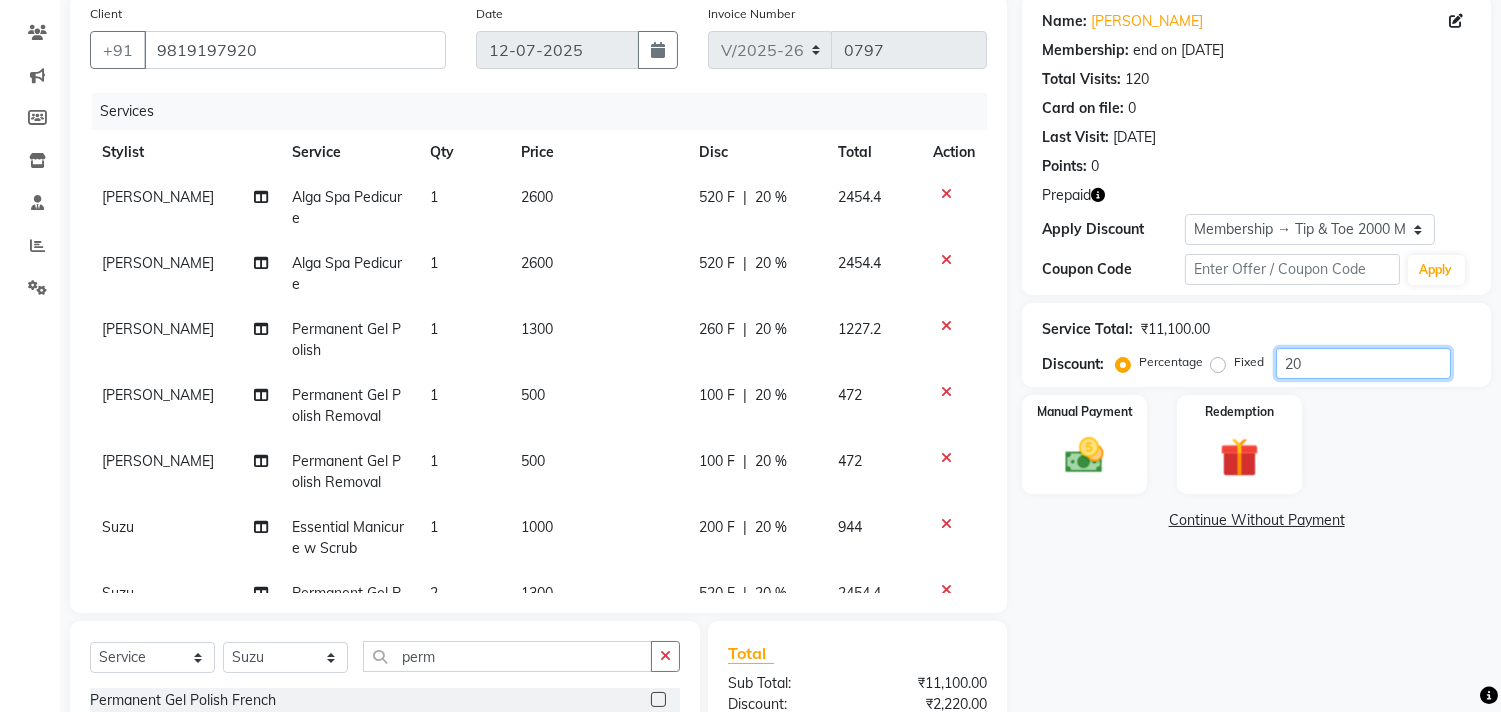 type on "20" 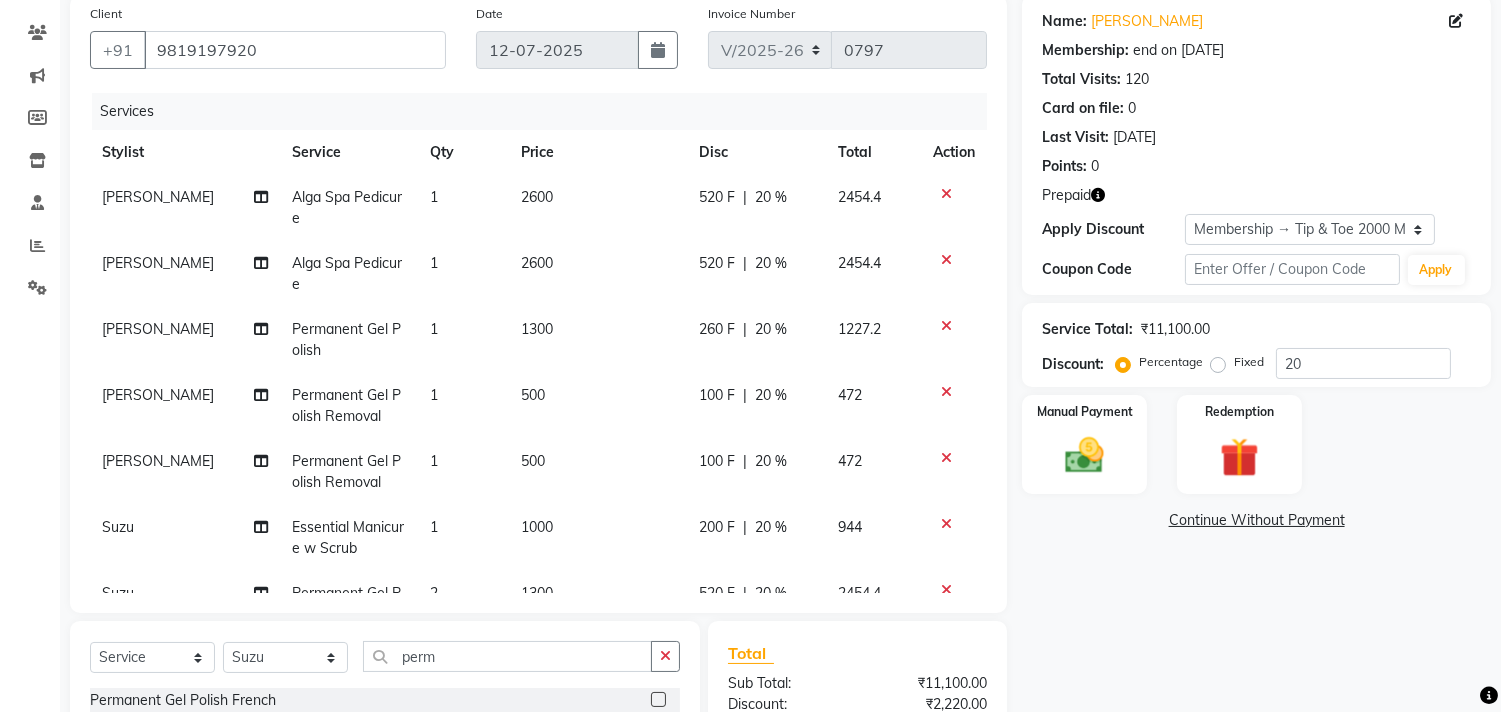 click on "Name: Pooja Mukadam Membership: end on 27-05-2027 Total Visits:  120 Card on file:  0 Last Visit:   08-06-2025 Points:   0  Prepaid Apply Discount Select Membership → Tip & Toe 2000 Membership Coupon Code Apply Service Total:  ₹11,100.00  Discount:  Percentage   Fixed  20 Manual Payment Redemption  Continue Without Payment" 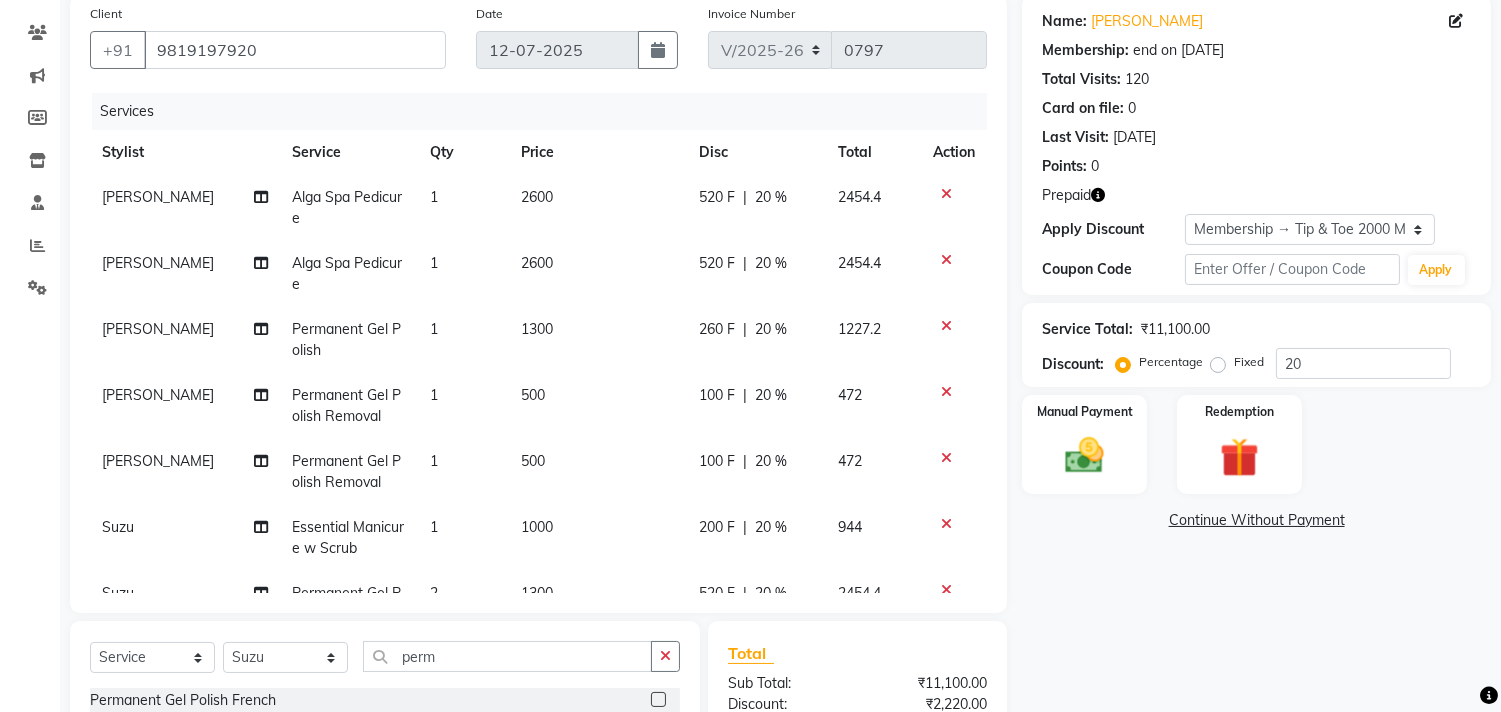 click on "20 %" 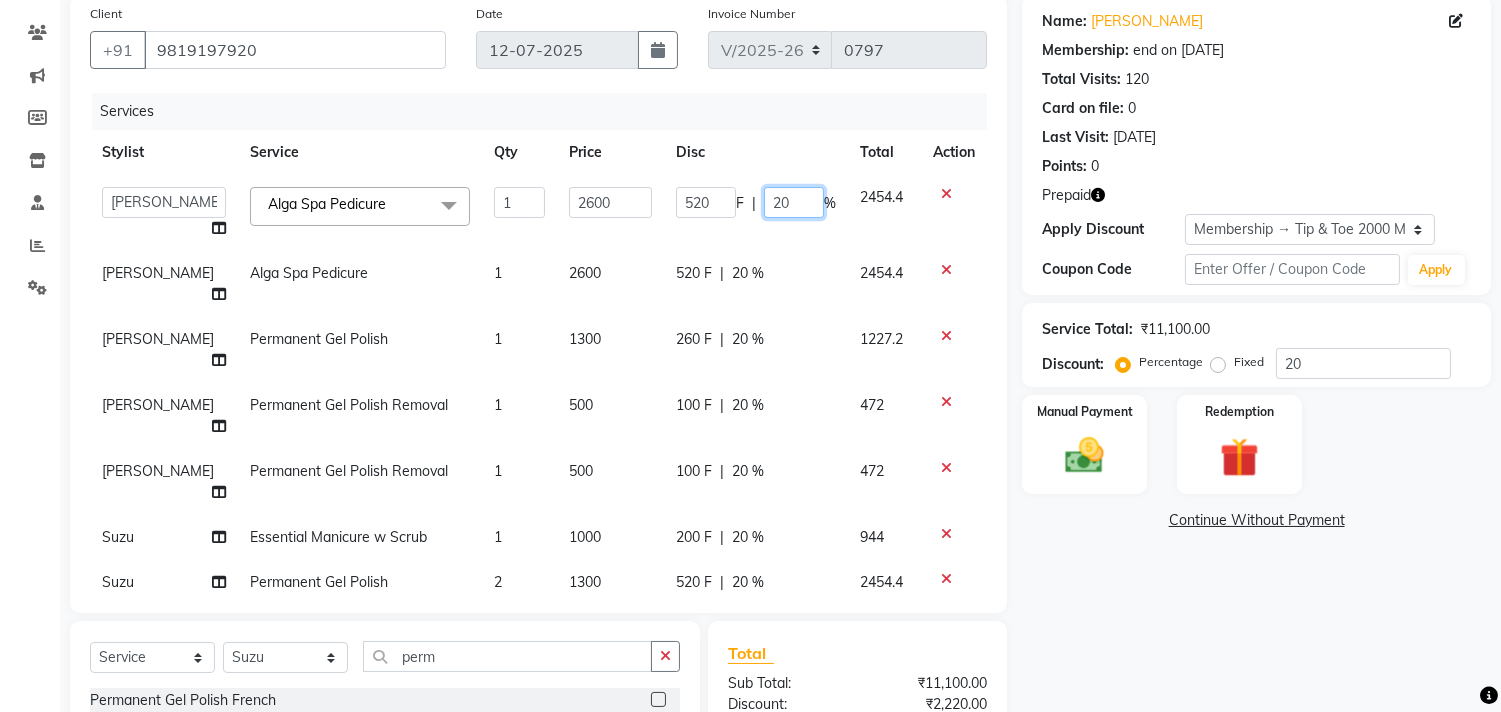 click on "20" 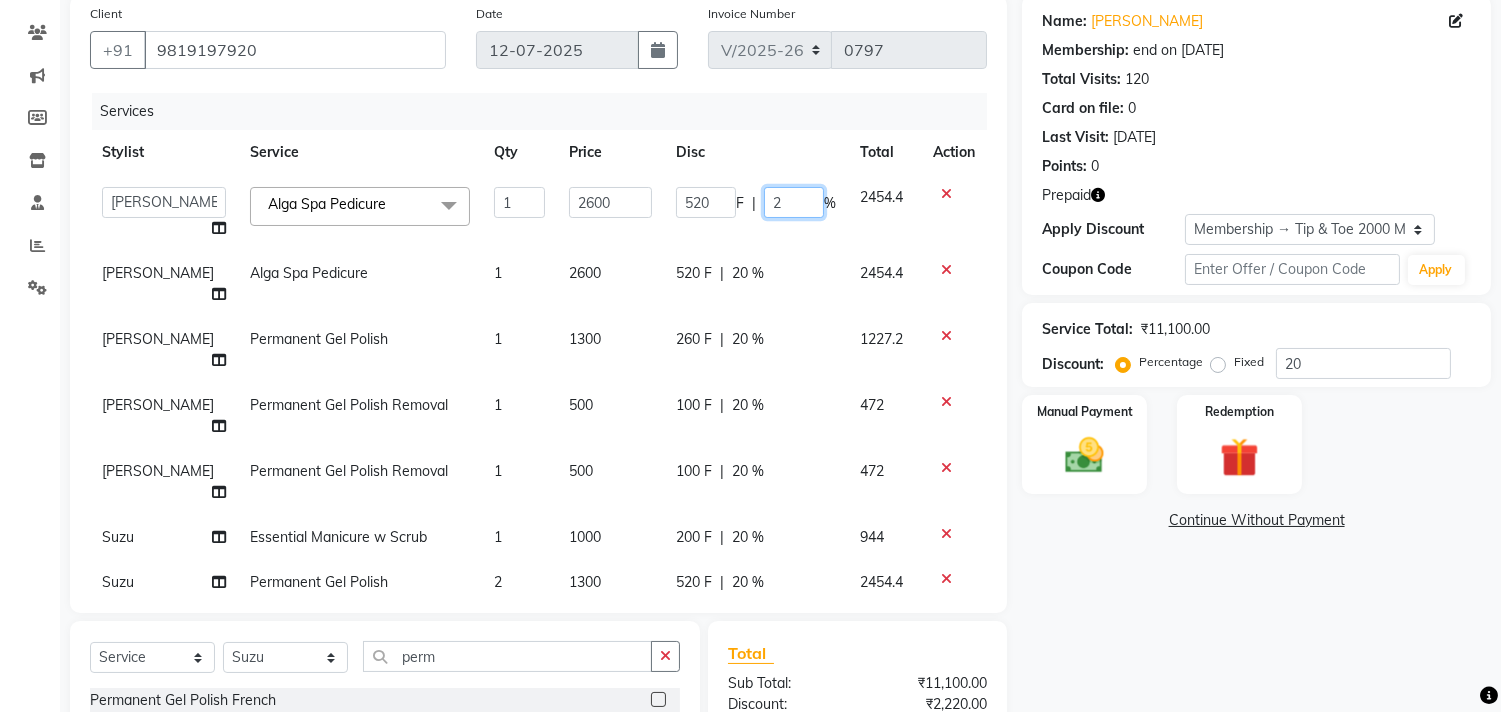 type 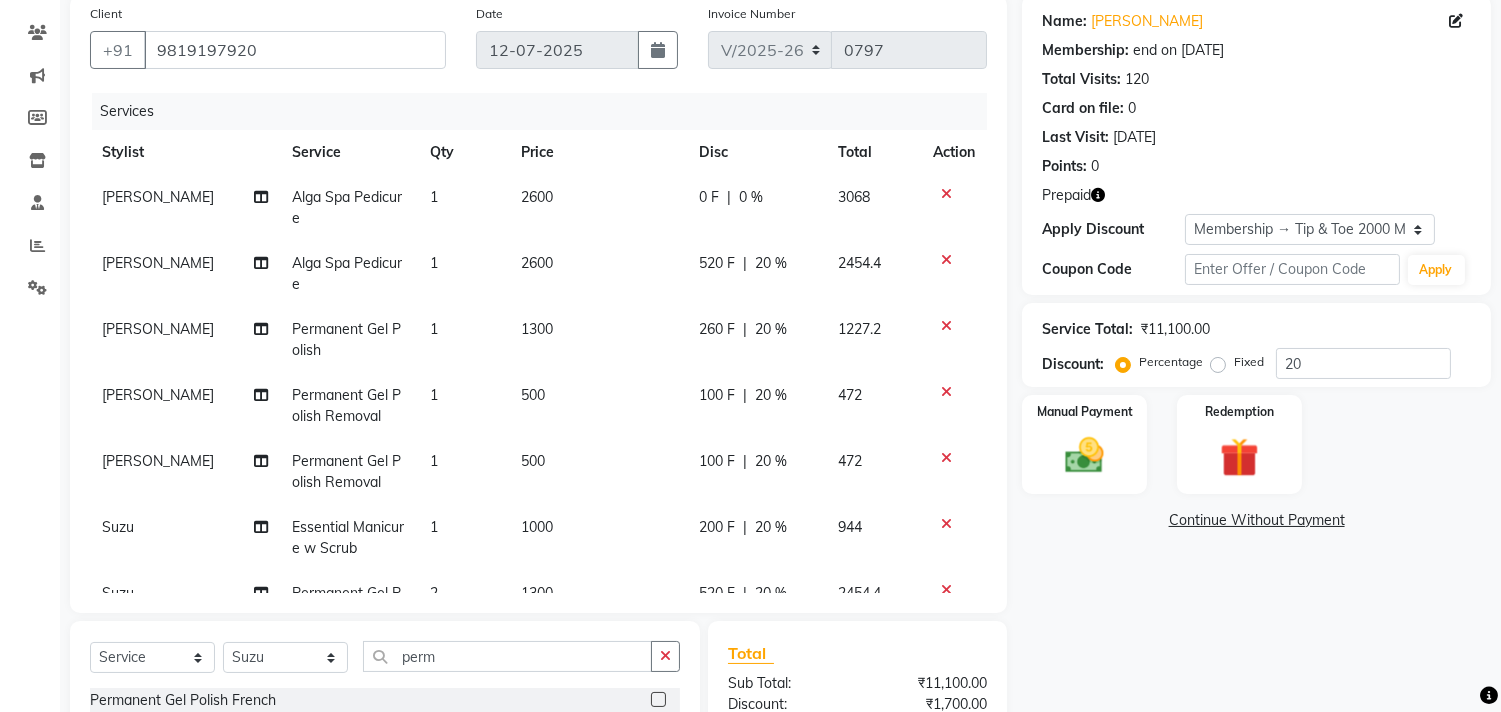 click on "520 F | 20 %" 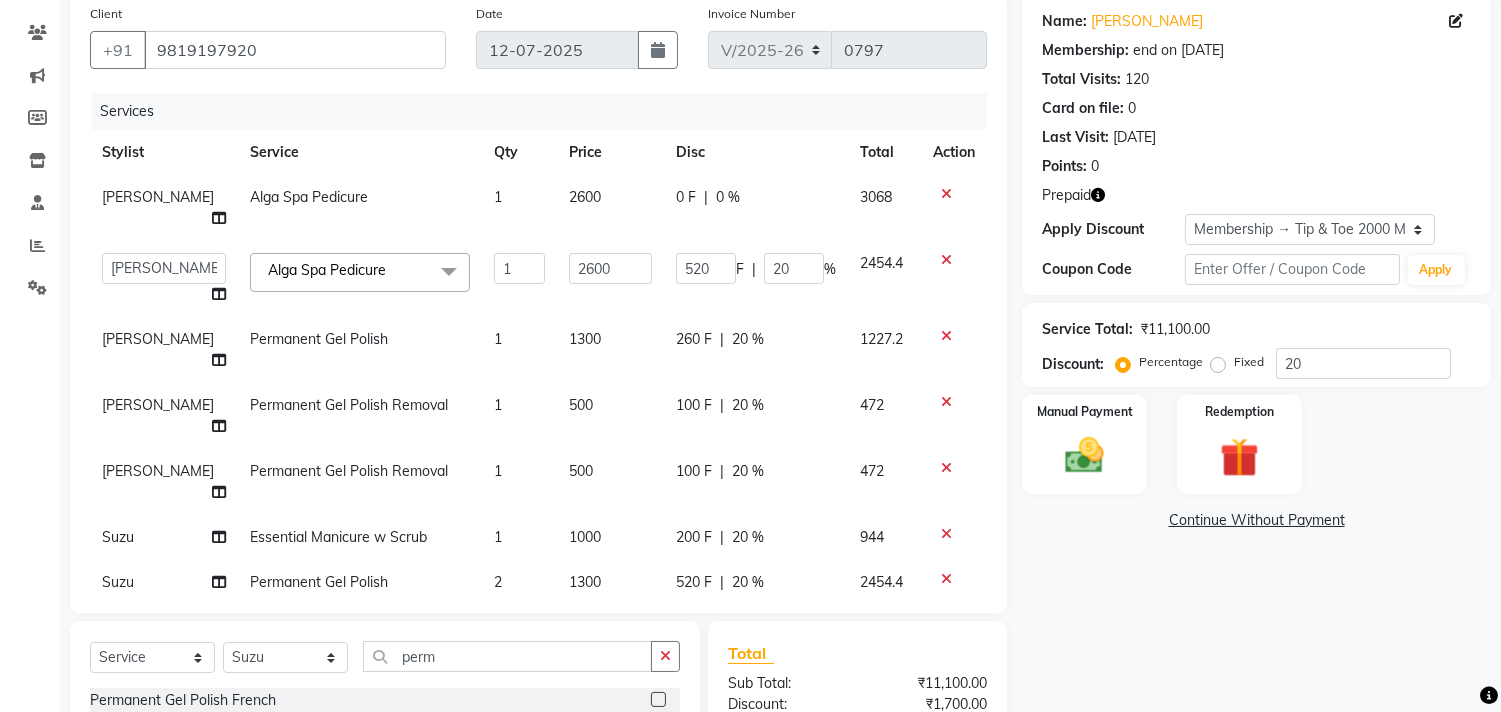 click on "520 F | 20 %" 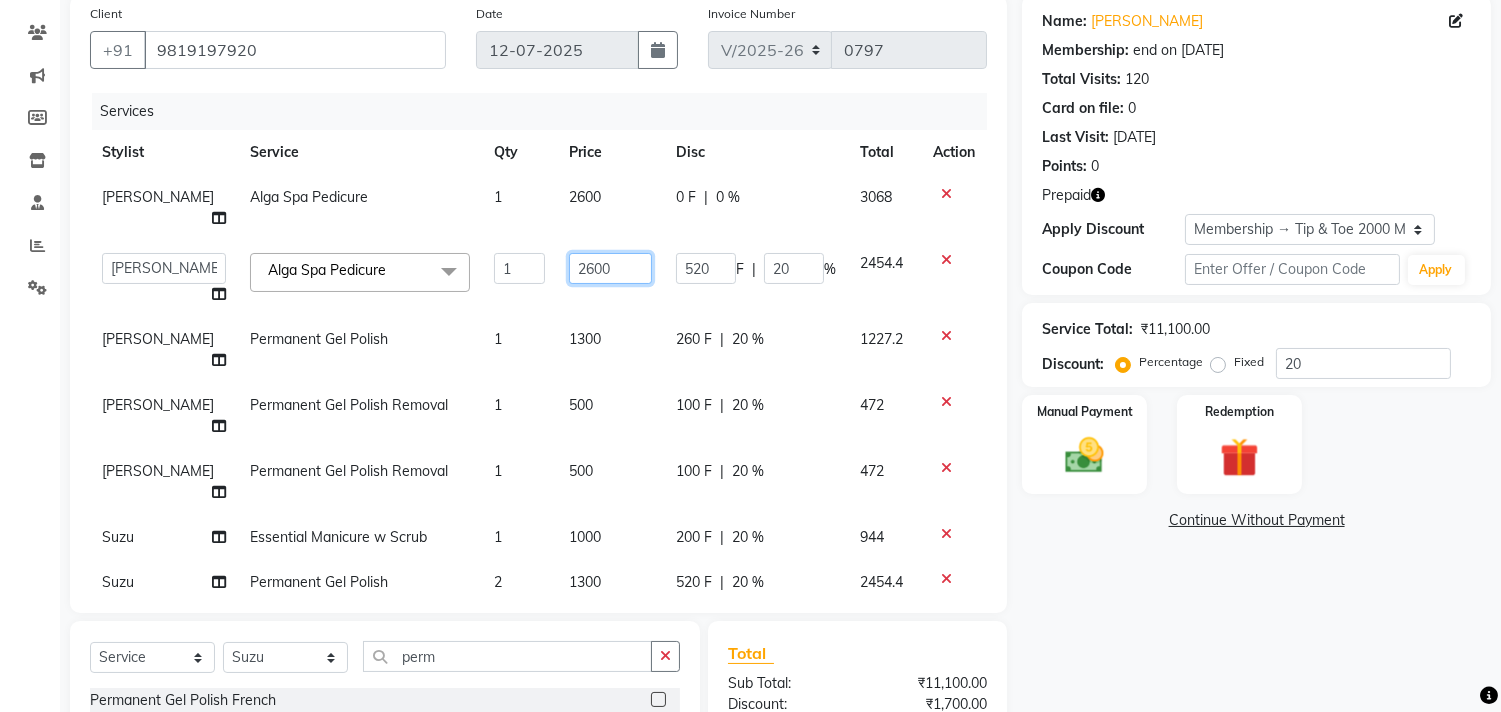 click on "2600" 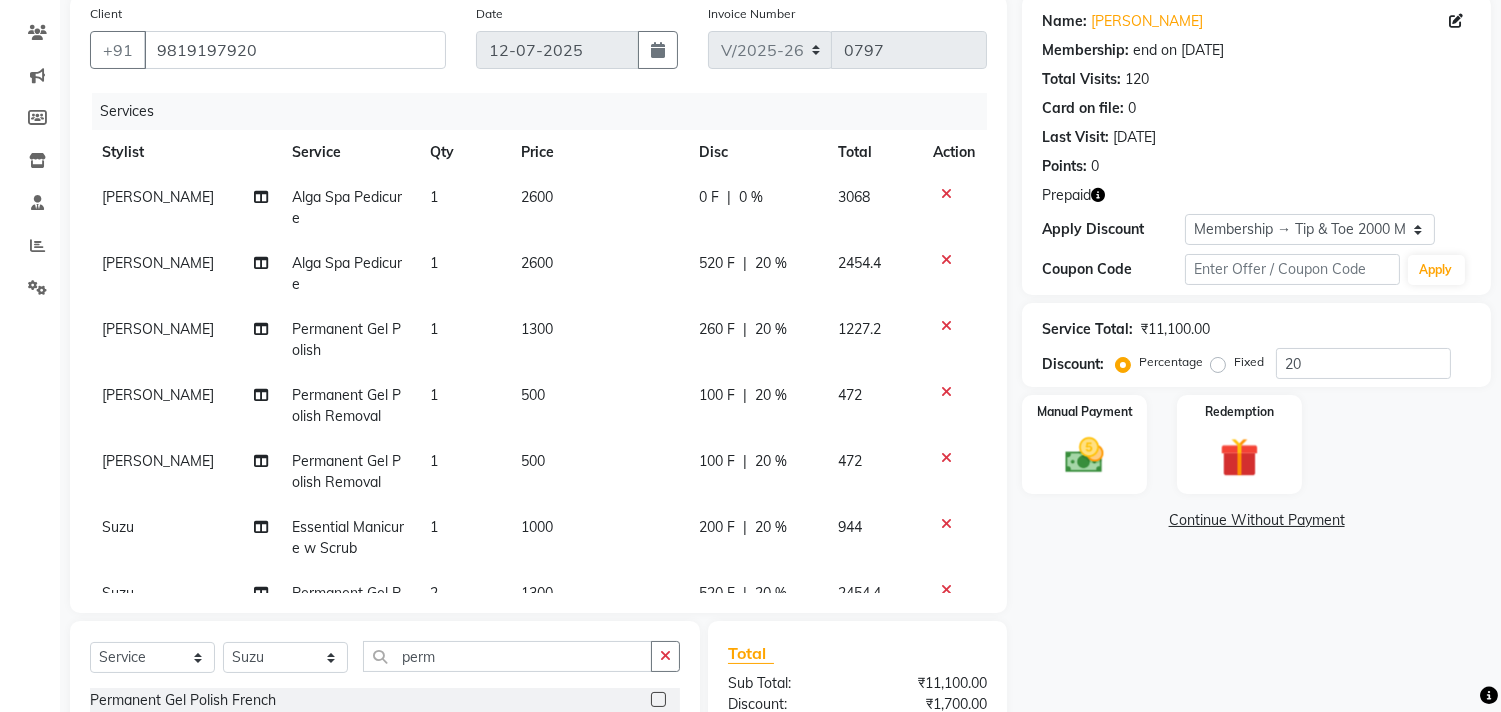 click on "2600" 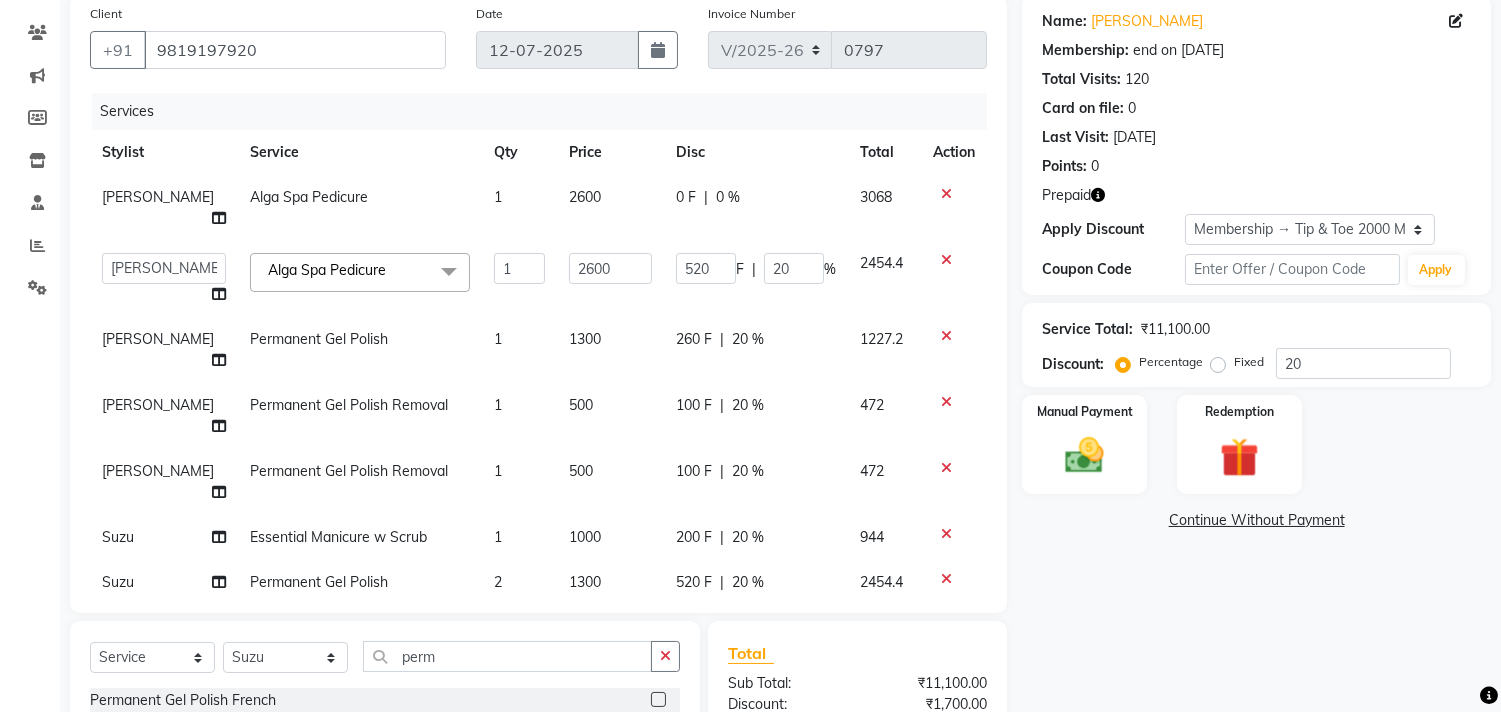 click on "2600" 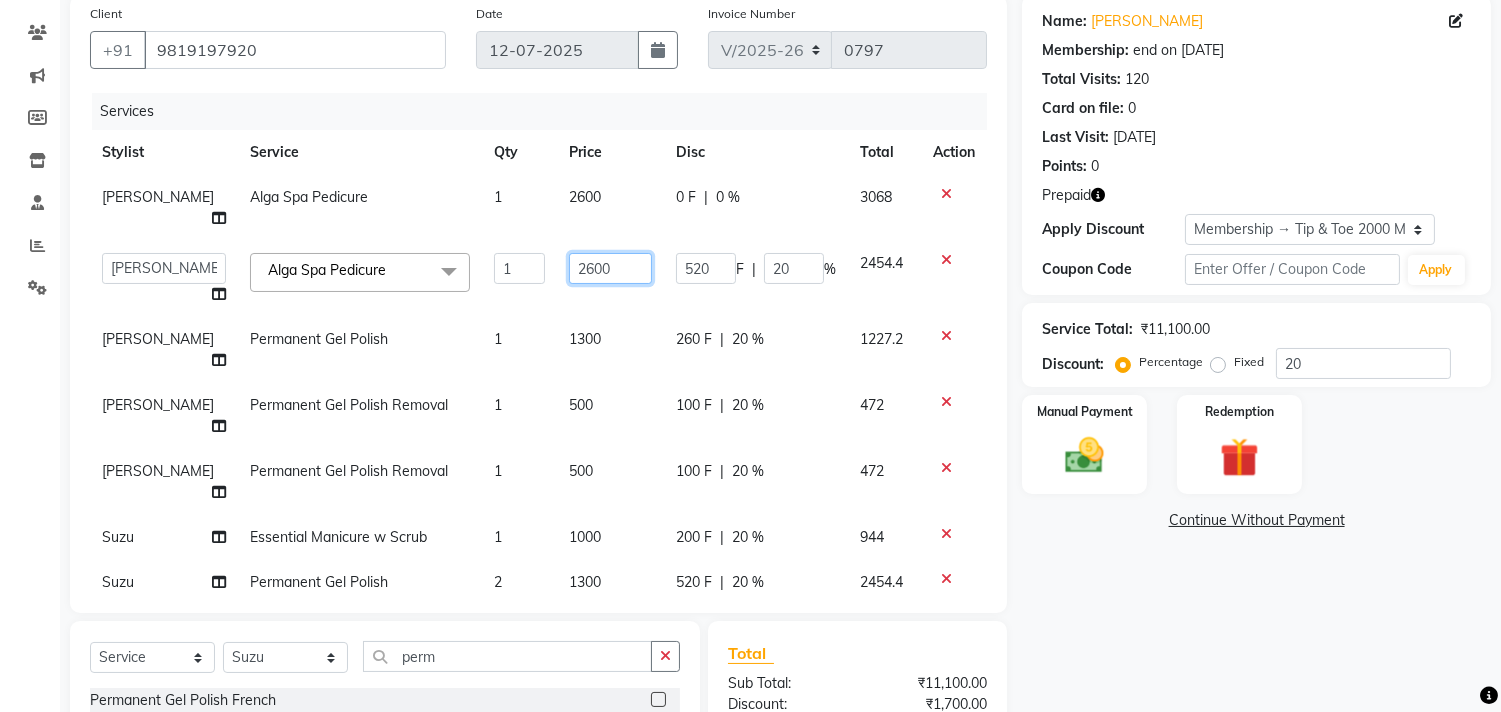 click on "2600" 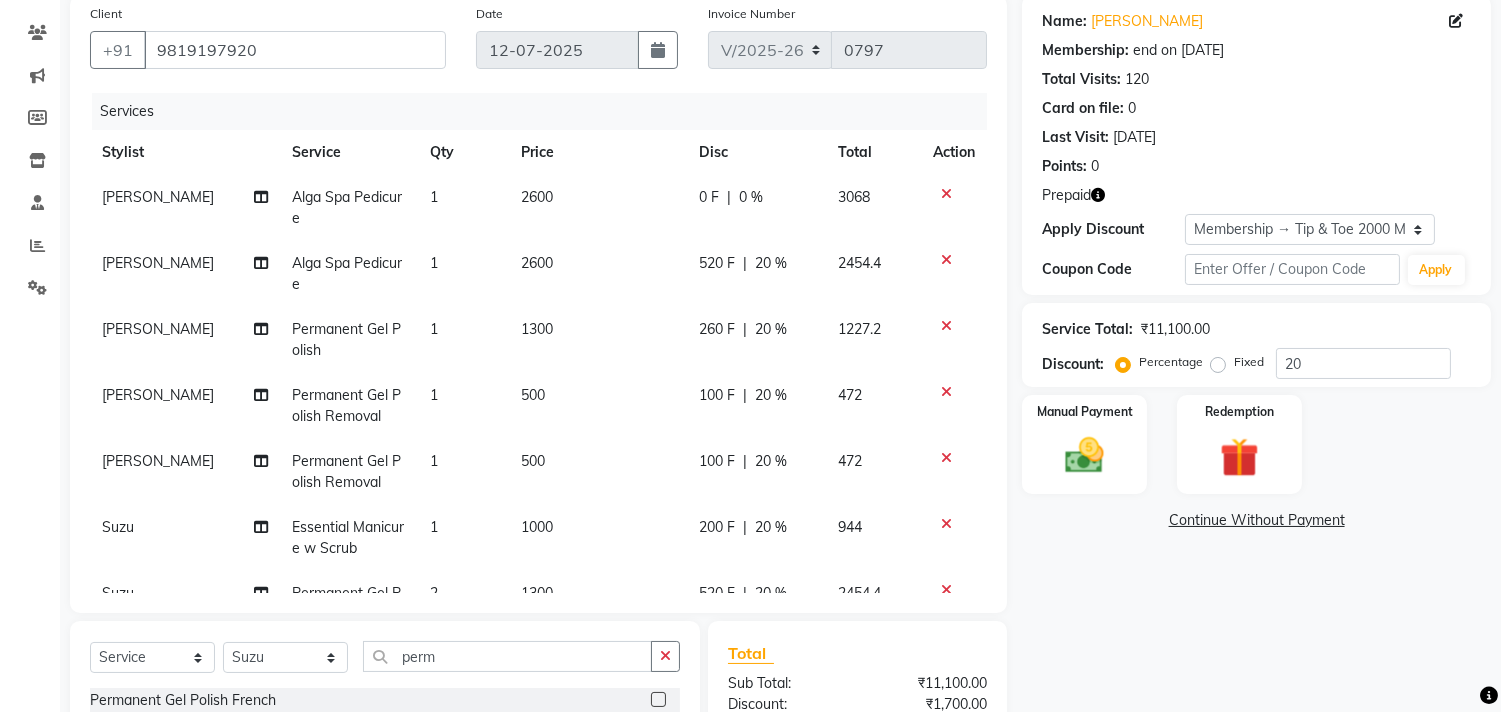 click on "2600" 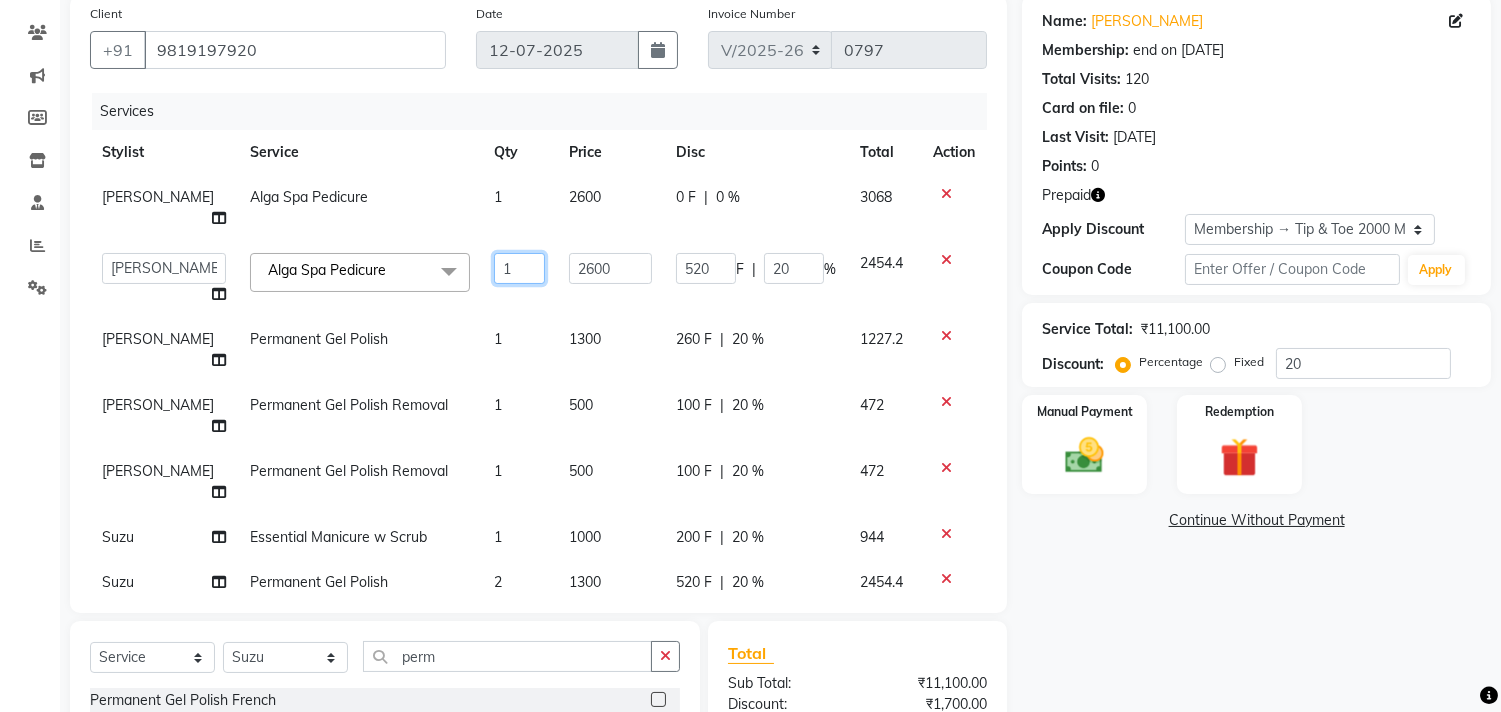 click on "1" 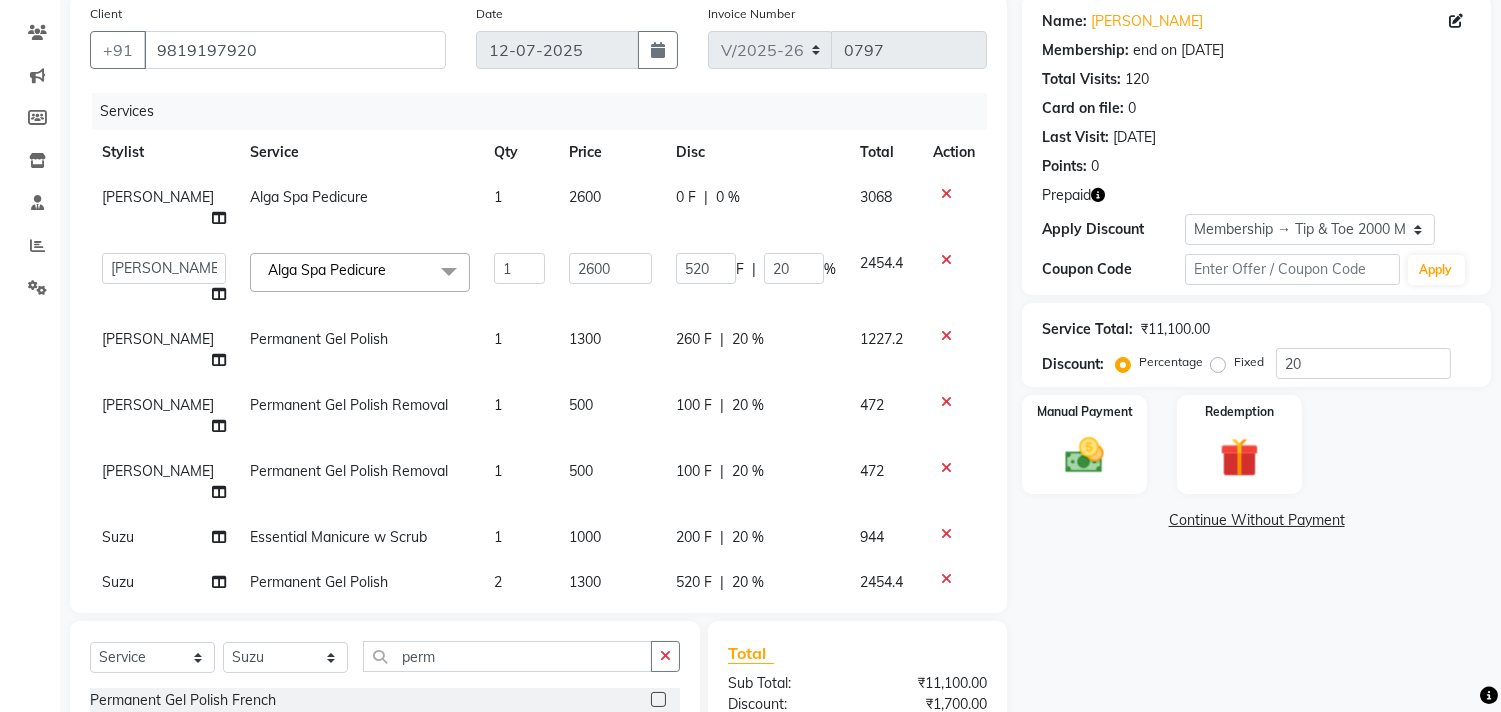 click on "1" 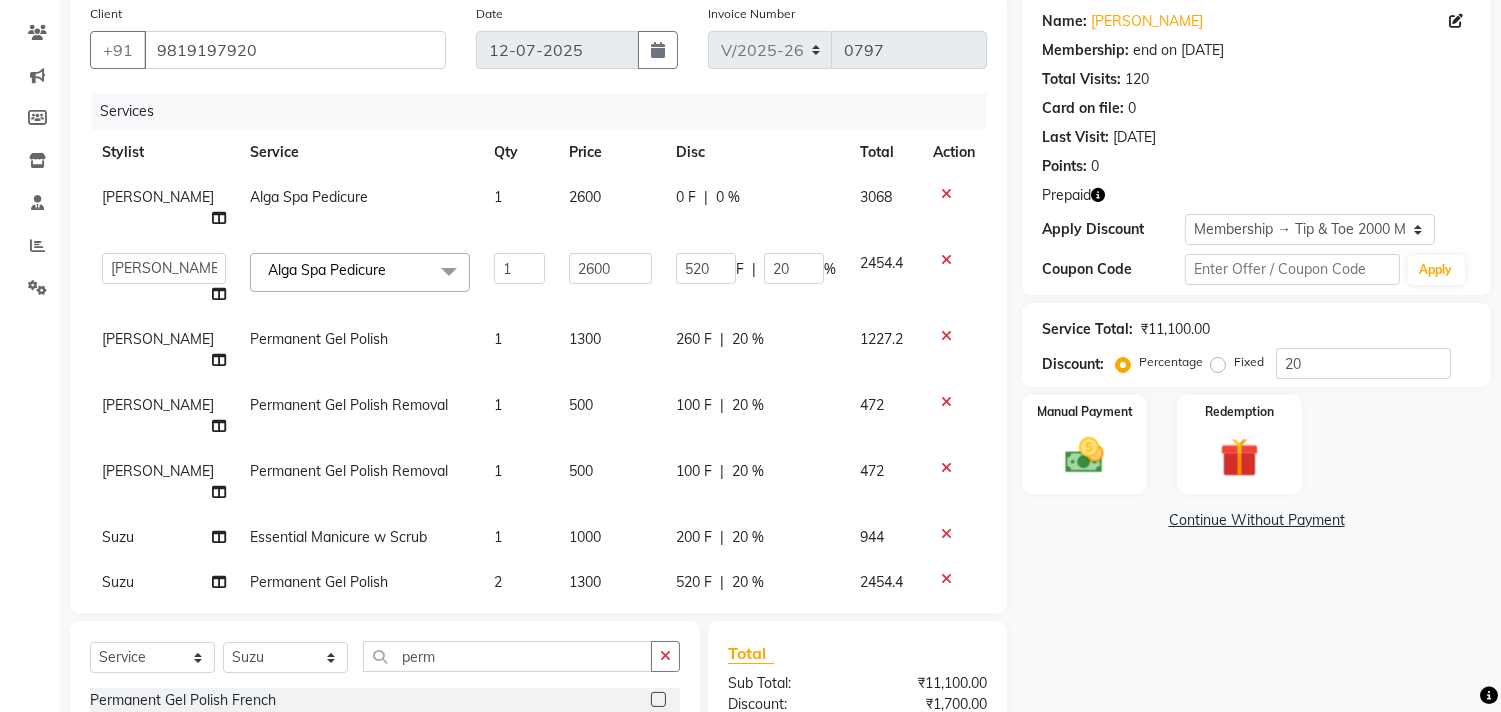 click on "1" 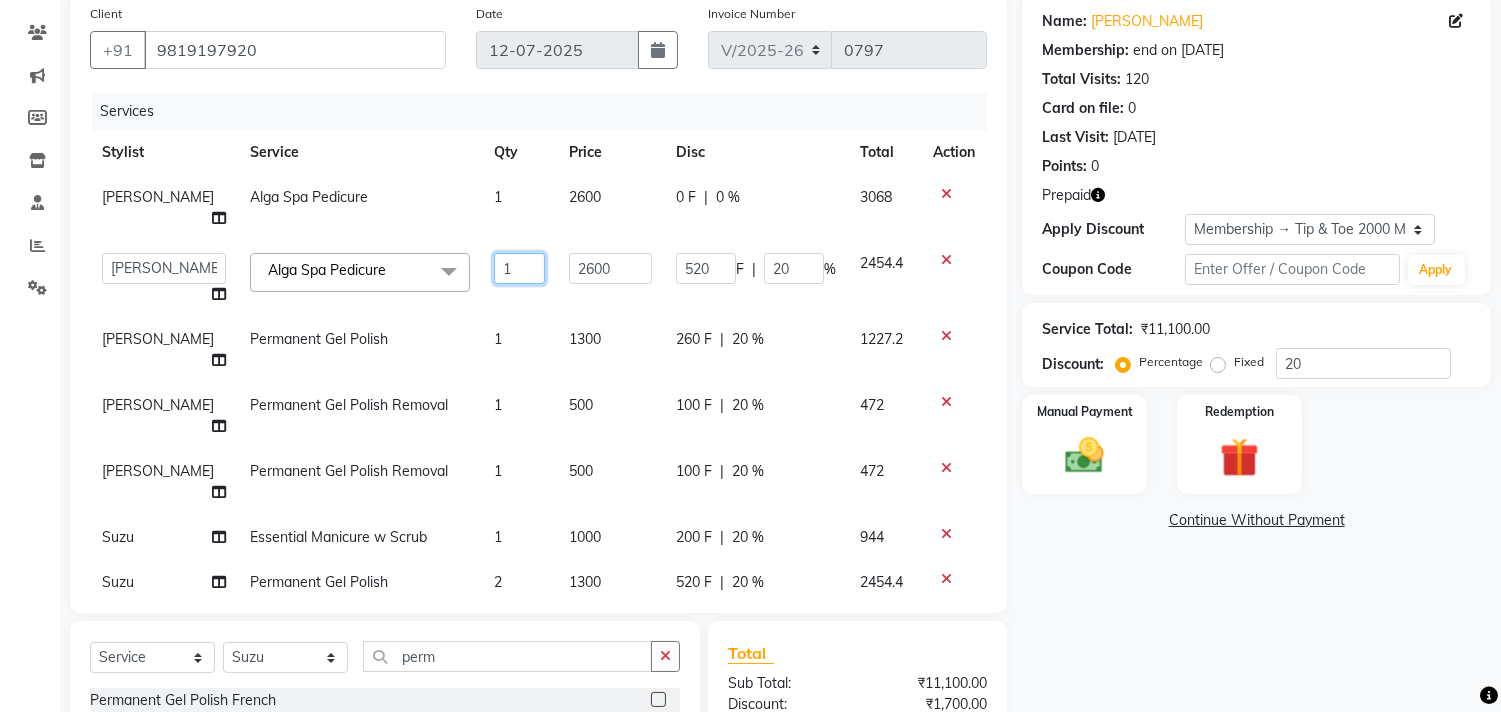 click on "1" 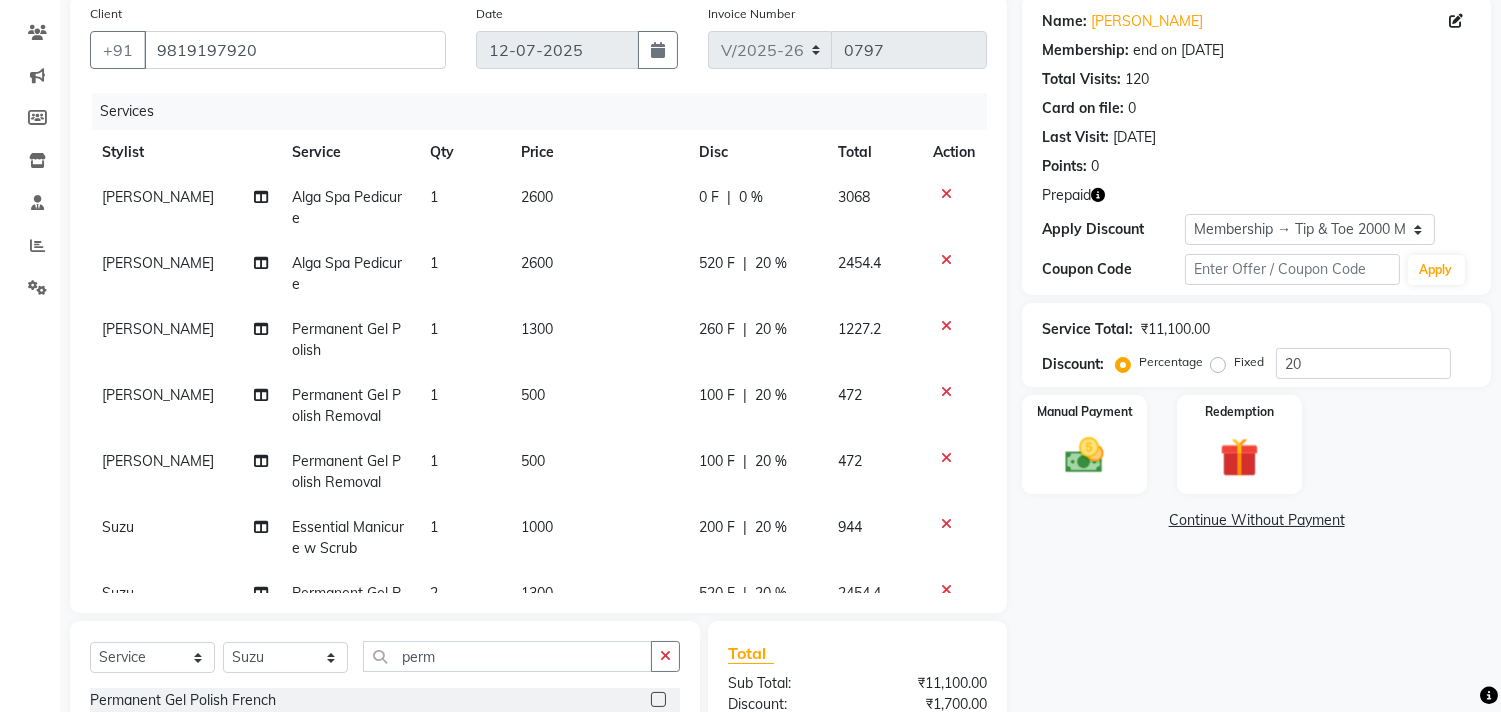 click on "Jiten Alga Spa Pedicure 1 2600 0 F | 0 % 3068 Kumar Alga Spa Pedicure 1 2600 520 F | 20 % 2454.4 Bhavna Permanent Gel Polish 1 1300 260 F | 20 % 1227.2 Bhavna Permanent Gel Polish Removal 1 500 100 F | 20 % 472 Kumar Permanent Gel Polish Removal 1 500 100 F | 20 % 472 Suzu Essential Manicure w Scrub 1 1000 200 F | 20 % 944 Suzu Permanent Gel Polish 2 1300 520 F | 20 % 2454.4" 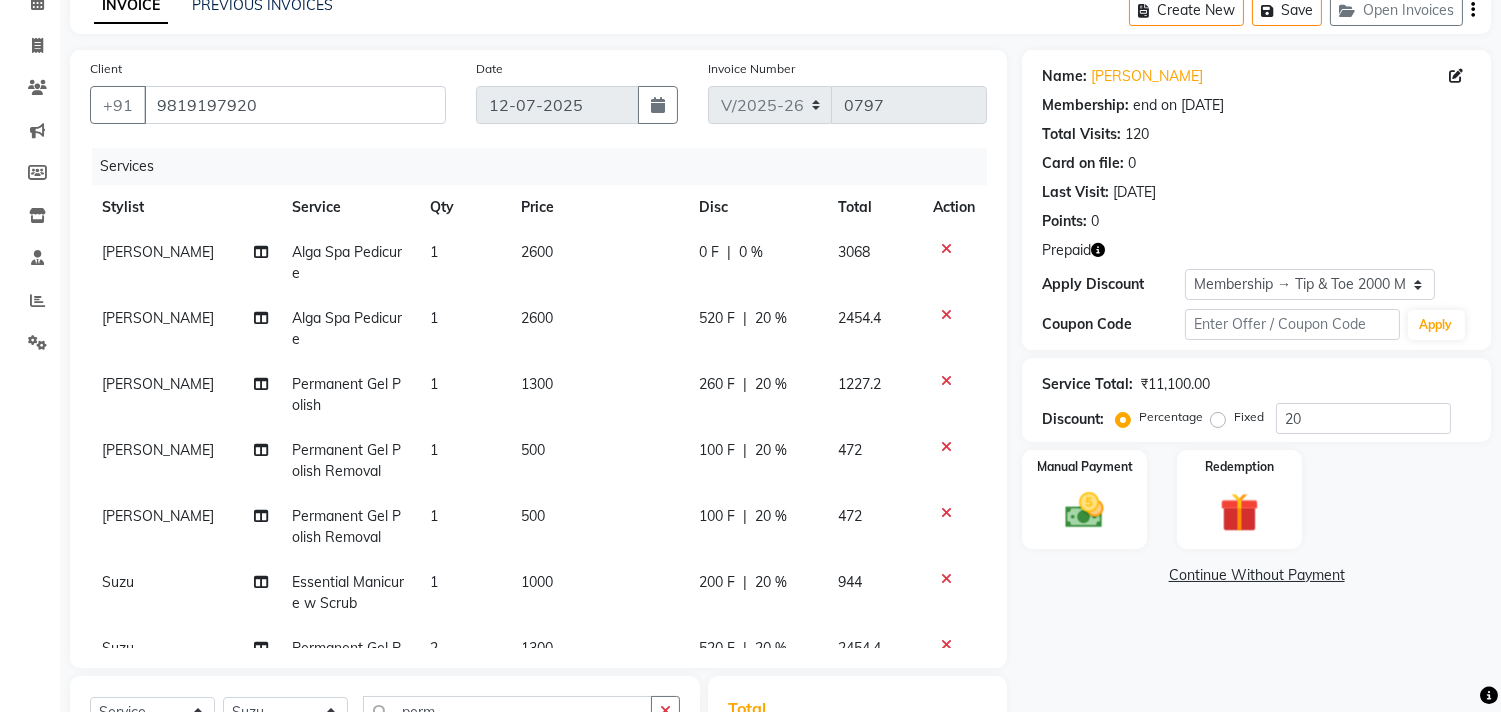 scroll, scrollTop: 0, scrollLeft: 0, axis: both 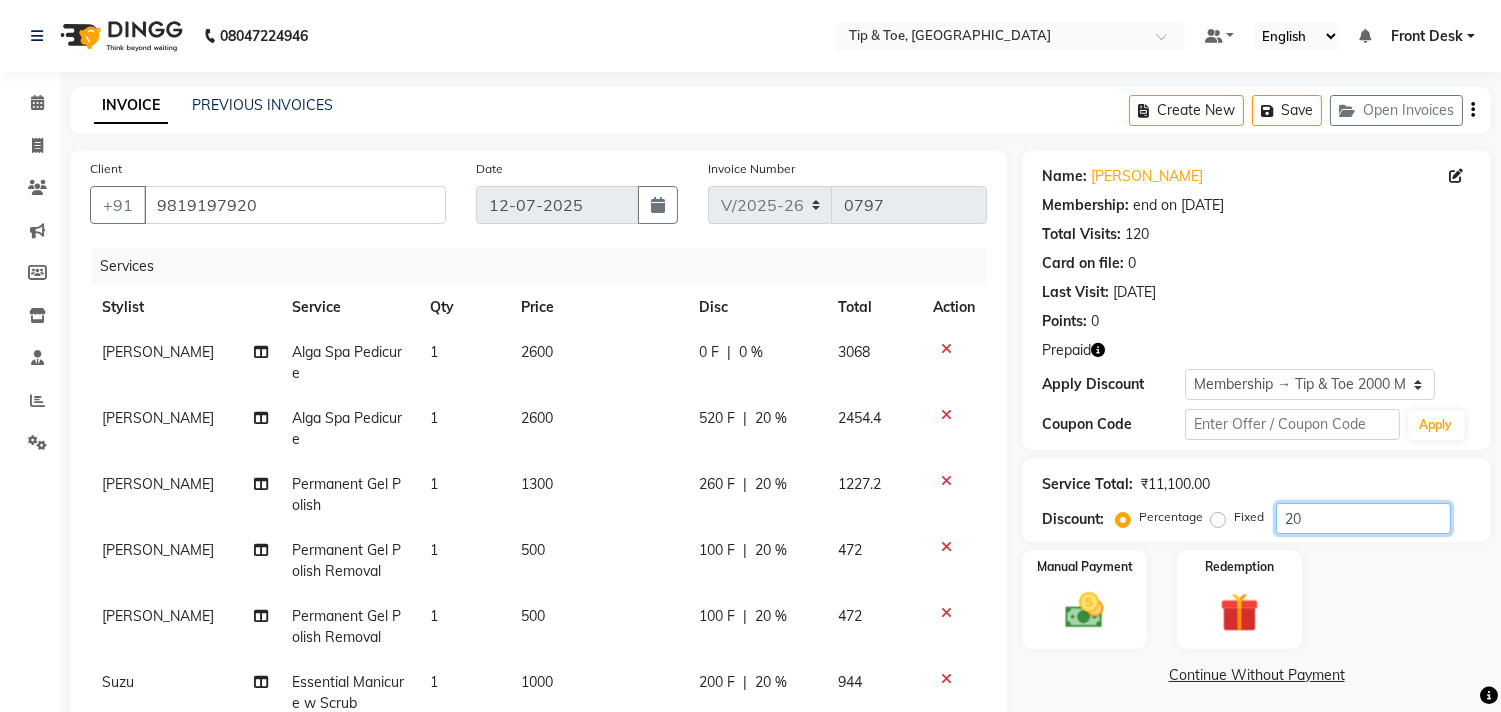 click on "20" 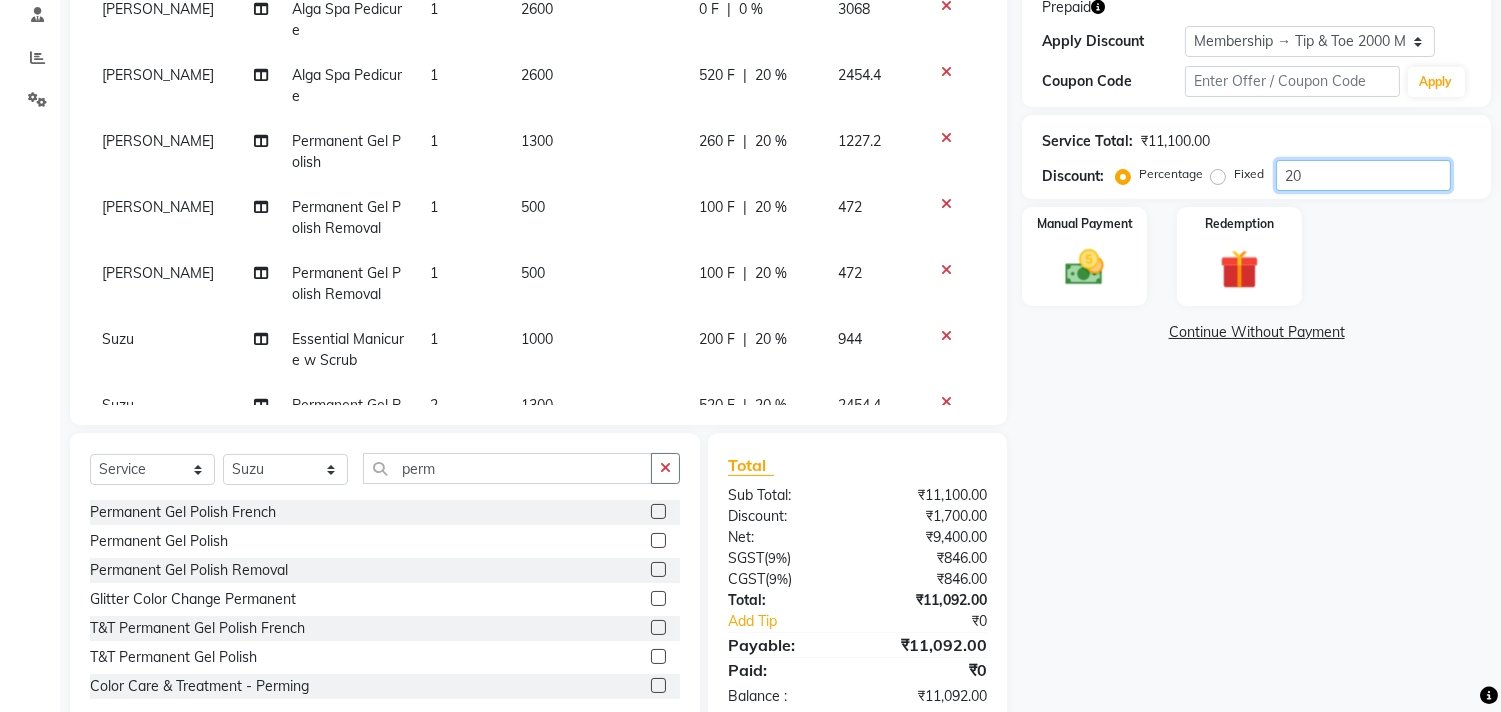 scroll, scrollTop: 345, scrollLeft: 0, axis: vertical 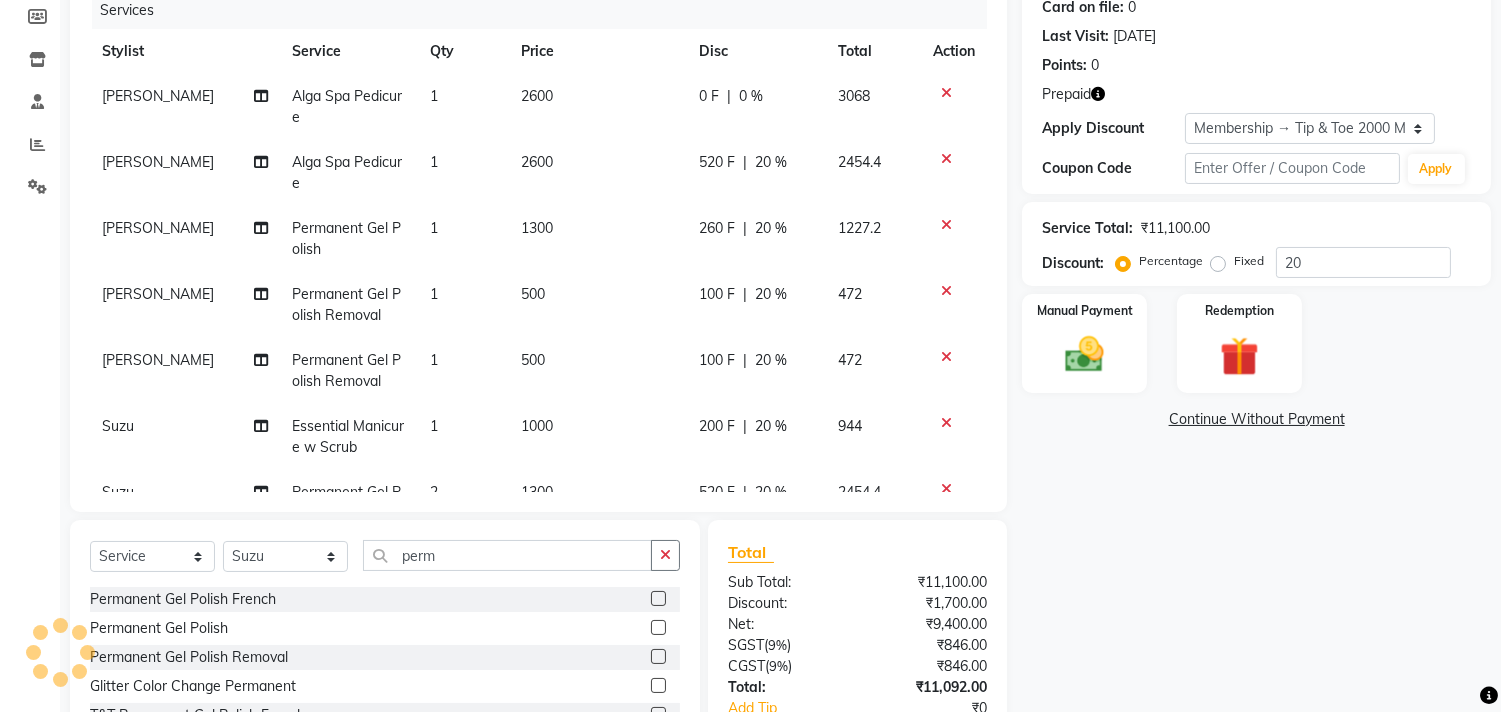 click on "Permanent Gel Polish Removal" 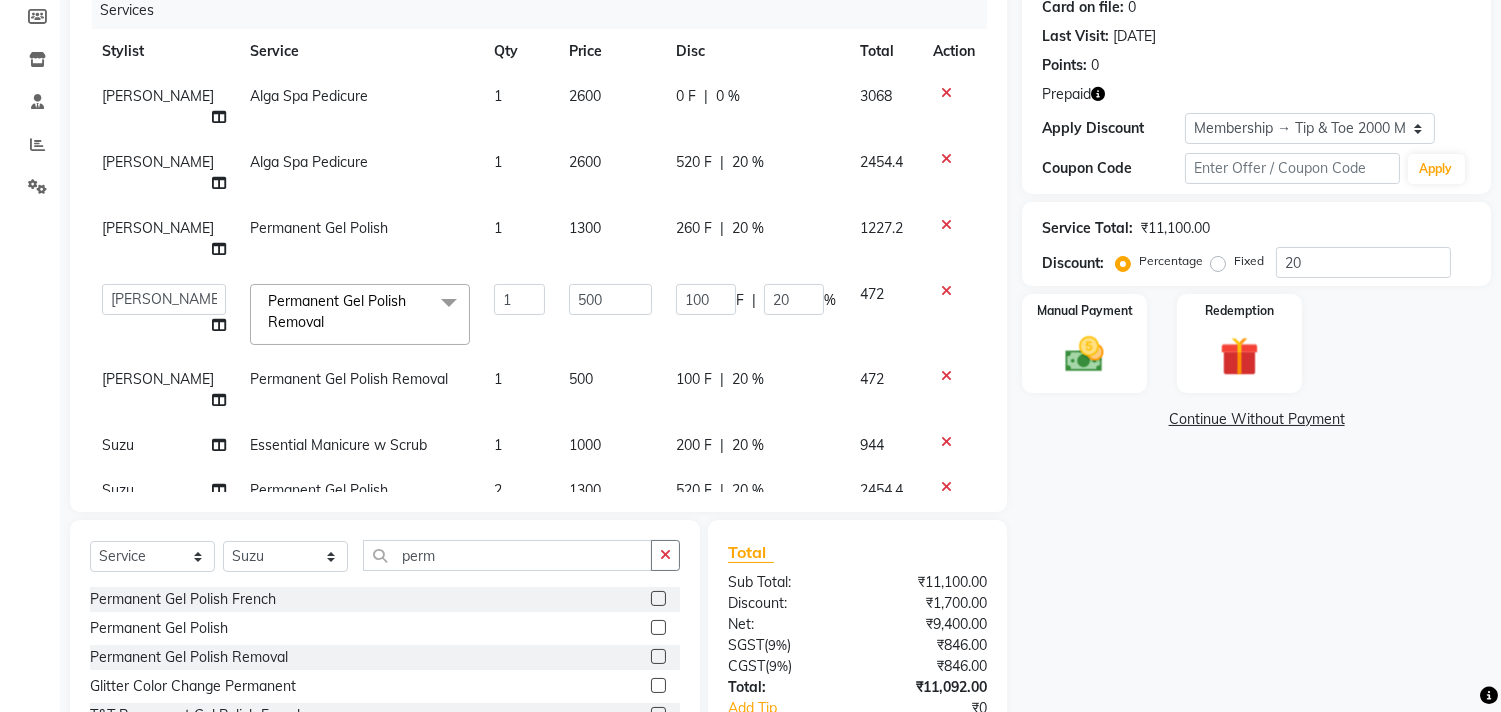 click on "Permanent Gel Polish Removal" 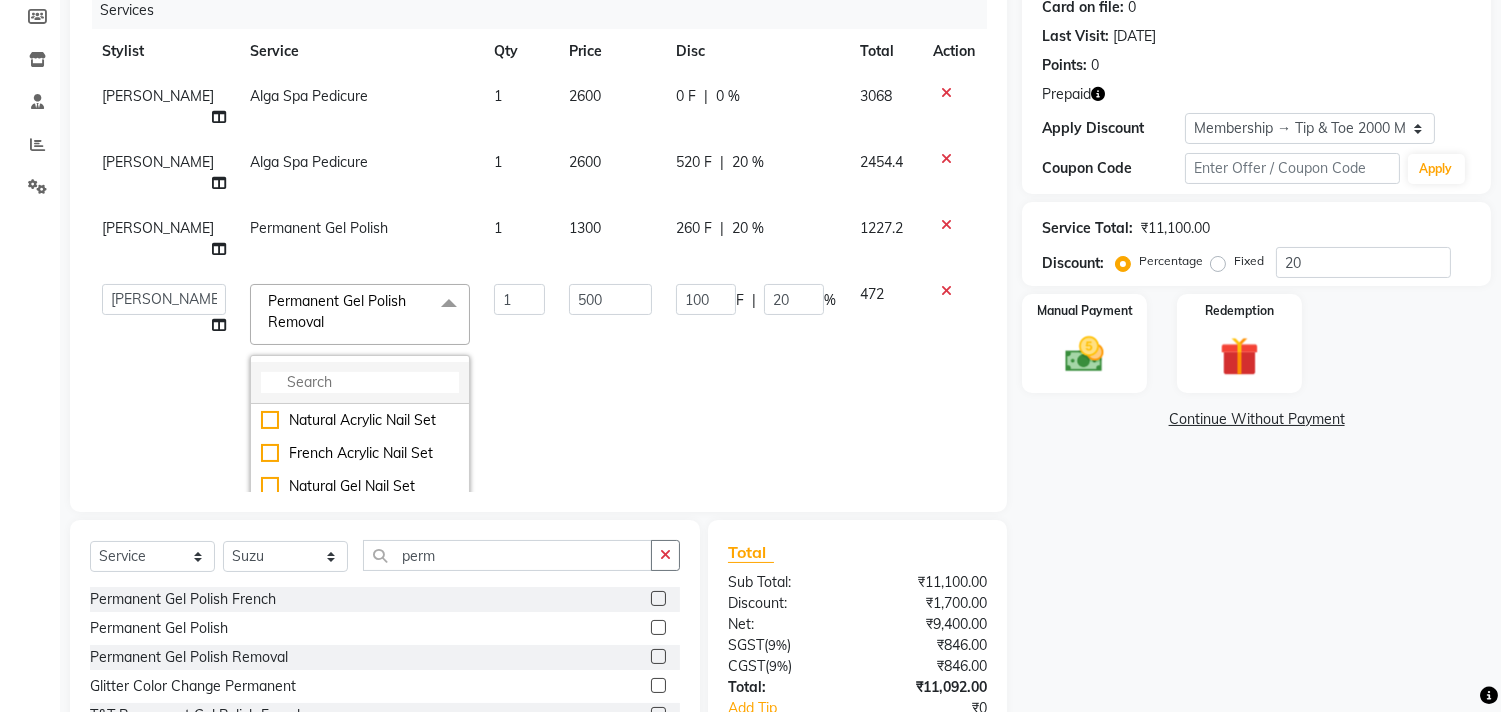 click 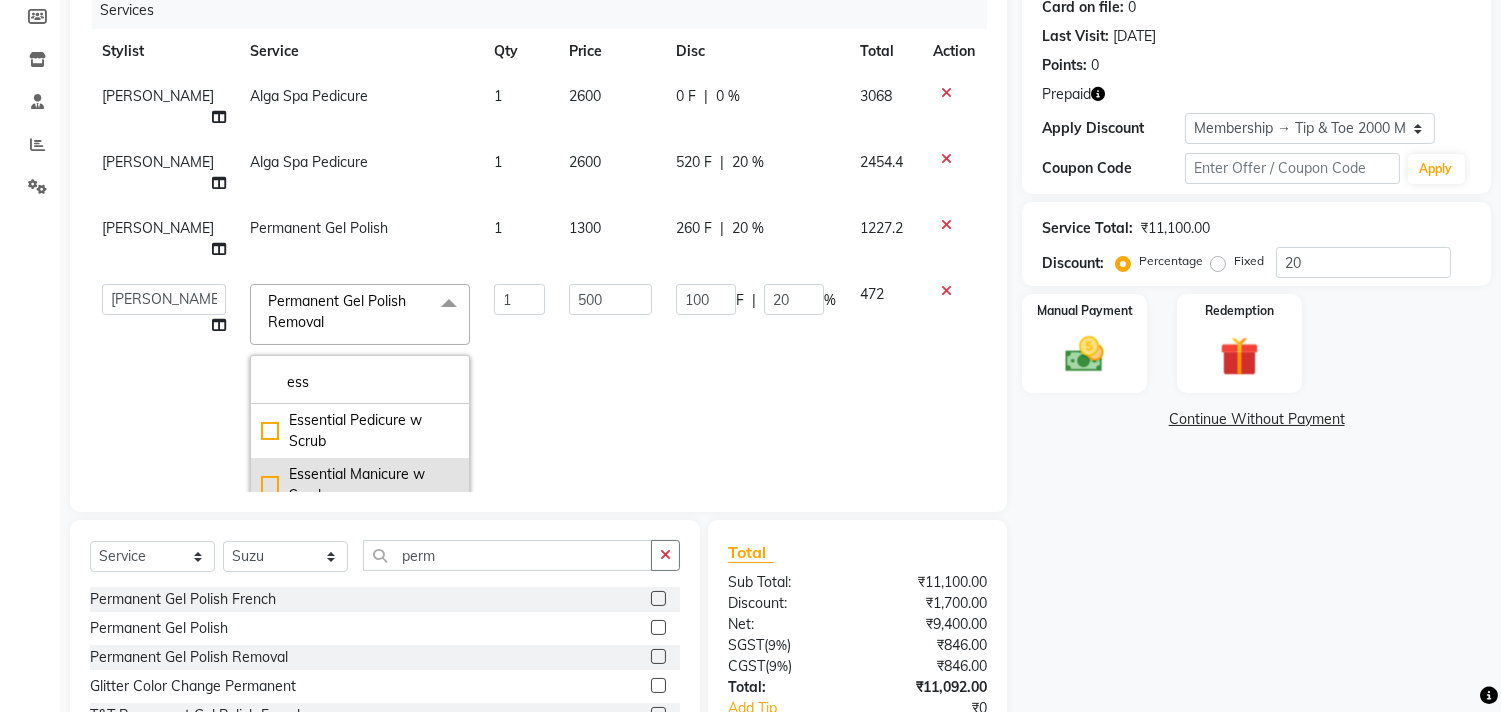 type on "ess" 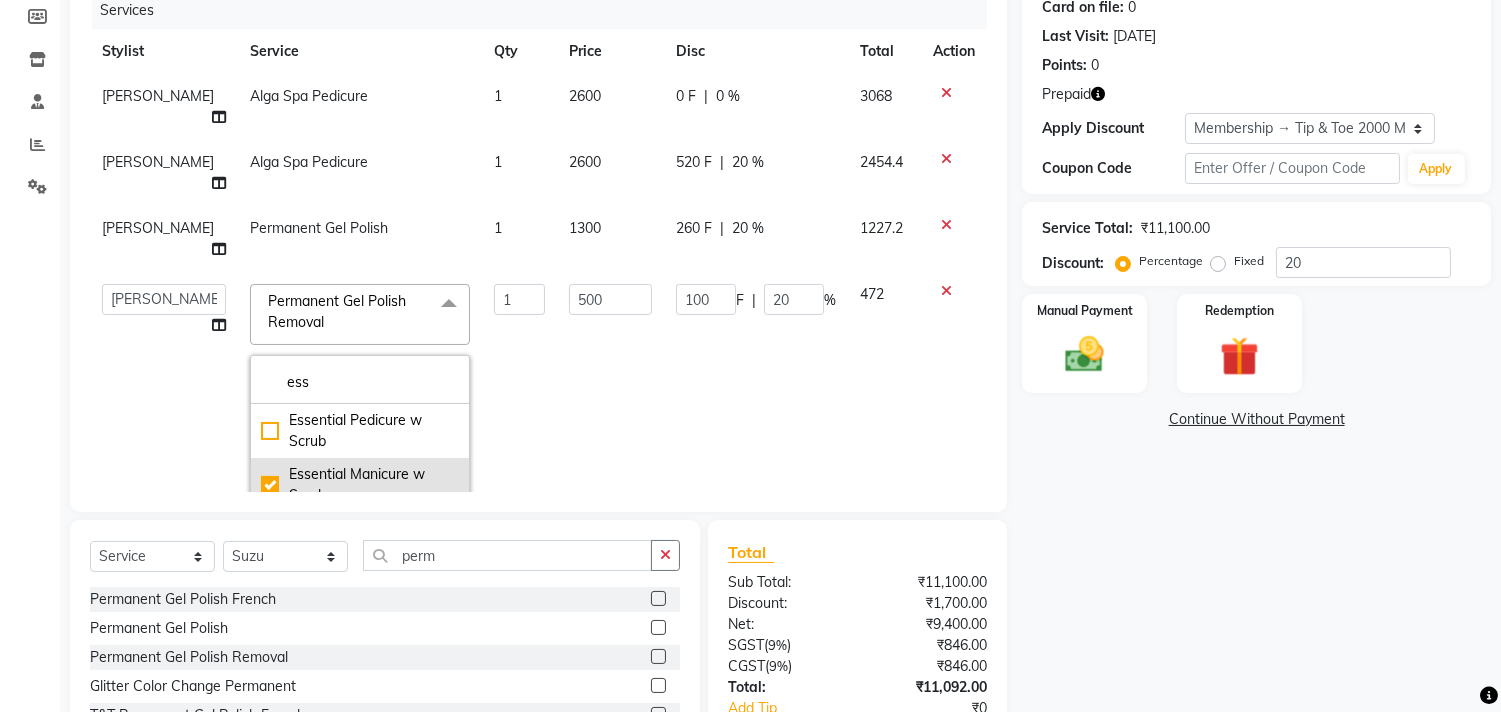 checkbox on "true" 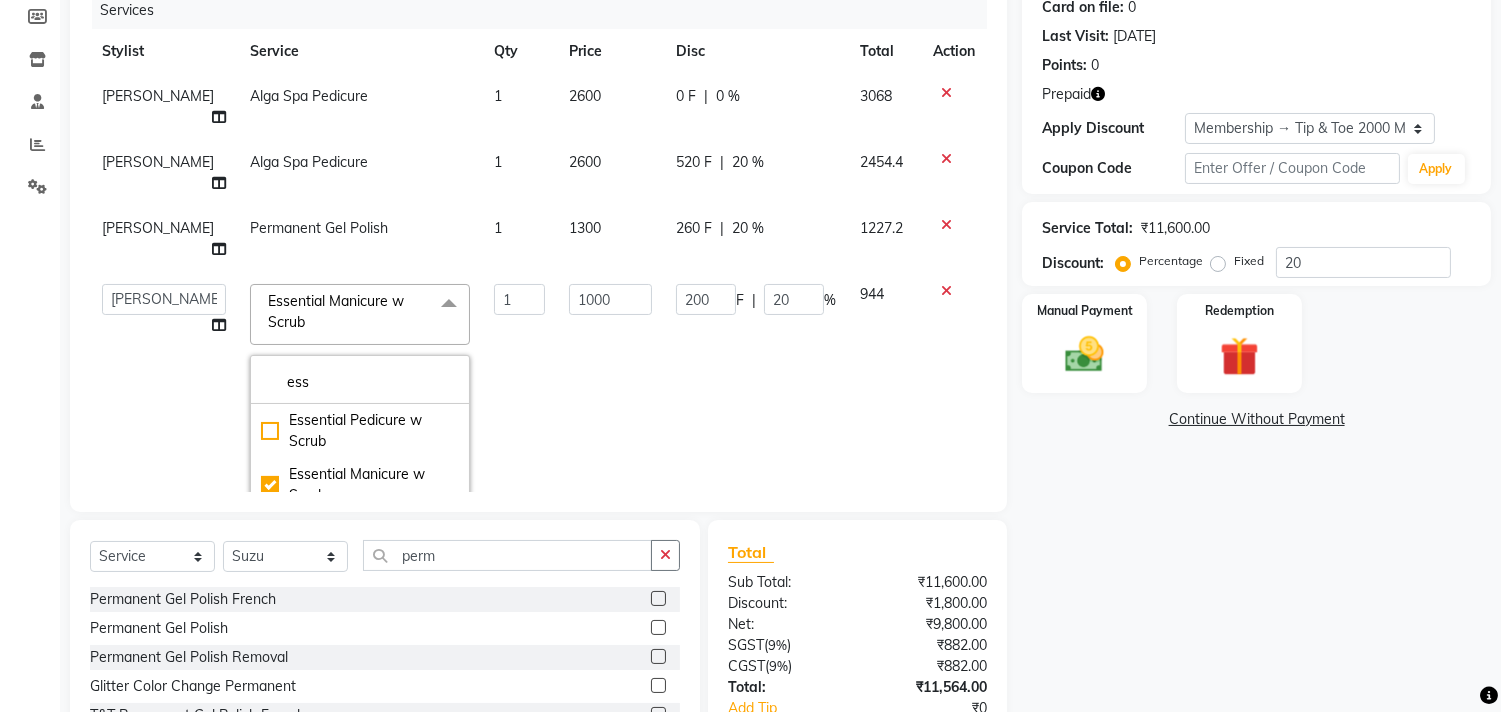 click on "1000" 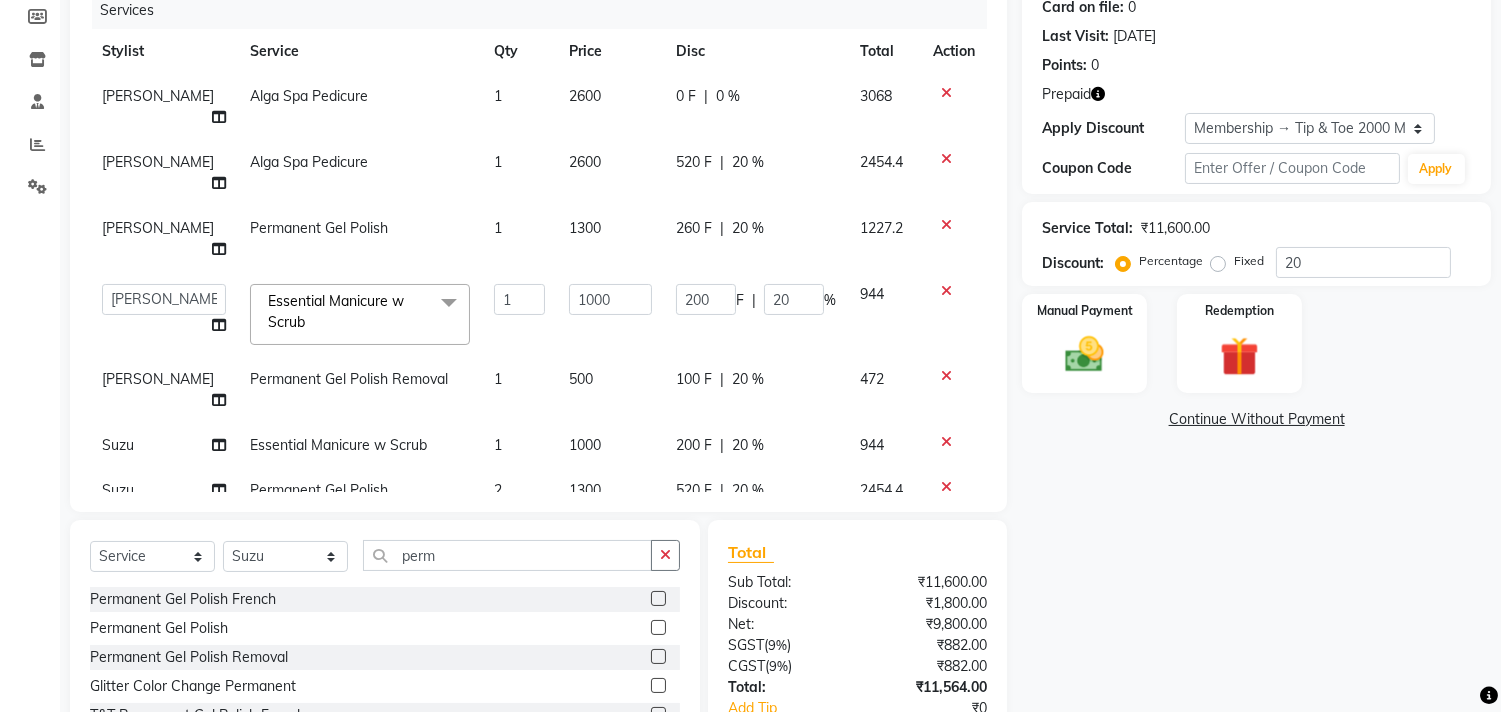 scroll, scrollTop: 358, scrollLeft: 0, axis: vertical 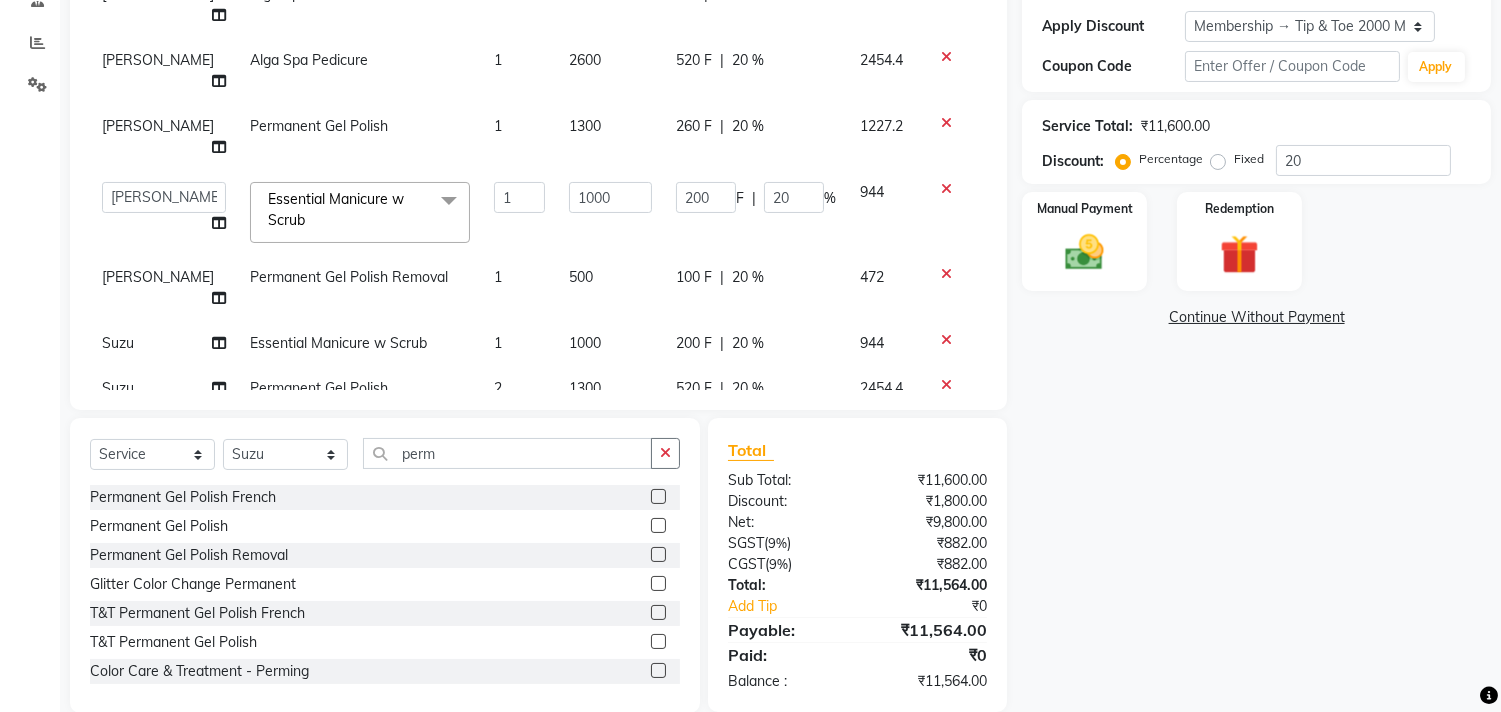click on "2" 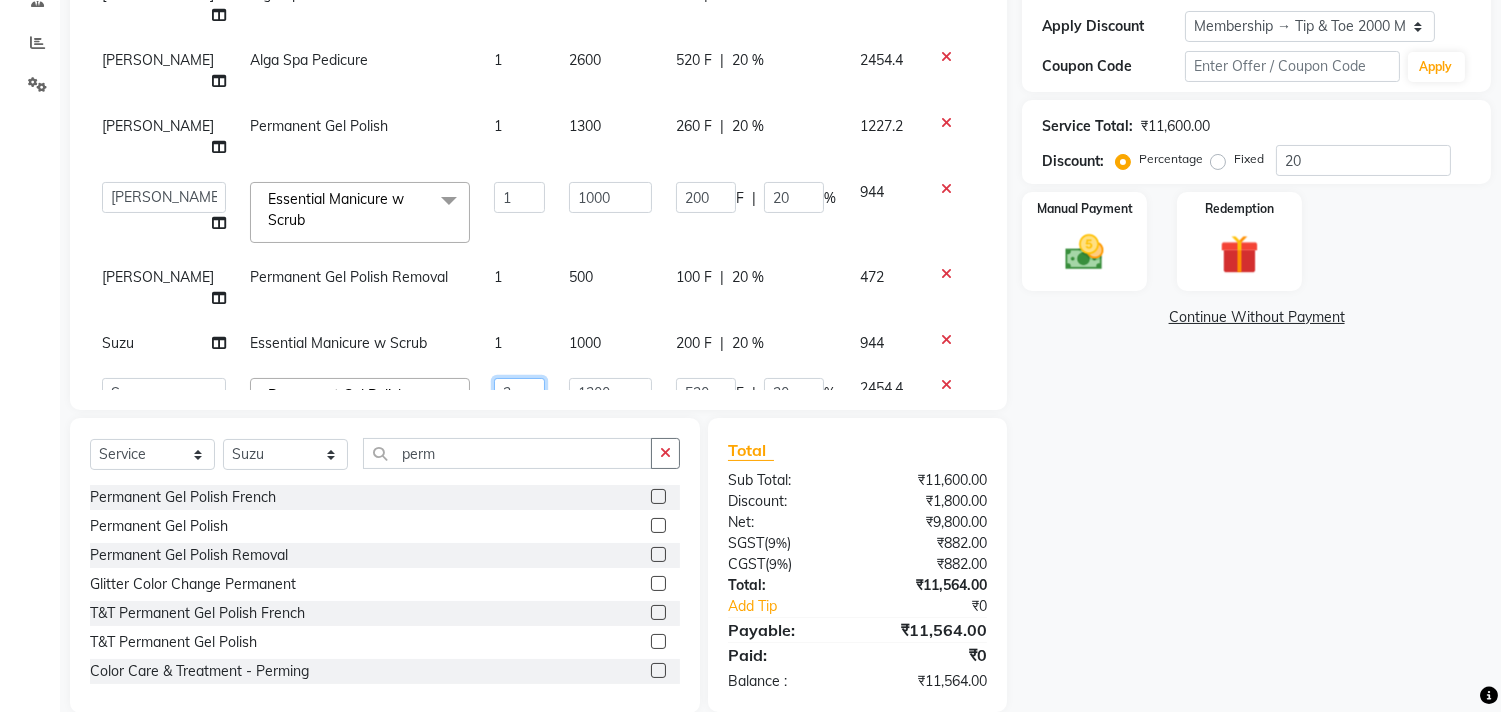 click on "2" 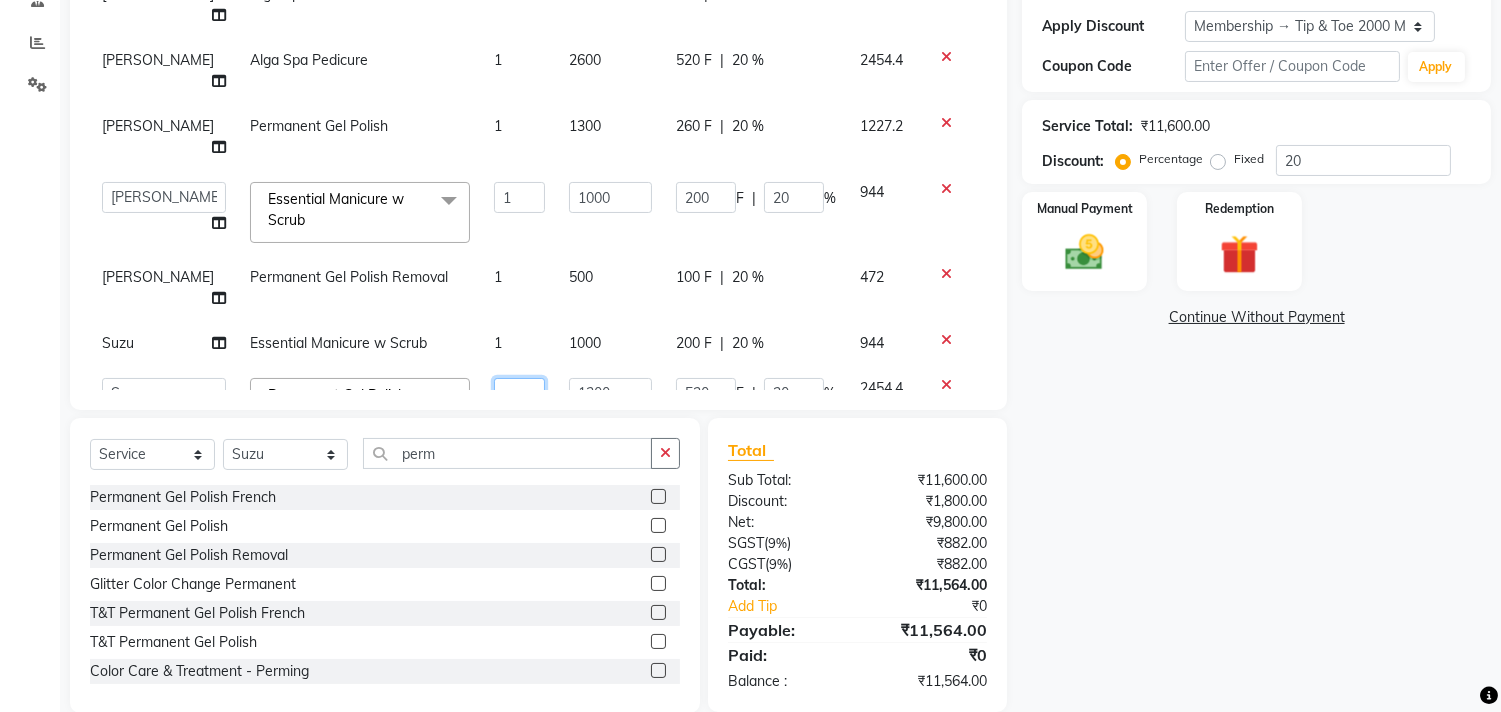 type on "1" 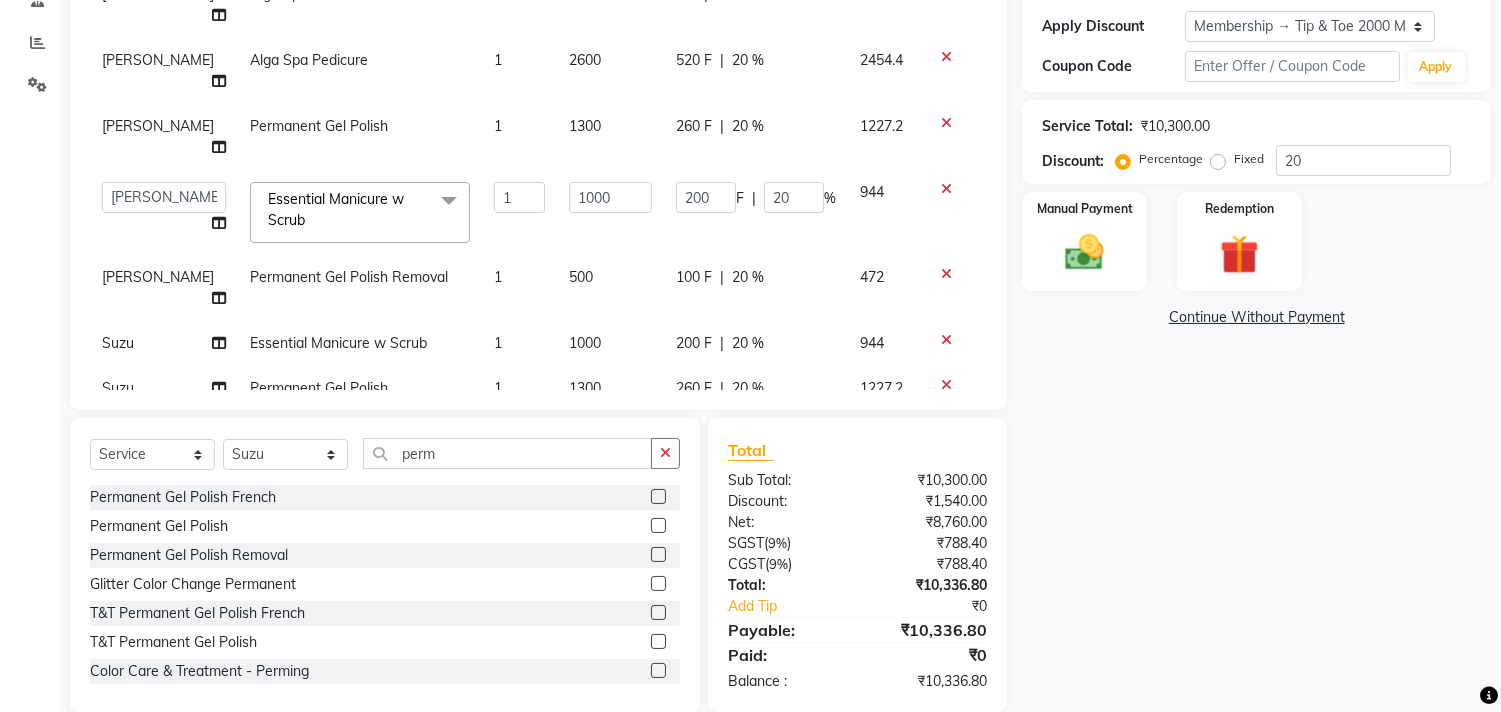 click on "Services Stylist Service Qty Price Disc Total Action Jiten Alga Spa Pedicure 1 2600 0 F | 0 % 3068 Kumar Alga Spa Pedicure 1 2600 520 F | 20 % 2454.4 Bhavna Permanent Gel Polish 1 1300 260 F | 20 % 1227.2  Aditya   Admin   ARSHAD   Bhavna   Chonya   Dhanshree   Front Desk   Hajra Sayed   Horeiphi   Jai Randeria   Jiten   Jyoti Singh   Keishing   Kumar   MADHURA   Nikhil   Shailesh Maheshker   Suzu  Essential Manicure w Scrub  x Natural Acrylic Nail Set French Acrylic Nail Set Natural Gel Nail Set French Gel Nail Set Pink & White Sculpting (Acrylic) Pink & White Sculpting (Gel) Glitter Acrylic Nail Set Glitter Gel Nail Set Acrylic Overlays Gel Overlays Pink & White Acrylic Overlays Pink & White Gel Overlays Glitter Acrylic Overlays Glitter Gel Overlays Form Acrylic Nail Set Form Gel Nail Set Shattered Glass Holographic Nails Ombre Gel Polish Chameleon Nails Chrome/Metallic Nails Cateye Gel Polish Glitter Gel Polish Permanent Gel Polish French Permanent Gel Polish Temporary Nail Extension Acrylic Nail Re-fills" 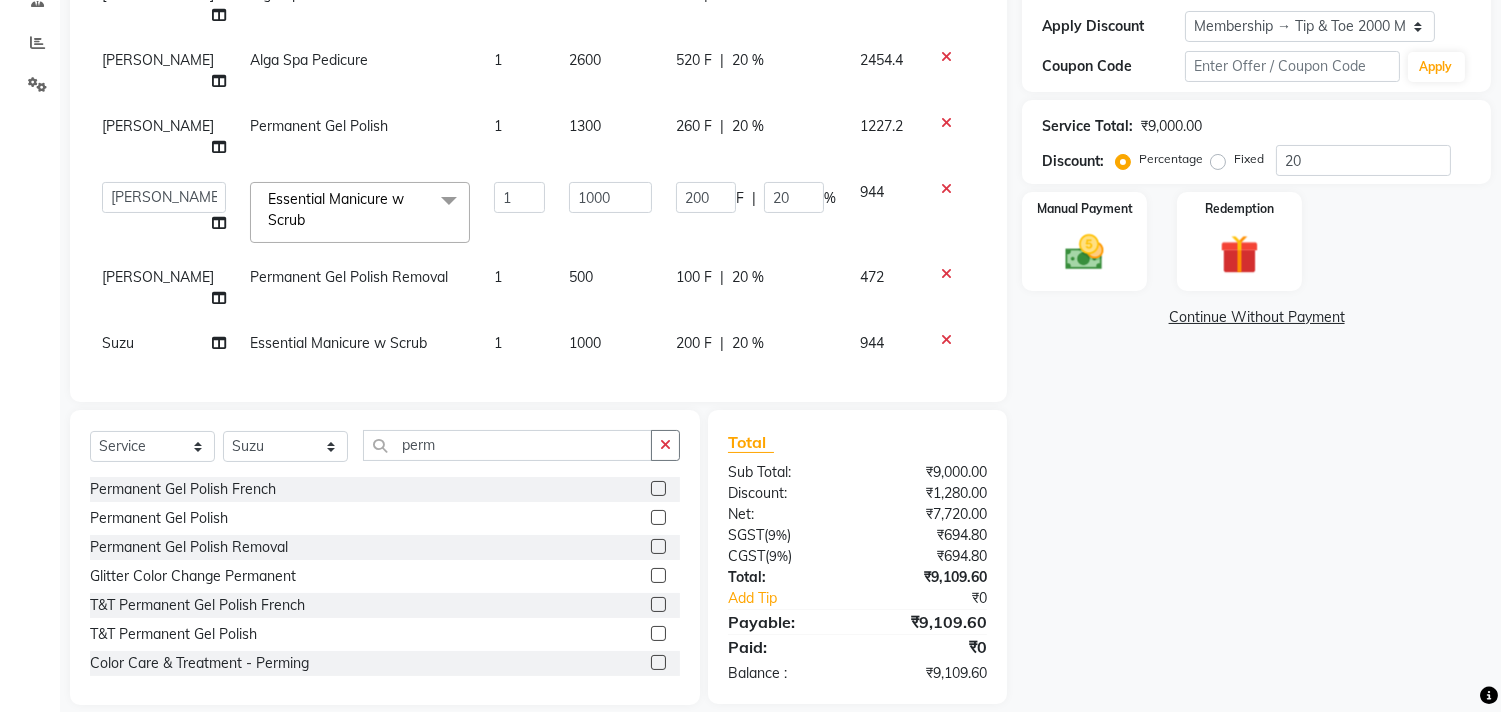 scroll, scrollTop: 313, scrollLeft: 0, axis: vertical 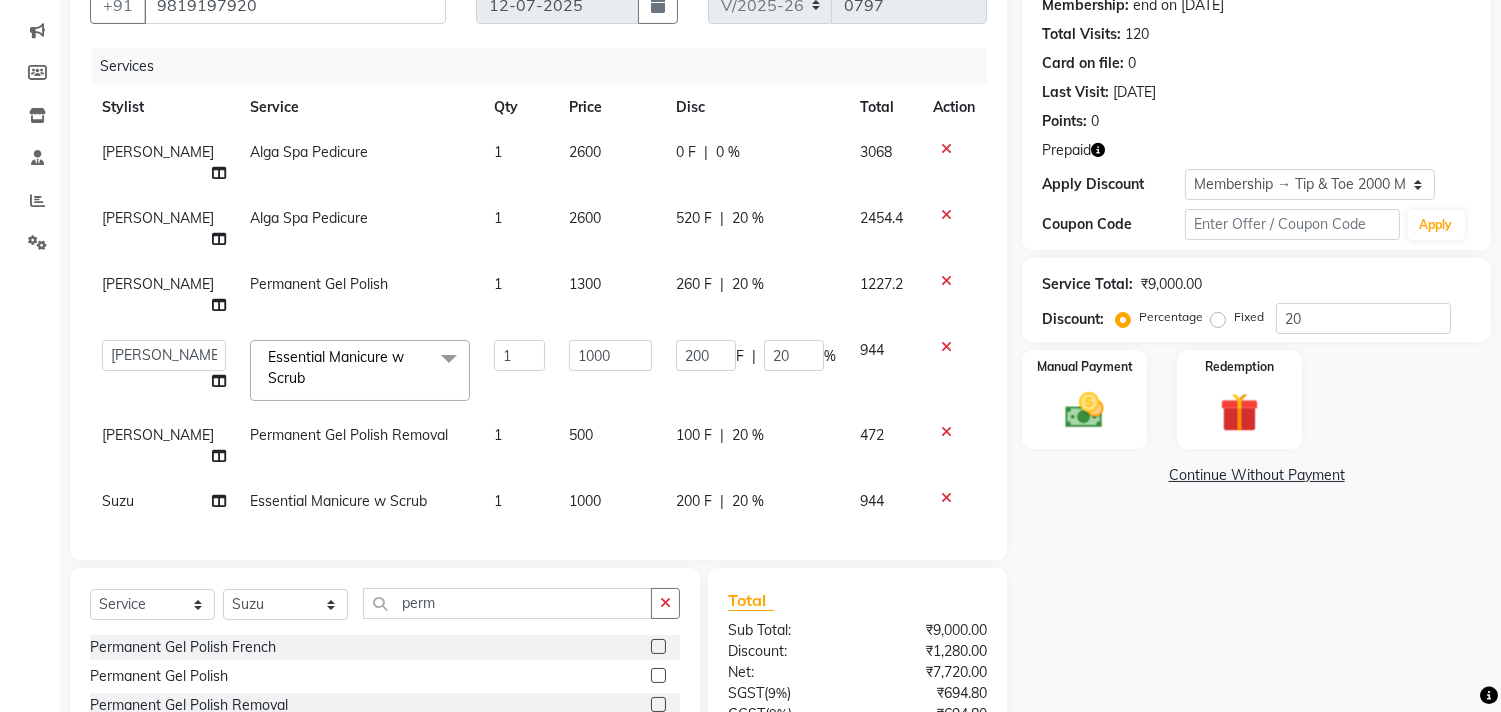 click on "1" 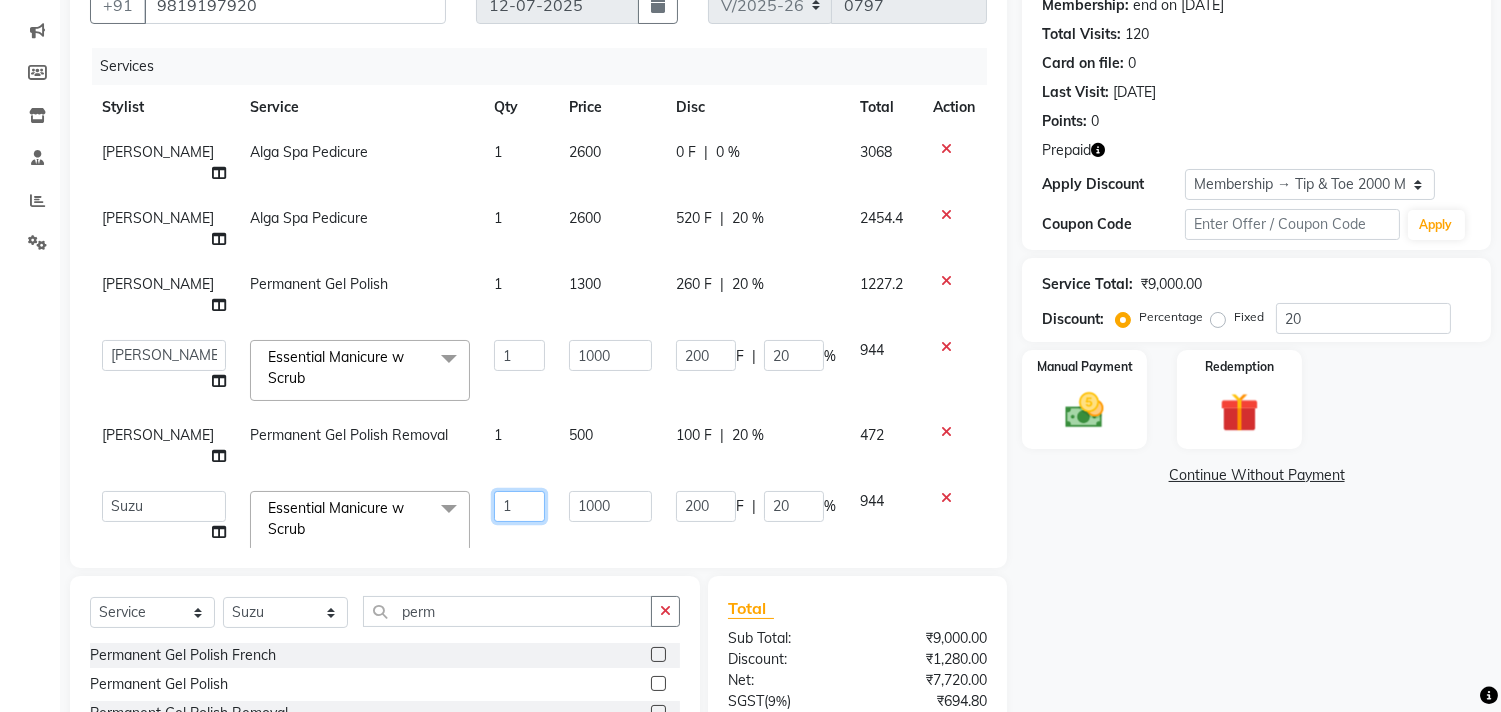 click on "1" 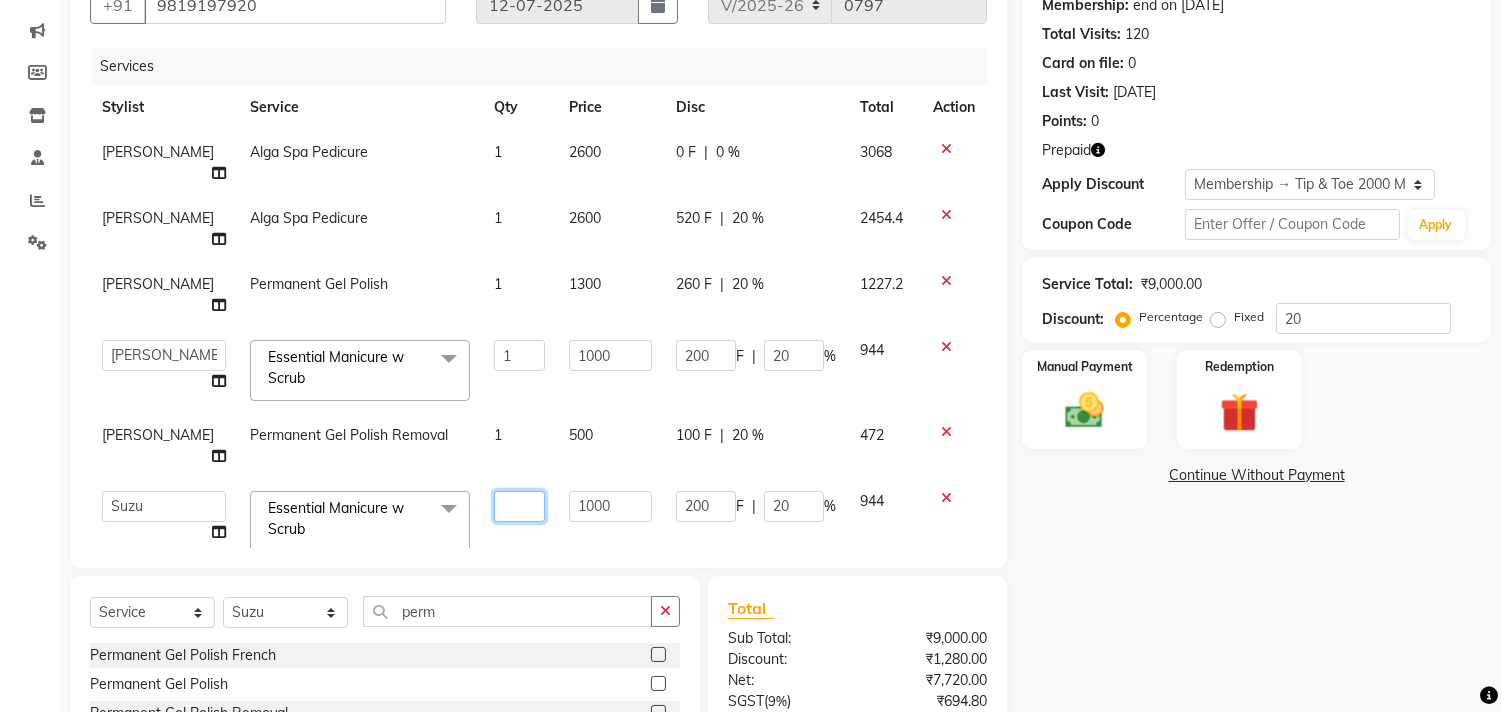 type on "2" 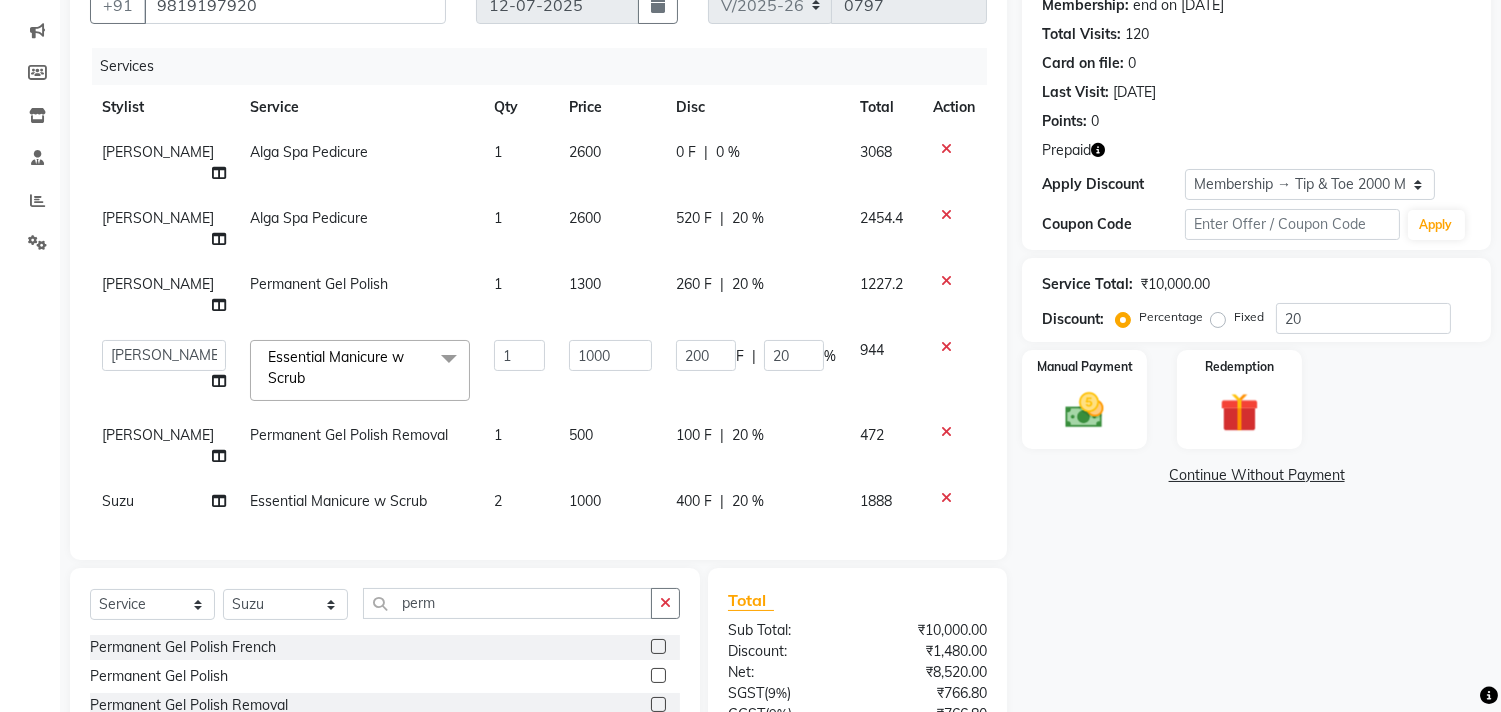 click on "Services Stylist Service Qty Price Disc Total Action Jiten Alga Spa Pedicure 1 2600 0 F | 0 % 3068 Kumar Alga Spa Pedicure 1 2600 520 F | 20 % 2454.4 Bhavna Permanent Gel Polish 1 1300 260 F | 20 % 1227.2  Aditya   Admin   ARSHAD   Bhavna   Chonya   Dhanshree   Front Desk   Hajra Sayed   Horeiphi   Jai Randeria   Jiten   Jyoti Singh   Keishing   Kumar   MADHURA   Nikhil   Shailesh Maheshker   Suzu  Essential Manicure w Scrub  x Natural Acrylic Nail Set French Acrylic Nail Set Natural Gel Nail Set French Gel Nail Set Pink & White Sculpting (Acrylic) Pink & White Sculpting (Gel) Glitter Acrylic Nail Set Glitter Gel Nail Set Acrylic Overlays Gel Overlays Pink & White Acrylic Overlays Pink & White Gel Overlays Glitter Acrylic Overlays Glitter Gel Overlays Form Acrylic Nail Set Form Gel Nail Set Shattered Glass Holographic Nails Ombre Gel Polish Chameleon Nails Chrome/Metallic Nails Cateye Gel Polish Glitter Gel Polish Permanent Gel Polish French Permanent Gel Polish Temporary Nail Extension Acrylic Nail Re-fills" 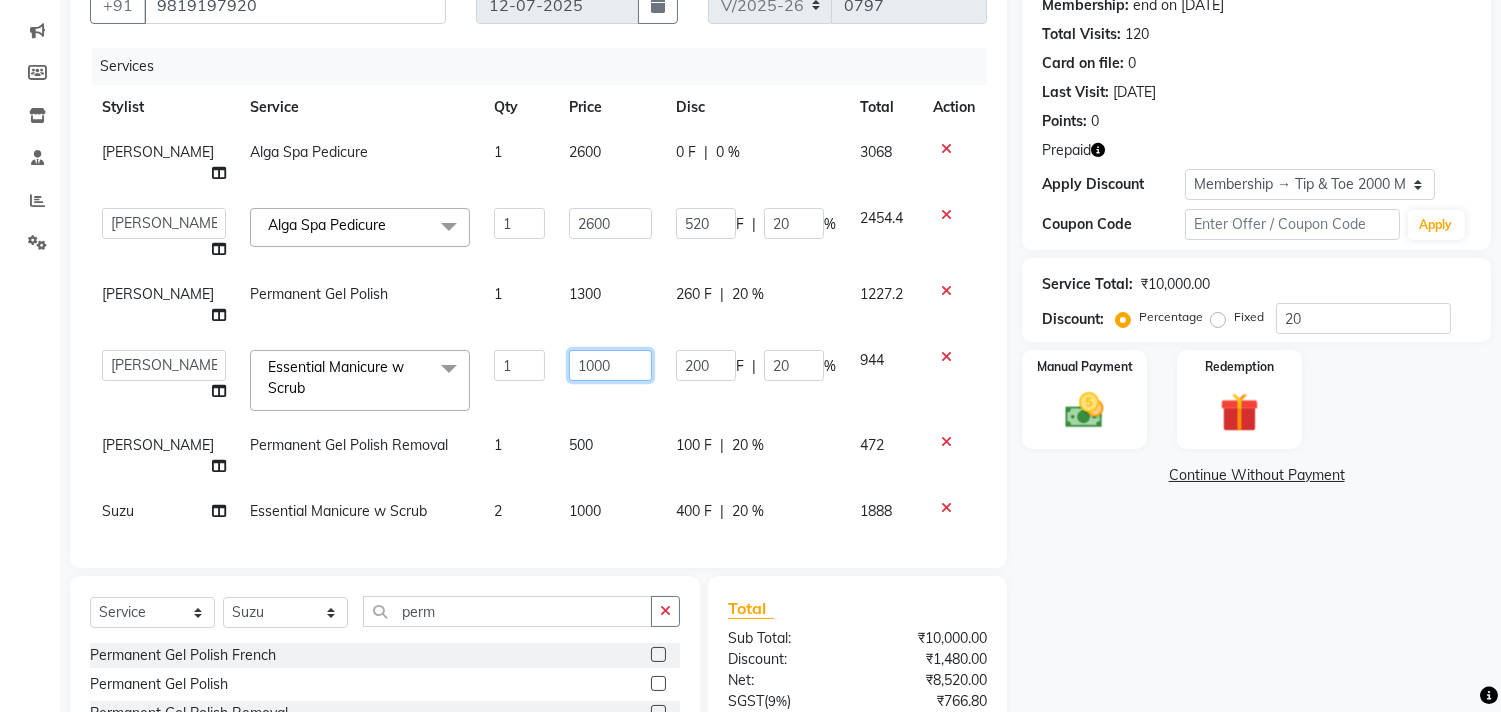 click on "1000" 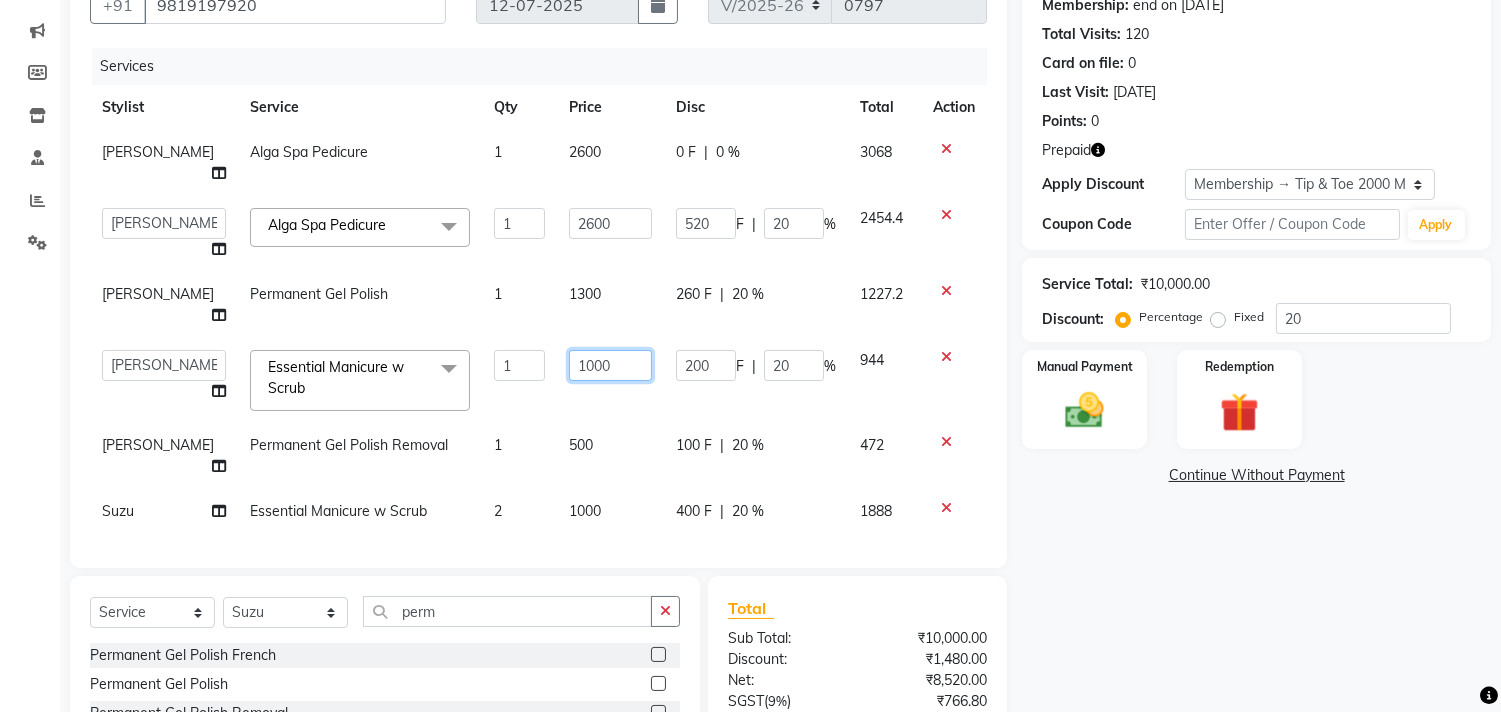 click on "1000" 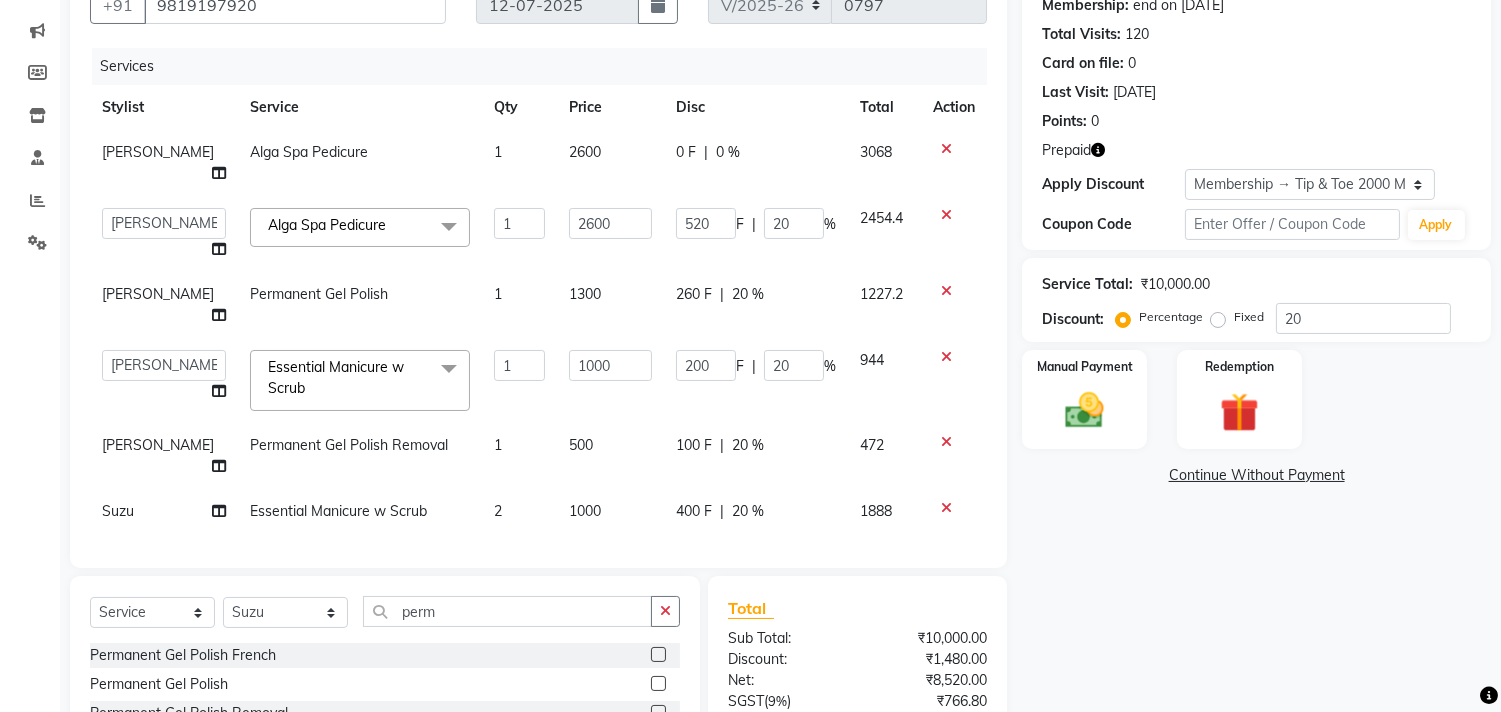 click on "Jiten Alga Spa Pedicure 1 2600 0 F | 0 % 3068  Aditya   Admin   ARSHAD   Bhavna   Chonya   Dhanshree   Front Desk   Hajra Sayed   Horeiphi   Jai Randeria   Jiten   Jyoti Singh   Keishing   Kumar   MADHURA   Nikhil   Shailesh Maheshker   Suzu  Alga Spa Pedicure  x Natural Acrylic Nail Set French Acrylic Nail Set Natural Gel Nail Set French Gel Nail Set Pink & White Sculpting (Acrylic) Pink & White Sculpting (Gel) Glitter Acrylic Nail Set Glitter Gel Nail Set Acrylic Overlays Gel Overlays Pink & White Acrylic Overlays Pink & White Gel Overlays Glitter Acrylic Overlays Glitter Gel Overlays Form Acrylic Nail Set Form Gel Nail Set Shattered Glass Holographic Nails Ombre Gel Polish Chameleon Nails Chrome/Metallic Nails Cateye Gel Polish Glitter Gel Polish Permanent Gel Polish French Permanent Gel Polish Temporary Nail Extension Acrylic Nail Re-fills Gel Nail Re-fills Pink & White Acrylic Re-fills Pink & White Gel Re-fills Glitter Acrylic Re-fills Glitter Gel Re-fills Acrylic Removal Gel Removal Acrylic Tip Repair" 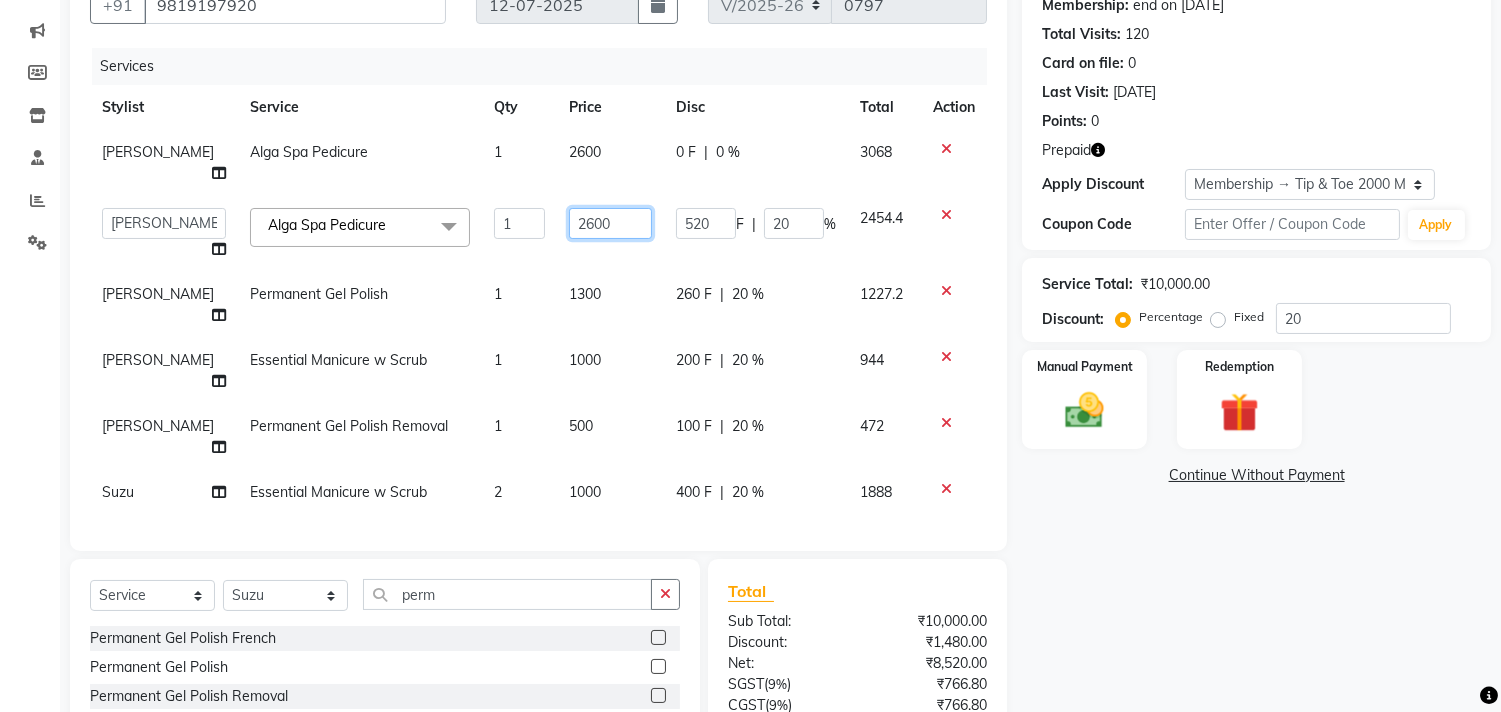 click on "2600" 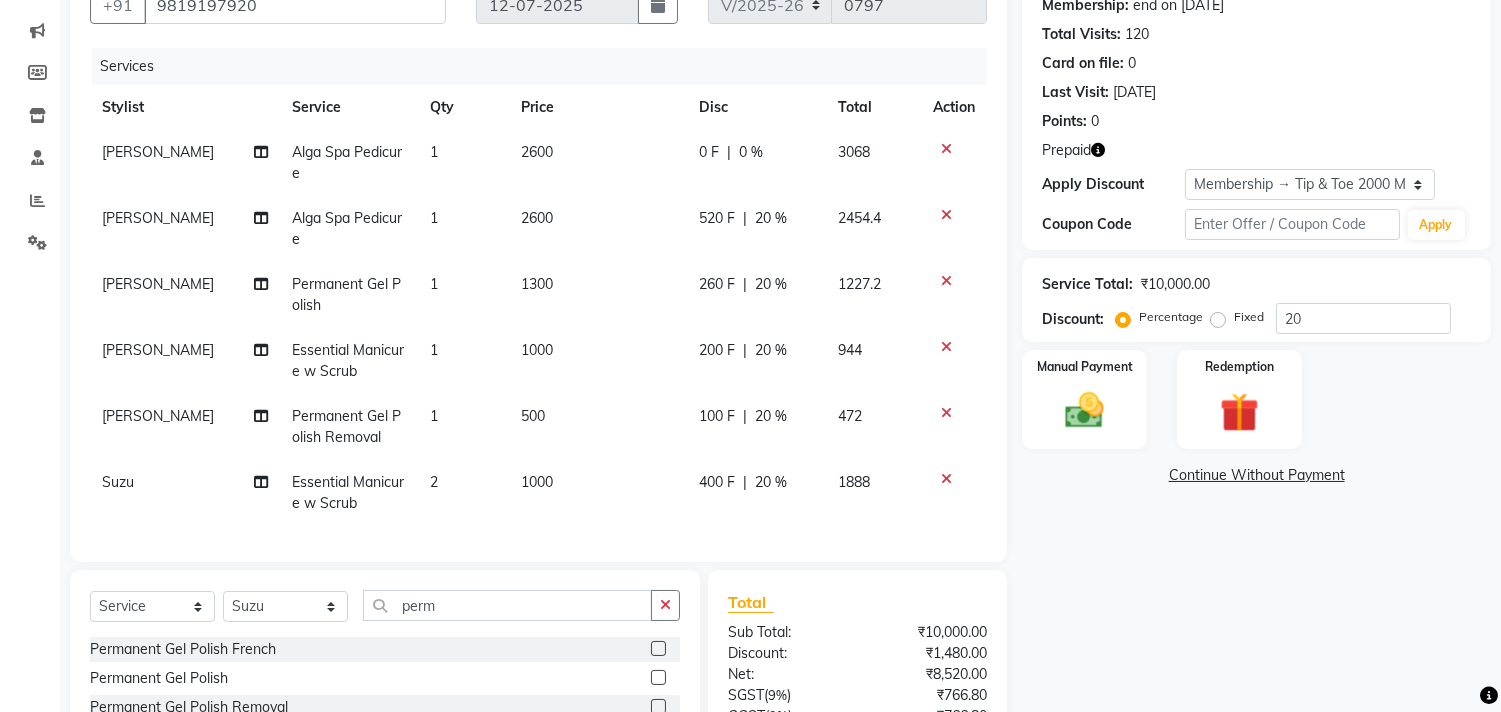 click on "2600" 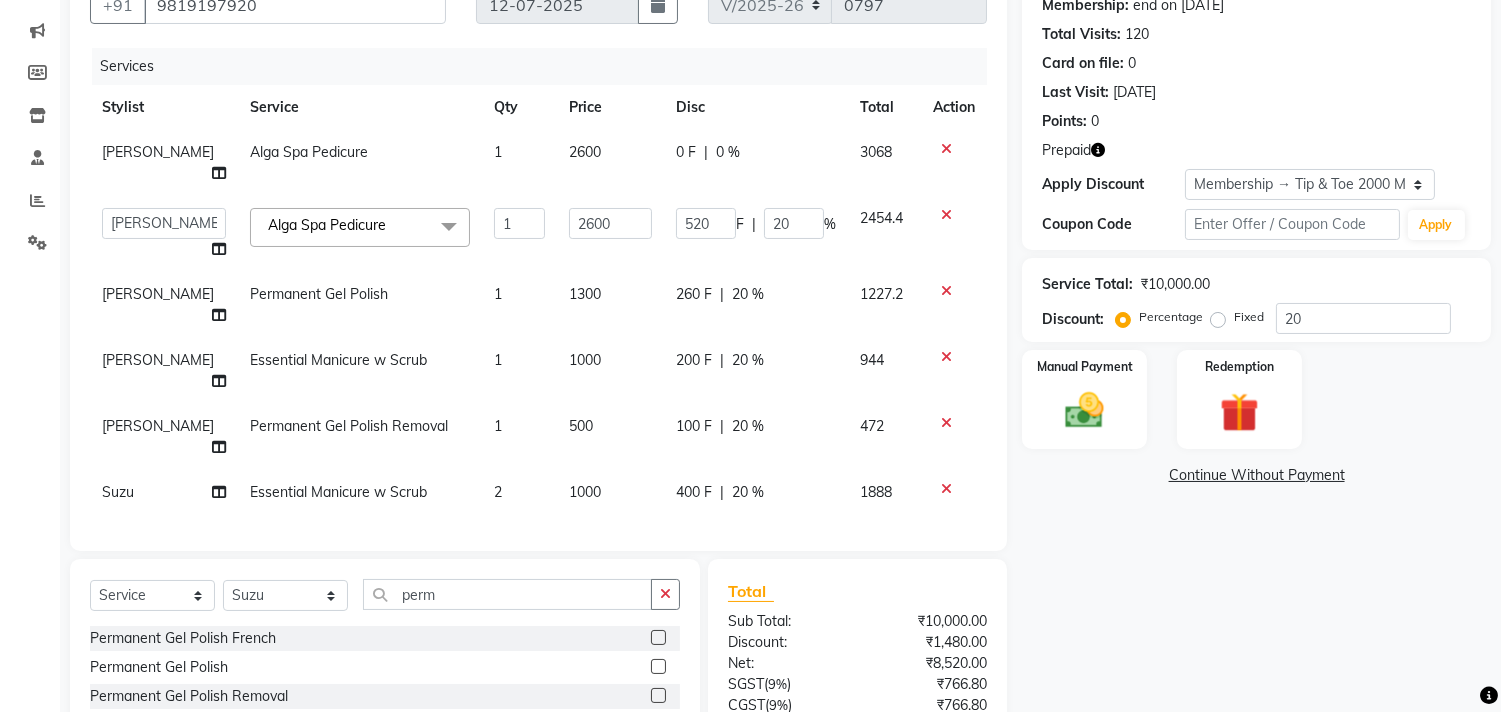 click on "2600" 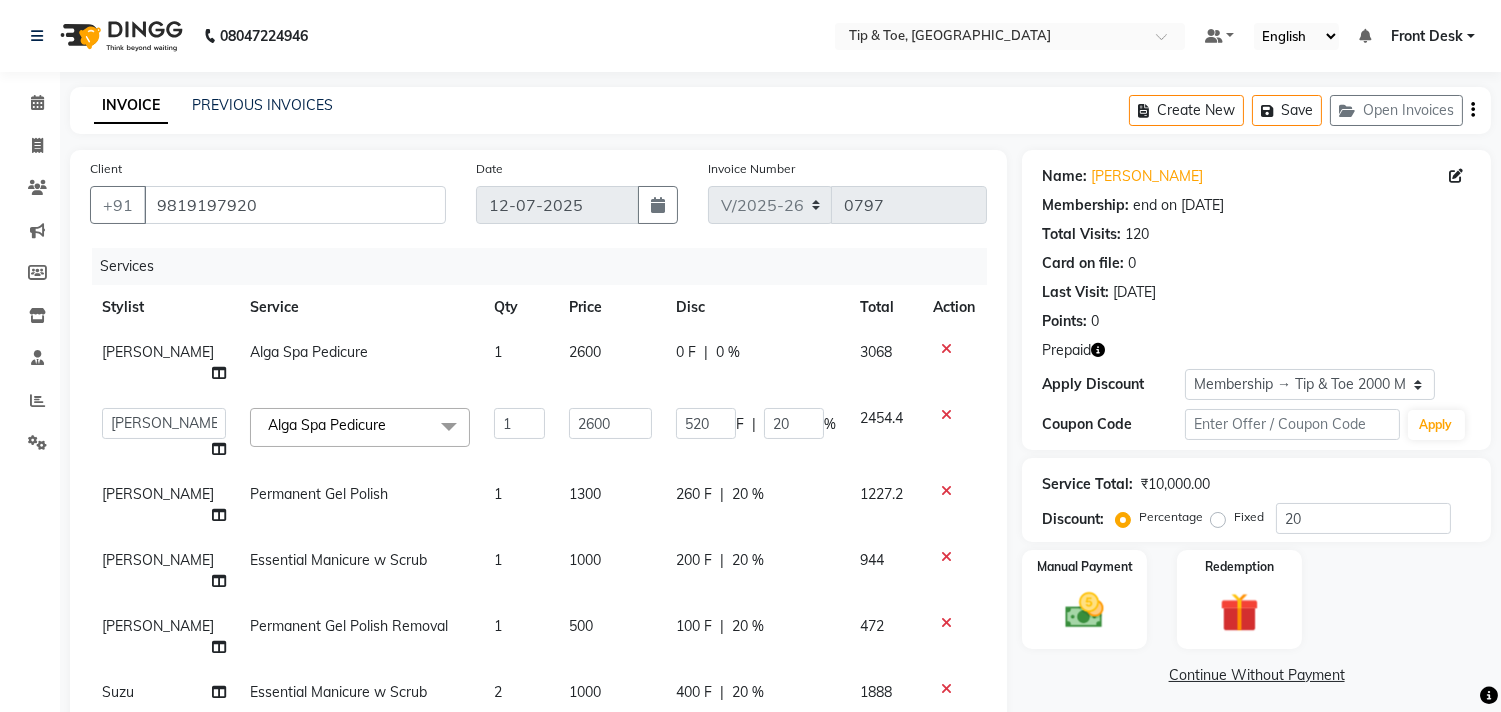 scroll, scrollTop: 287, scrollLeft: 0, axis: vertical 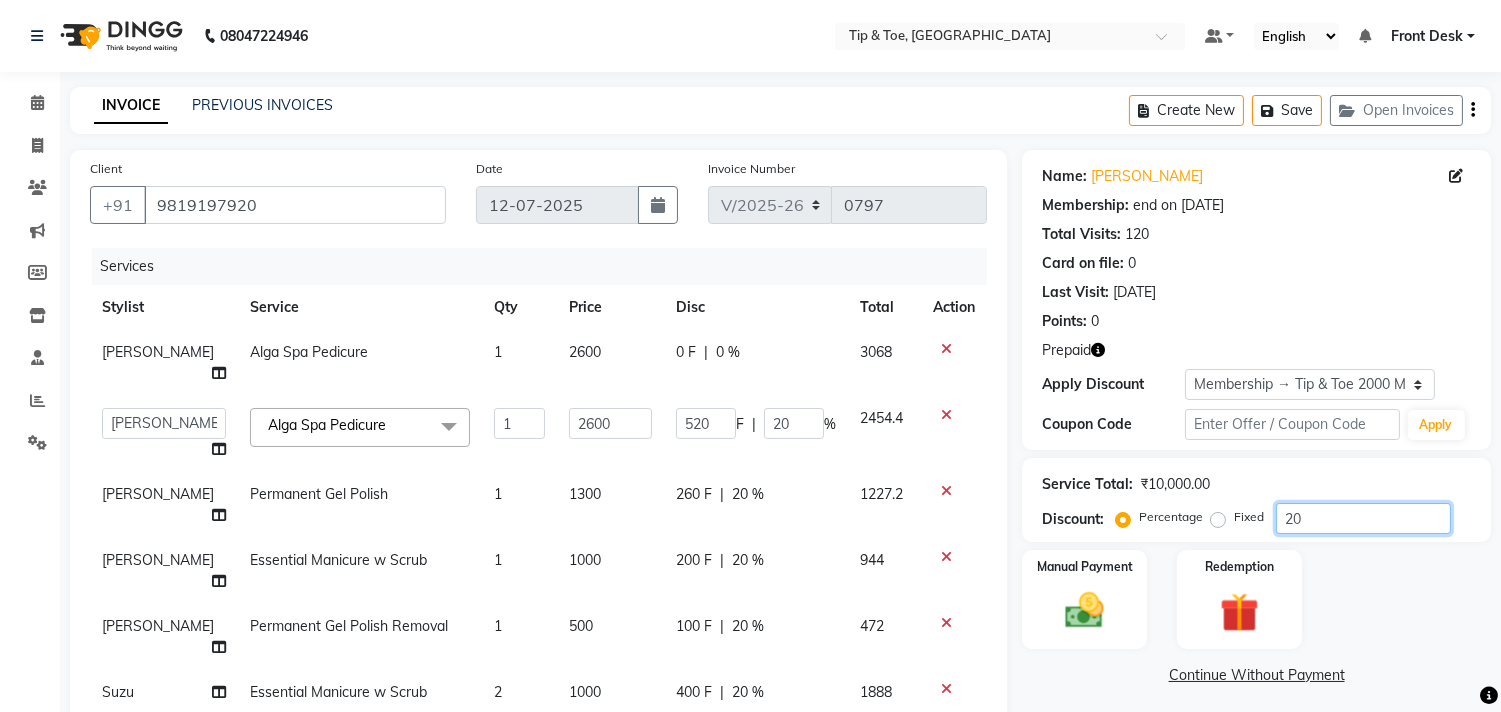 click on "20" 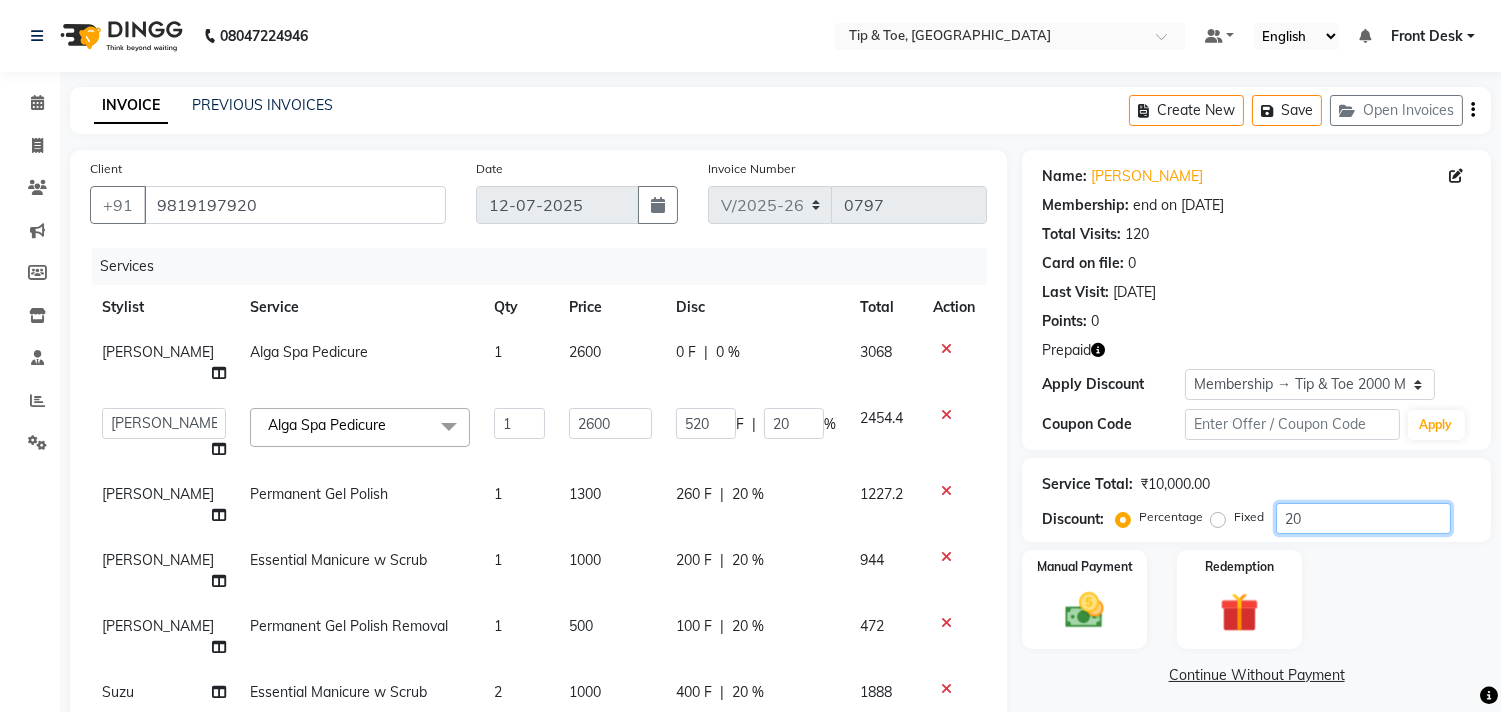 type on "2" 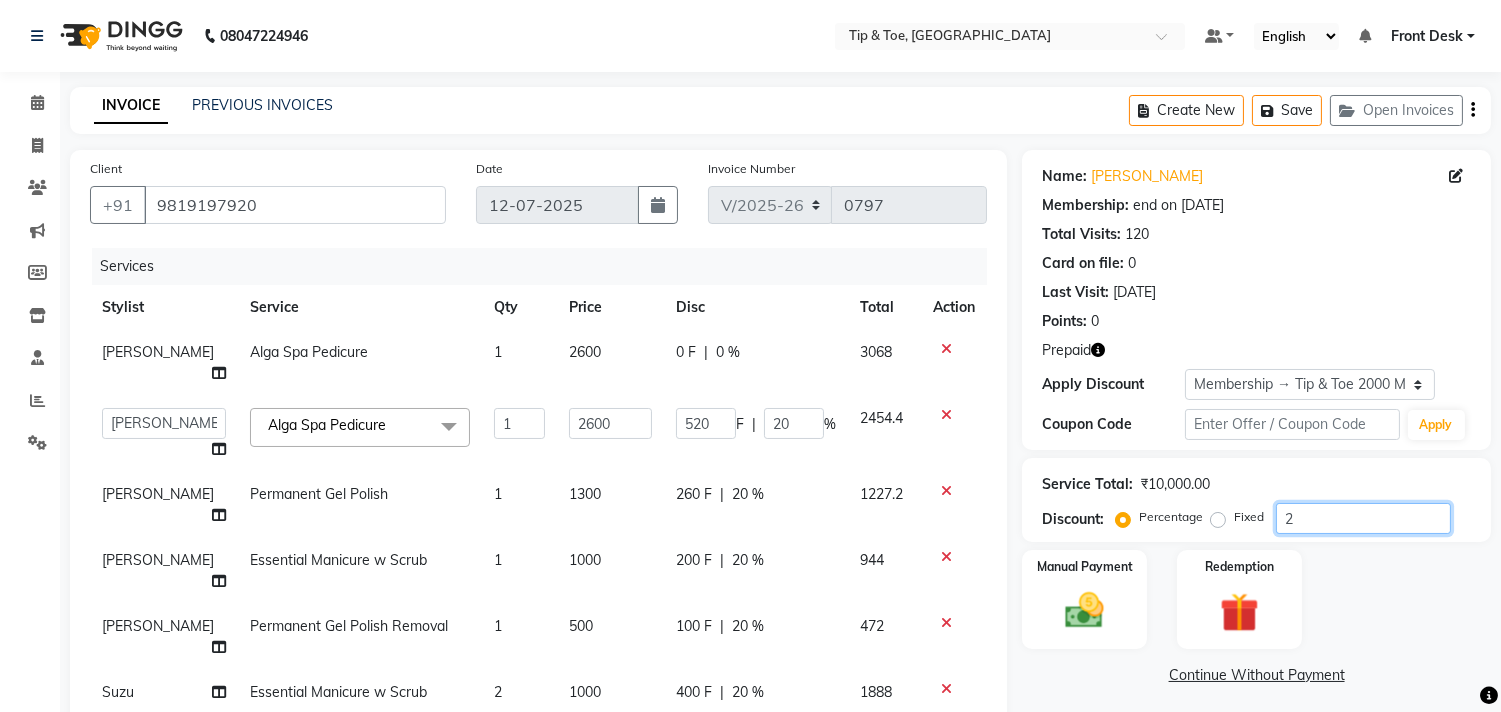 type on "52" 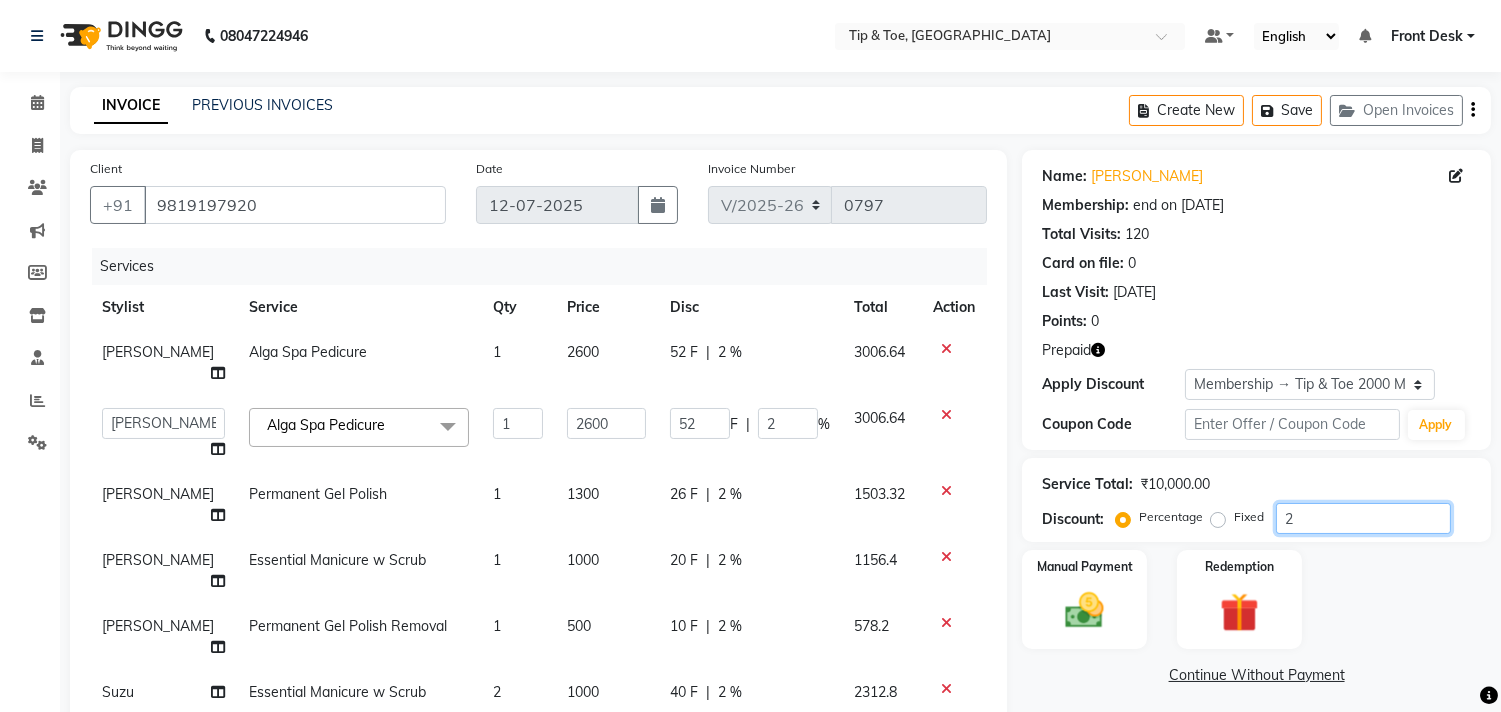 type 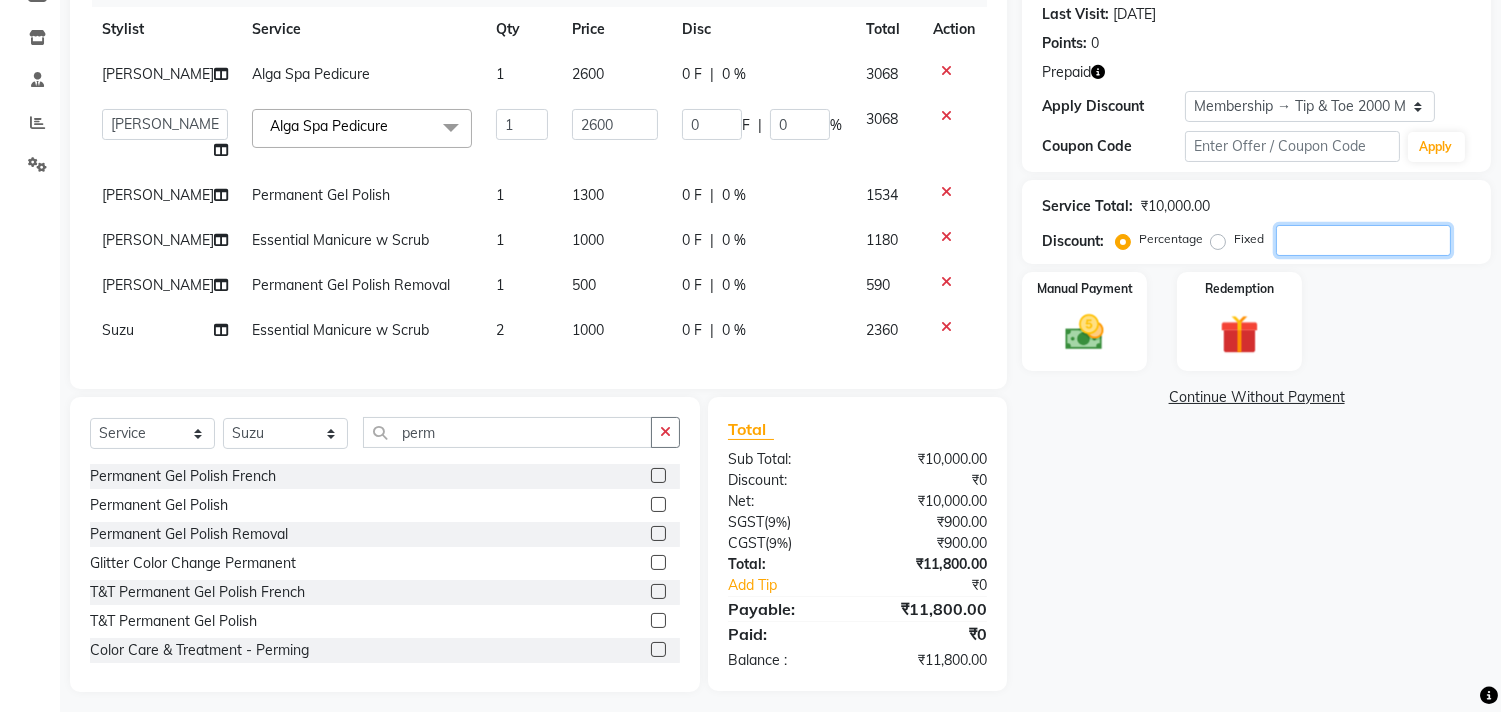 scroll, scrollTop: 304, scrollLeft: 0, axis: vertical 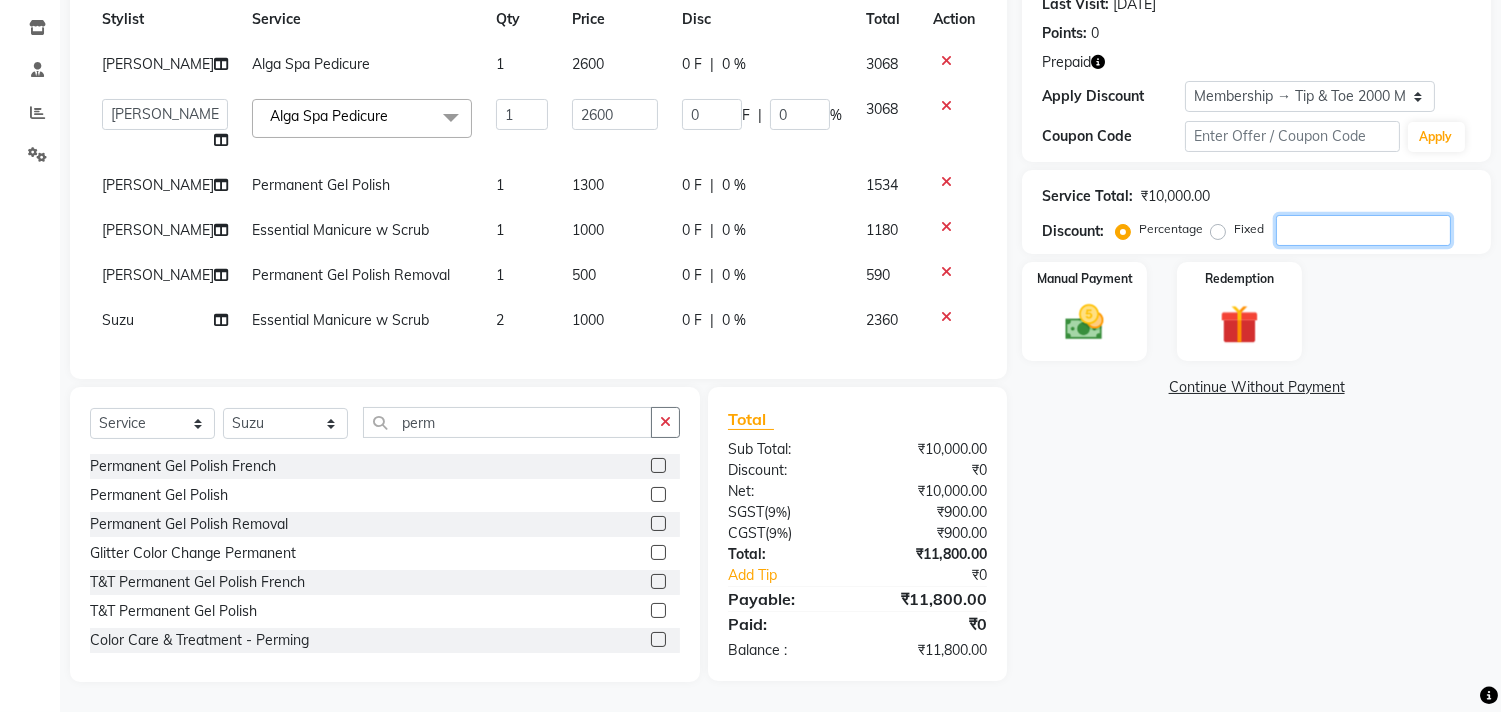 type on "2" 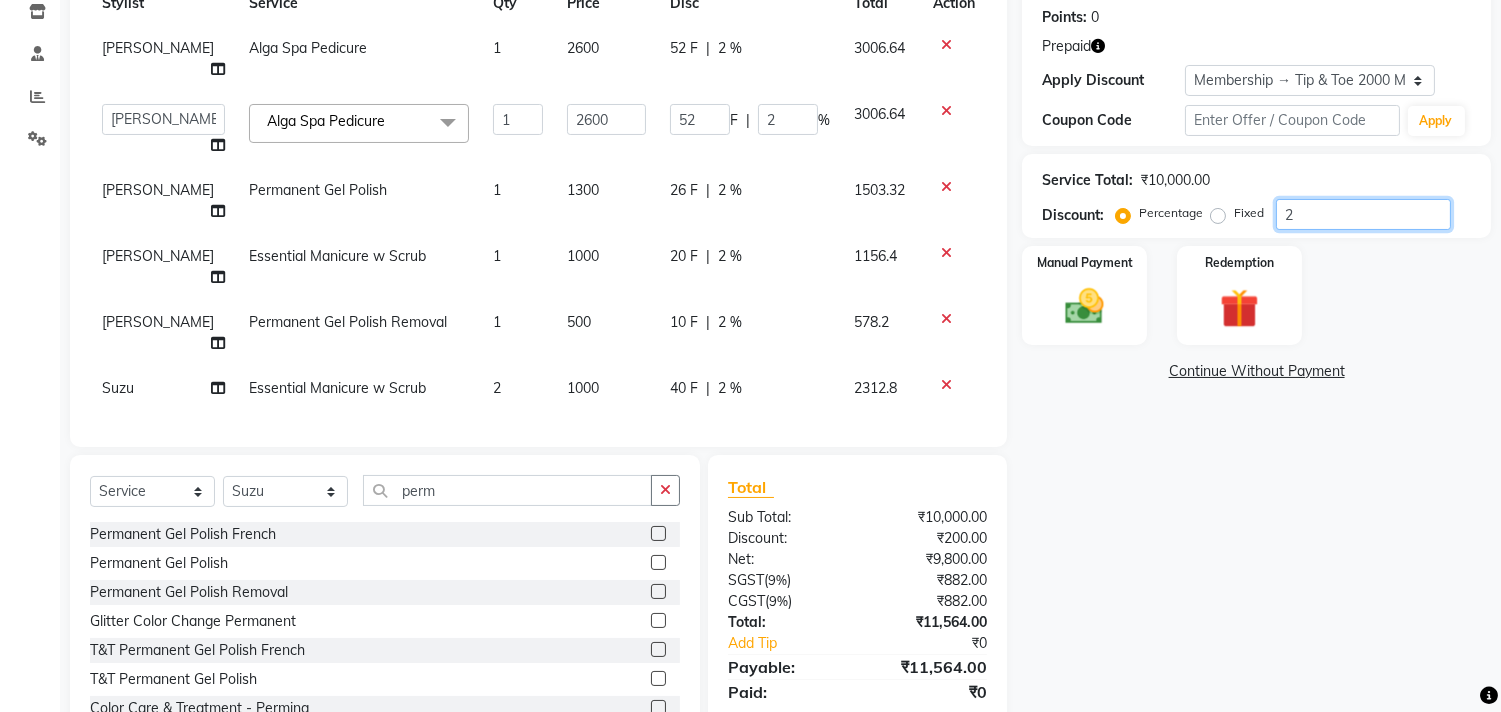 type on "20" 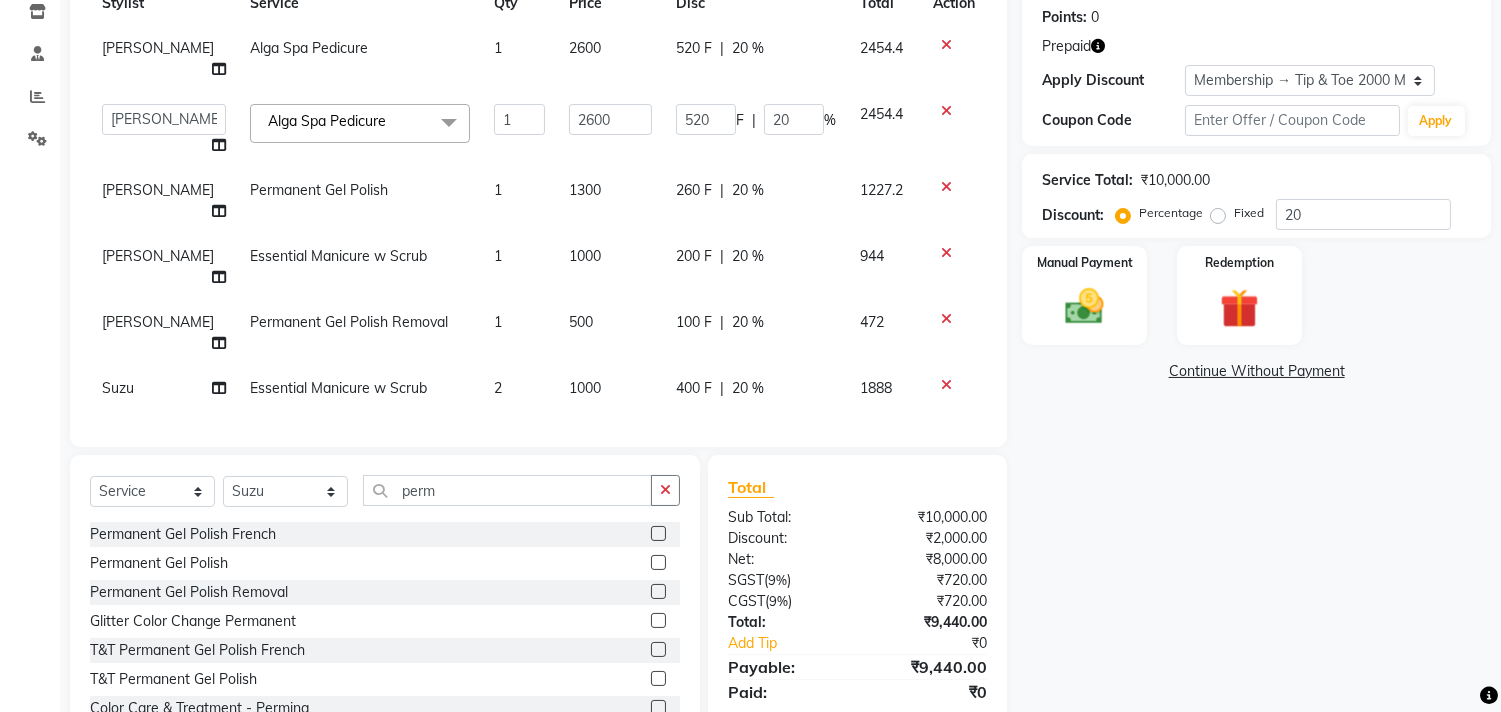 click on "20 %" 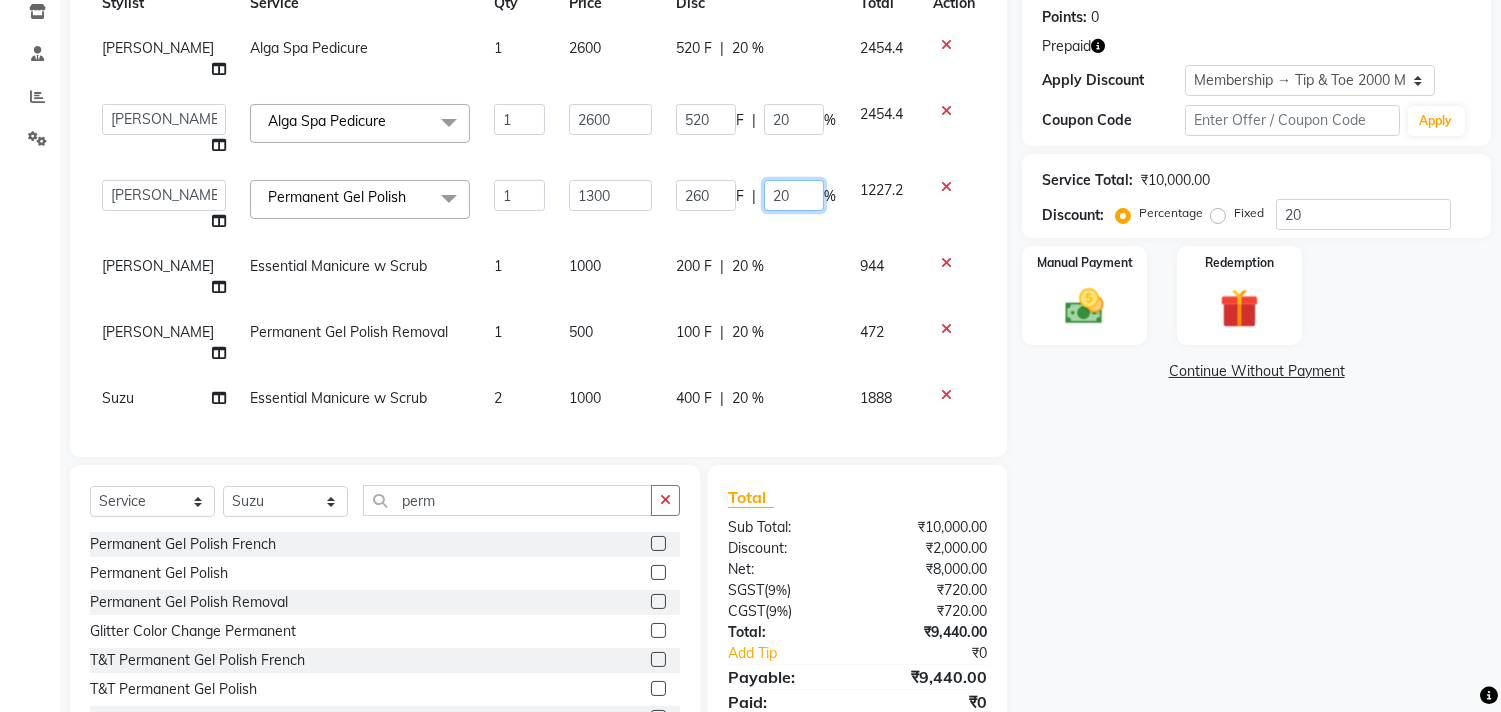 click on "20" 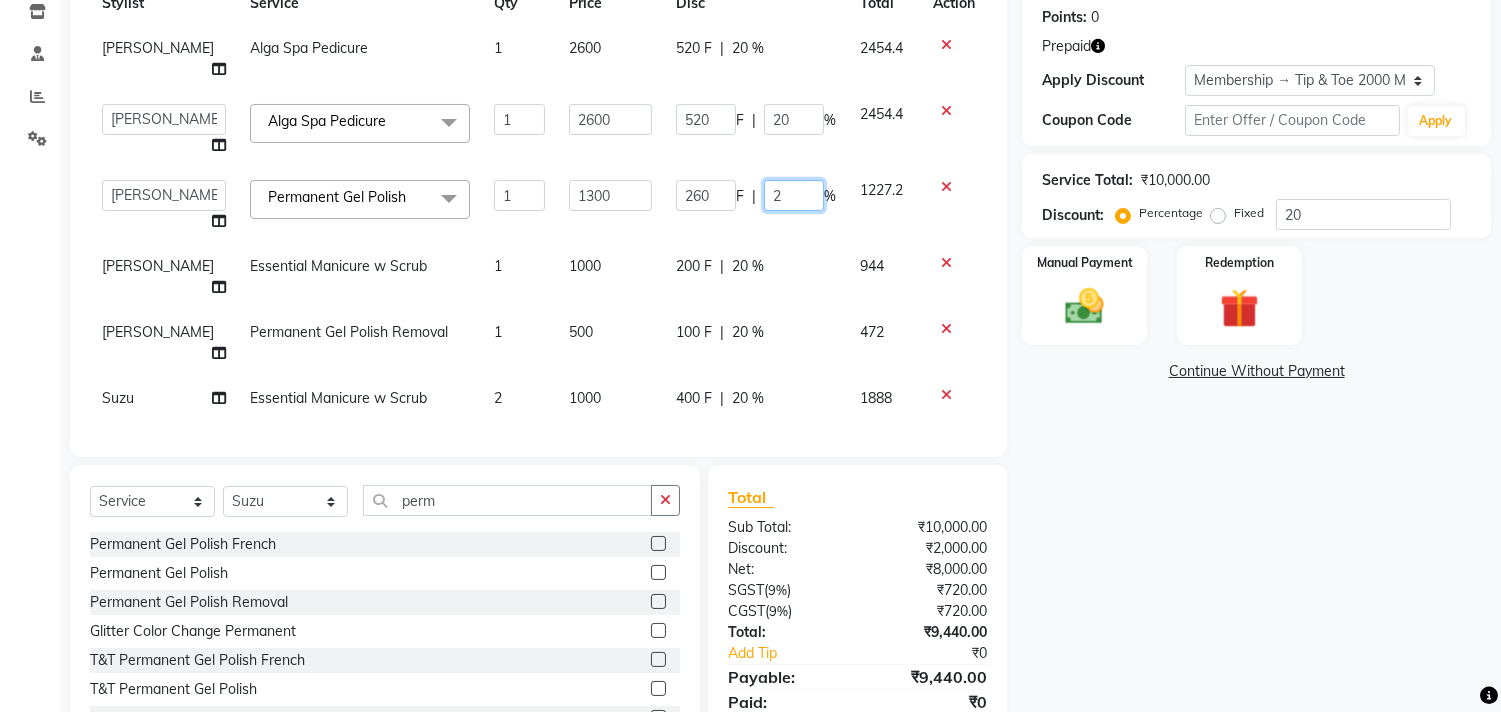 type 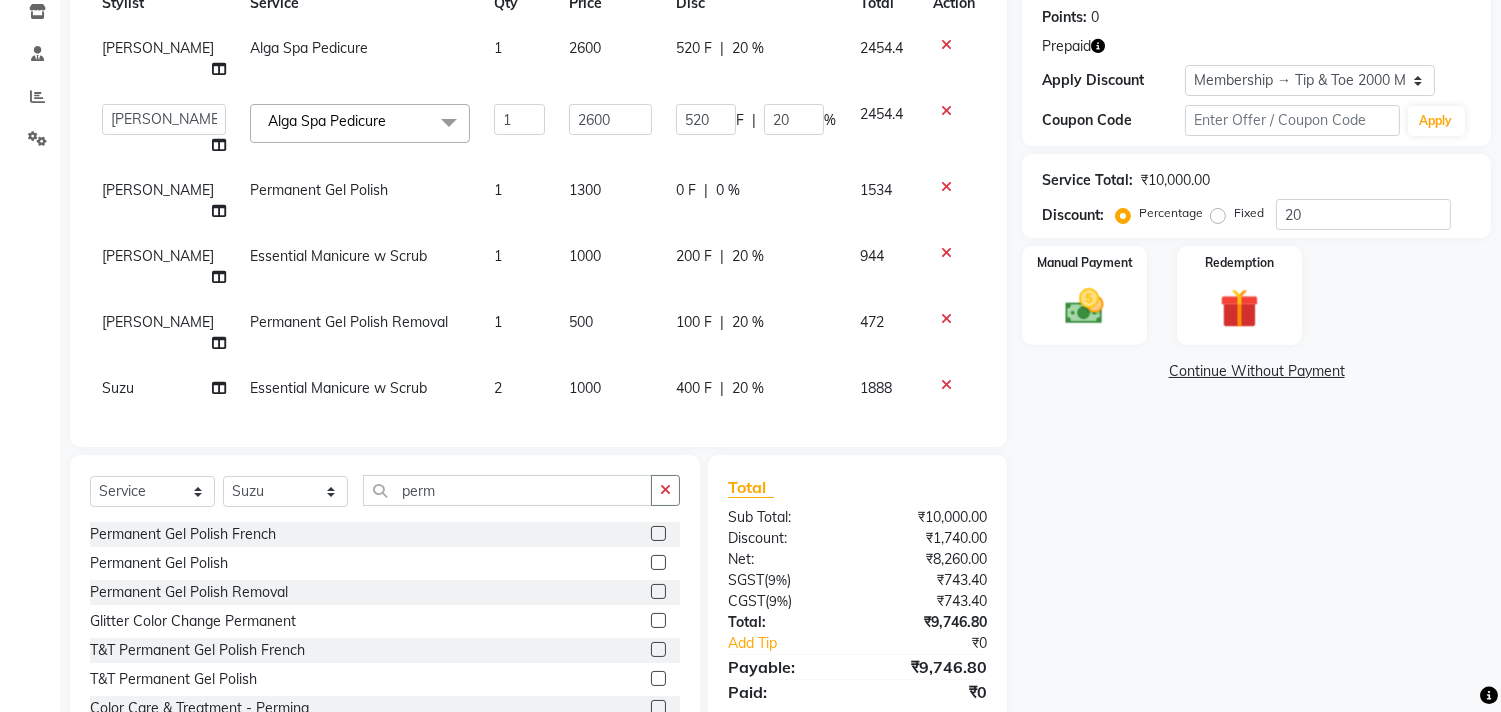 click on "Jiten Alga Spa Pedicure 1 2600 520 F | 20 % 2454.4  Aditya   Admin   ARSHAD   Bhavna   Chonya   Dhanshree   Front Desk   Hajra Sayed   Horeiphi   Jai Randeria   Jiten   Jyoti Singh   Keishing   Kumar   MADHURA   Nikhil   Shailesh Maheshker   Suzu  Alga Spa Pedicure  x Natural Acrylic Nail Set French Acrylic Nail Set Natural Gel Nail Set French Gel Nail Set Pink & White Sculpting (Acrylic) Pink & White Sculpting (Gel) Glitter Acrylic Nail Set Glitter Gel Nail Set Acrylic Overlays Gel Overlays Pink & White Acrylic Overlays Pink & White Gel Overlays Glitter Acrylic Overlays Glitter Gel Overlays Form Acrylic Nail Set Form Gel Nail Set Shattered Glass Holographic Nails Ombre Gel Polish Chameleon Nails Chrome/Metallic Nails Cateye Gel Polish Glitter Gel Polish Permanent Gel Polish French Permanent Gel Polish Temporary Nail Extension Acrylic Nail Re-fills Gel Nail Re-fills Pink & White Acrylic Re-fills Pink & White Gel Re-fills Glitter Acrylic Re-fills Glitter Gel Re-fills Acrylic Removal Gel Removal Gel Tip Repair" 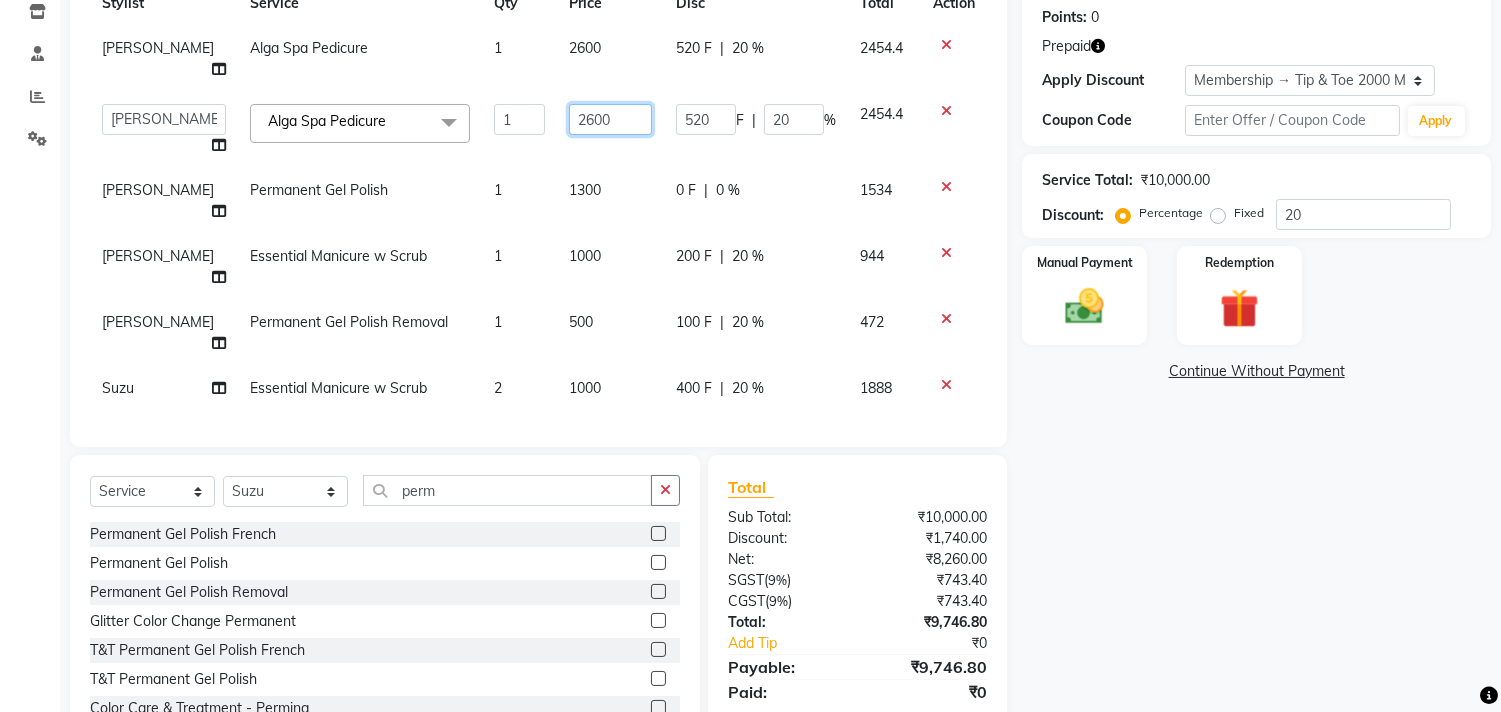 click on "2600" 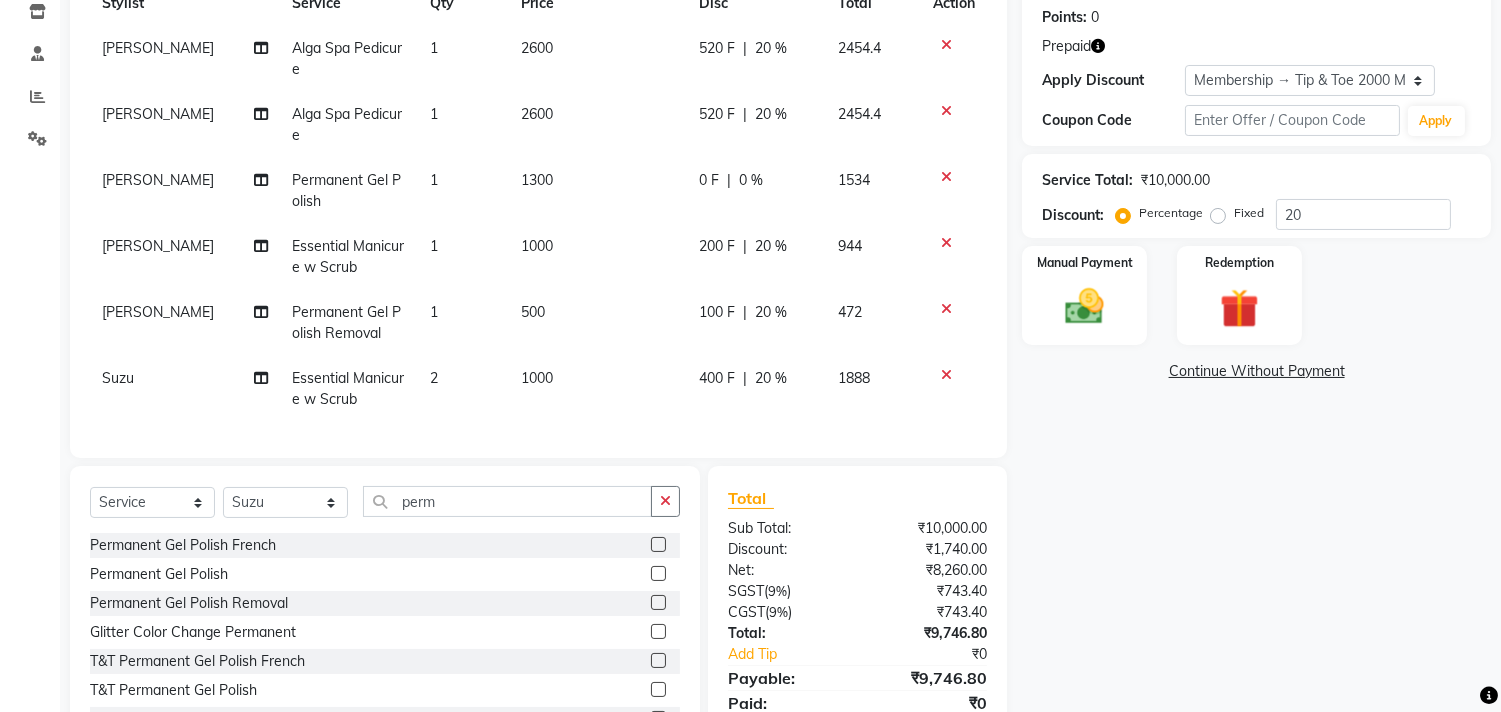 click on "2600" 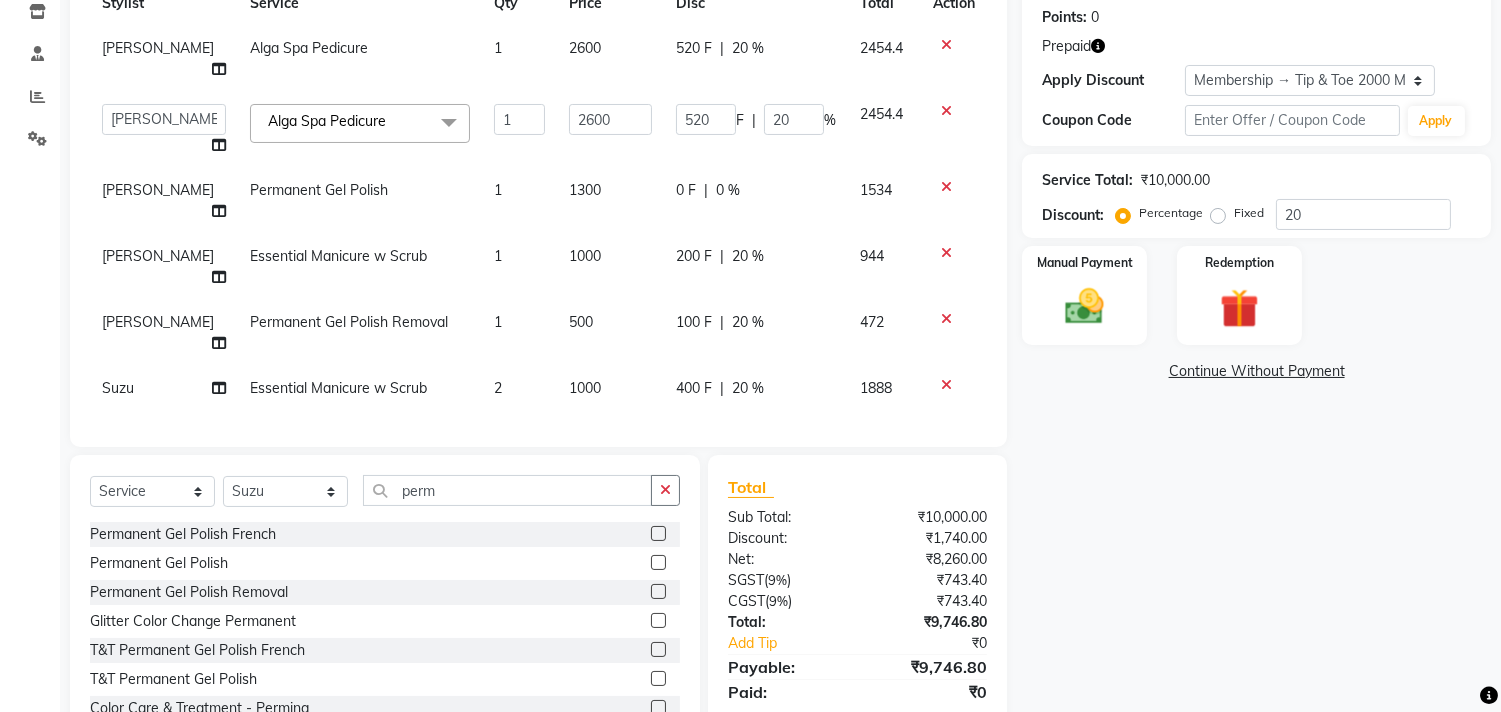 scroll, scrollTop: 287, scrollLeft: 0, axis: vertical 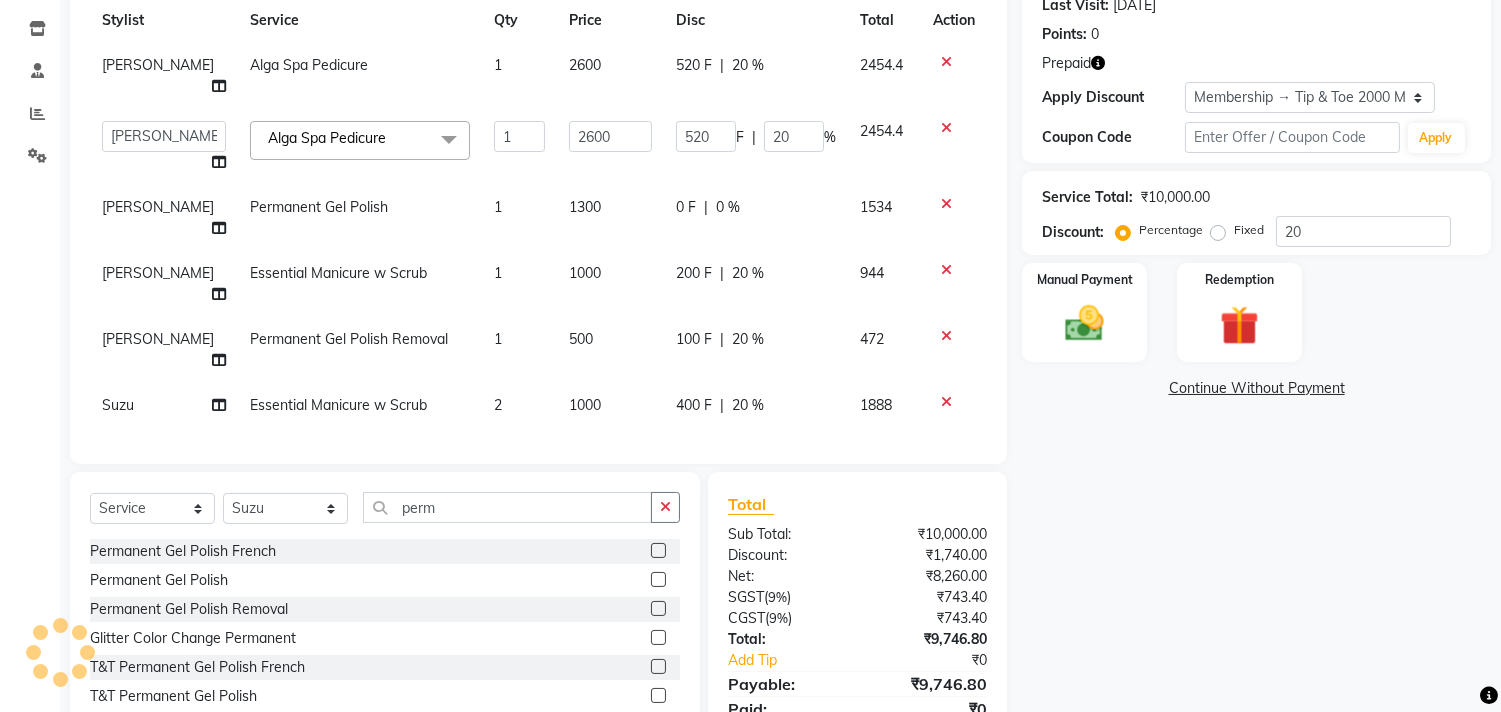 click on "2600" 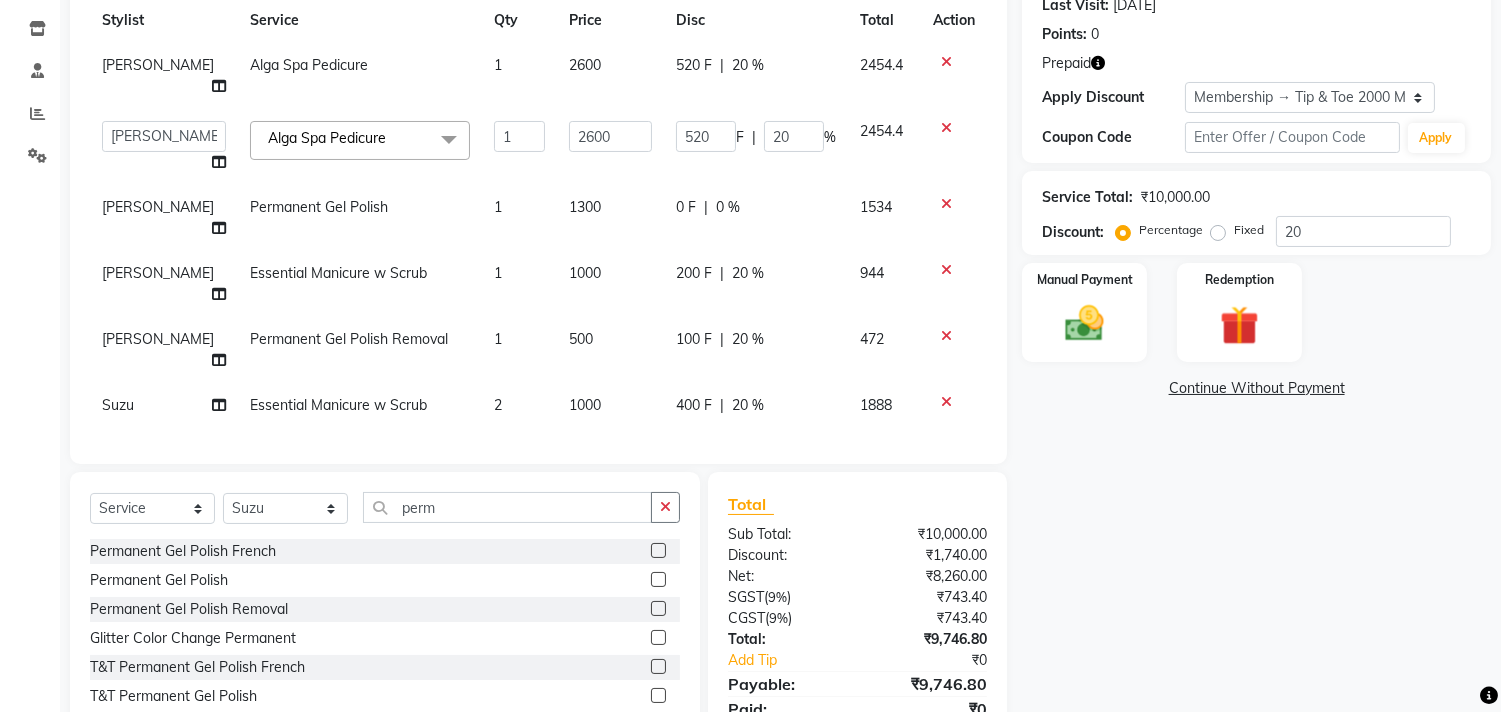 scroll, scrollTop: 304, scrollLeft: 0, axis: vertical 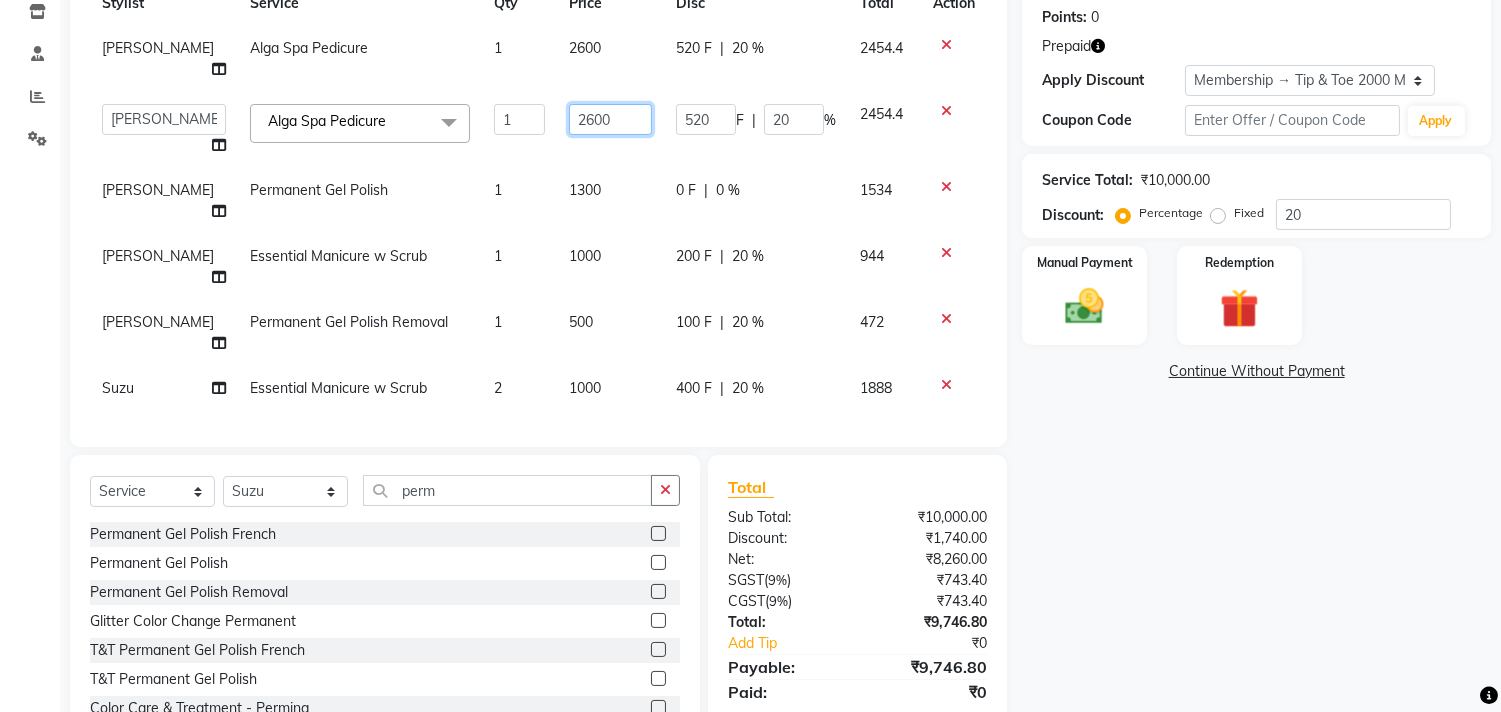 click on "2600" 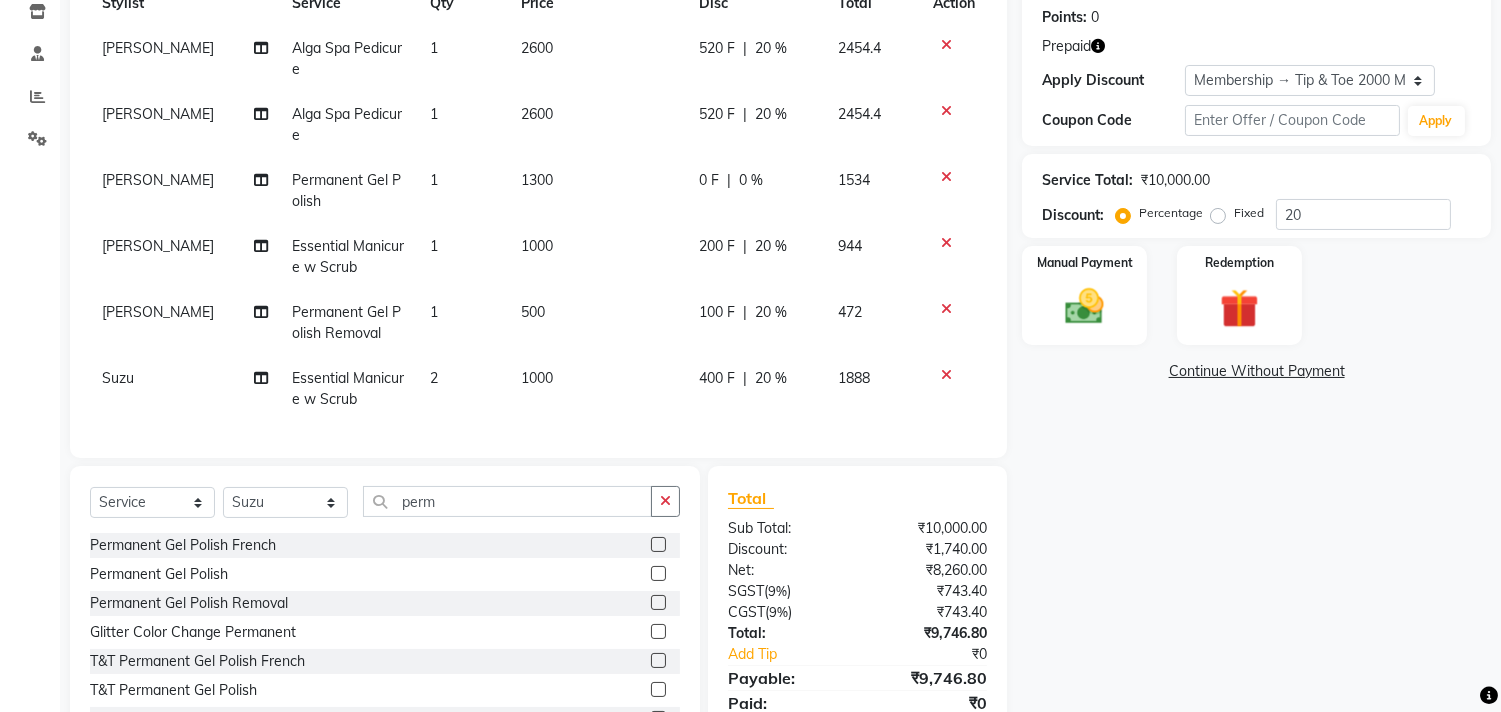 click on "2600" 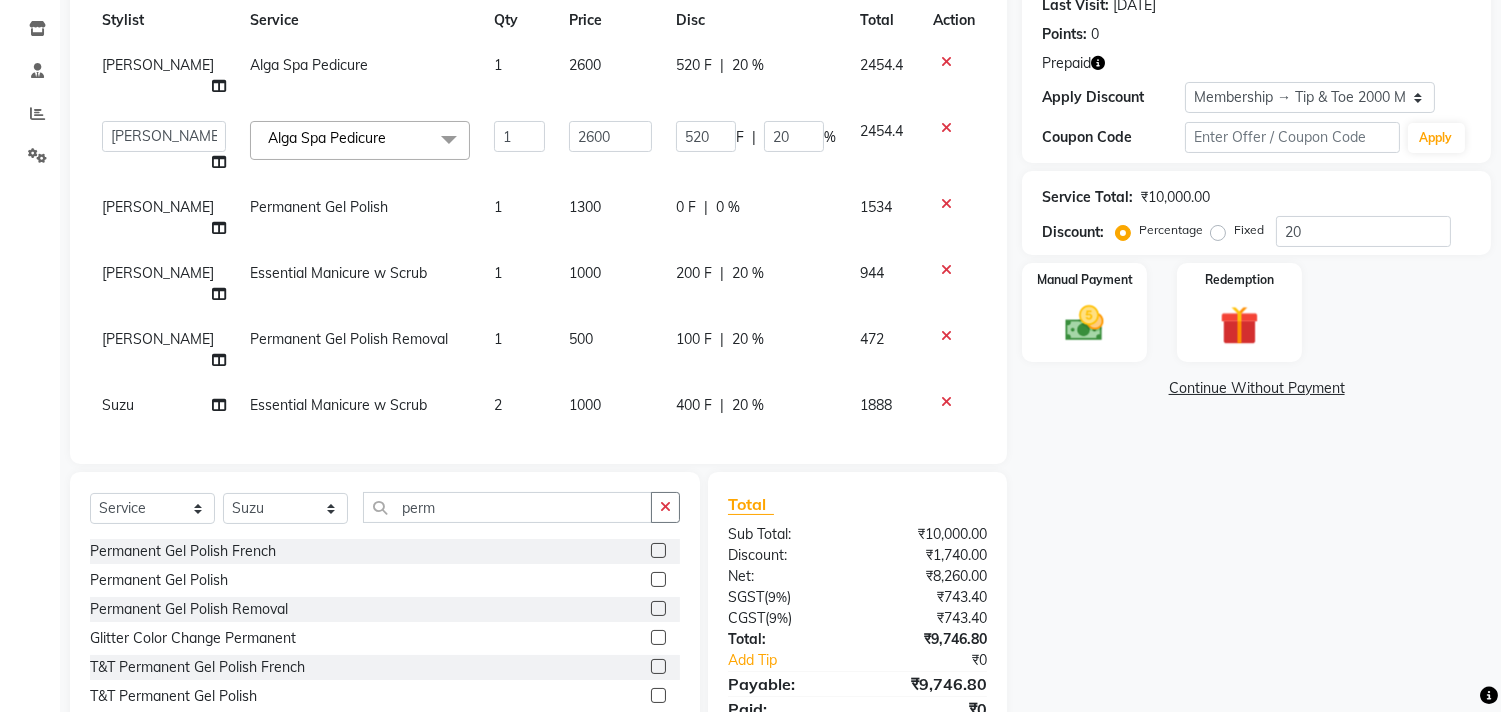 scroll, scrollTop: 304, scrollLeft: 0, axis: vertical 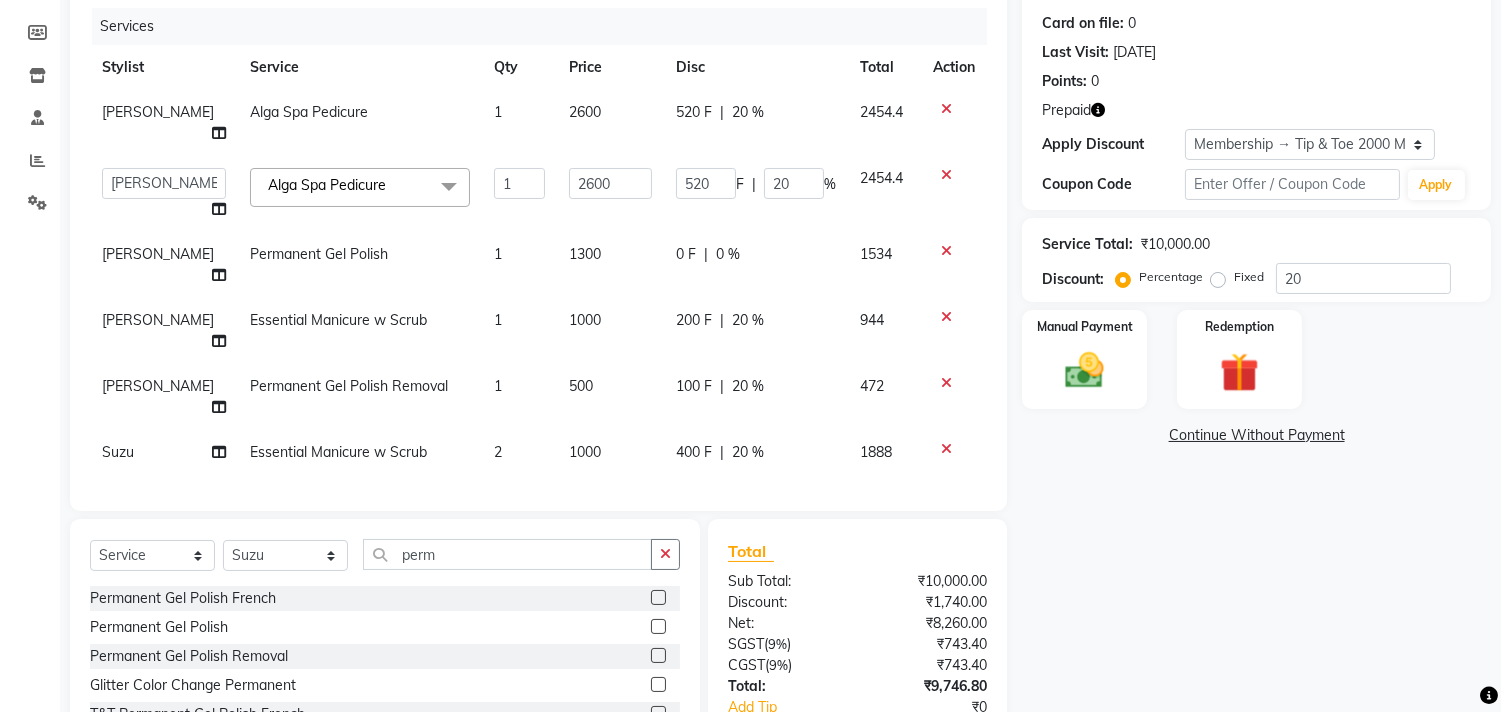 click 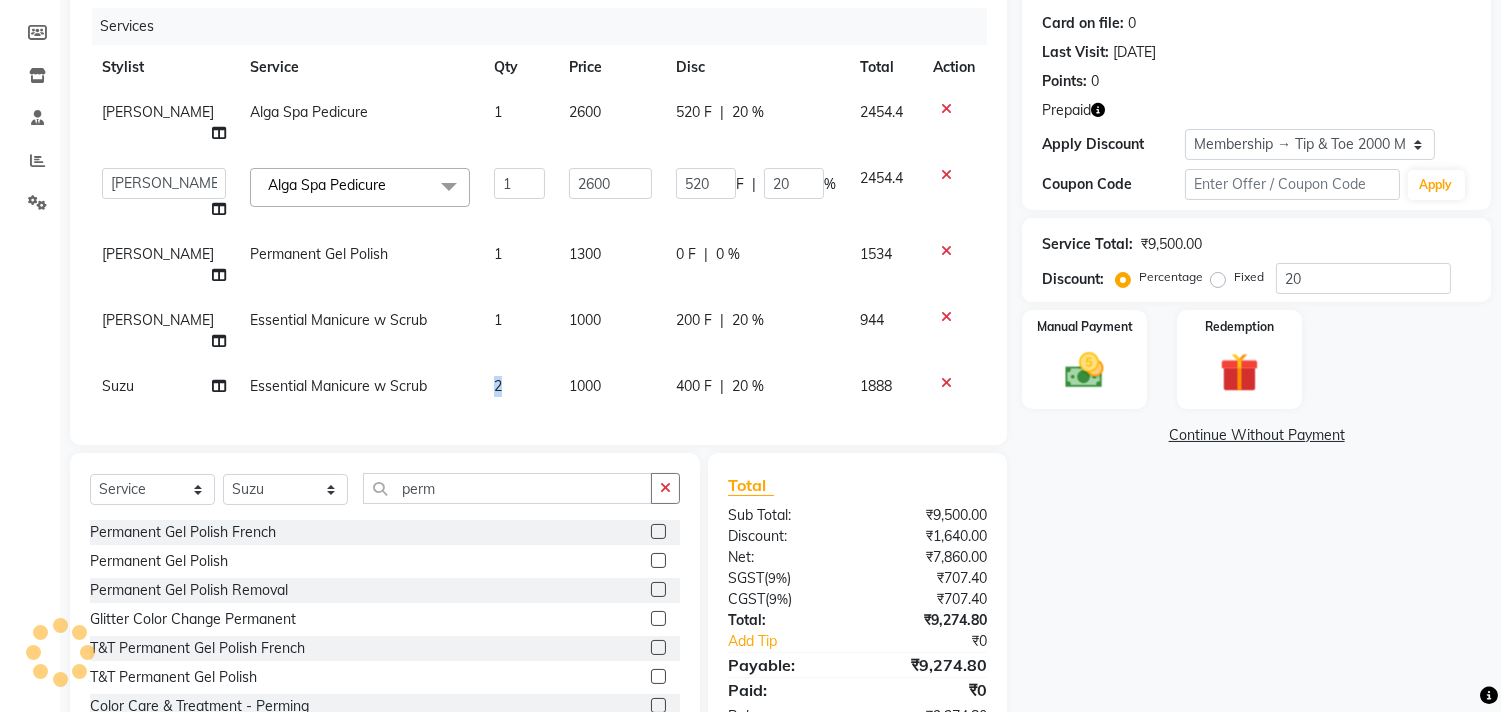 drag, startPoint x: 533, startPoint y: 342, endPoint x: 464, endPoint y: 317, distance: 73.38937 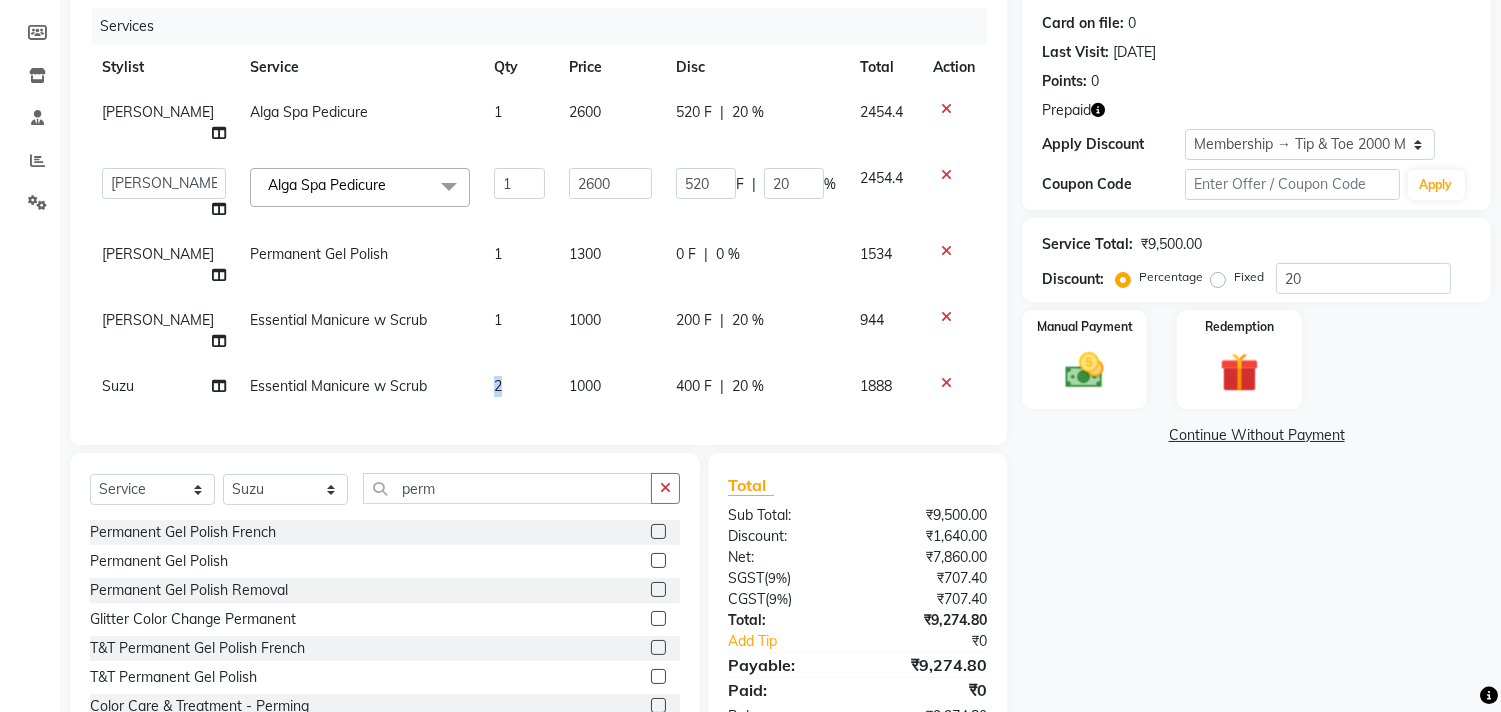 click on "2" 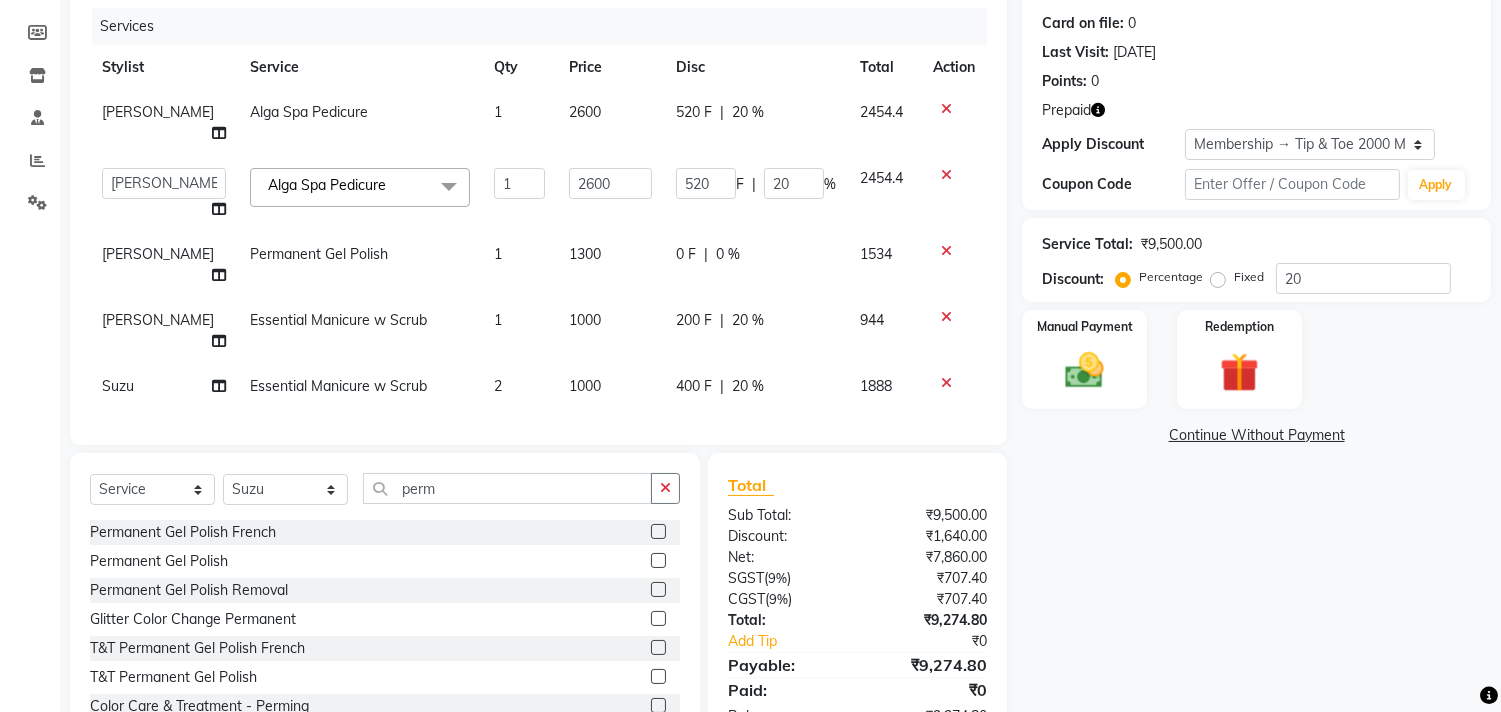 select on "38742" 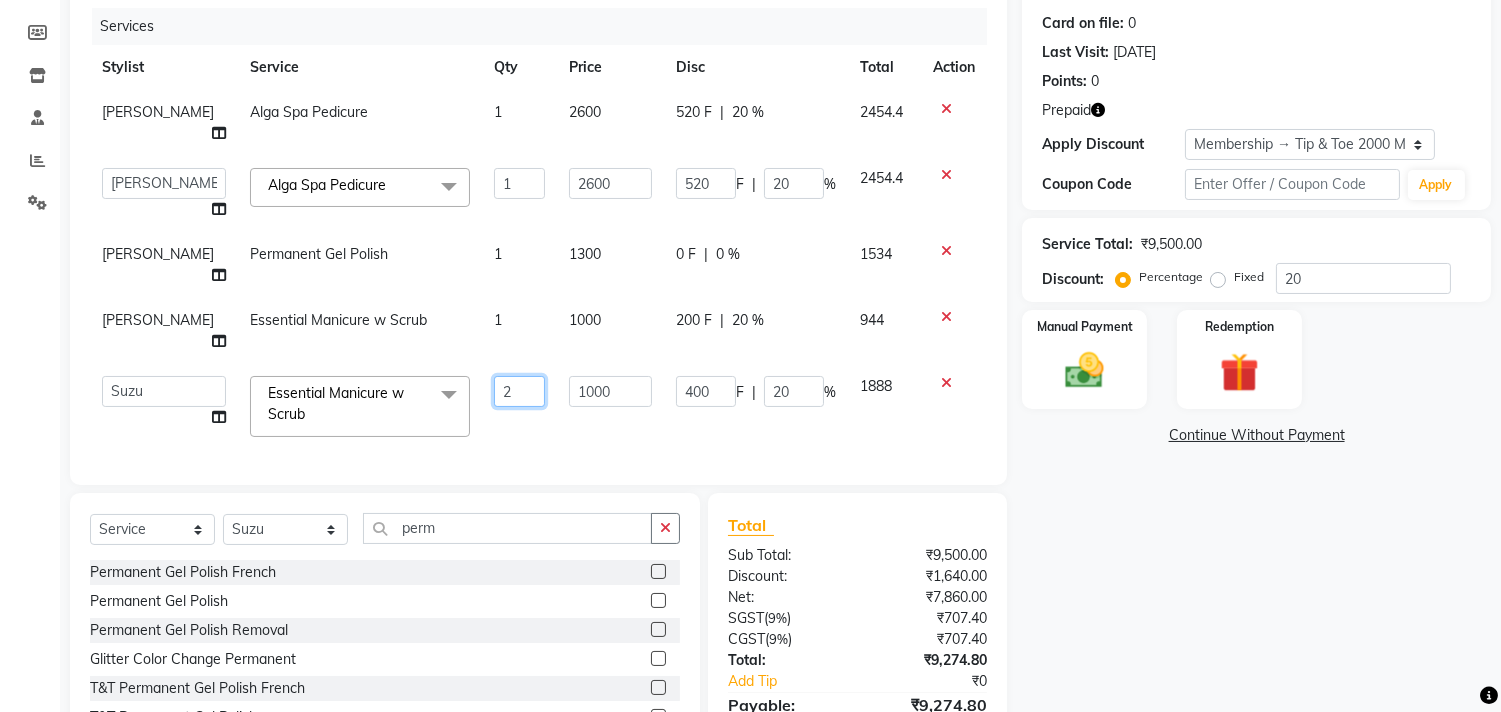 click on "2" 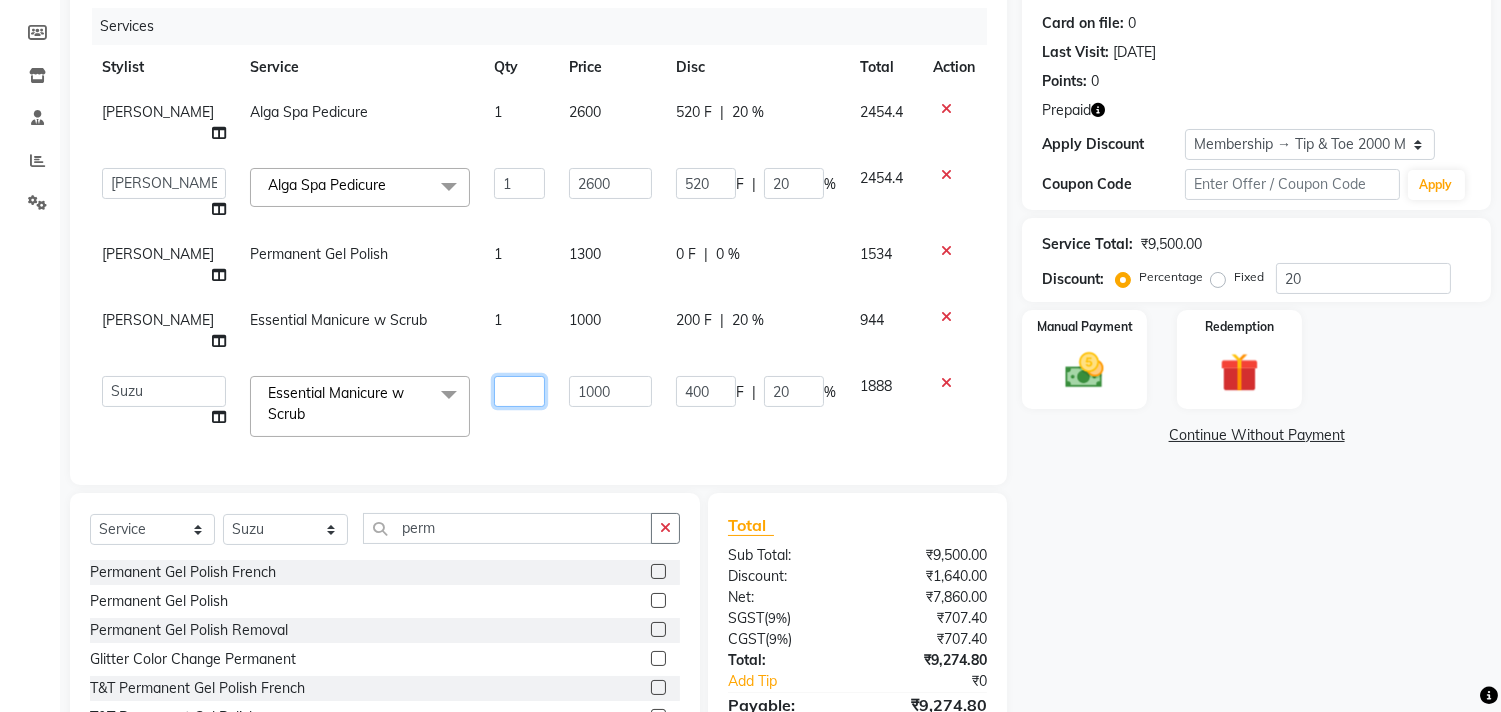 type on "1" 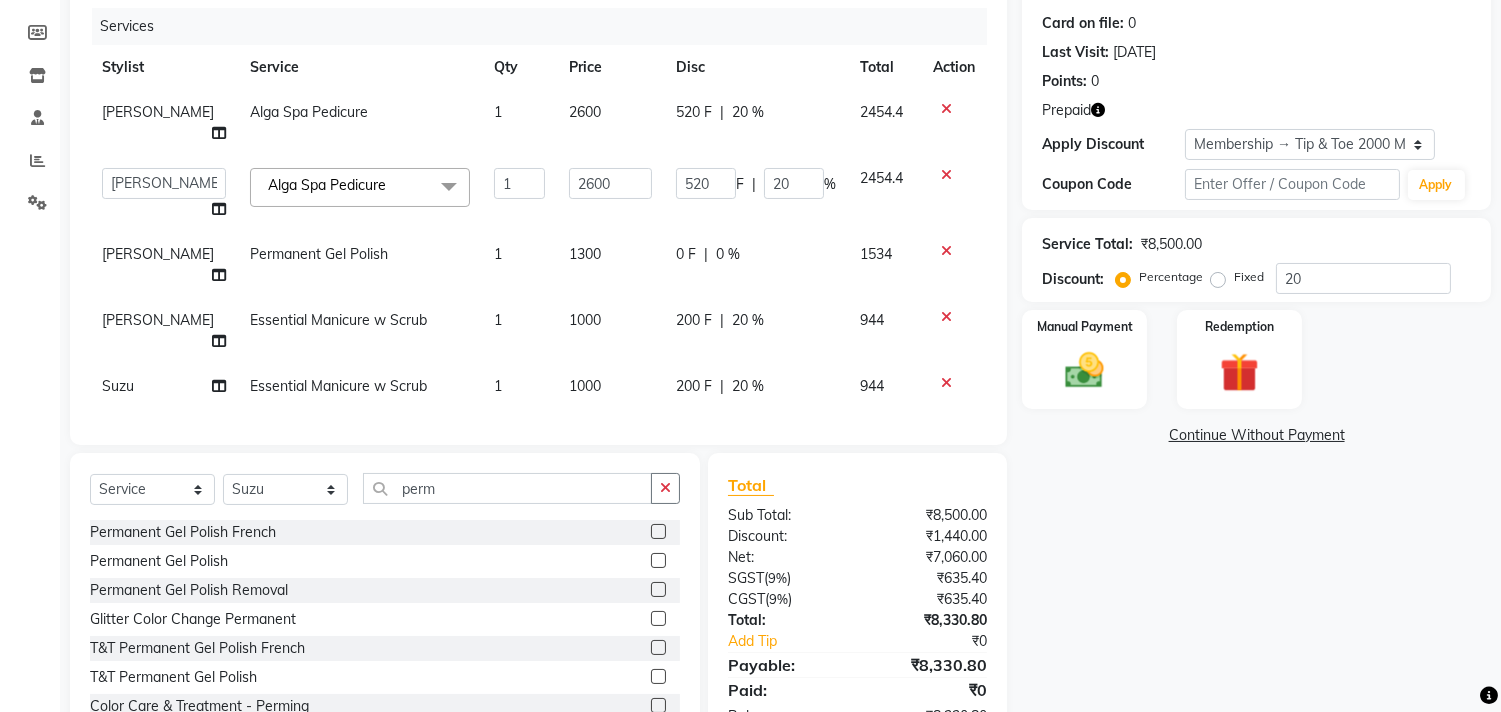 click on "Services Stylist Service Qty Price Disc Total Action Jiten Alga Spa Pedicure 1 2600 520 F | 20 % 2454.4  Aditya   Admin   ARSHAD   Bhavna   Chonya   Dhanshree   Front Desk   Hajra Sayed   Horeiphi   Jai Randeria   Jiten   Jyoti Singh   Keishing   Kumar   MADHURA   Nikhil   Shailesh Maheshker   Suzu  Alga Spa Pedicure  x Natural Acrylic Nail Set French Acrylic Nail Set Natural Gel Nail Set French Gel Nail Set Pink & White Sculpting (Acrylic) Pink & White Sculpting (Gel) Glitter Acrylic Nail Set Glitter Gel Nail Set Acrylic Overlays Gel Overlays Pink & White Acrylic Overlays Pink & White Gel Overlays Glitter Acrylic Overlays Glitter Gel Overlays Form Acrylic Nail Set Form Gel Nail Set Shattered Glass Holographic Nails Ombre Gel Polish Chameleon Nails Chrome/Metallic Nails Cateye Gel Polish Glitter Gel Polish Permanent Gel Polish French Permanent Gel Polish Temporary Nail Extension Acrylic Nail Re-fills Gel Nail Re-fills Pink & White Acrylic Re-fills Pink & White Gel Re-fills Glitter Acrylic Re-fills Big Toe 1" 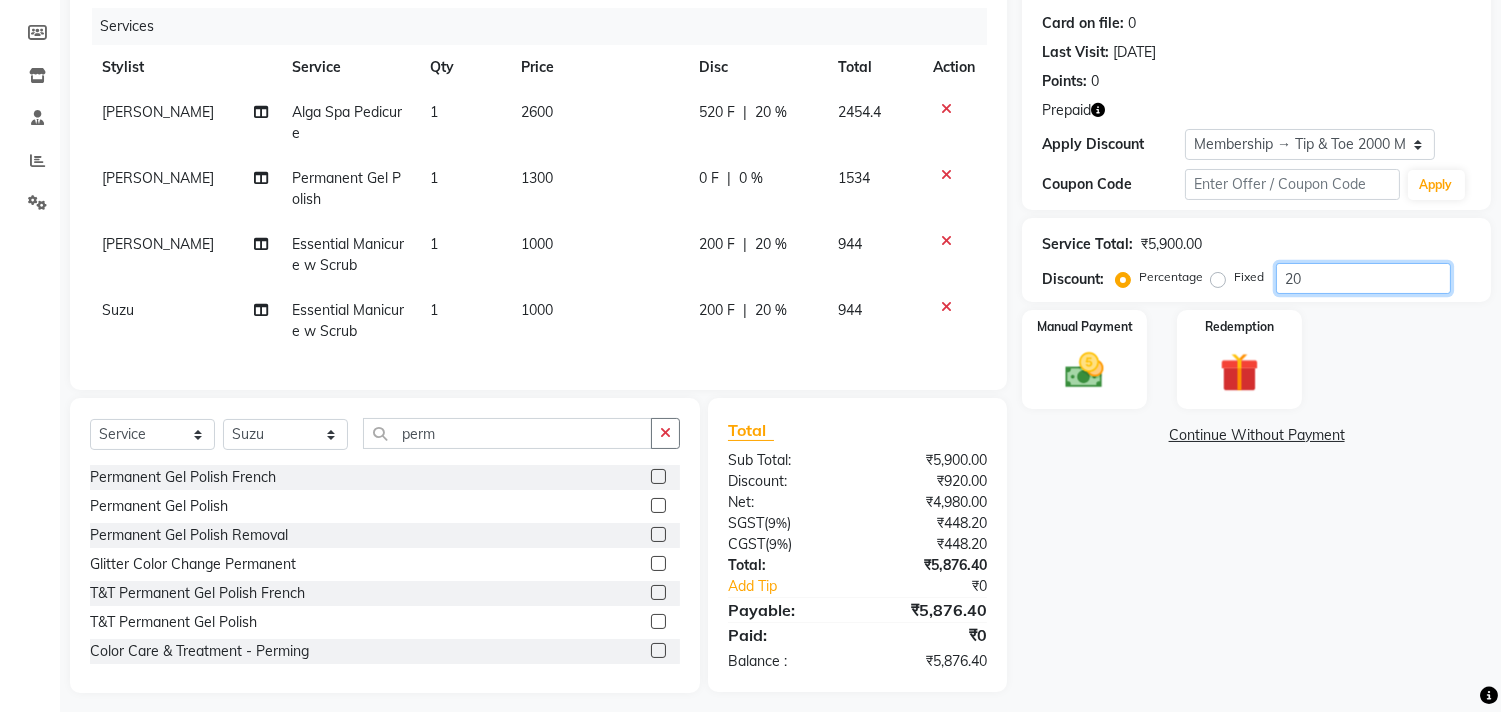 click on "20" 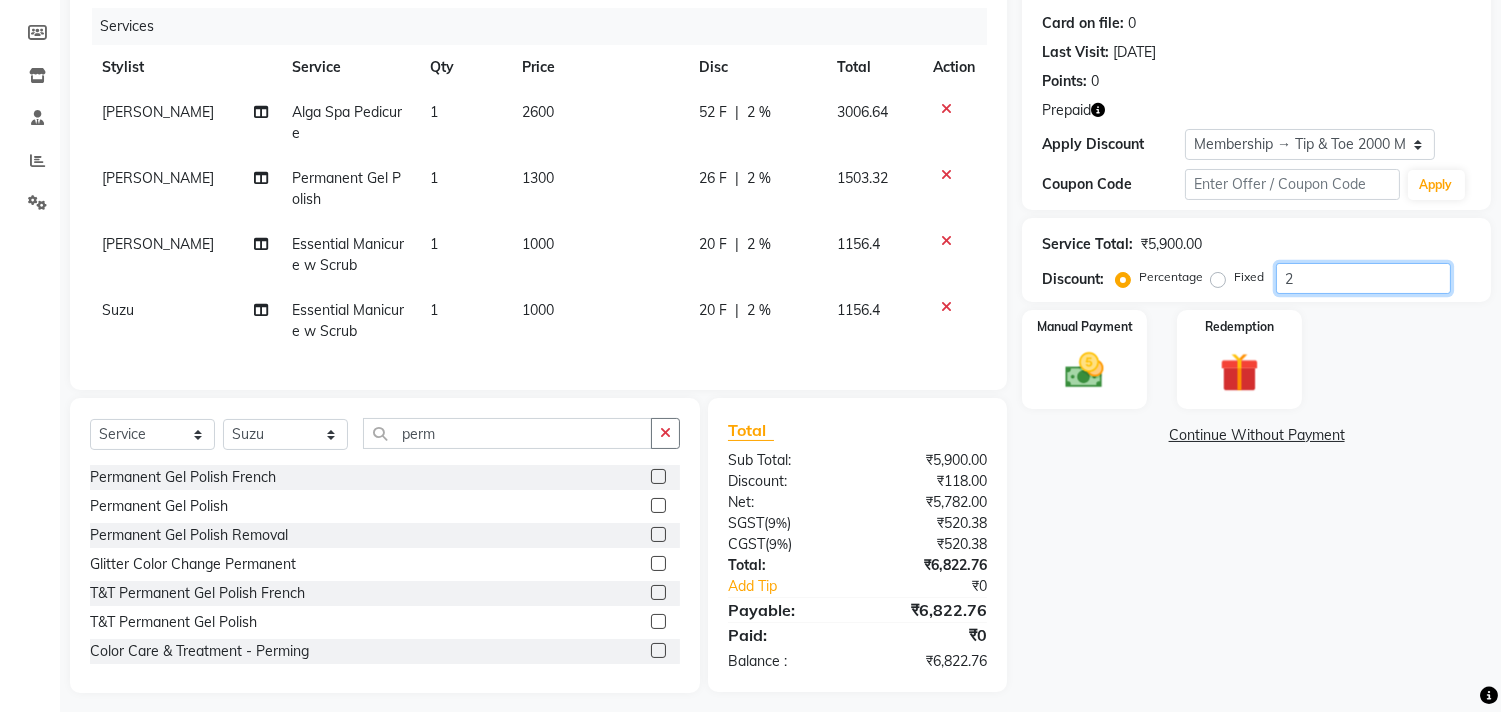 type on "20" 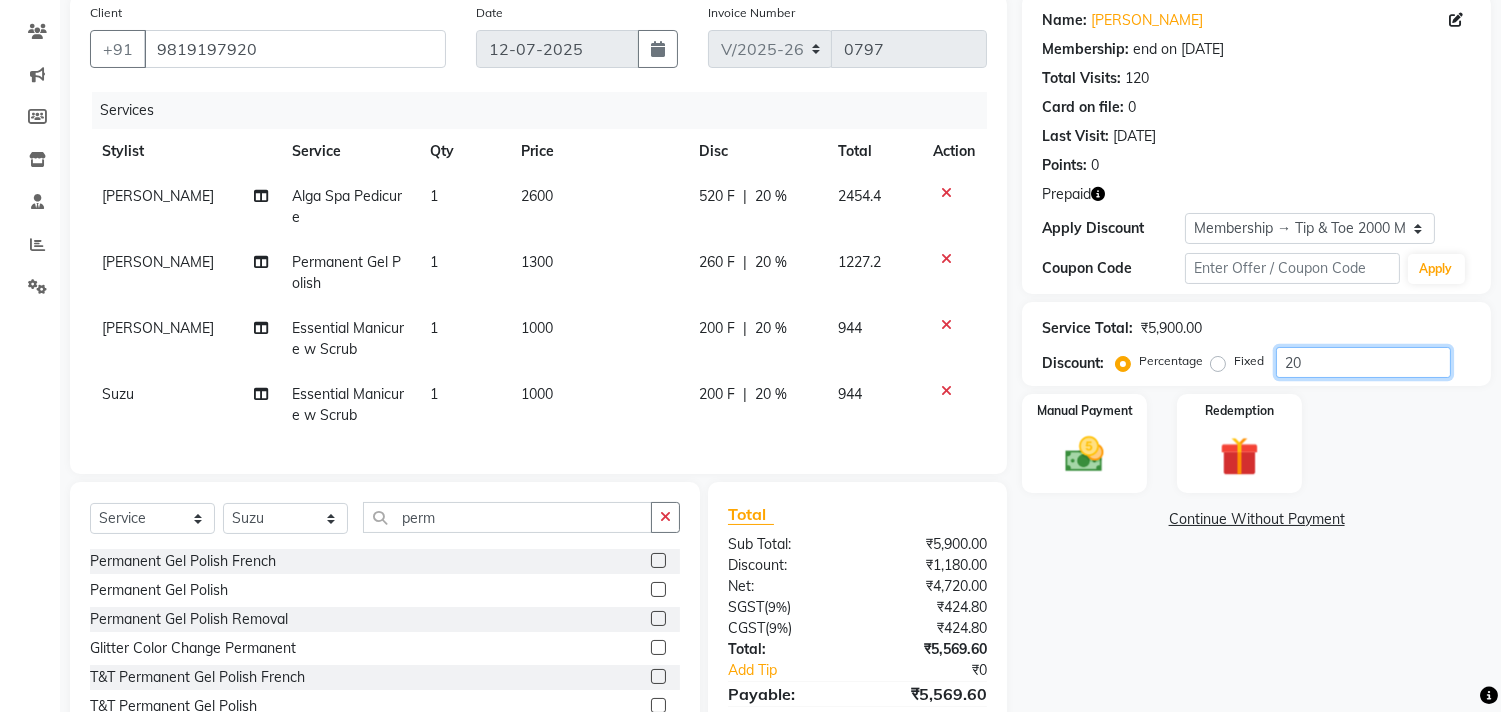 scroll, scrollTop: 158, scrollLeft: 0, axis: vertical 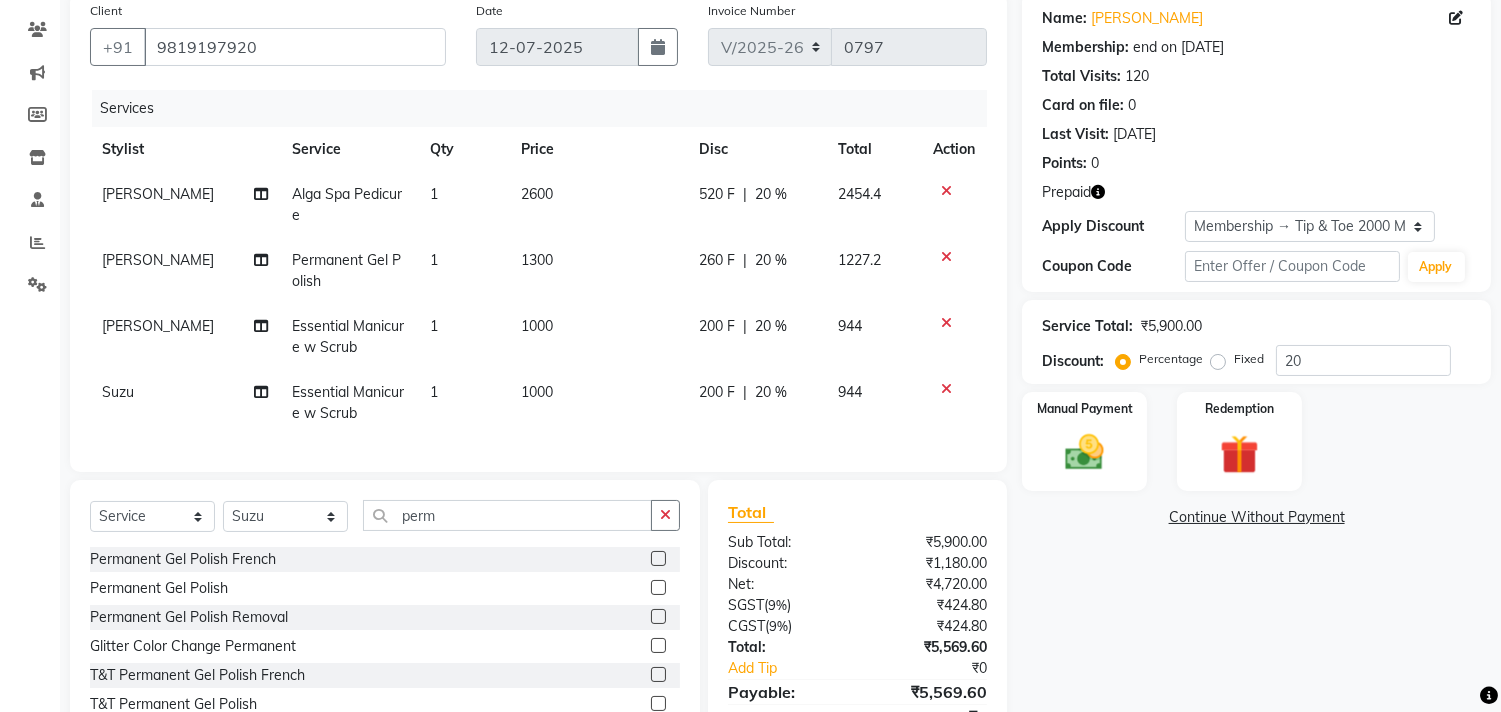 click on "Permanent Gel Polish" 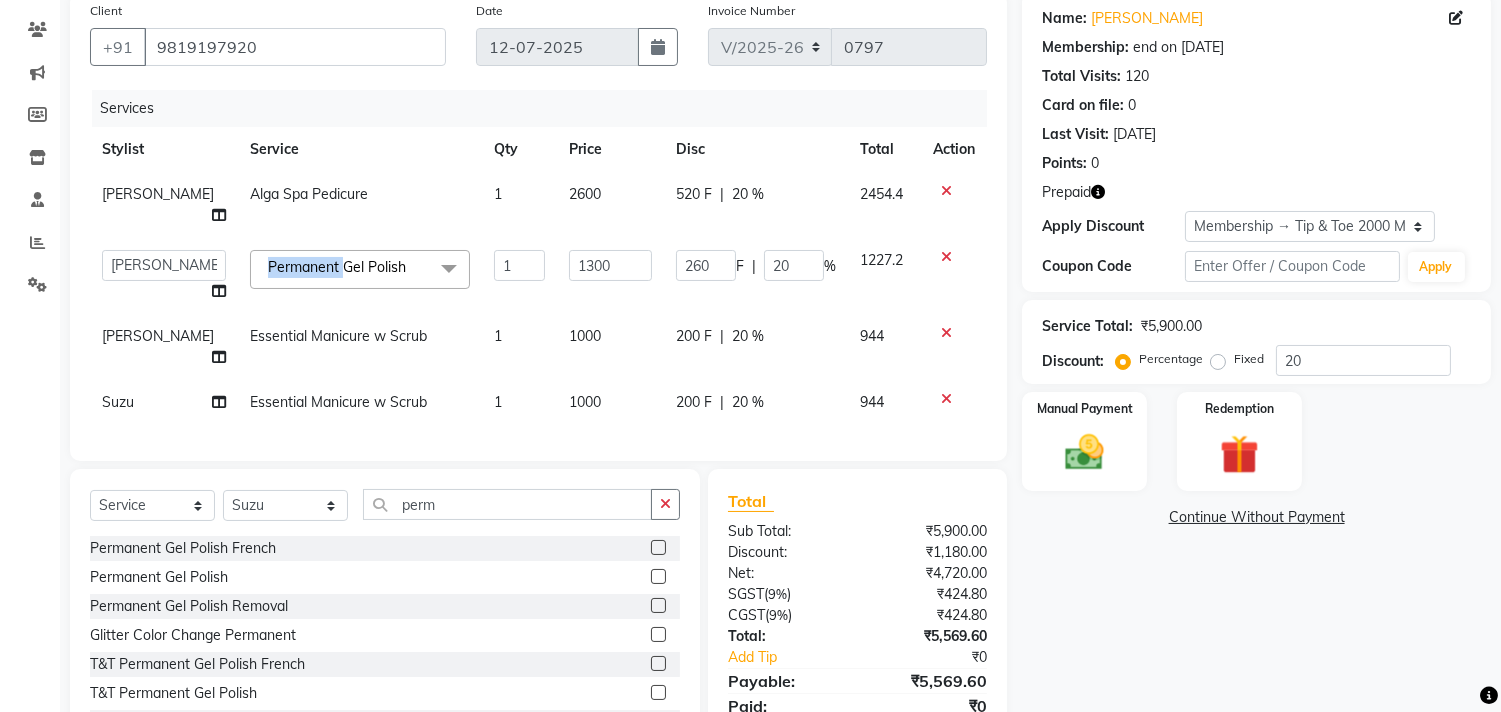 click on "Permanent Gel Polish  x" 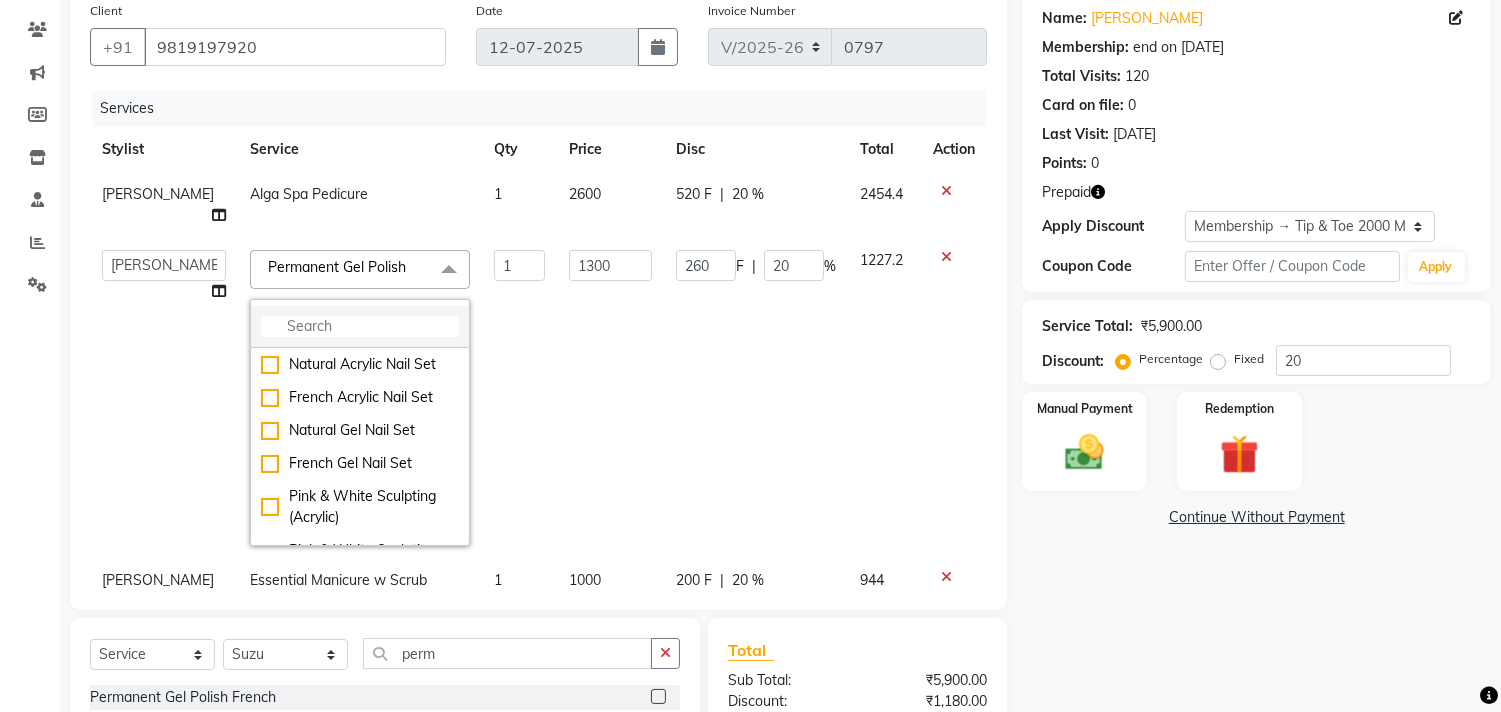 click 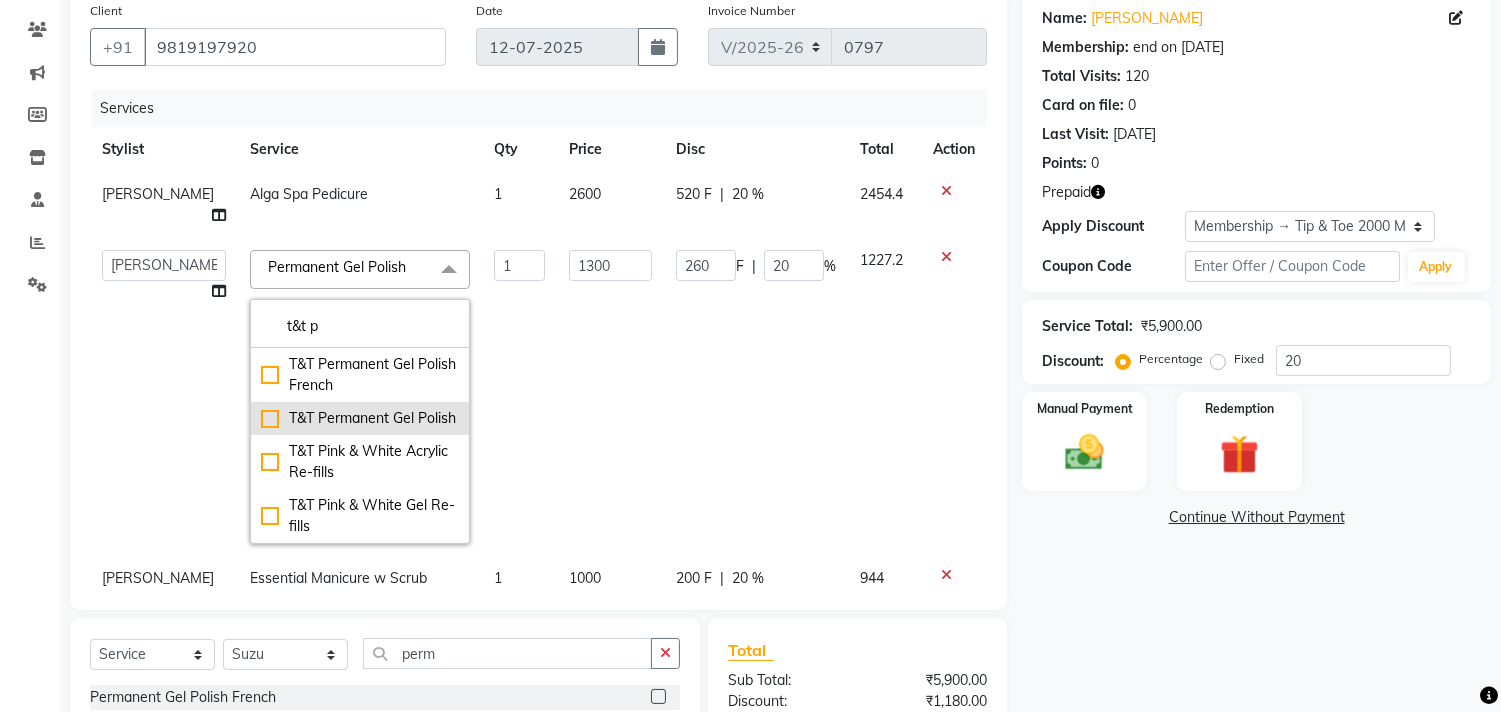 type on "t&t p" 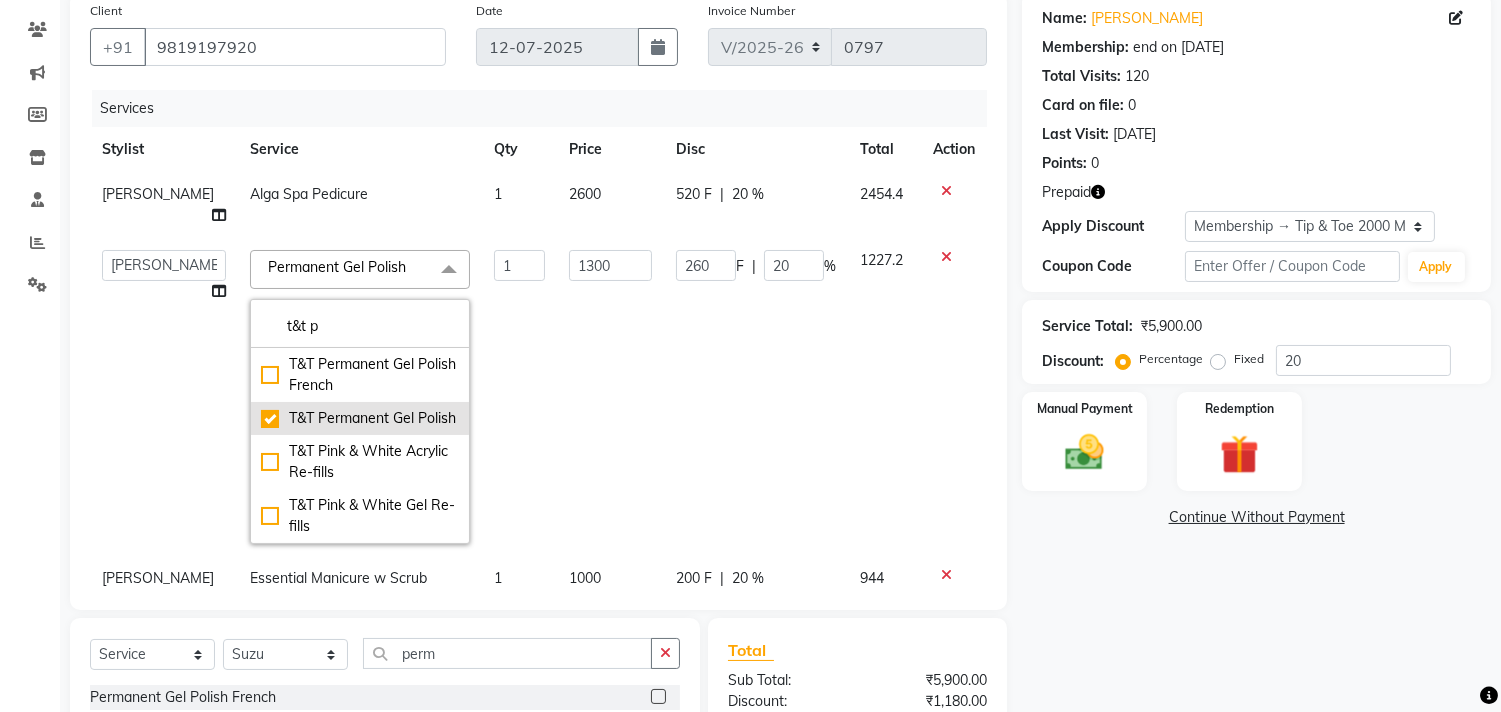 checkbox on "true" 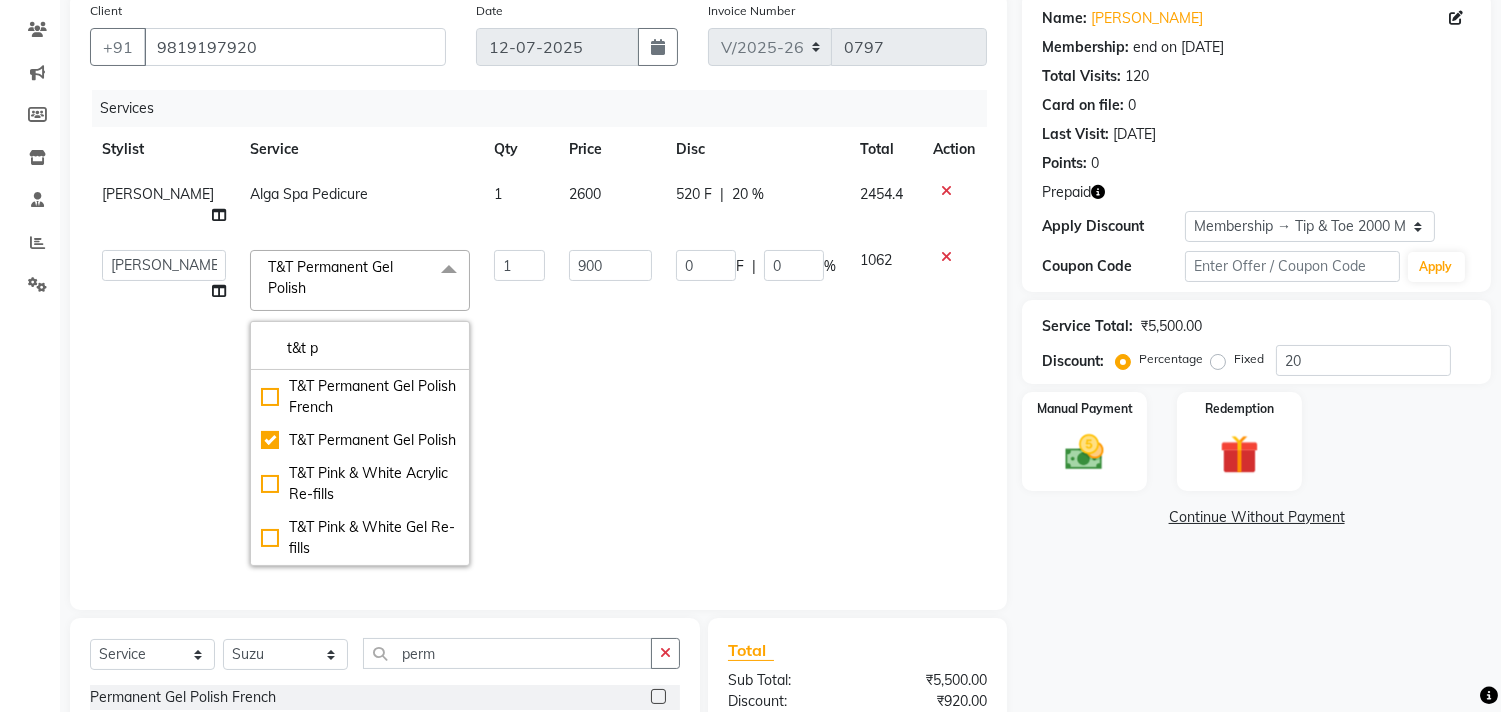 click on "1" 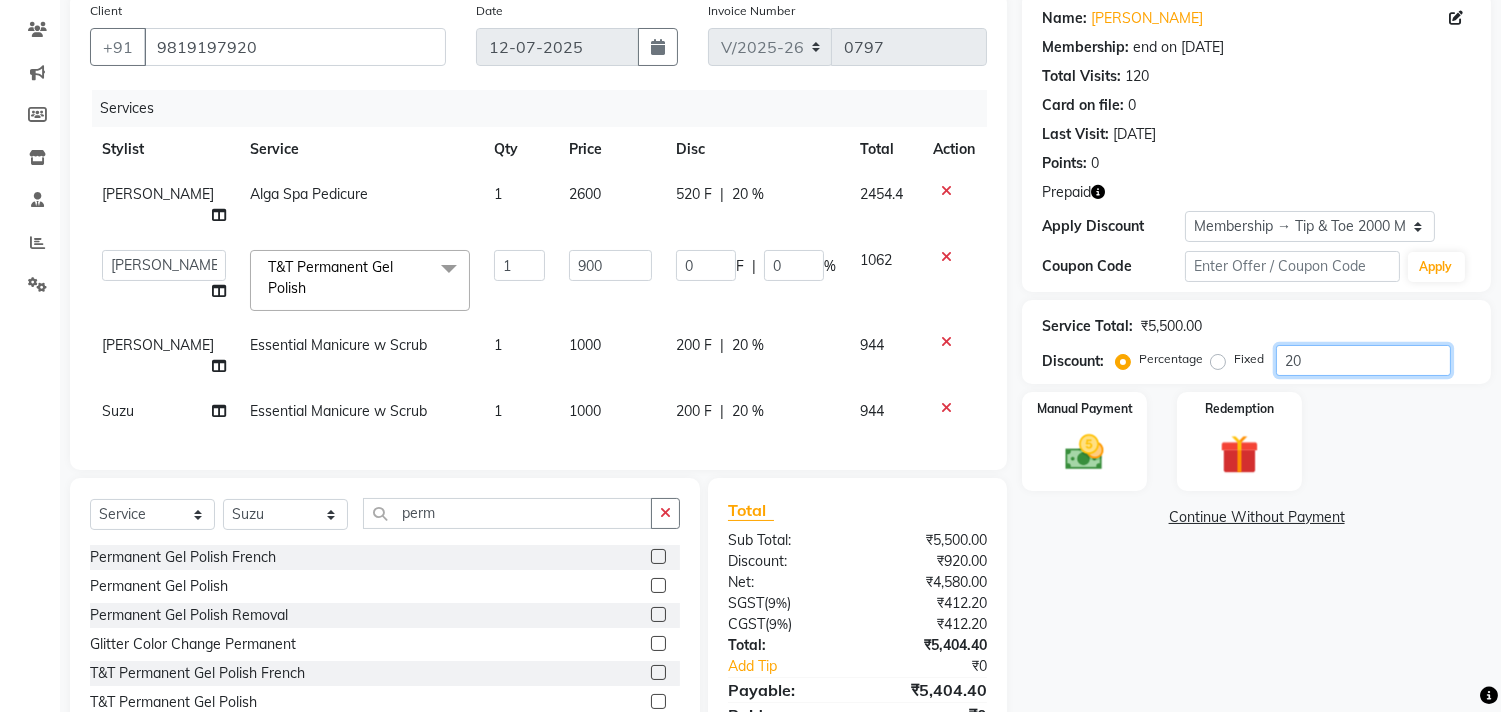 click on "20" 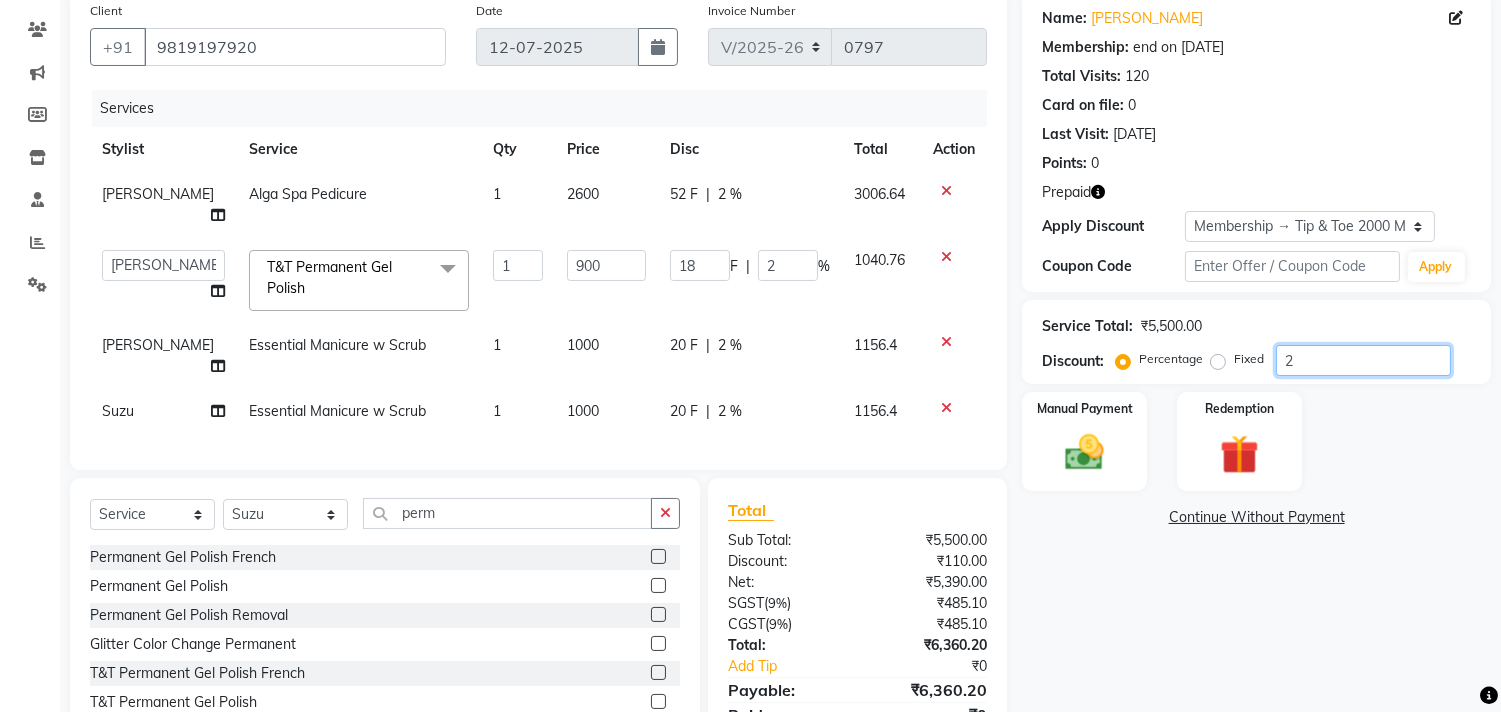 type 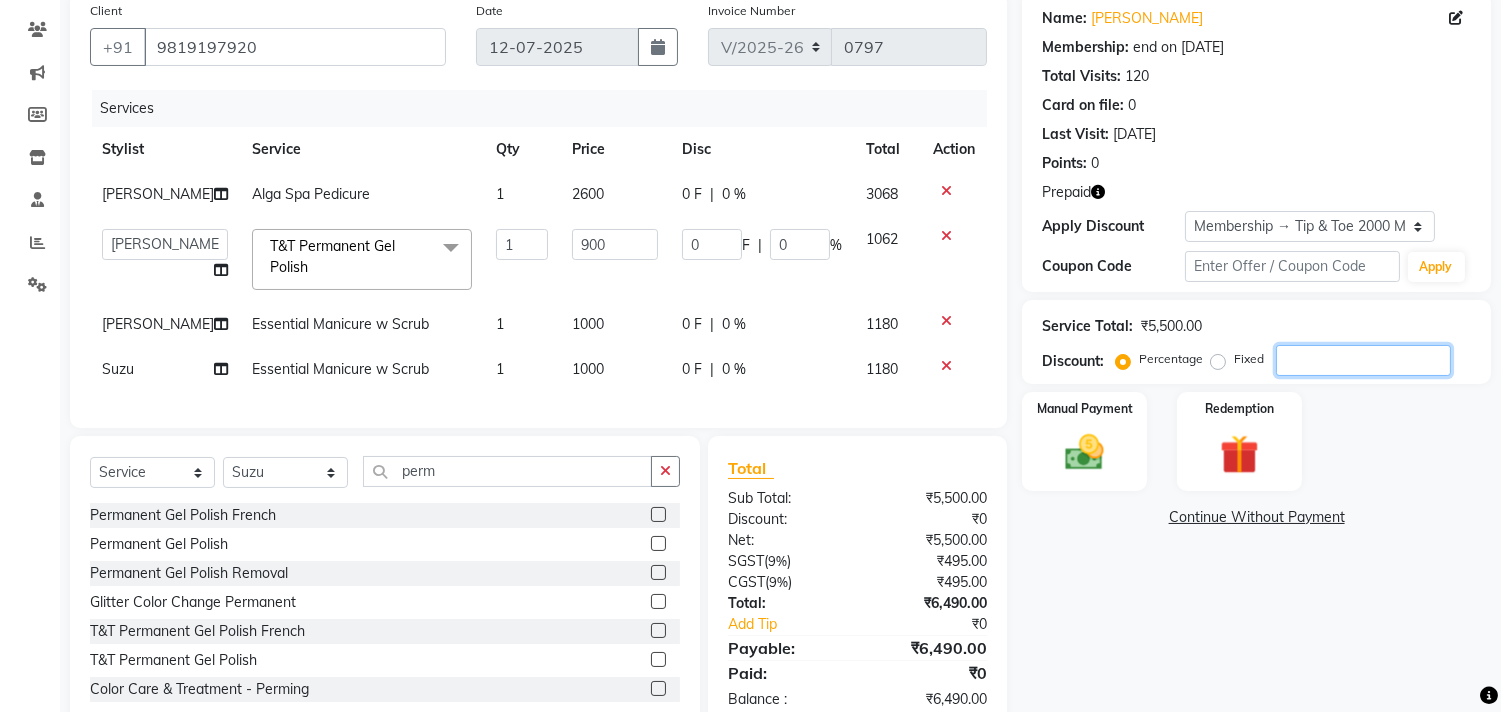 type on "2" 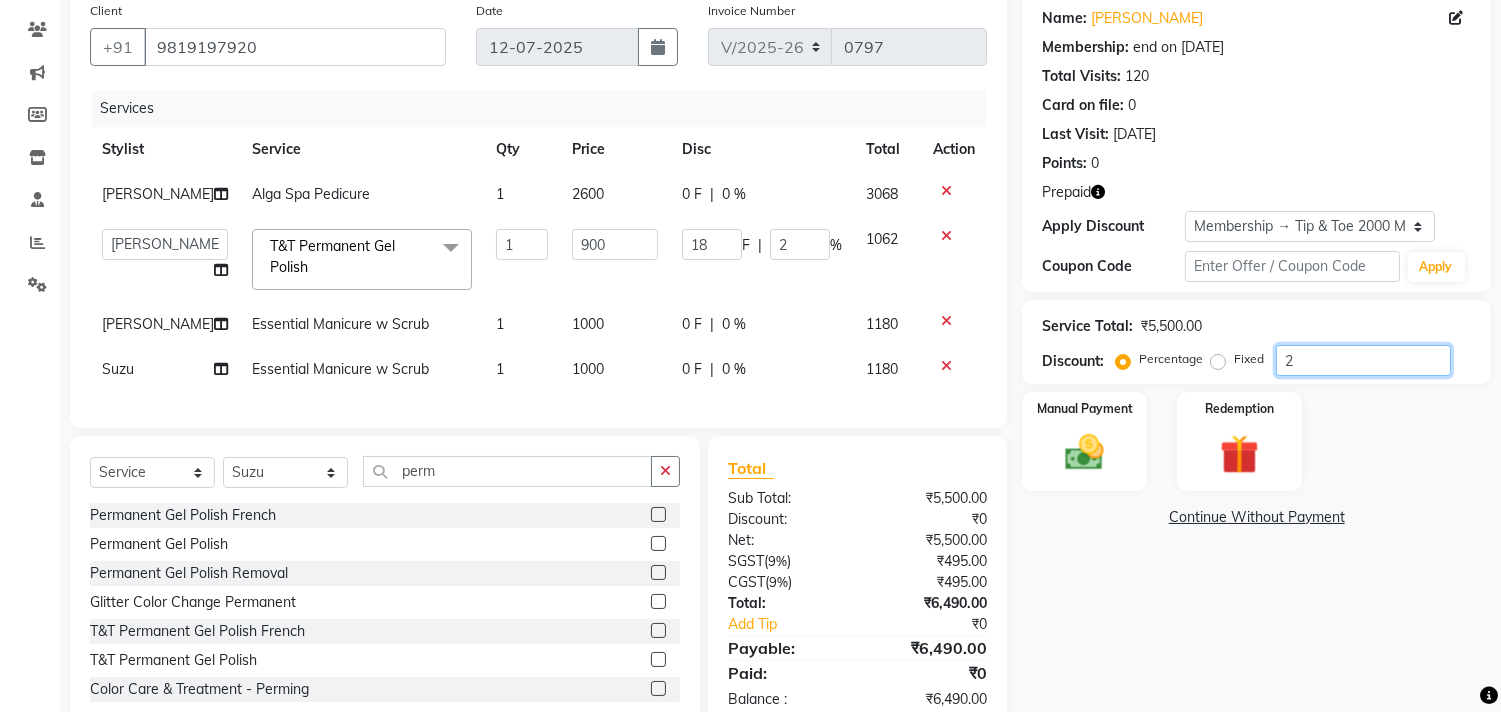 type on "20" 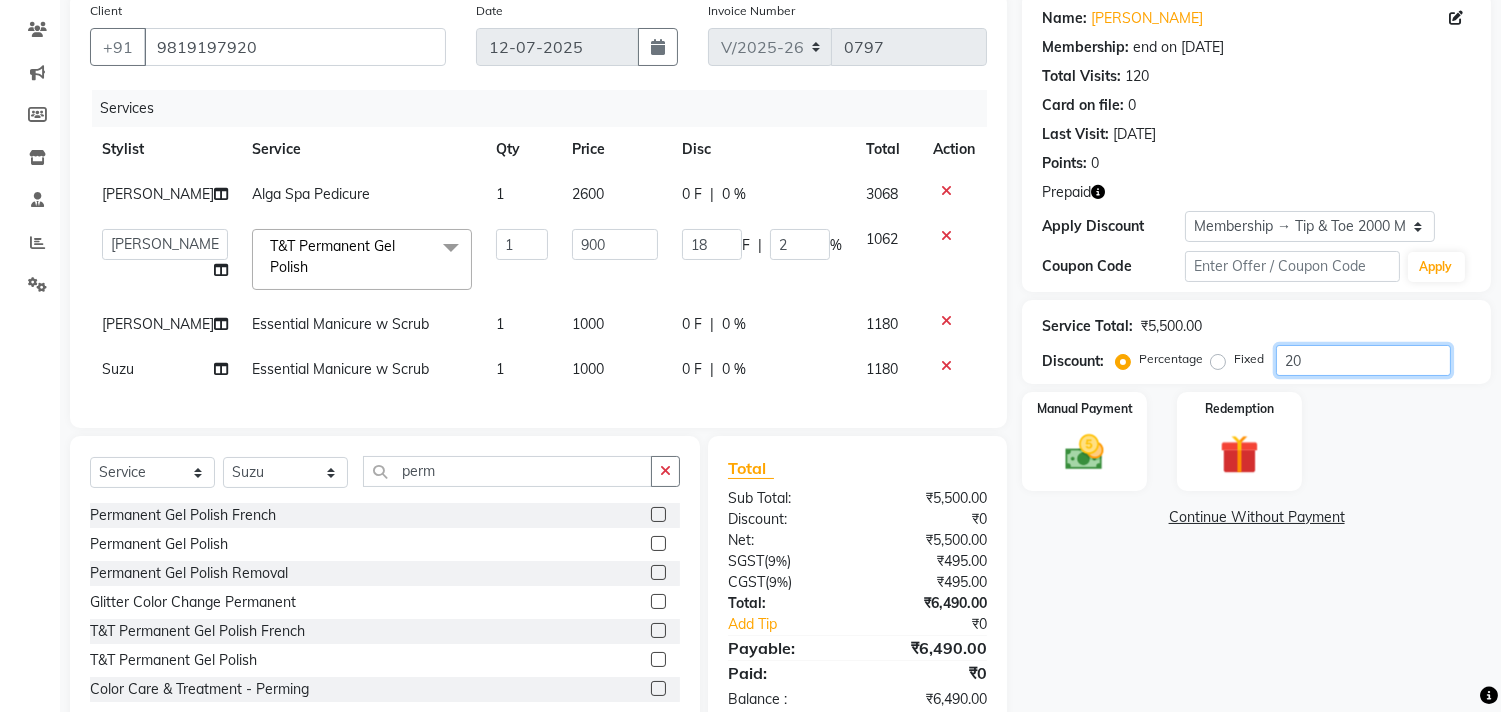type on "180" 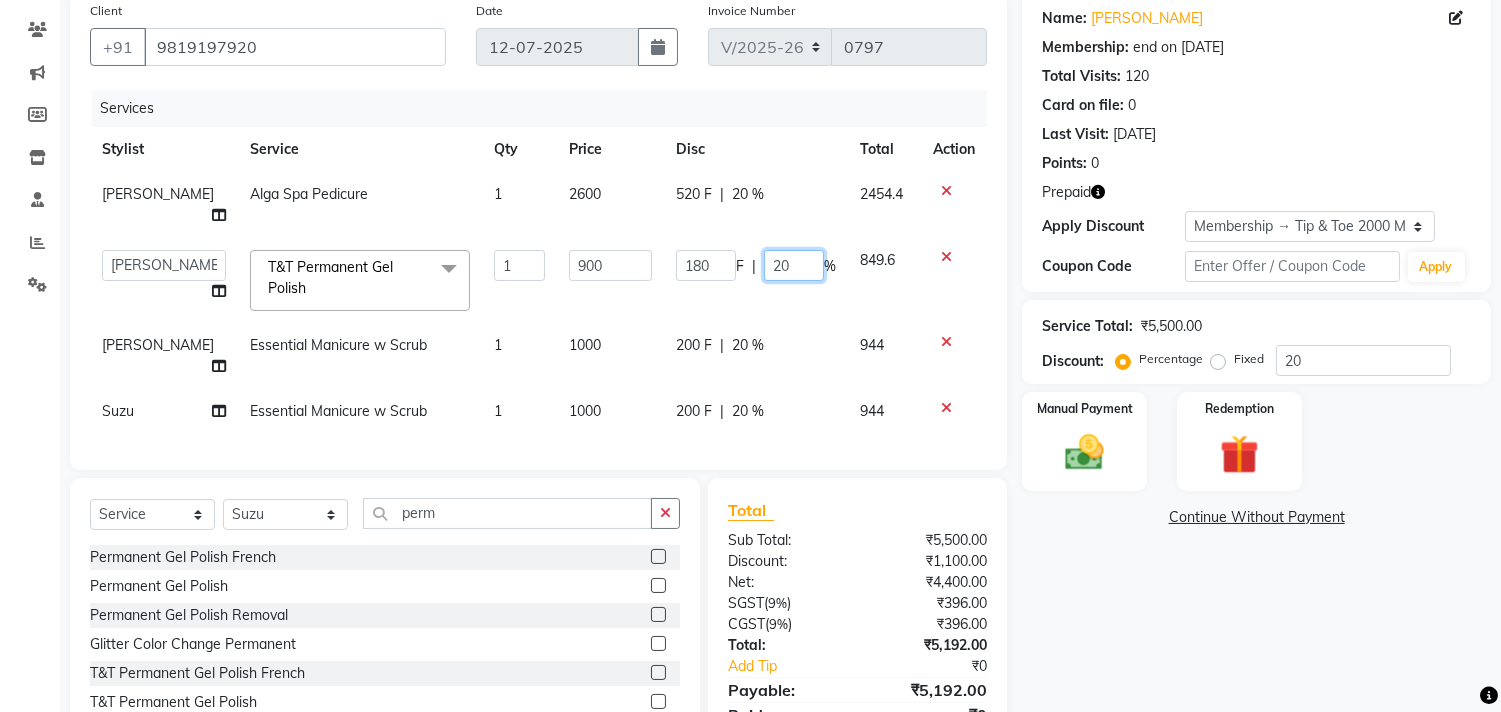click on "20" 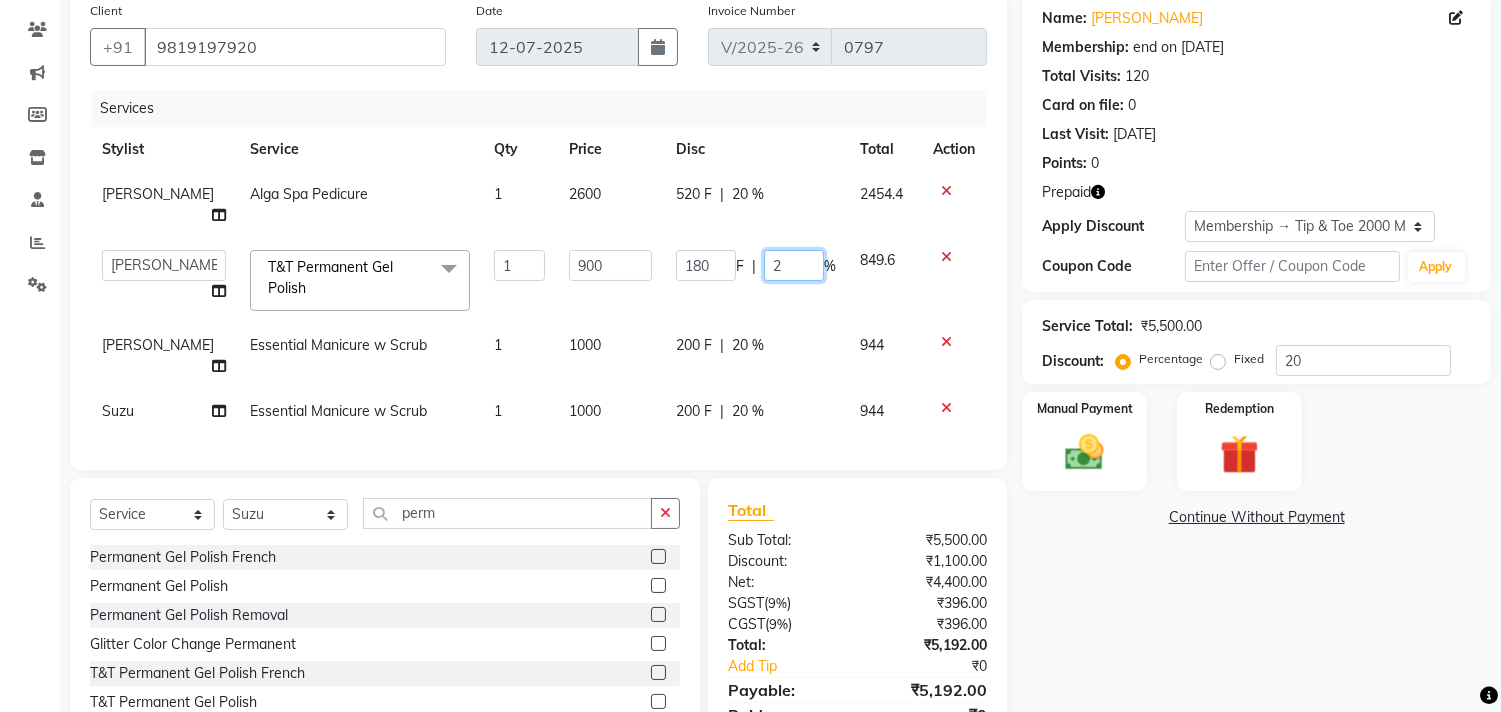 type 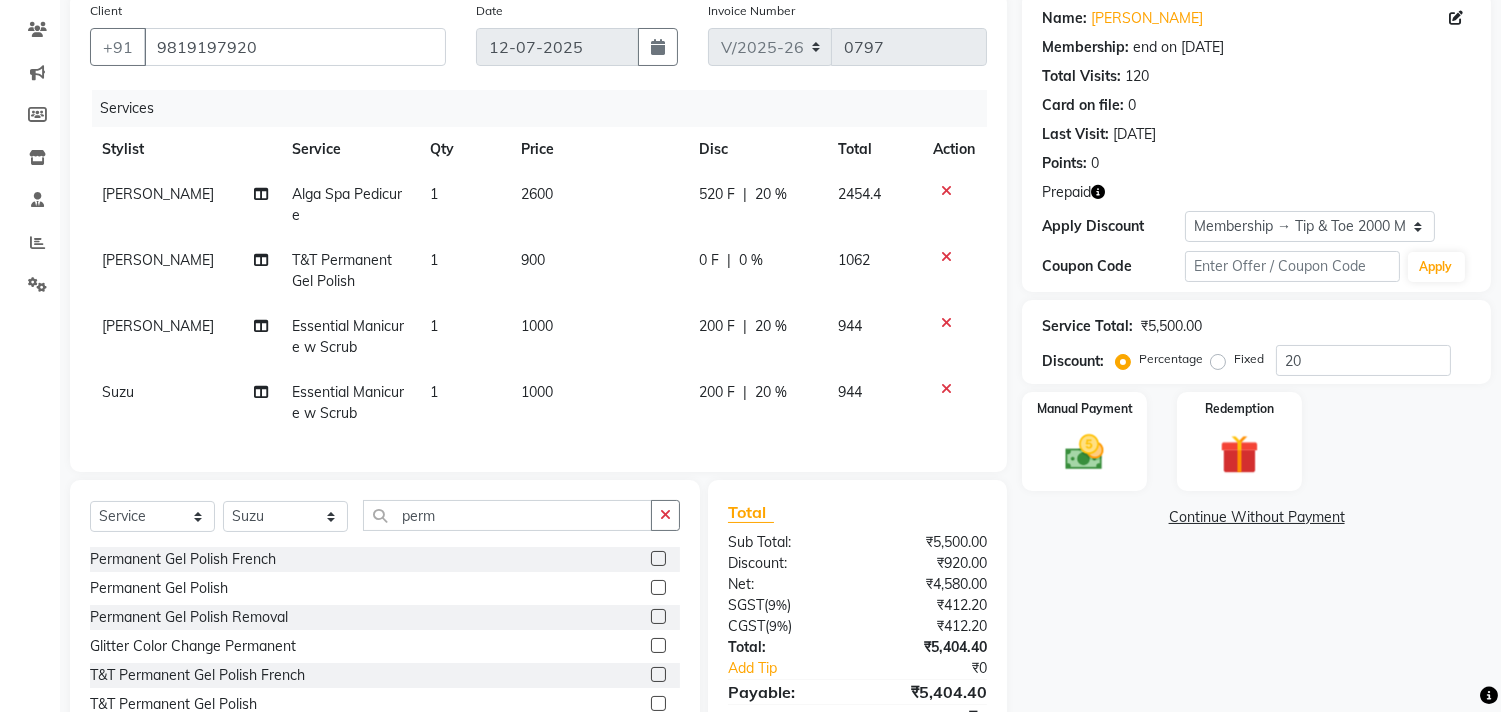 click on "Name: Pooja Mukadam Membership: end on 27-05-2027 Total Visits:  120 Card on file:  0 Last Visit:   08-06-2025 Points:   0  Prepaid Apply Discount Select Membership → Tip & Toe 2000 Membership Coupon Code Apply Service Total:  ₹5,500.00  Discount:  Percentage   Fixed  20 Manual Payment Redemption  Continue Without Payment" 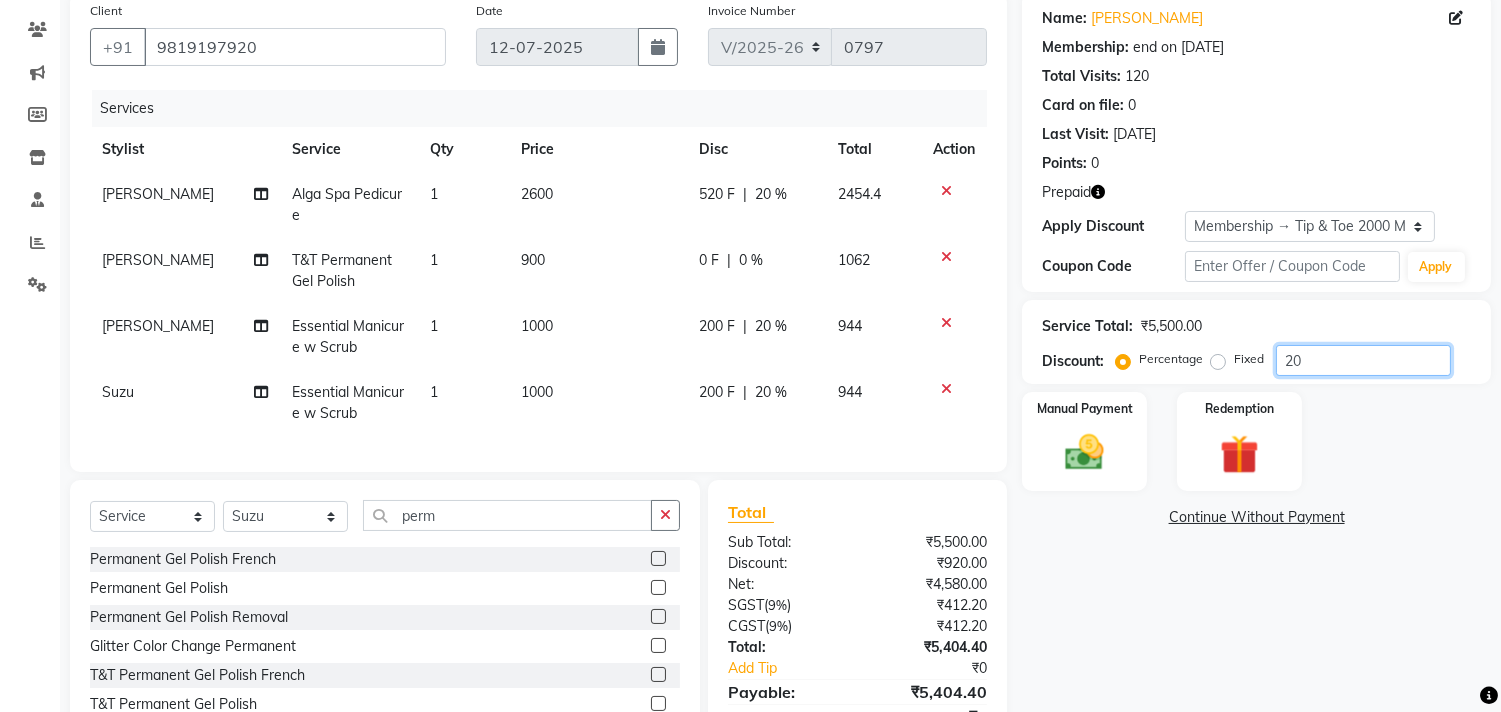 click on "20" 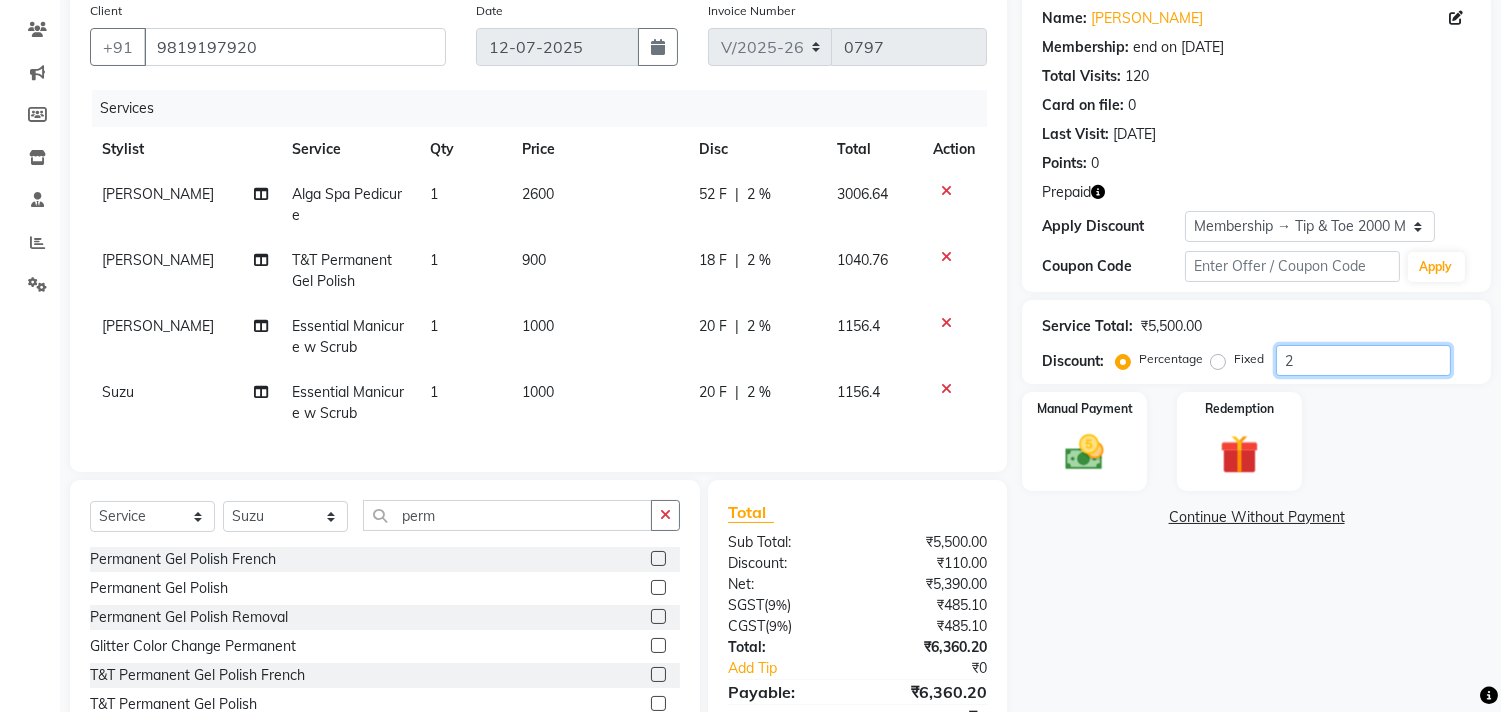 type on "20" 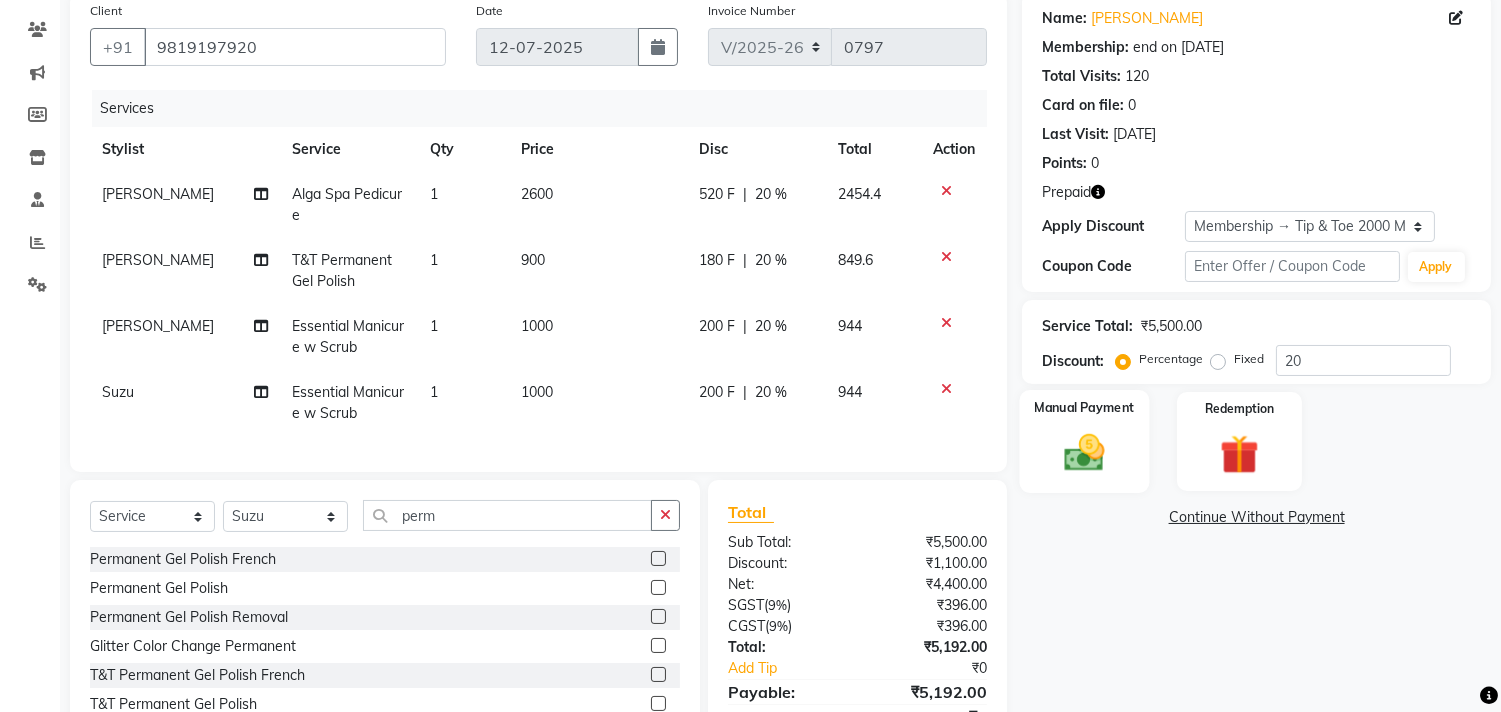 click 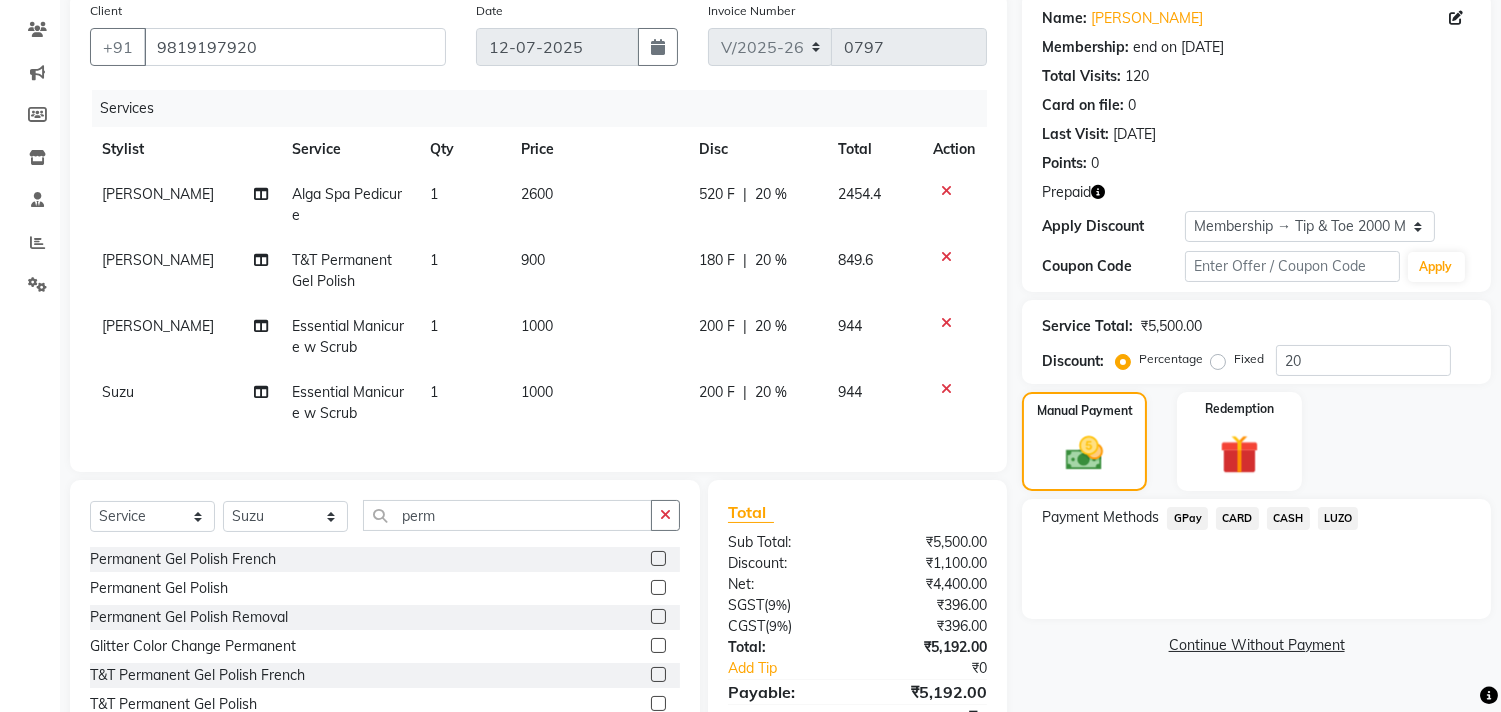click on "CASH" 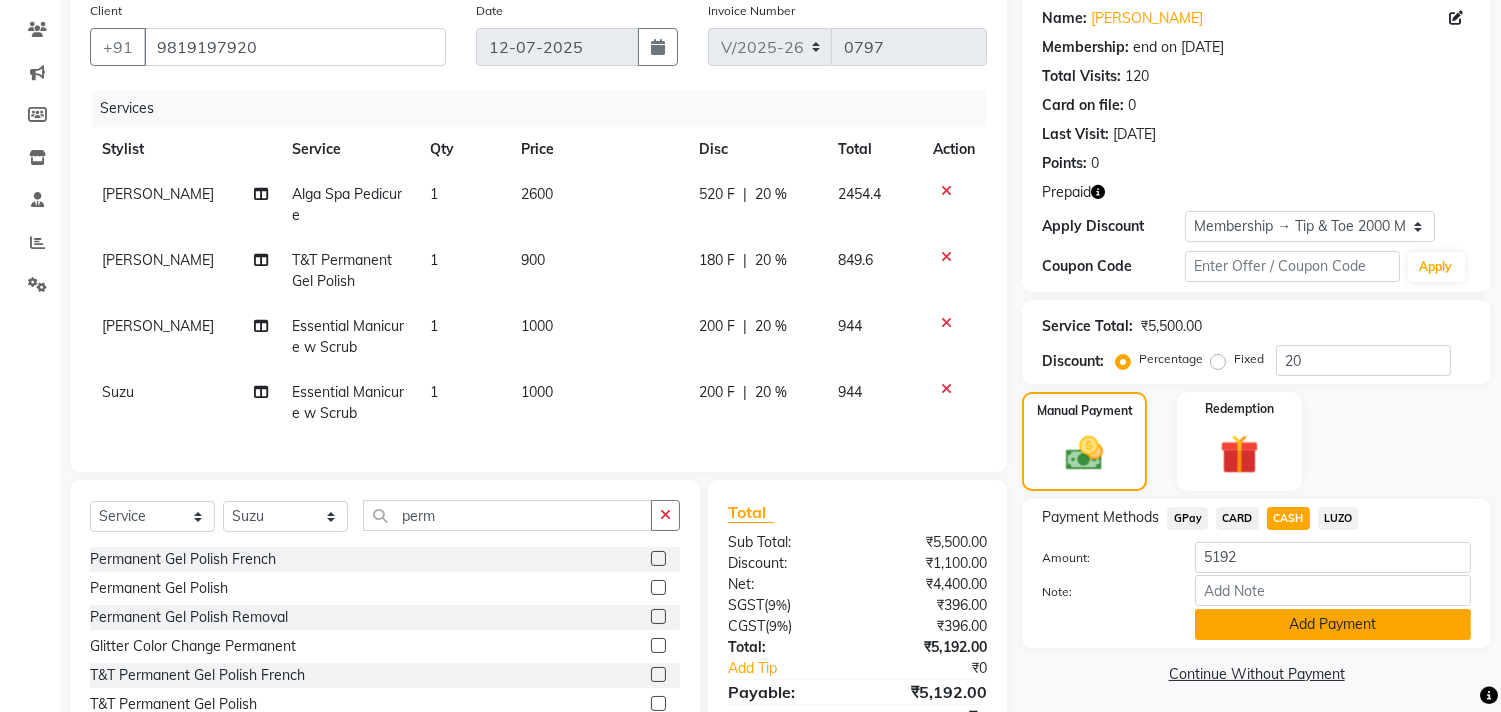 click on "Add Payment" 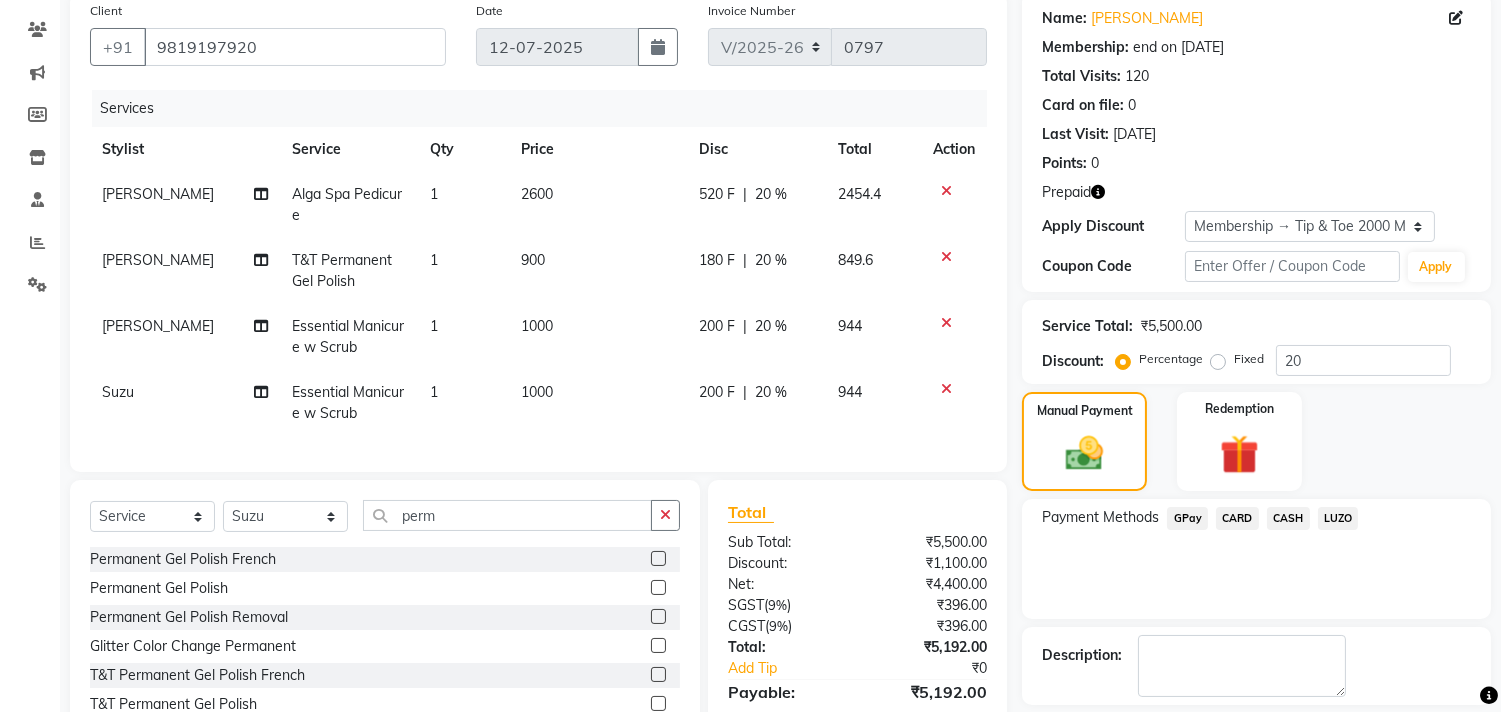 scroll, scrollTop: 337, scrollLeft: 0, axis: vertical 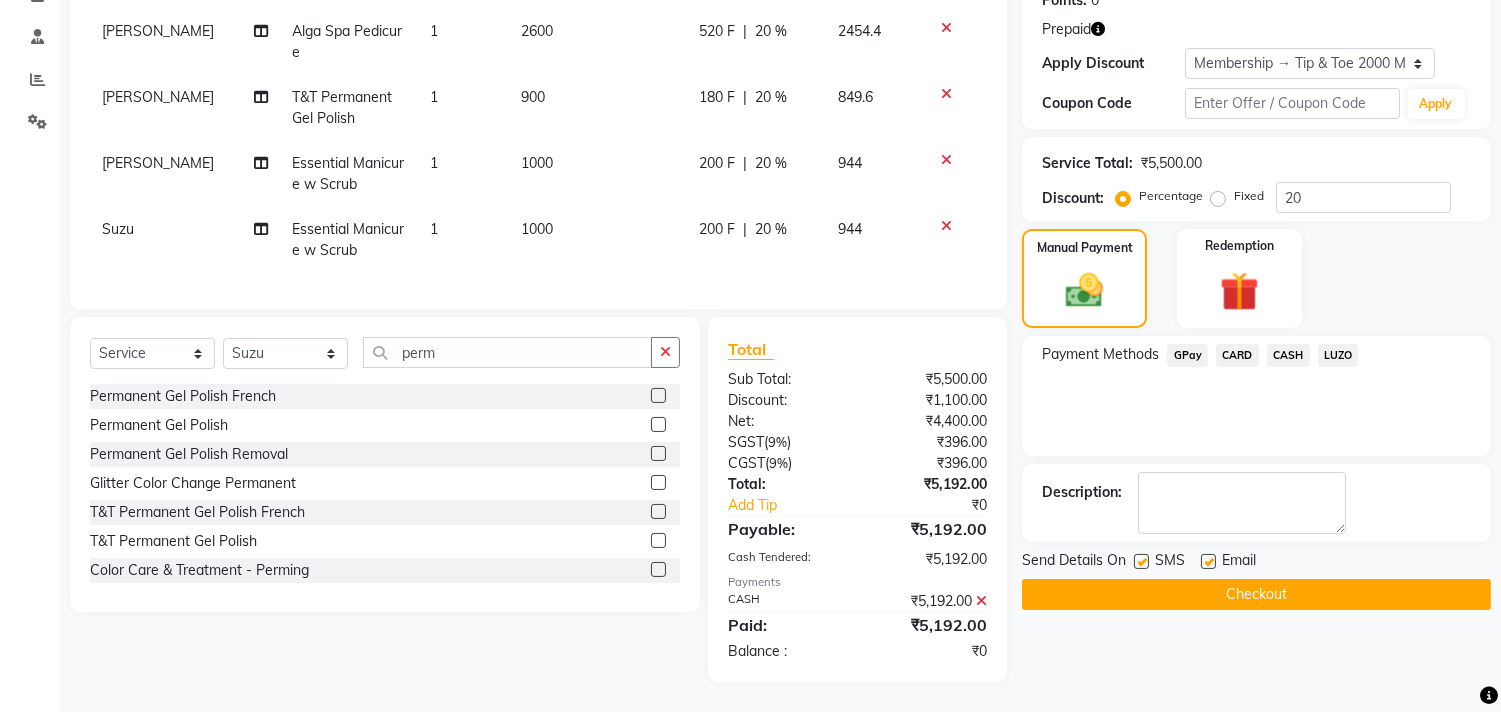 click on "Checkout" 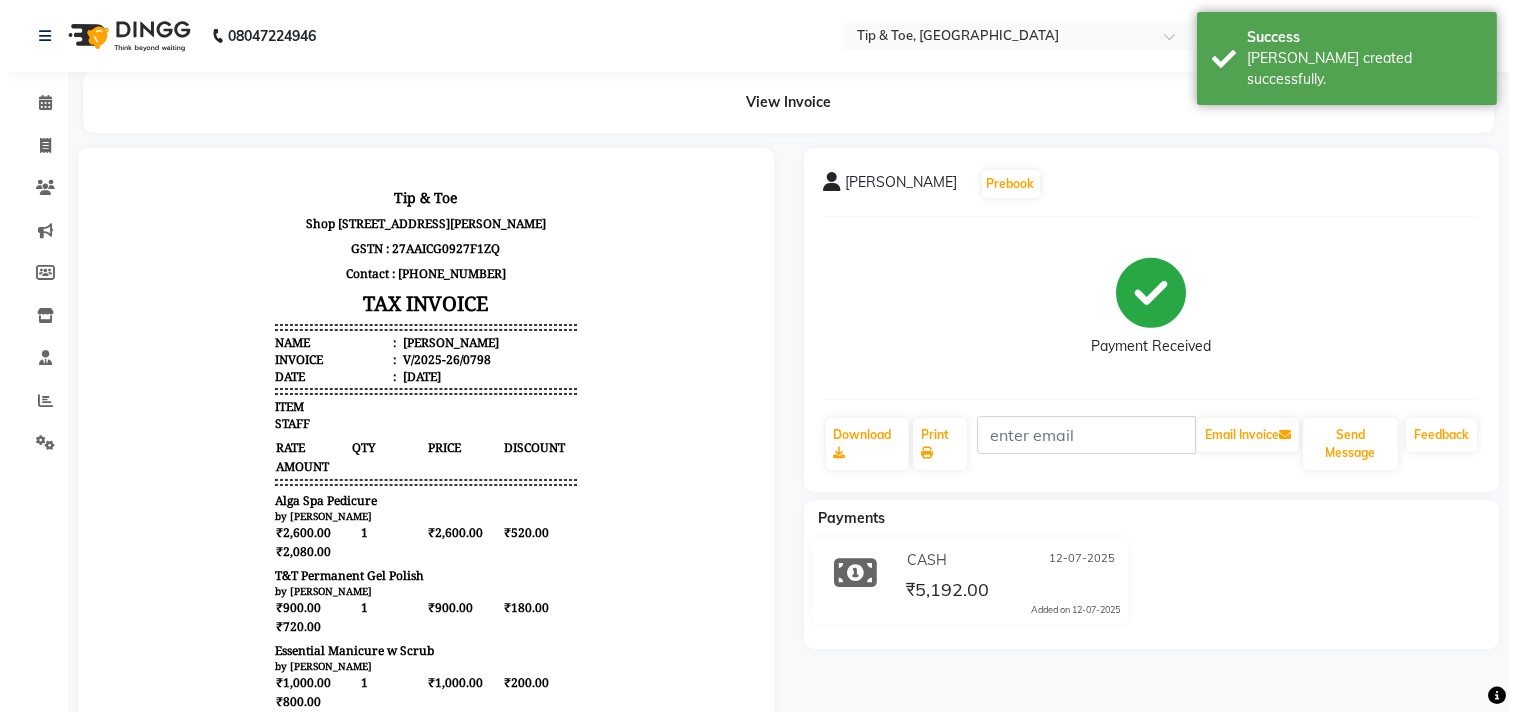 scroll, scrollTop: 0, scrollLeft: 0, axis: both 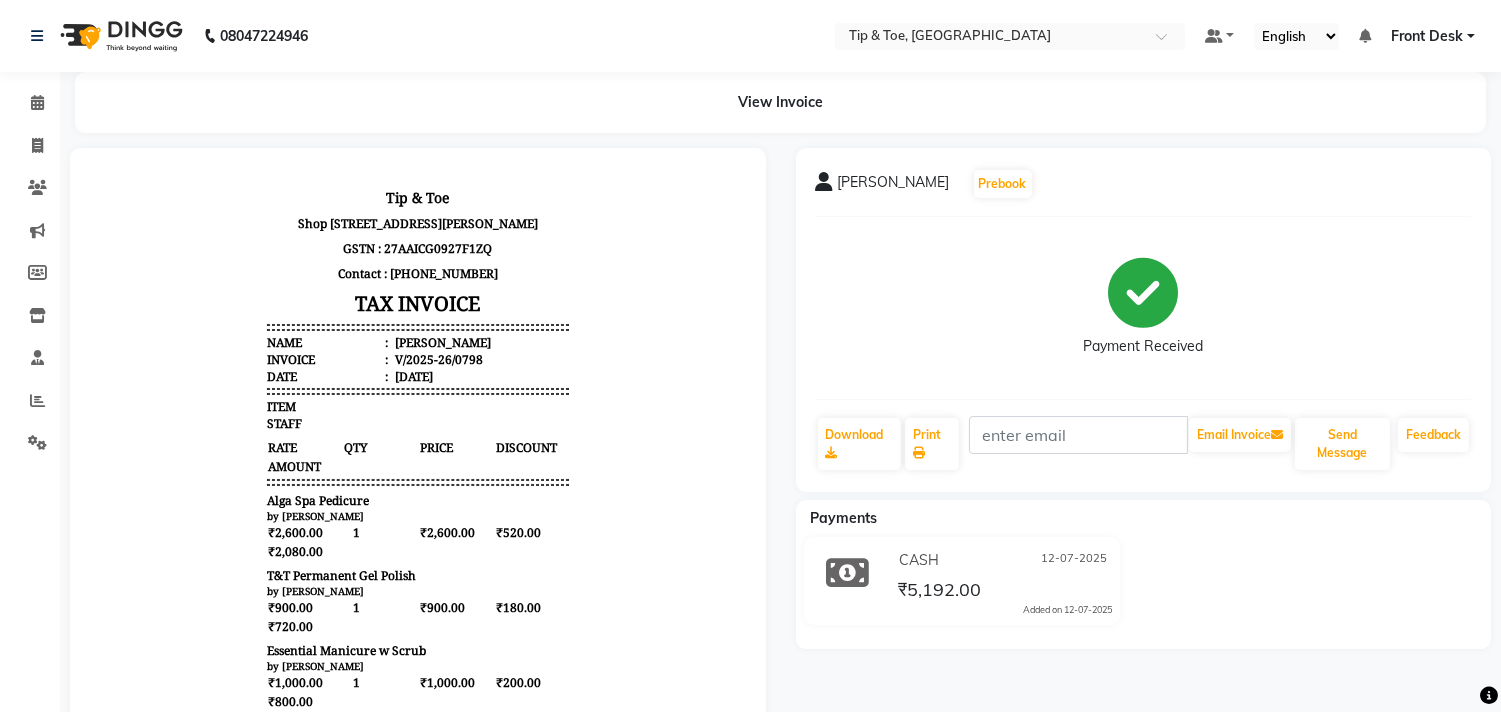 click on "Tip & Toe
Shop No 1 Ketty House 74 A Dr.Gopalrao Deshmukh Marg,Mumbai - 400036
GSTN :
27AAICG0927F1ZQ
Contact : 8879743694
TAX INVOICE
Name  :
Pooja Mukadam
Invoice  :
V/2025-26/0798
Date  :
July 12, 2025
ITEM
STAFF
RATE
QTY PRICE DISCOUNT" at bounding box center (418, 648) 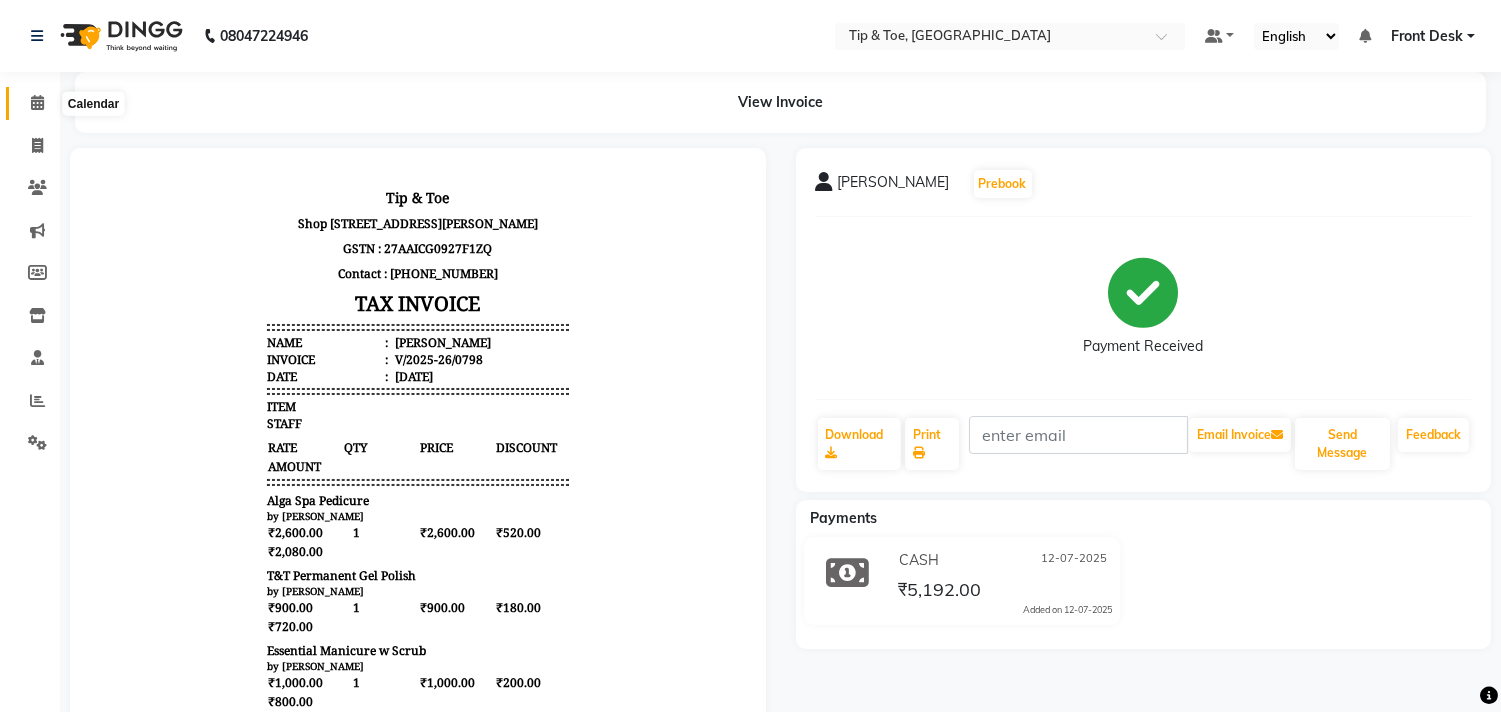 click 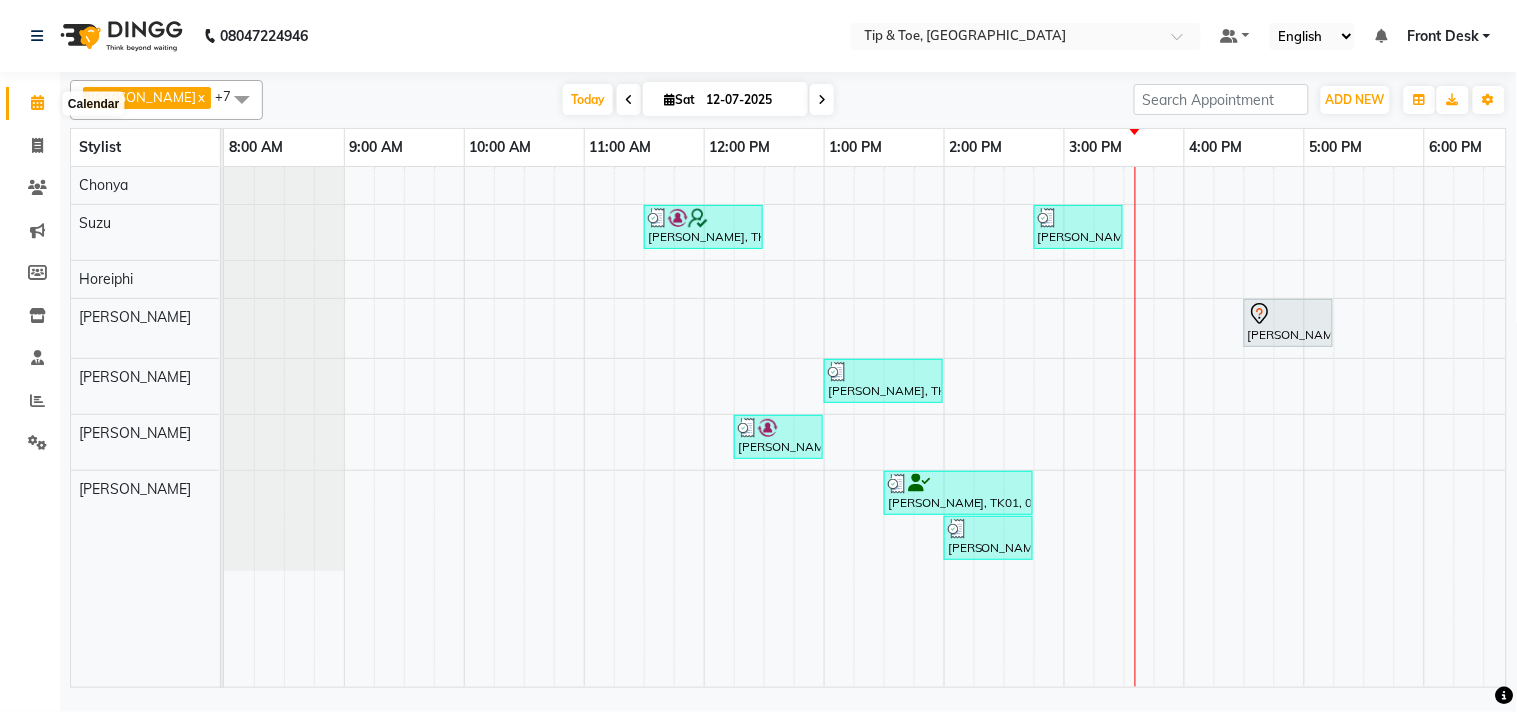 click 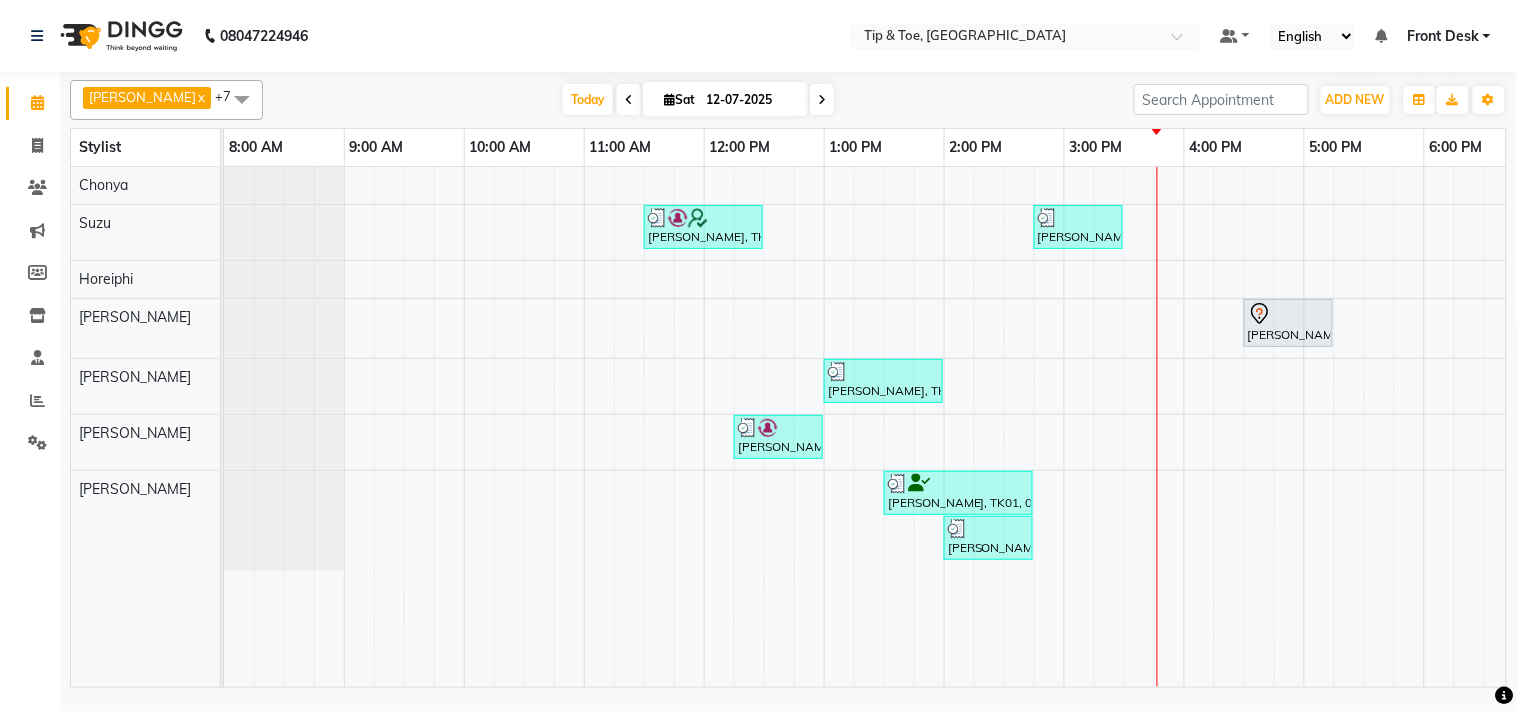 click at bounding box center (1139, 427) 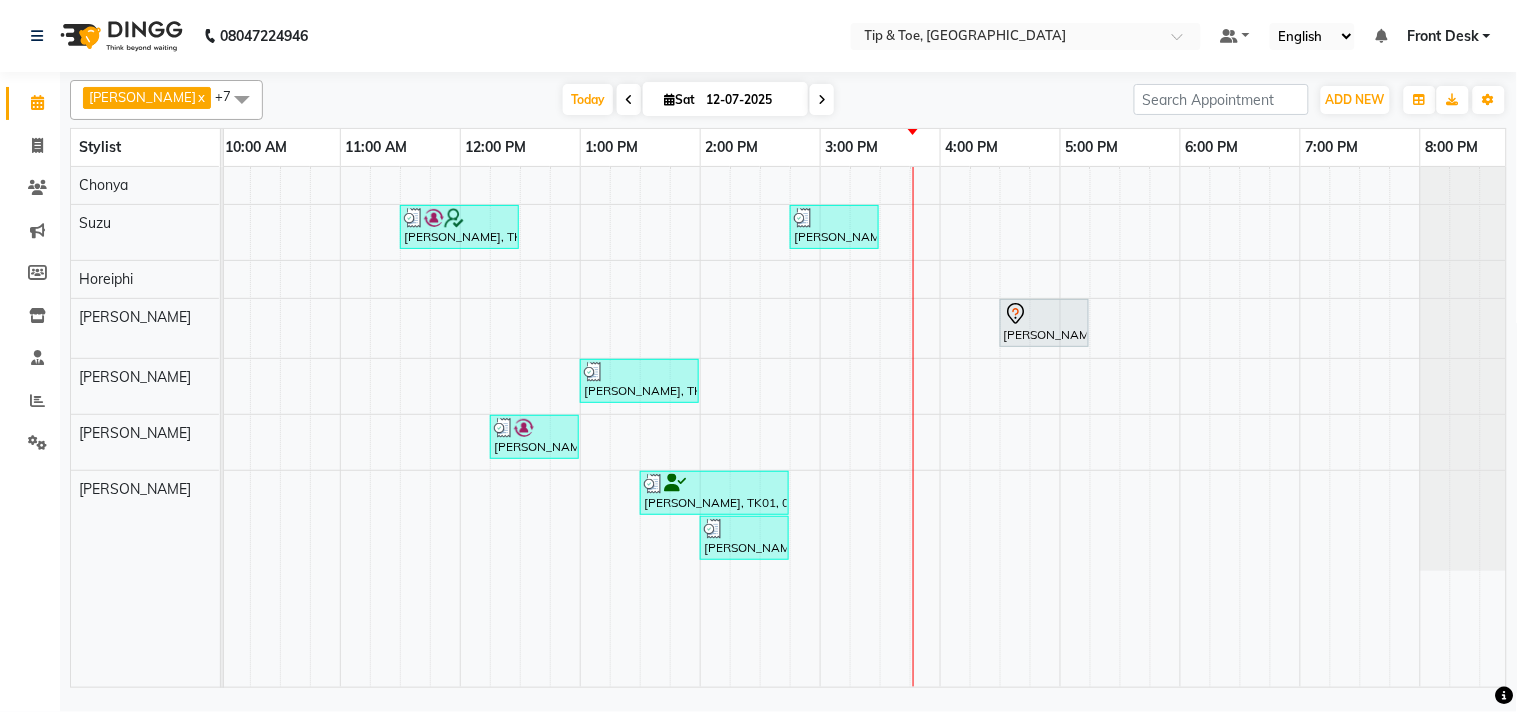 scroll, scrollTop: 0, scrollLeft: 277, axis: horizontal 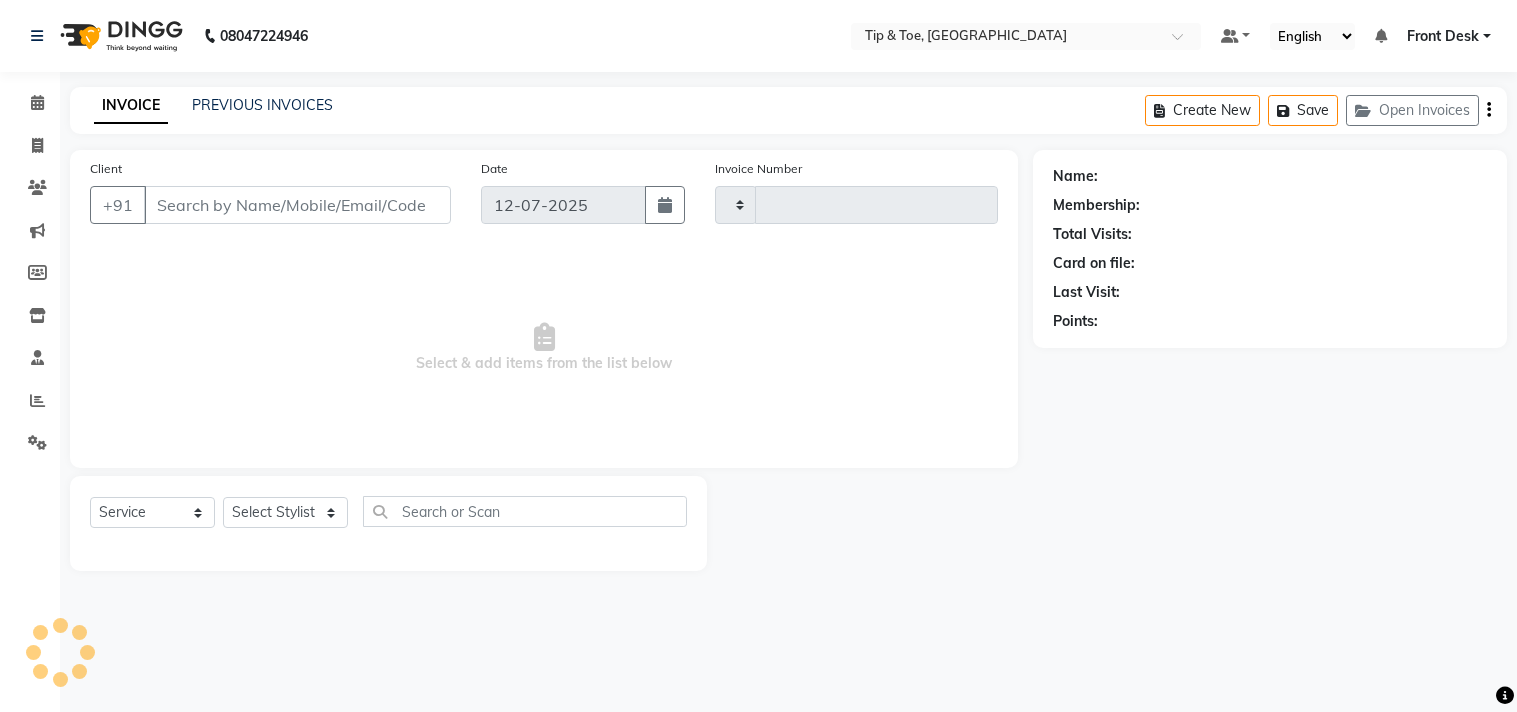 select on "service" 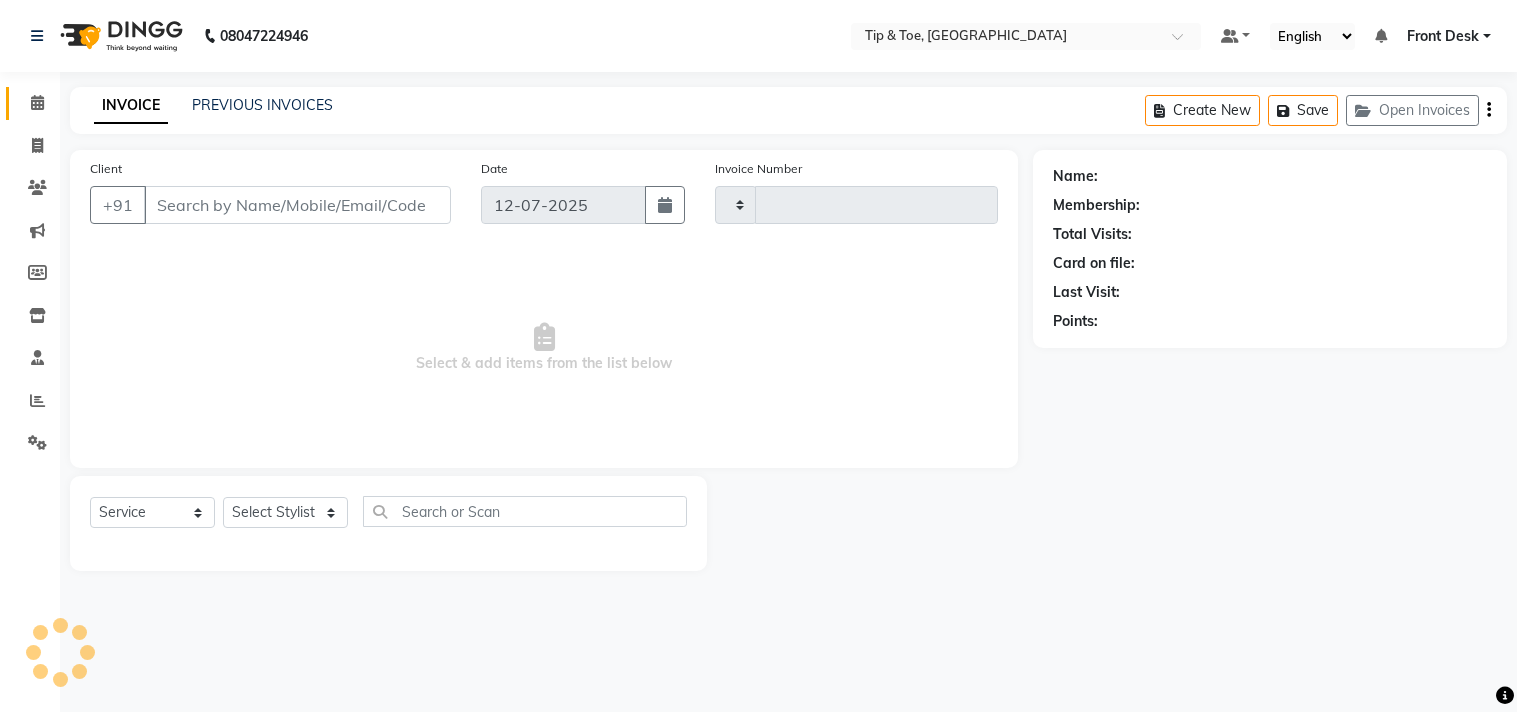 scroll, scrollTop: 0, scrollLeft: 0, axis: both 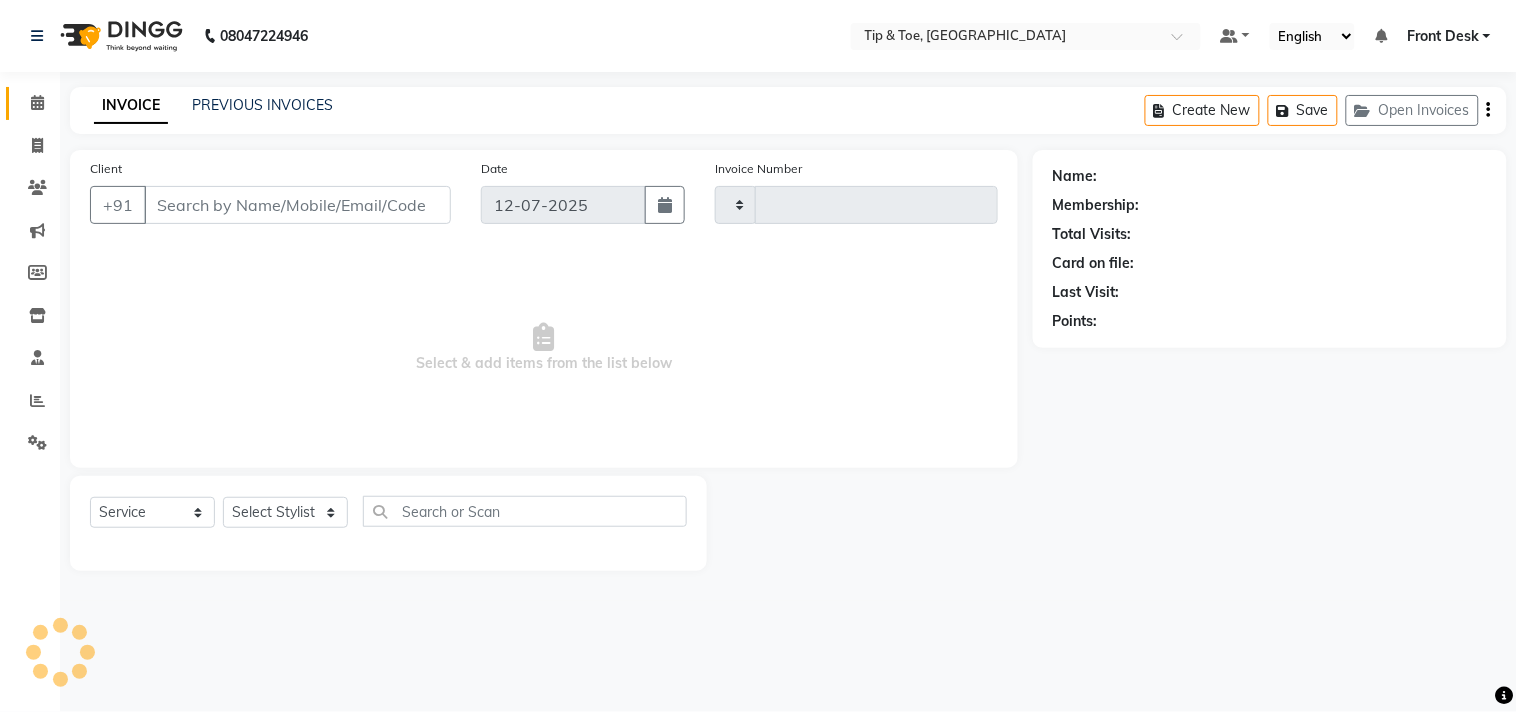 type on "0797" 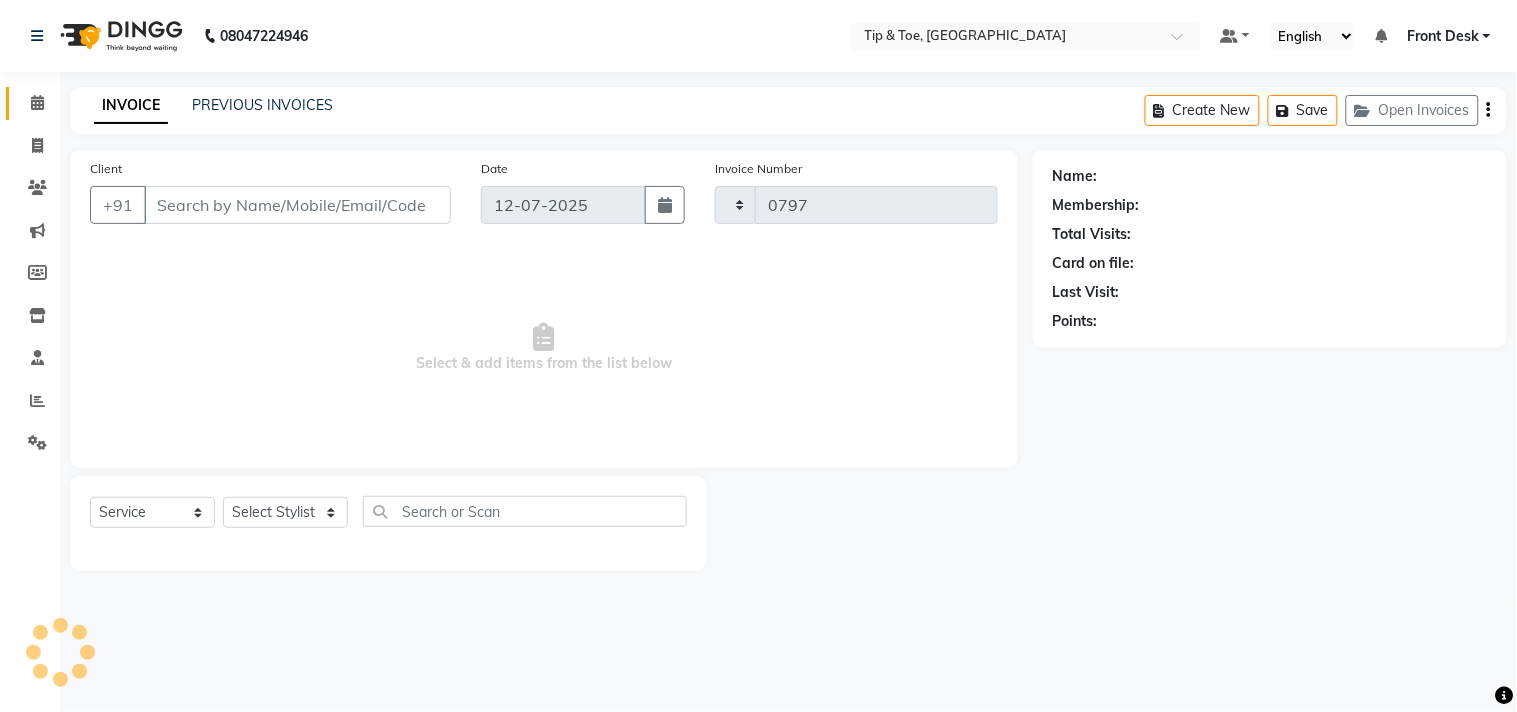 select on "5655" 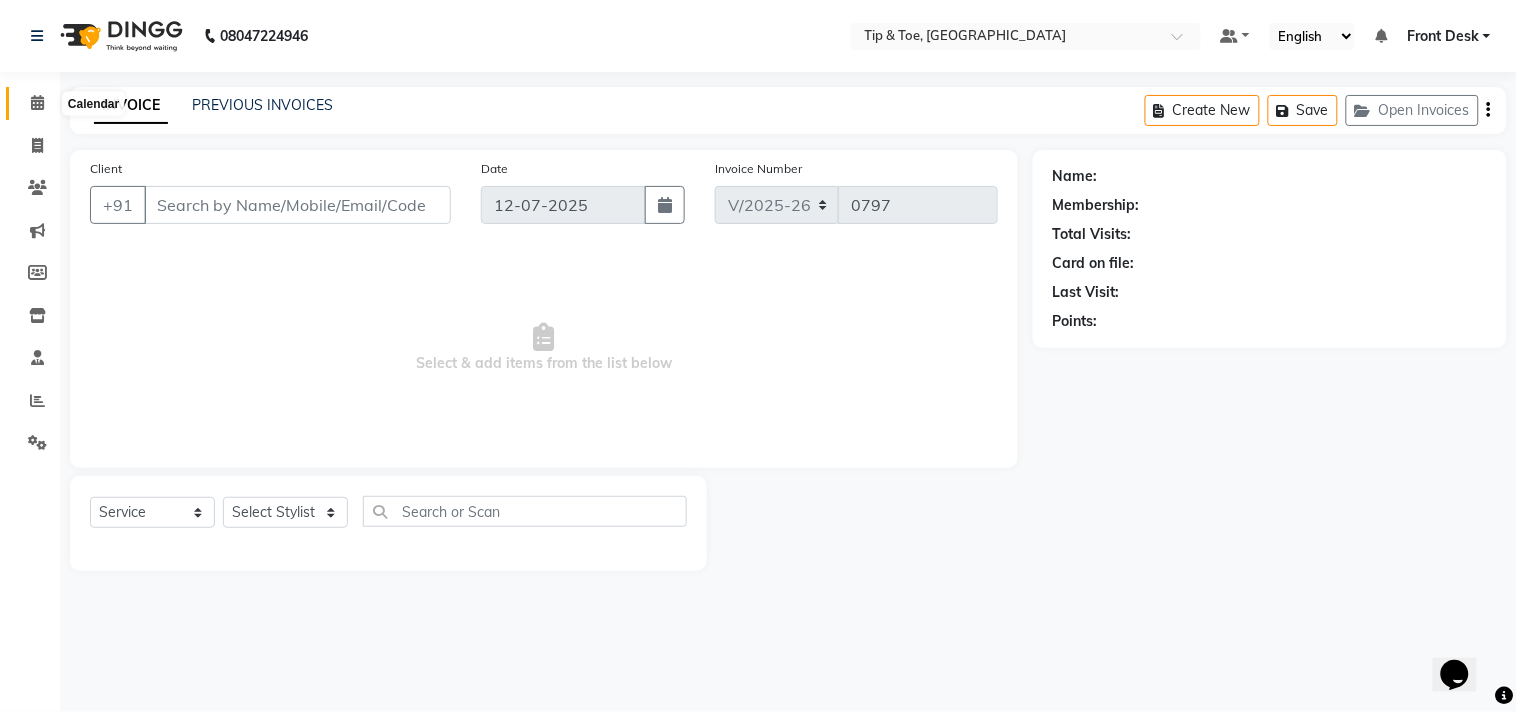 scroll, scrollTop: 0, scrollLeft: 0, axis: both 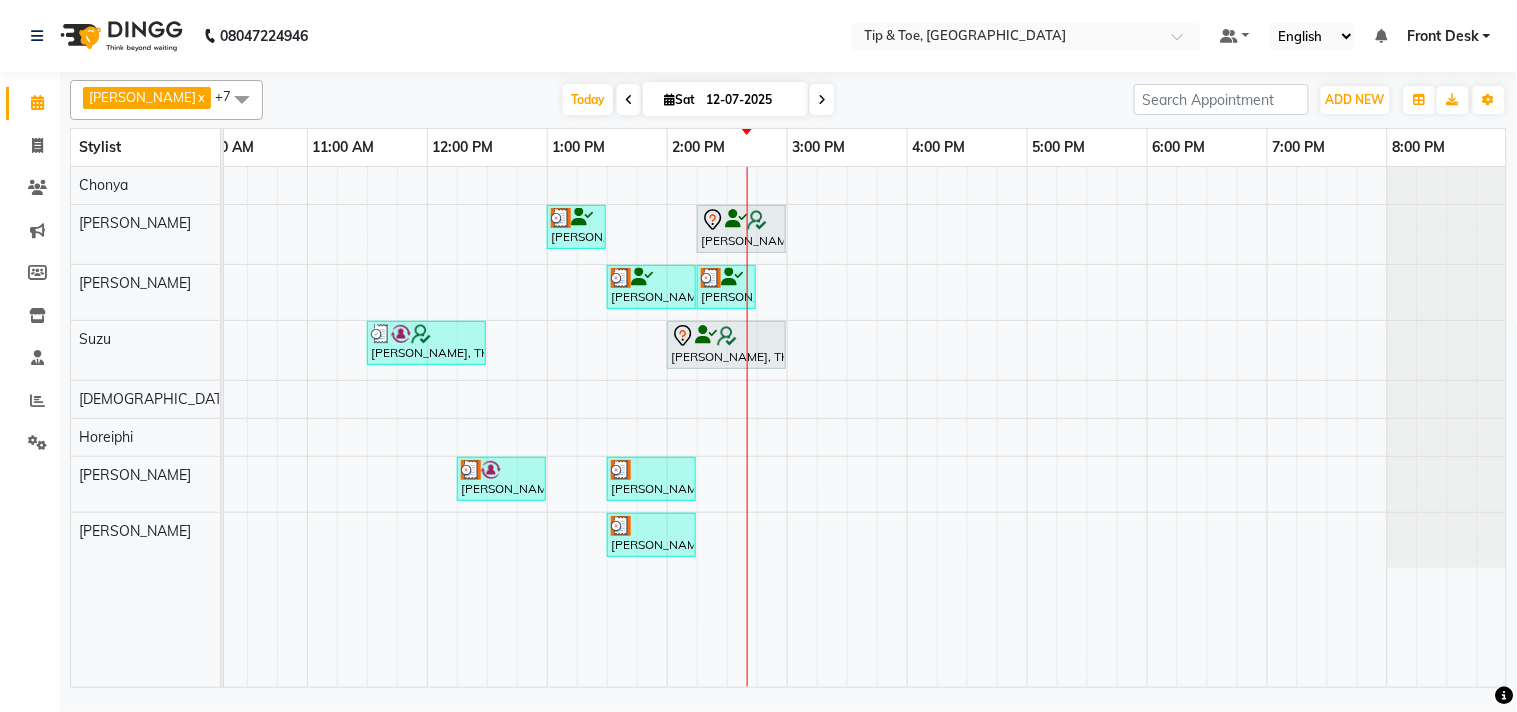 click on "Pooja Mukadam, TK01, 01:00 PM-01:30 PM, Permanent Gel Polish             PRIYANKA MENON, TK02, 02:15 PM-03:00 PM, Essential Pedicure w Scrub     Pooja Mukadam, TK01, 01:30 PM-02:15 PM, Essential Manicure w Scrub     Pooja Mukadam, TK01, 02:15 PM-02:45 PM, Permanent Gel Polish     Khyati Sanghvi, TK03, 11:30 AM-12:30 PM, T&T Permanent Gel Polish,Nail Cut File & Polish             PRIYANKA MENON, TK02, 02:00 PM-03:00 PM, Natural Acrylic Nail Set     taslim gadhwala, TK04, 12:15 PM-01:00 PM, Essential Pedicure w Scrub     Pooja Mukadam, TK01, 01:30 PM-02:15 PM, Essential Pedicure w Scrub     Pooja Mukadam, TK01, 01:30 PM-02:15 PM, Essential Pedicure w Scrub" at bounding box center (727, 427) 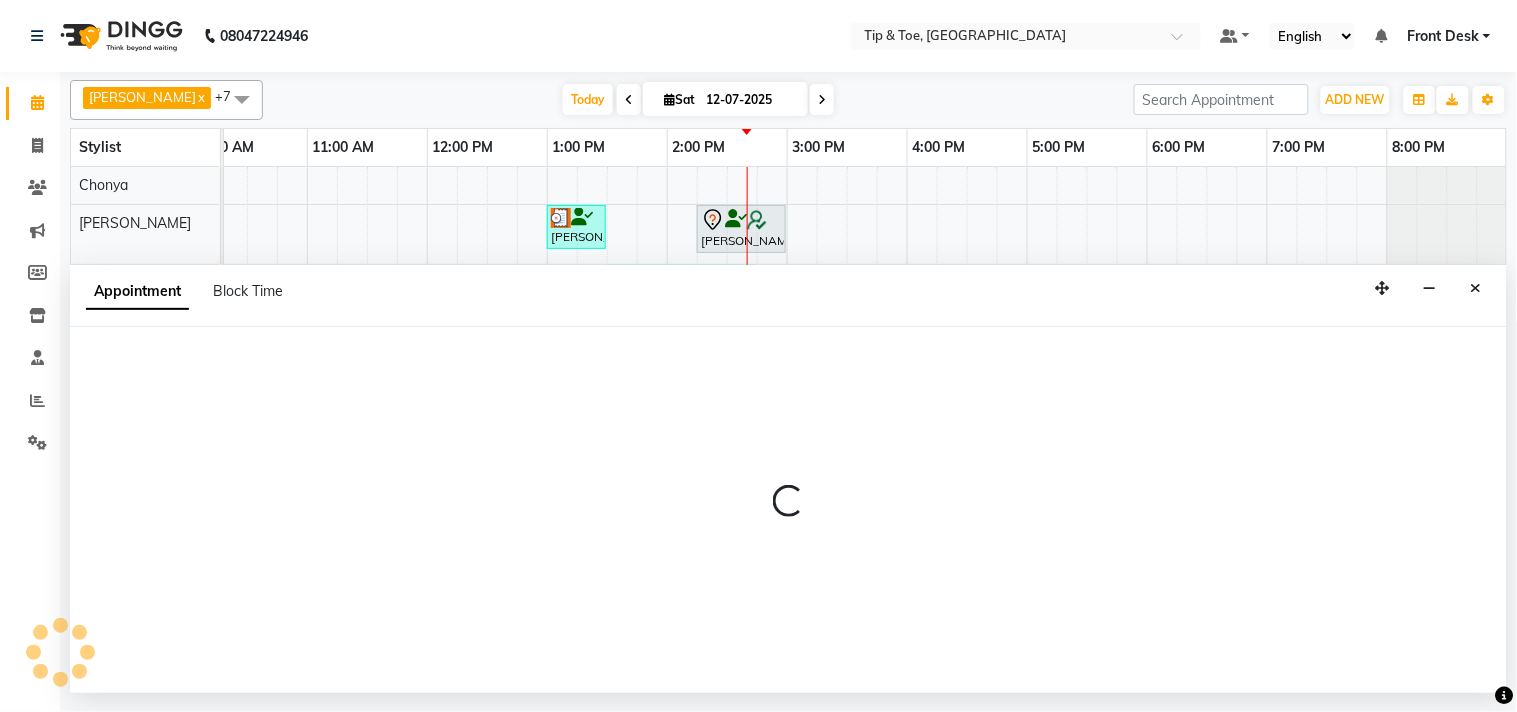 select on "63251" 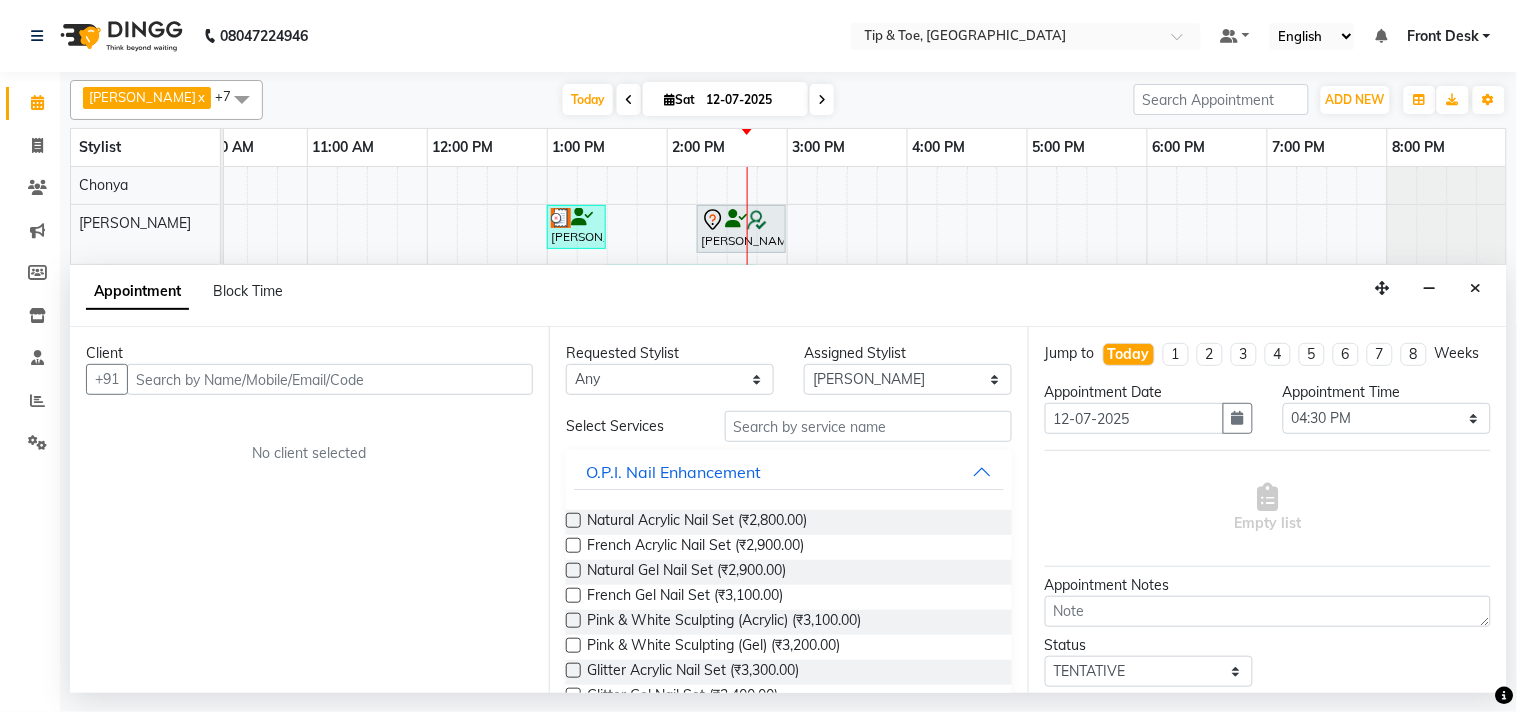 click at bounding box center [330, 379] 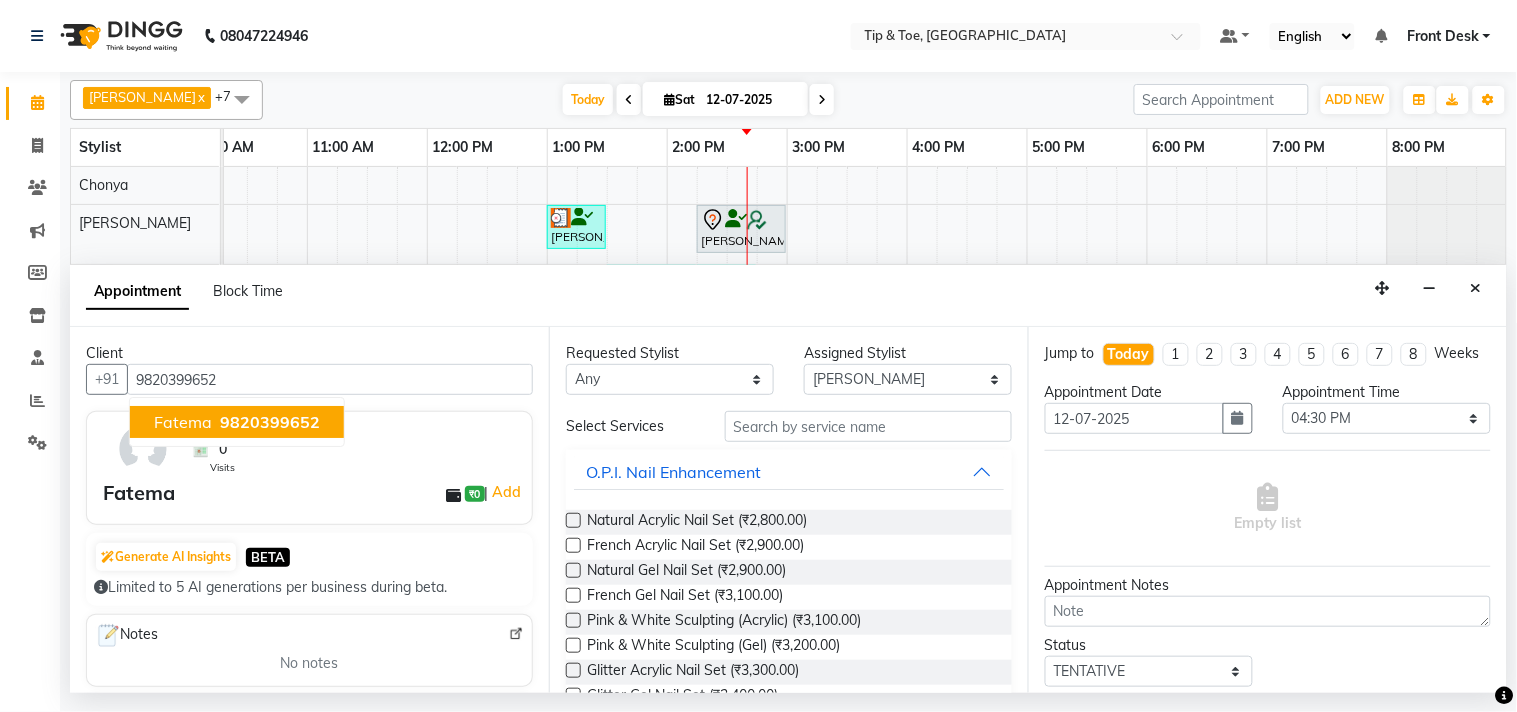 click on "9820399652" at bounding box center (270, 422) 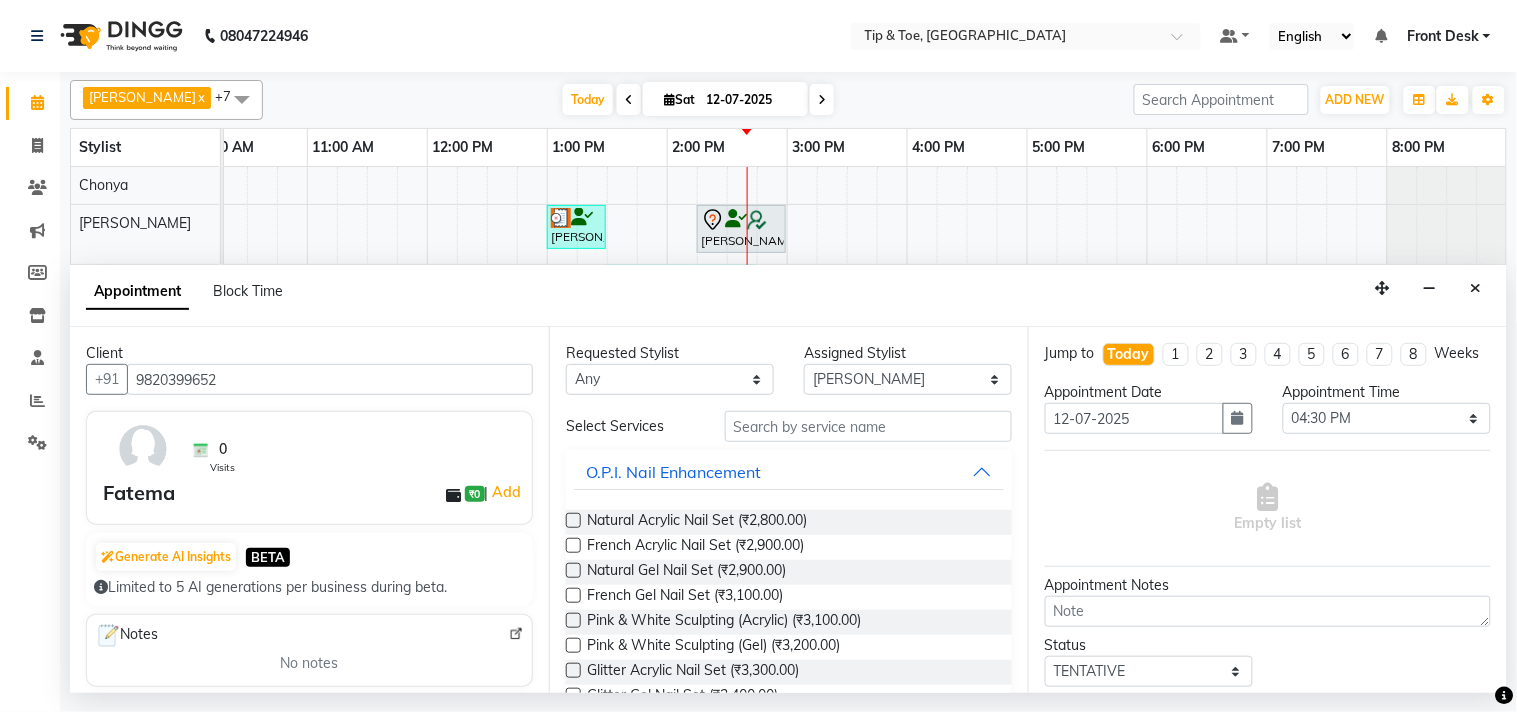 type on "9820399652" 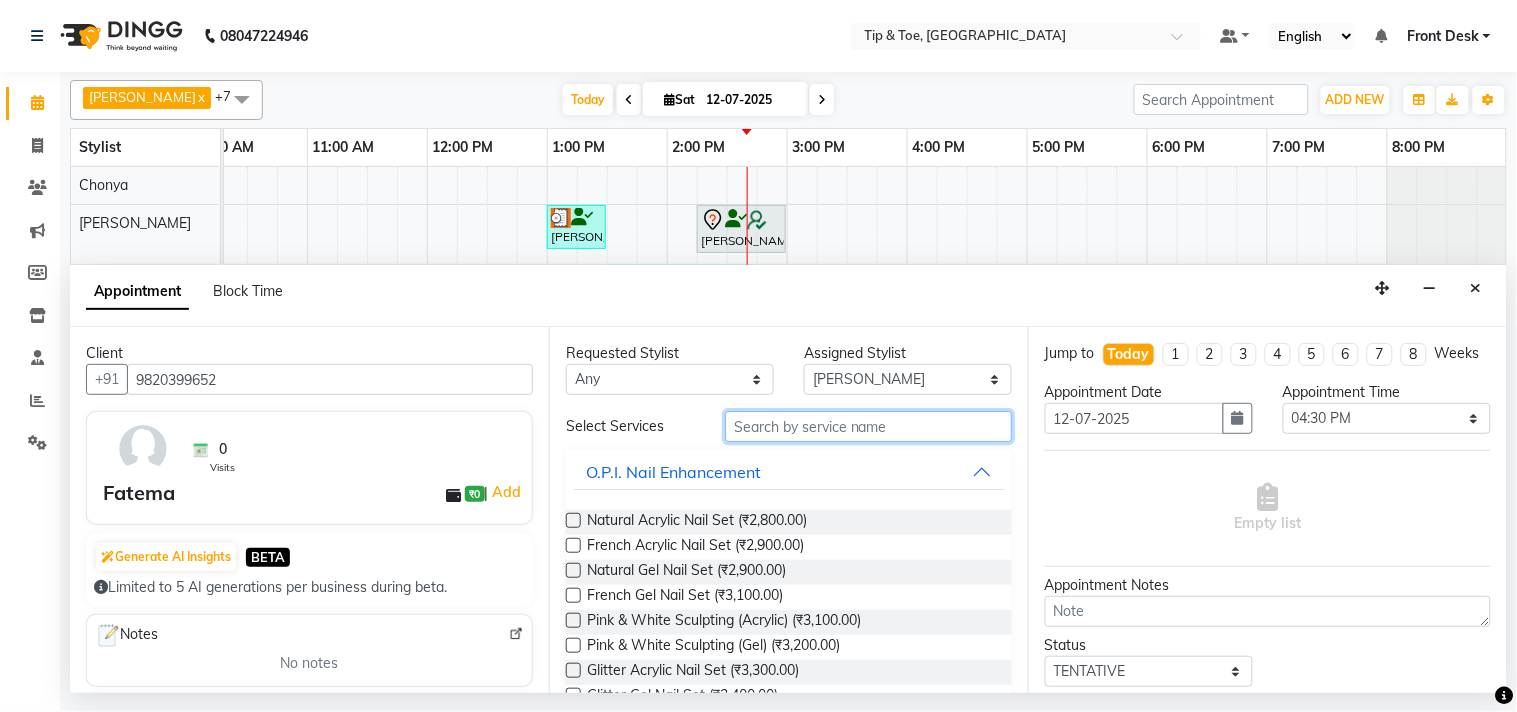 click at bounding box center [868, 426] 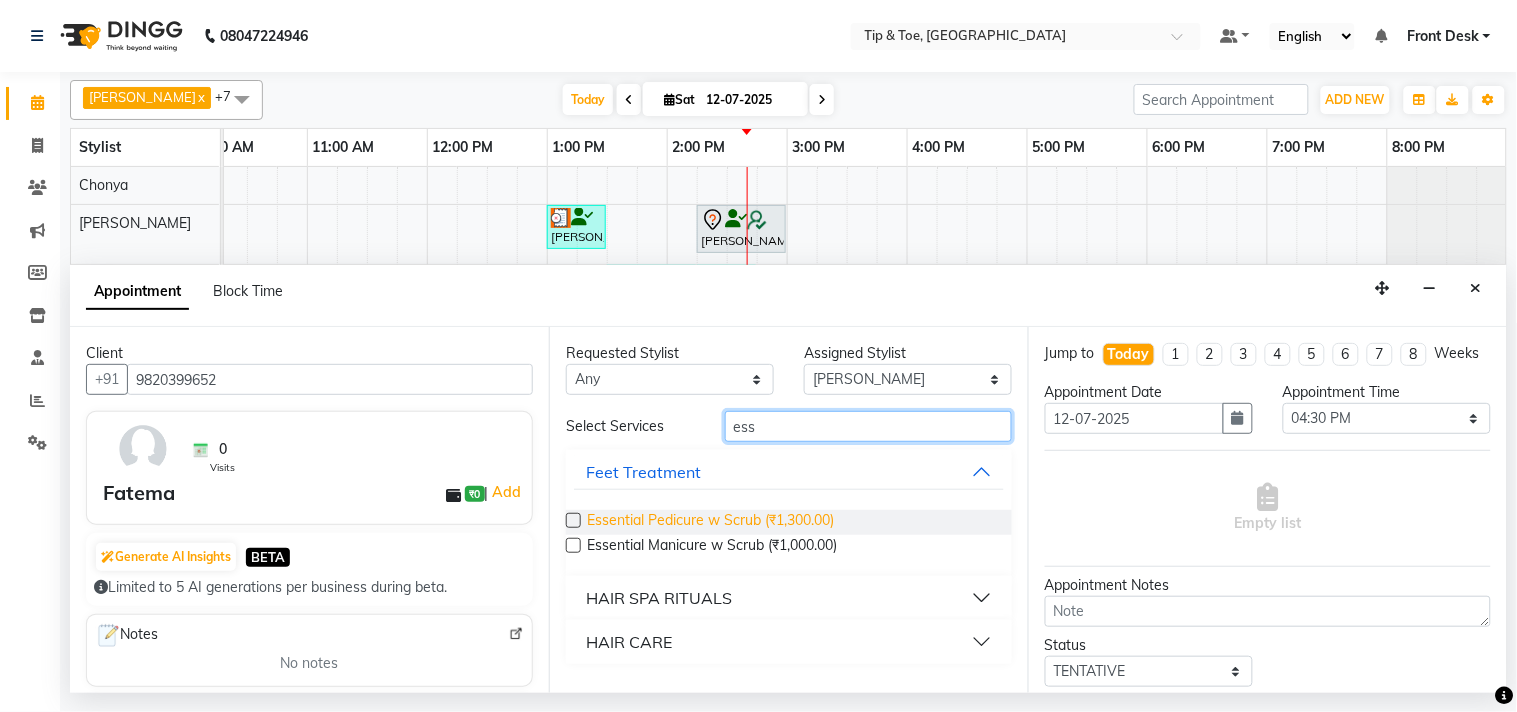 type on "ess" 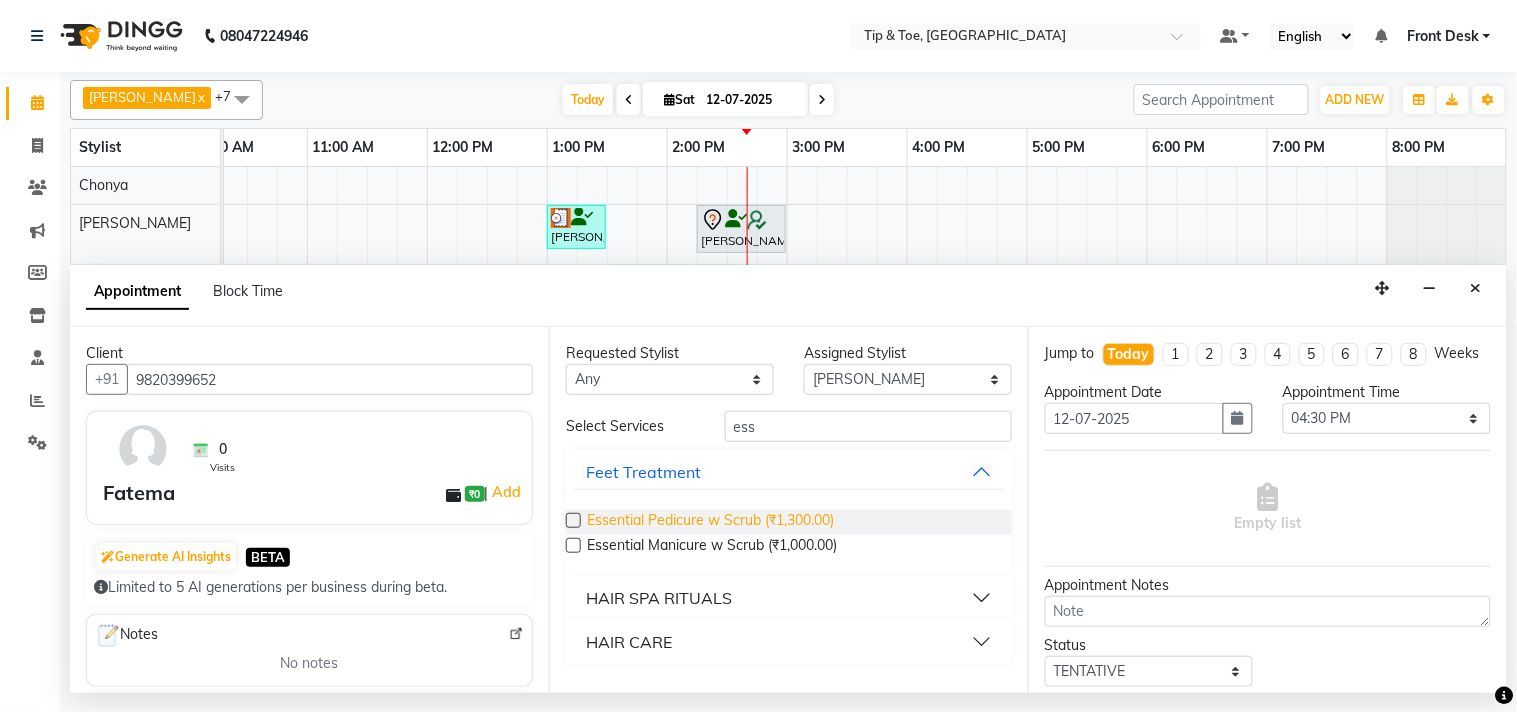 click on "Essential Pedicure w Scrub (₹1,300.00)" at bounding box center [710, 522] 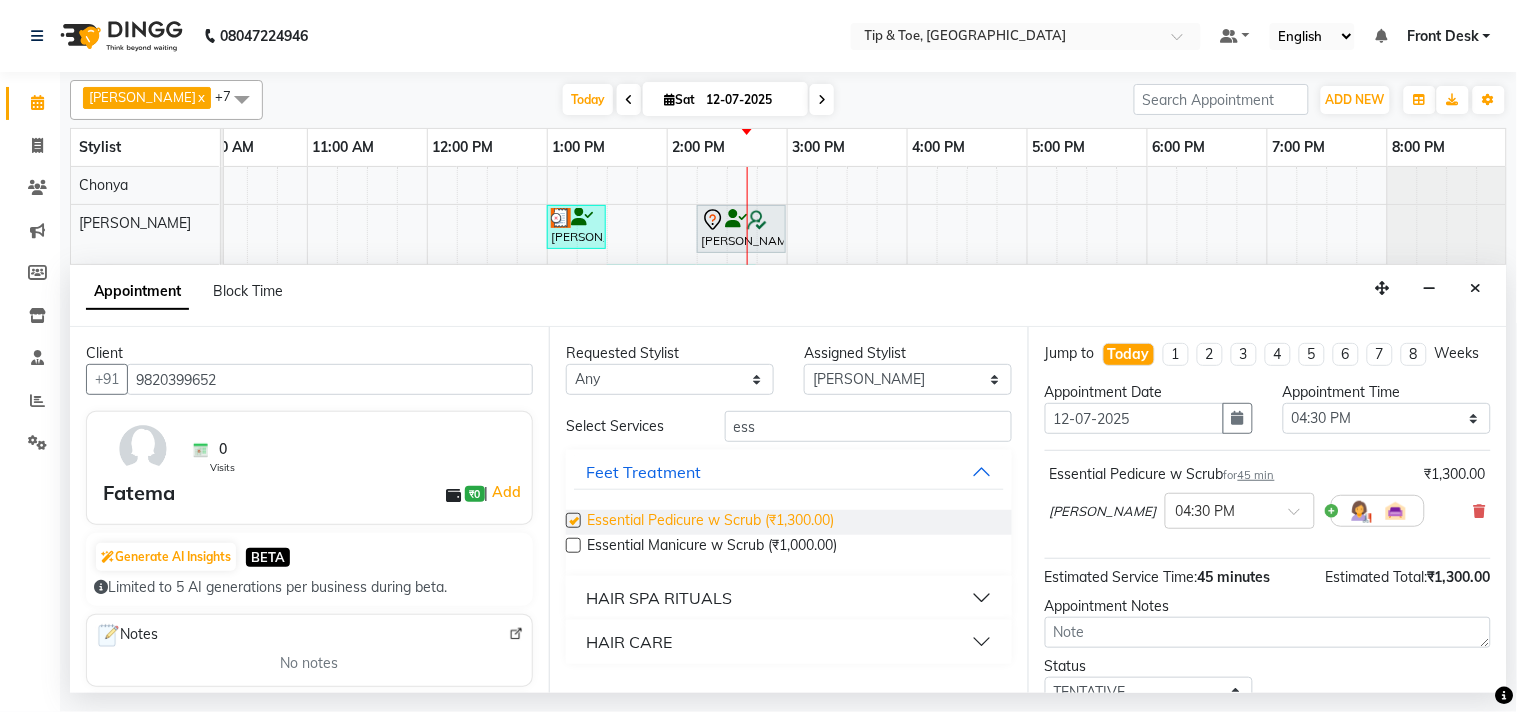 checkbox on "false" 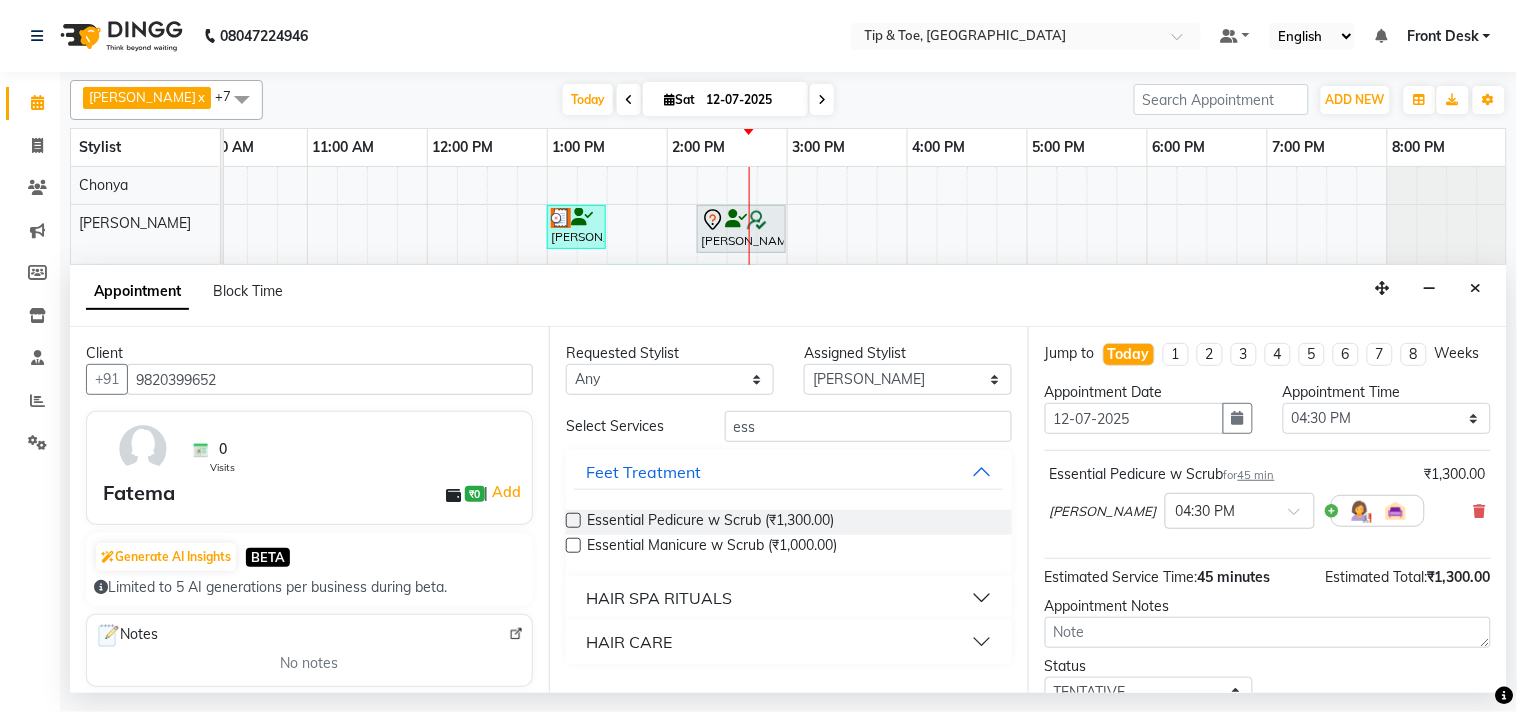 scroll, scrollTop: 161, scrollLeft: 0, axis: vertical 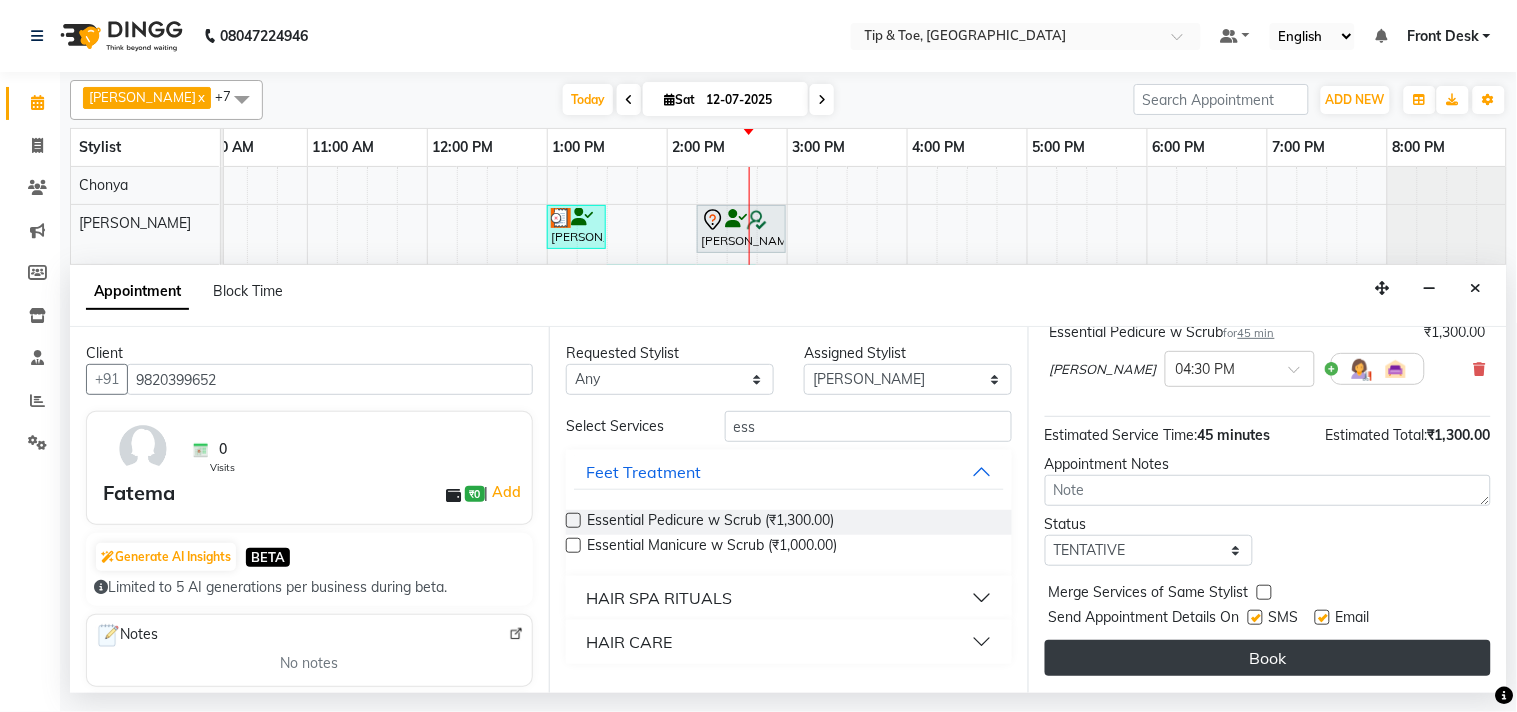 click on "Book" at bounding box center [1268, 658] 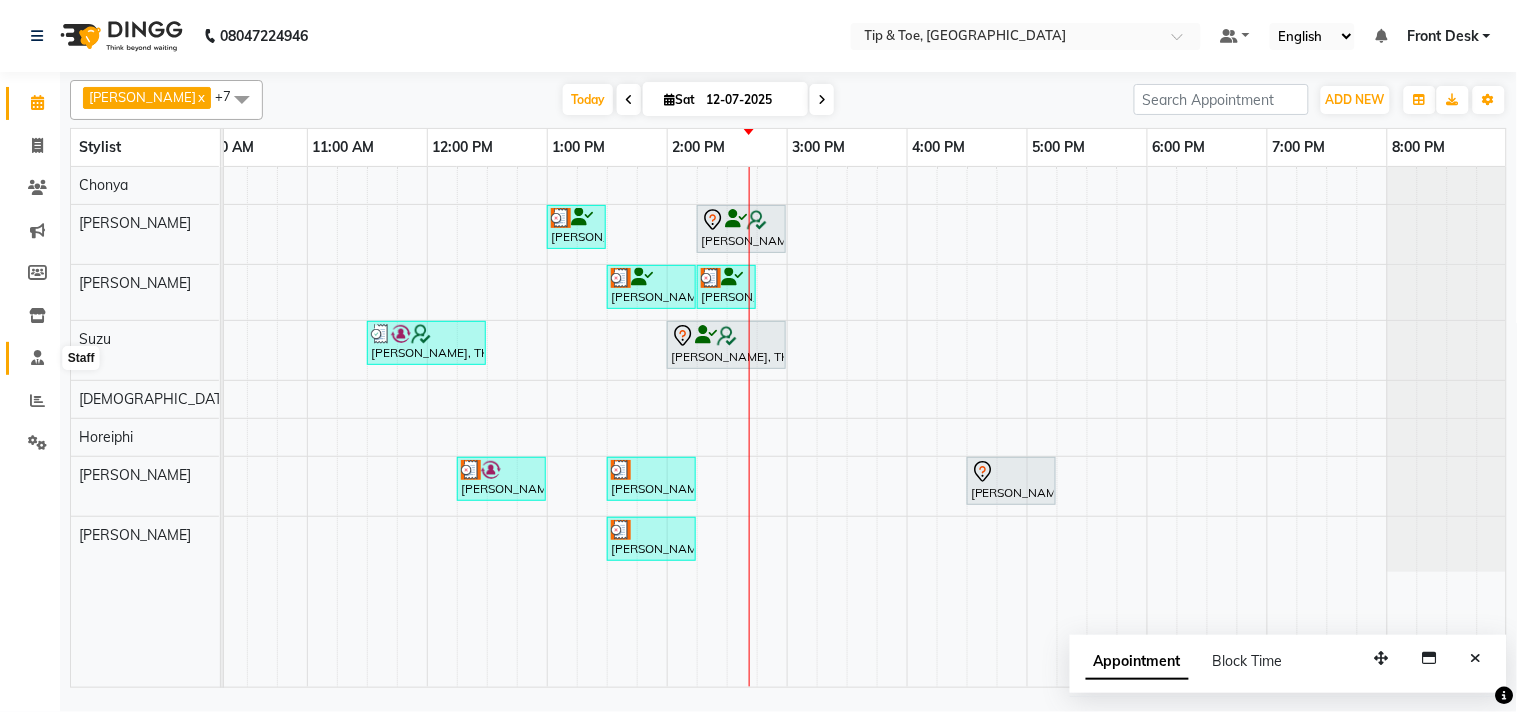 click 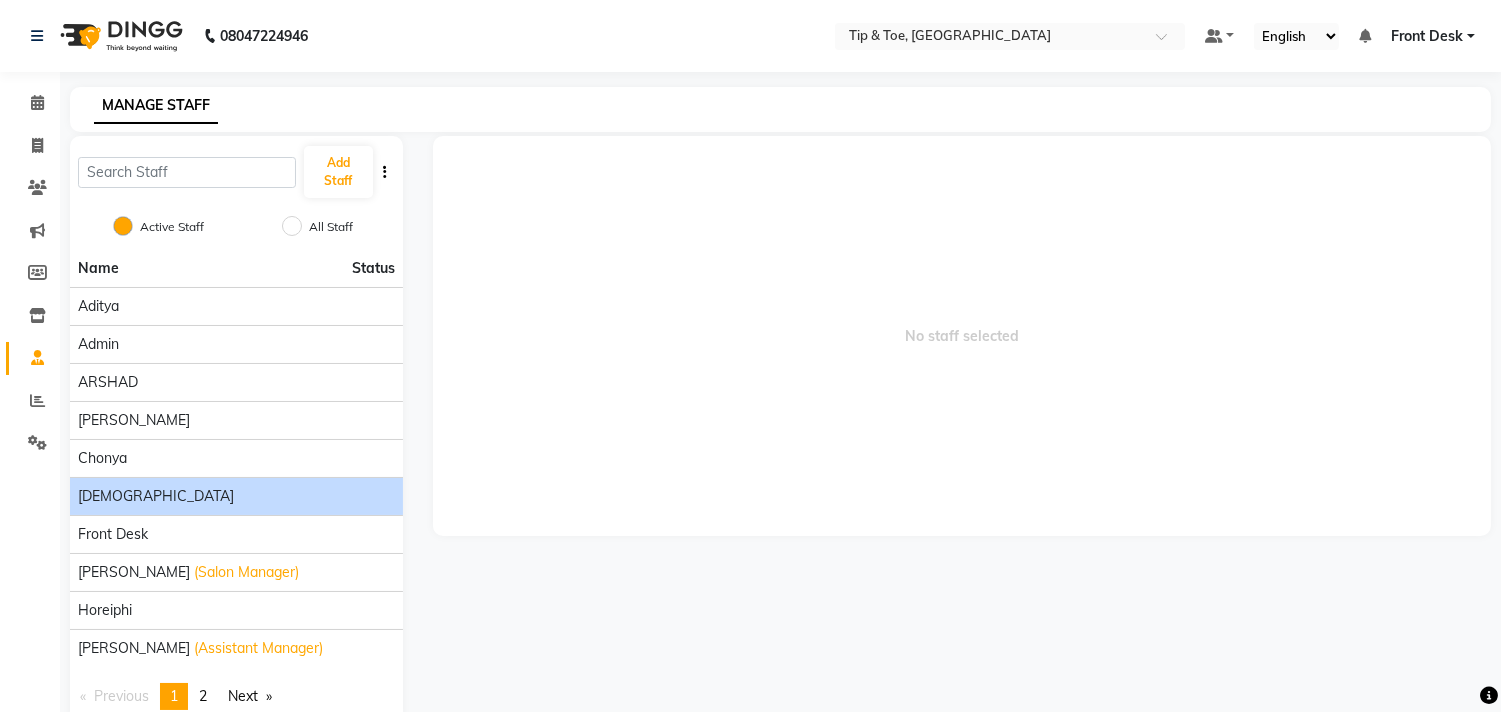 click on "[DEMOGRAPHIC_DATA]" 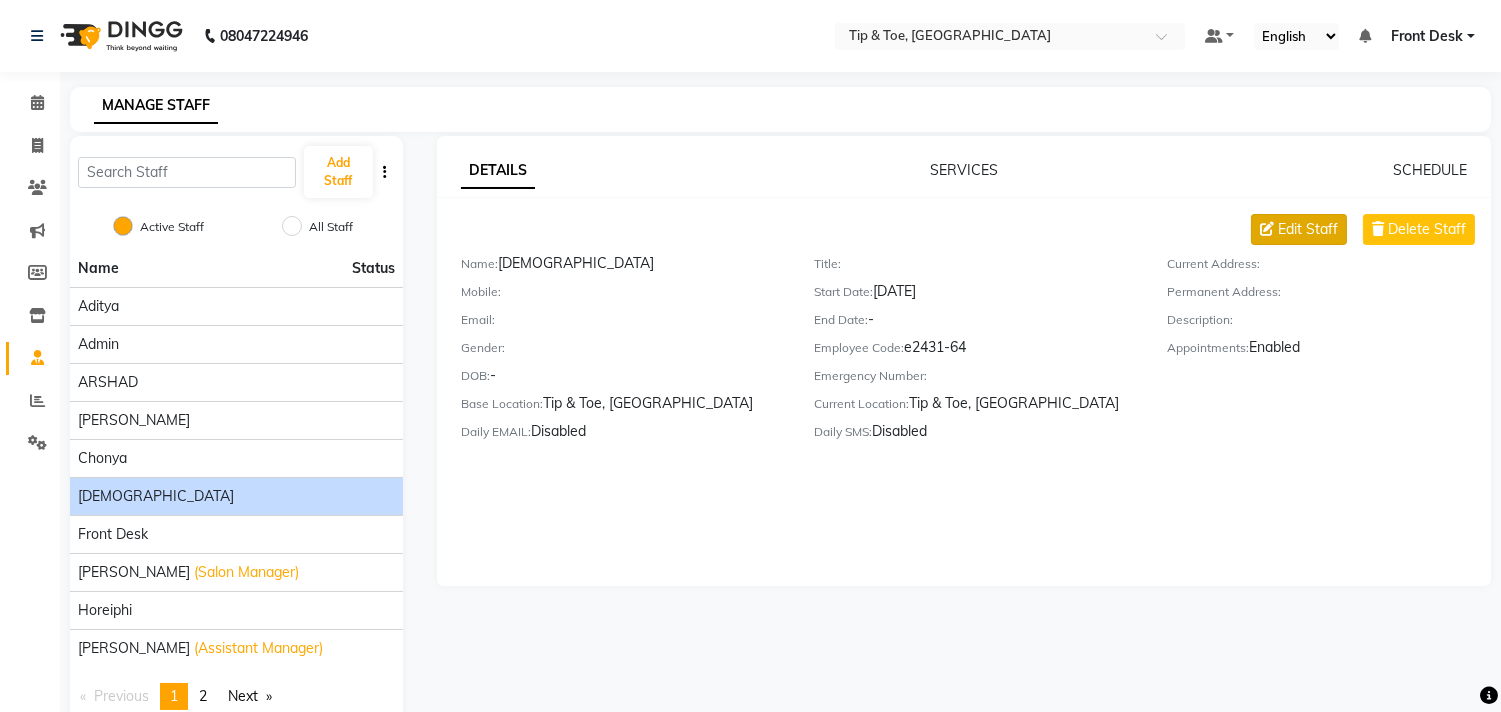 click on "Edit Staff" 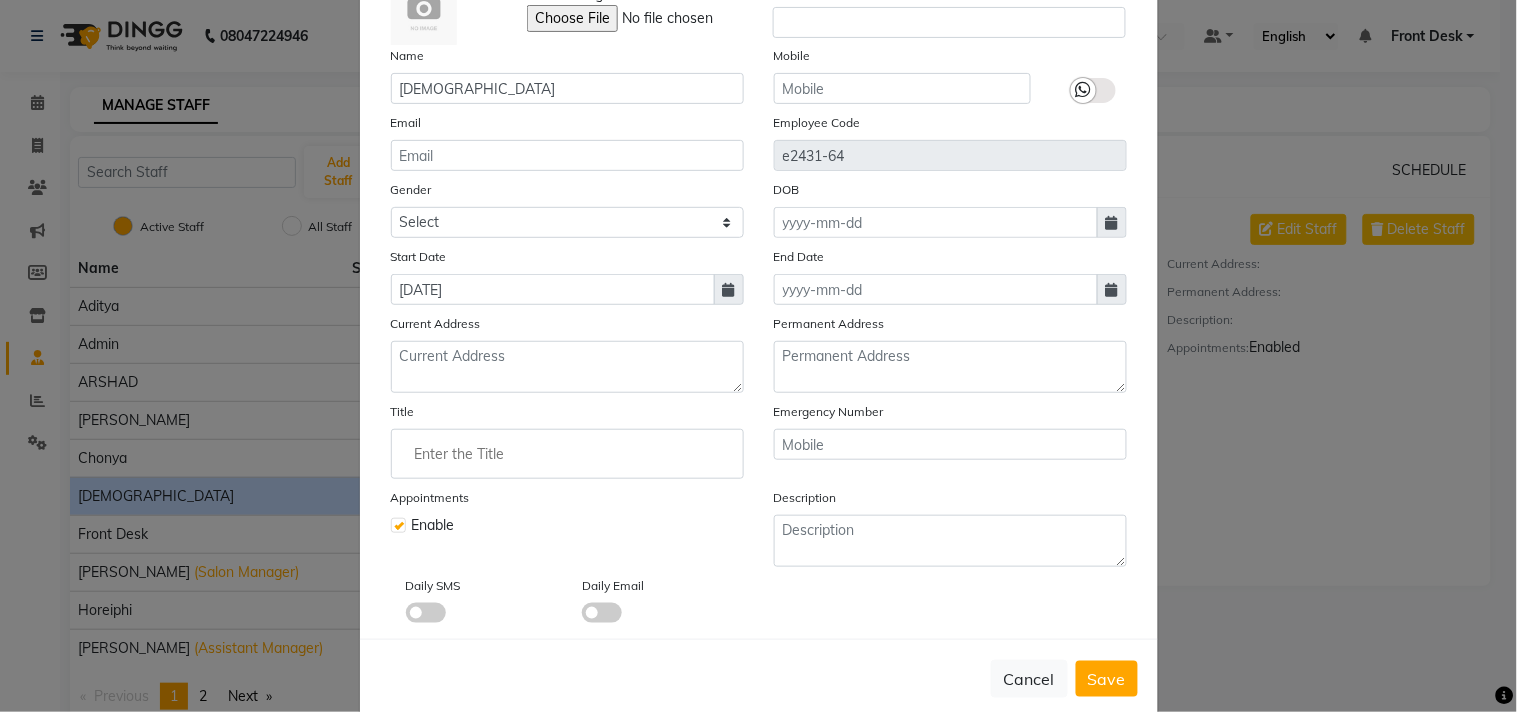 scroll, scrollTop: 140, scrollLeft: 0, axis: vertical 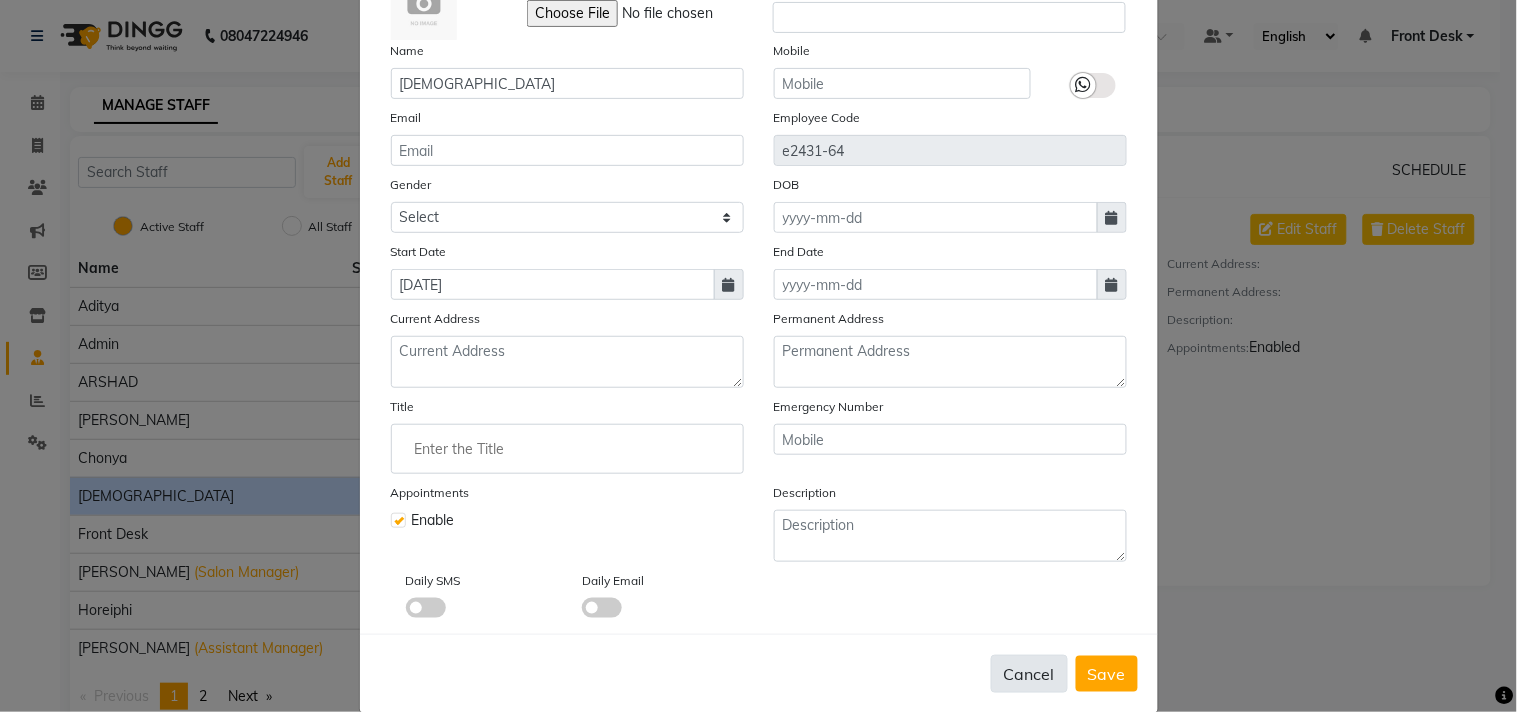 click on "Cancel" 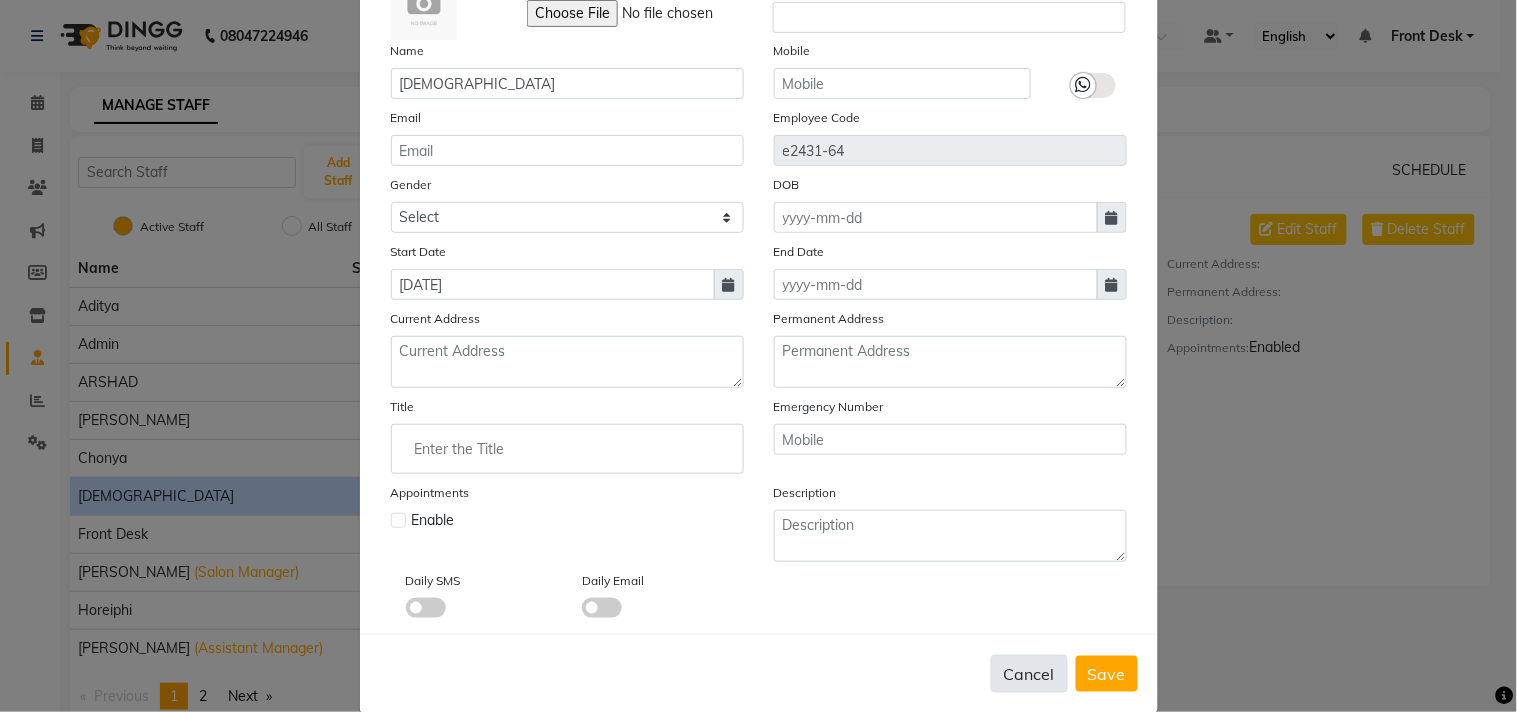 type 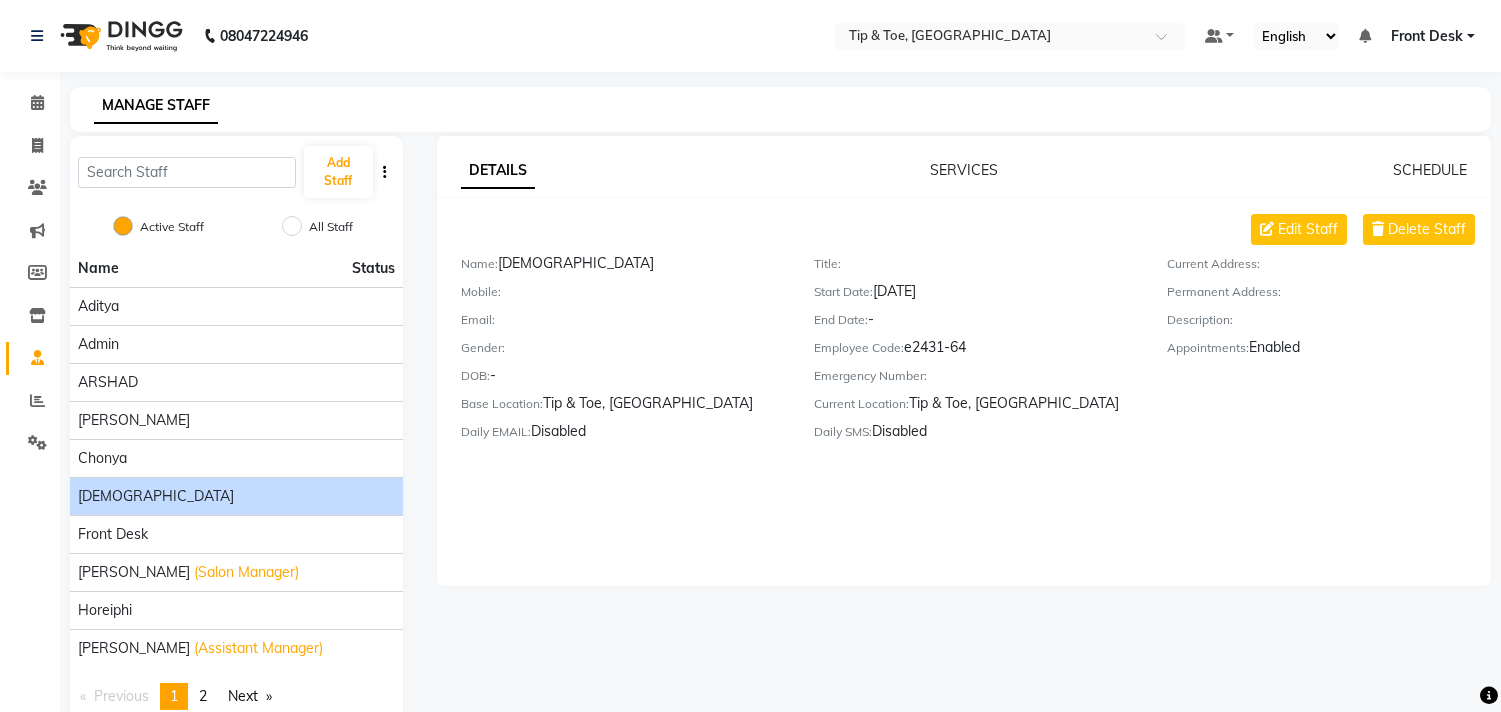 click on "Appointments:   Enabled" 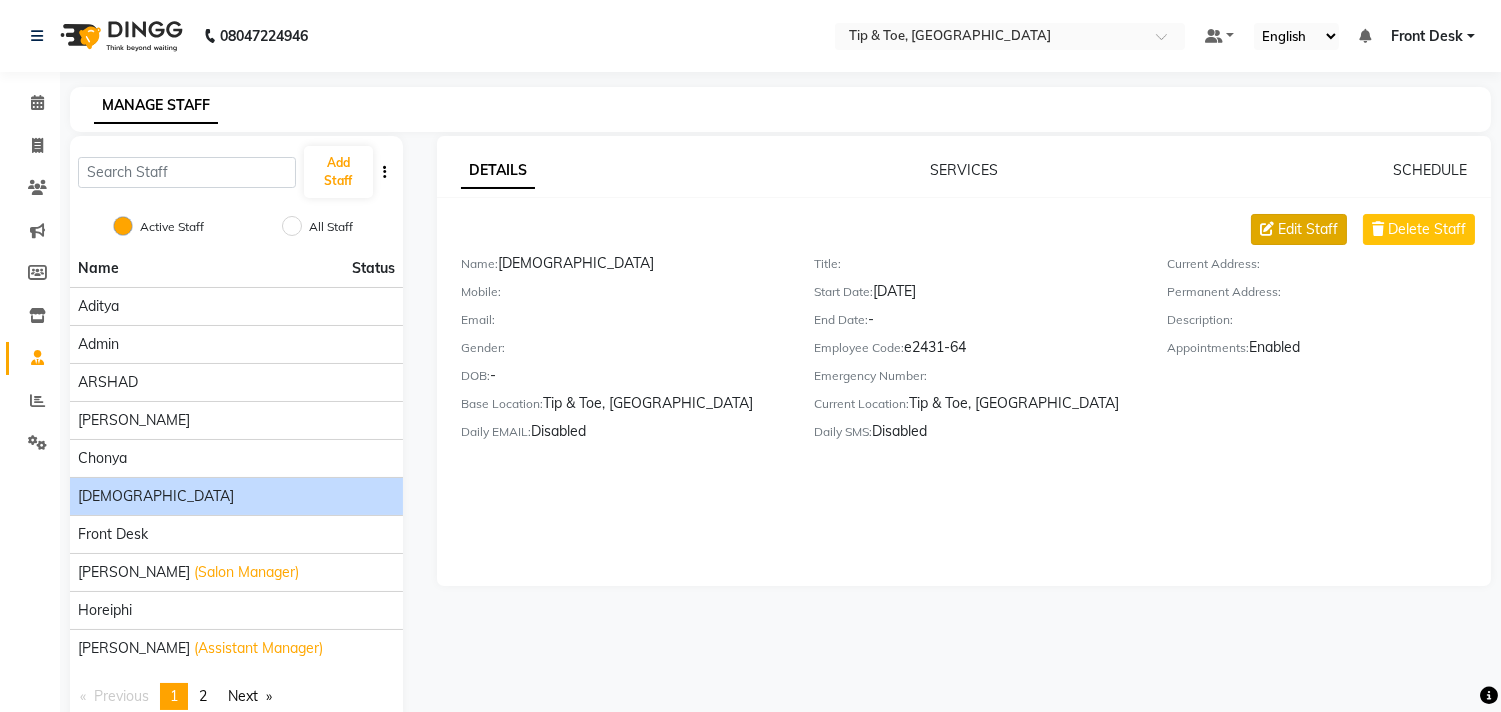 click on "Edit Staff" 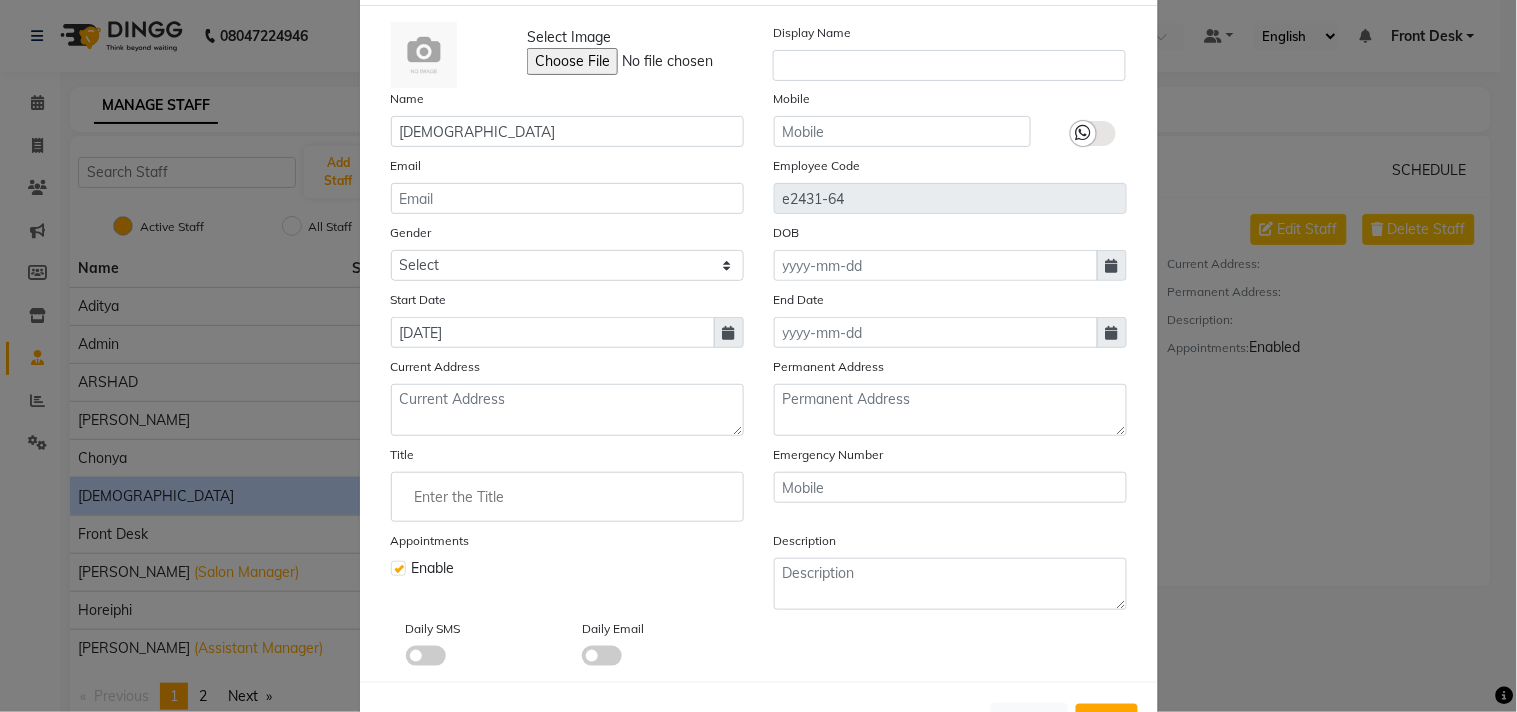 scroll, scrollTop: 90, scrollLeft: 0, axis: vertical 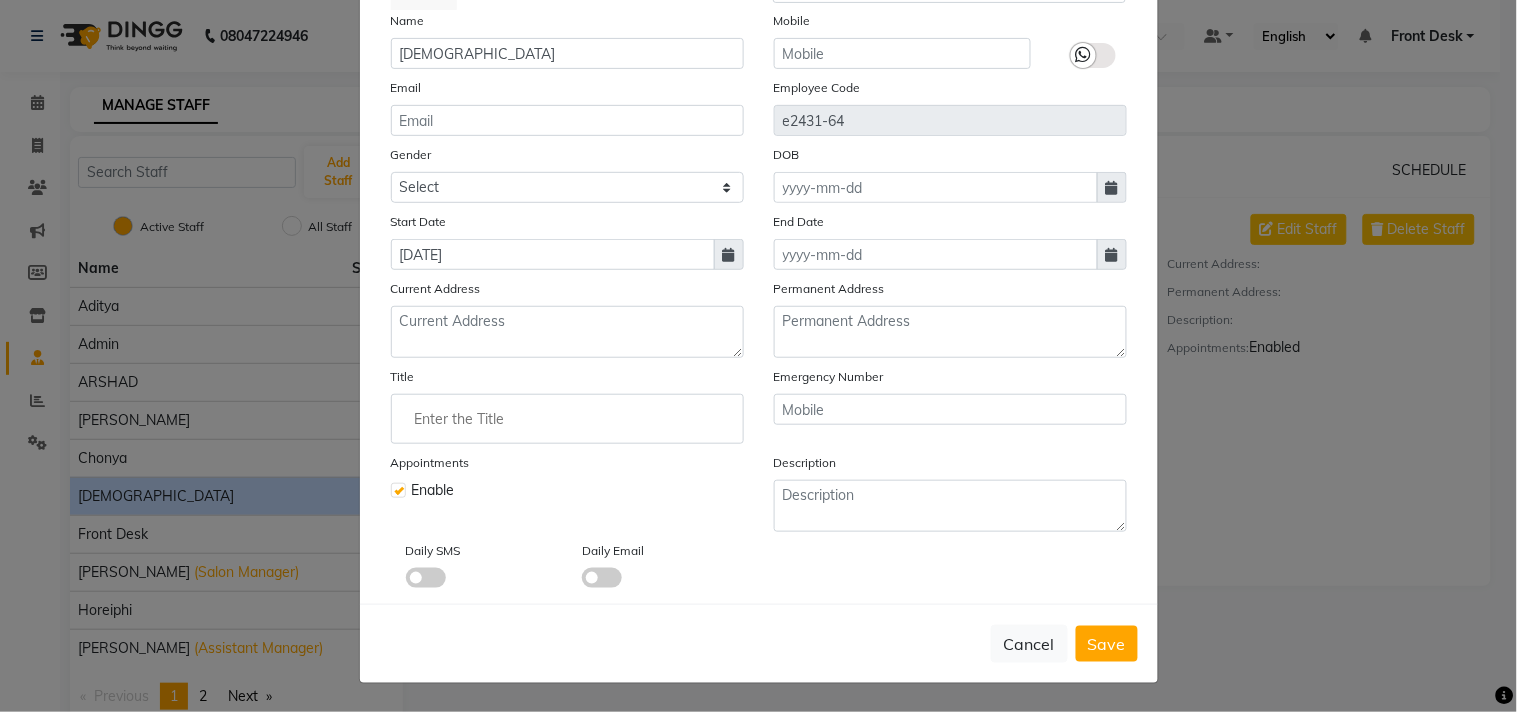click 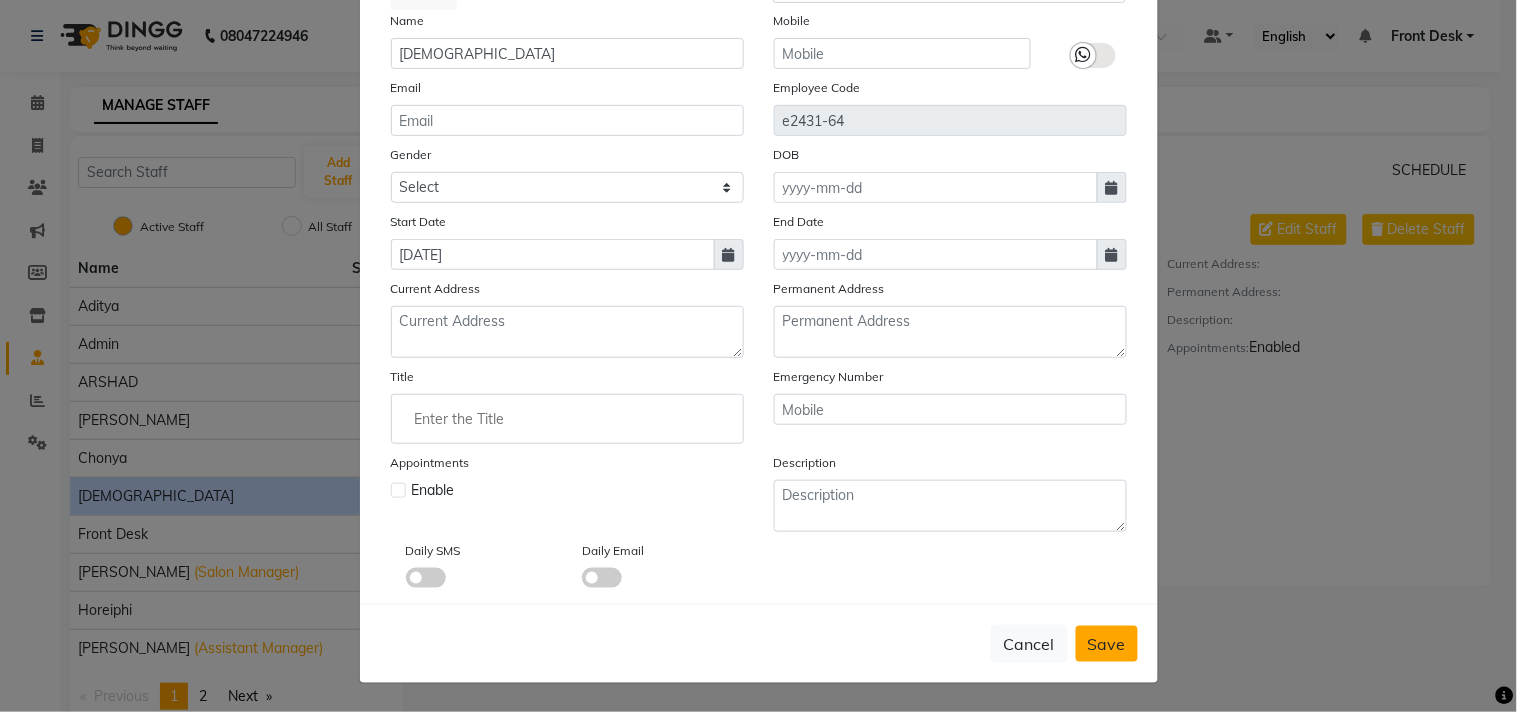 click on "Save" at bounding box center [1107, 644] 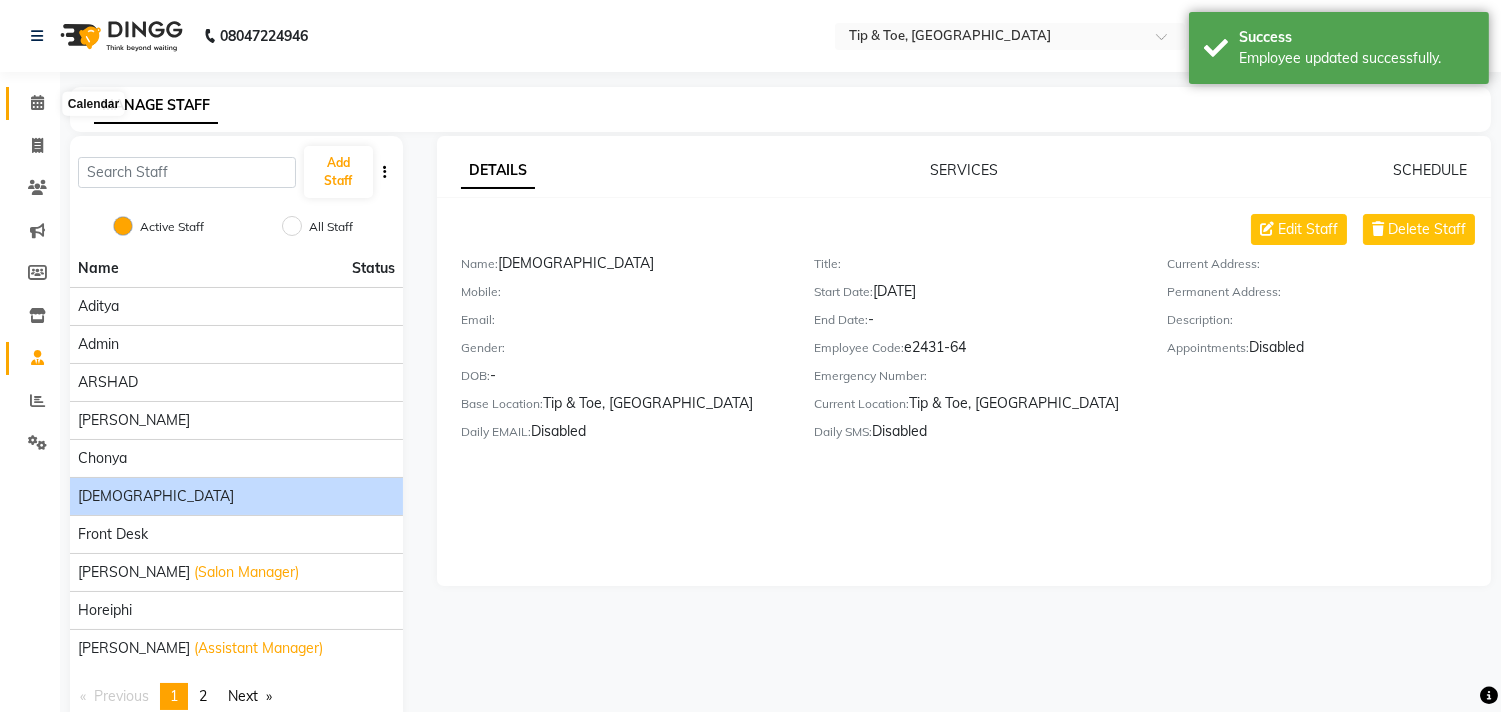 click 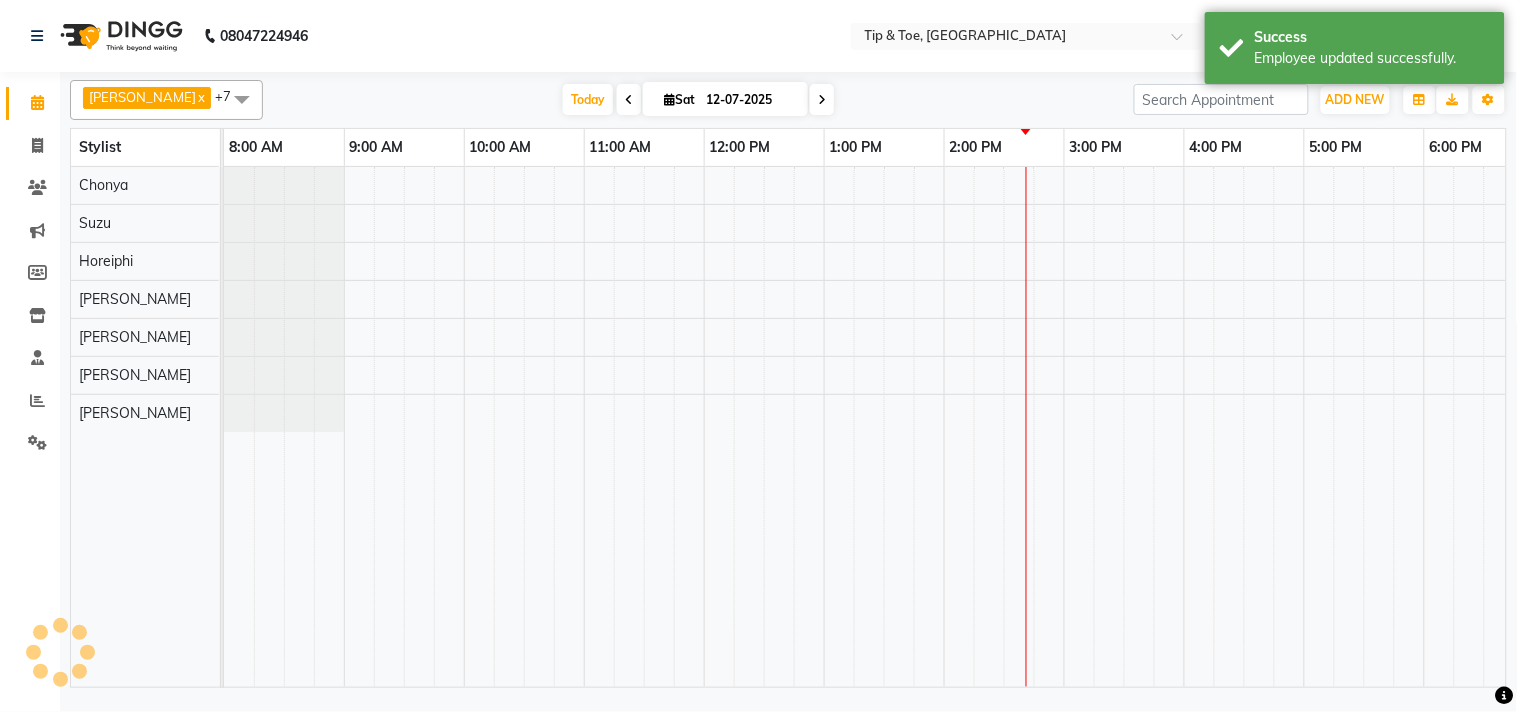 scroll, scrollTop: 0, scrollLeft: 0, axis: both 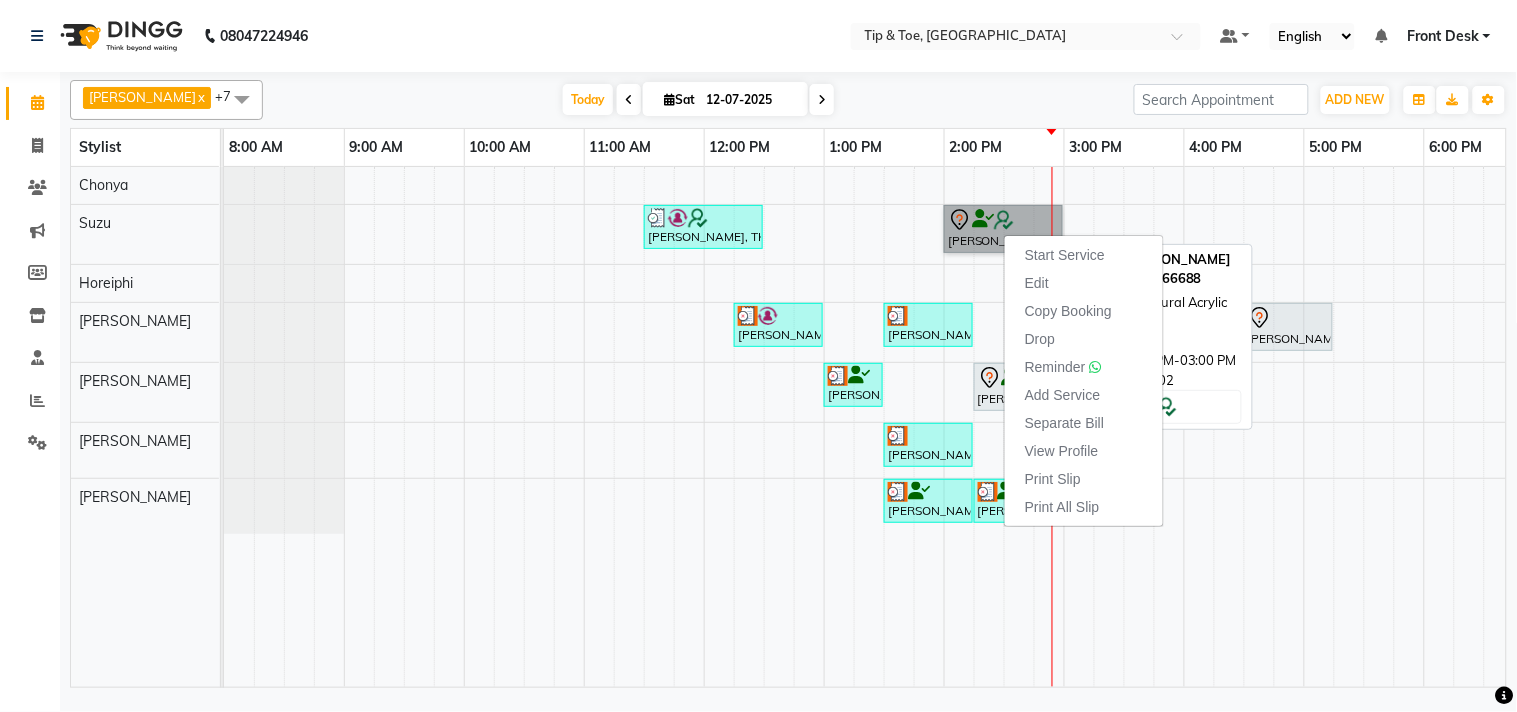click on "PRIYANKA MENON, TK02, 02:00 PM-03:00 PM, Natural Acrylic Nail Set" at bounding box center [1003, 229] 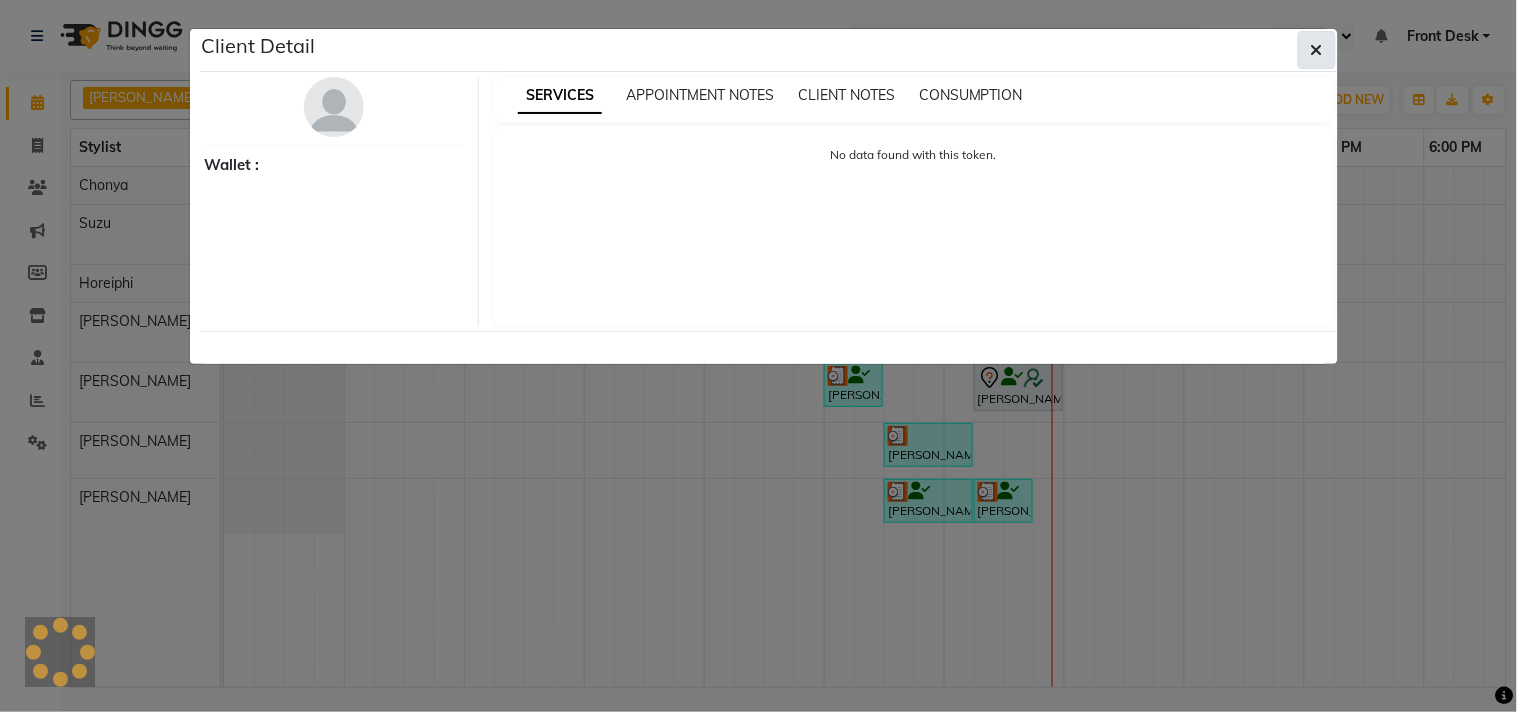 select on "7" 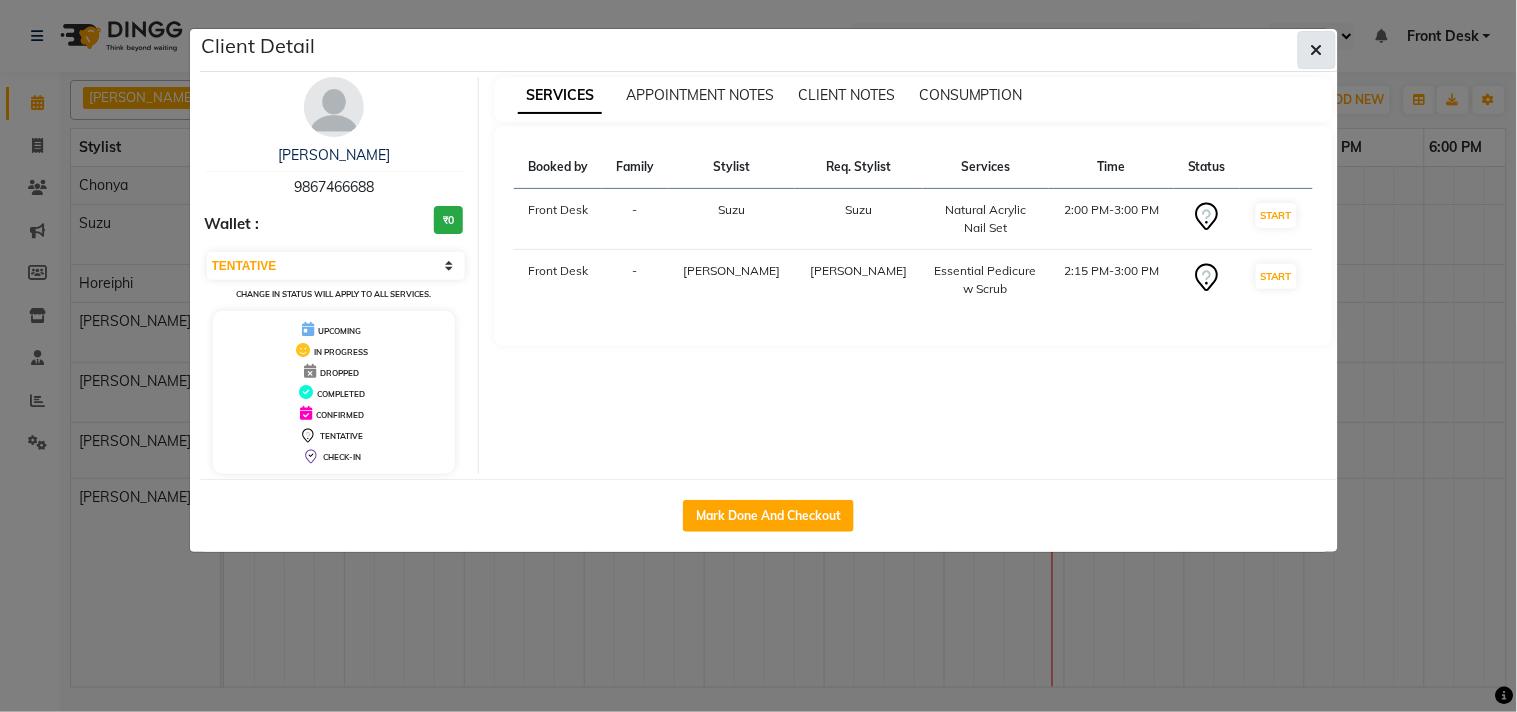 click 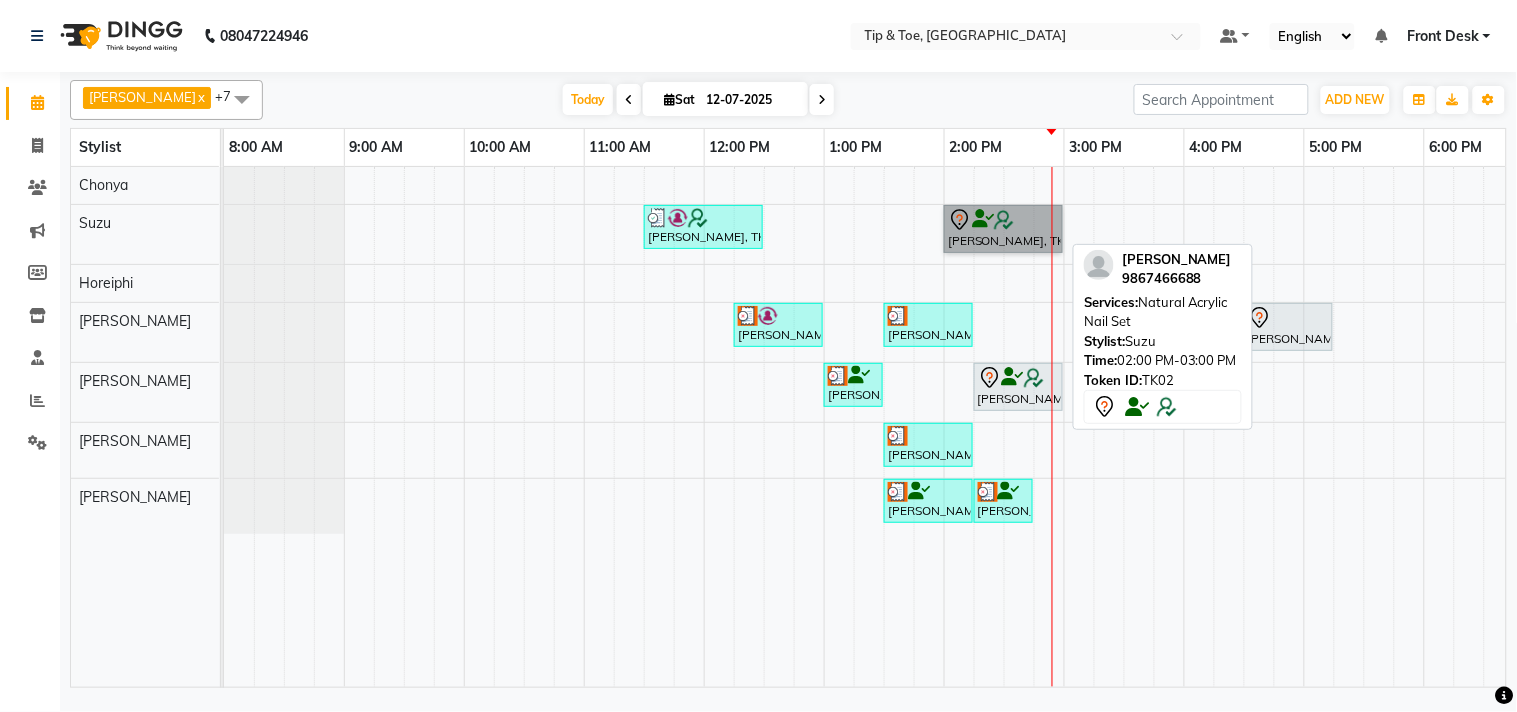 click on "PRIYANKA MENON, TK02, 02:00 PM-03:00 PM, Natural Acrylic Nail Set" at bounding box center [1003, 229] 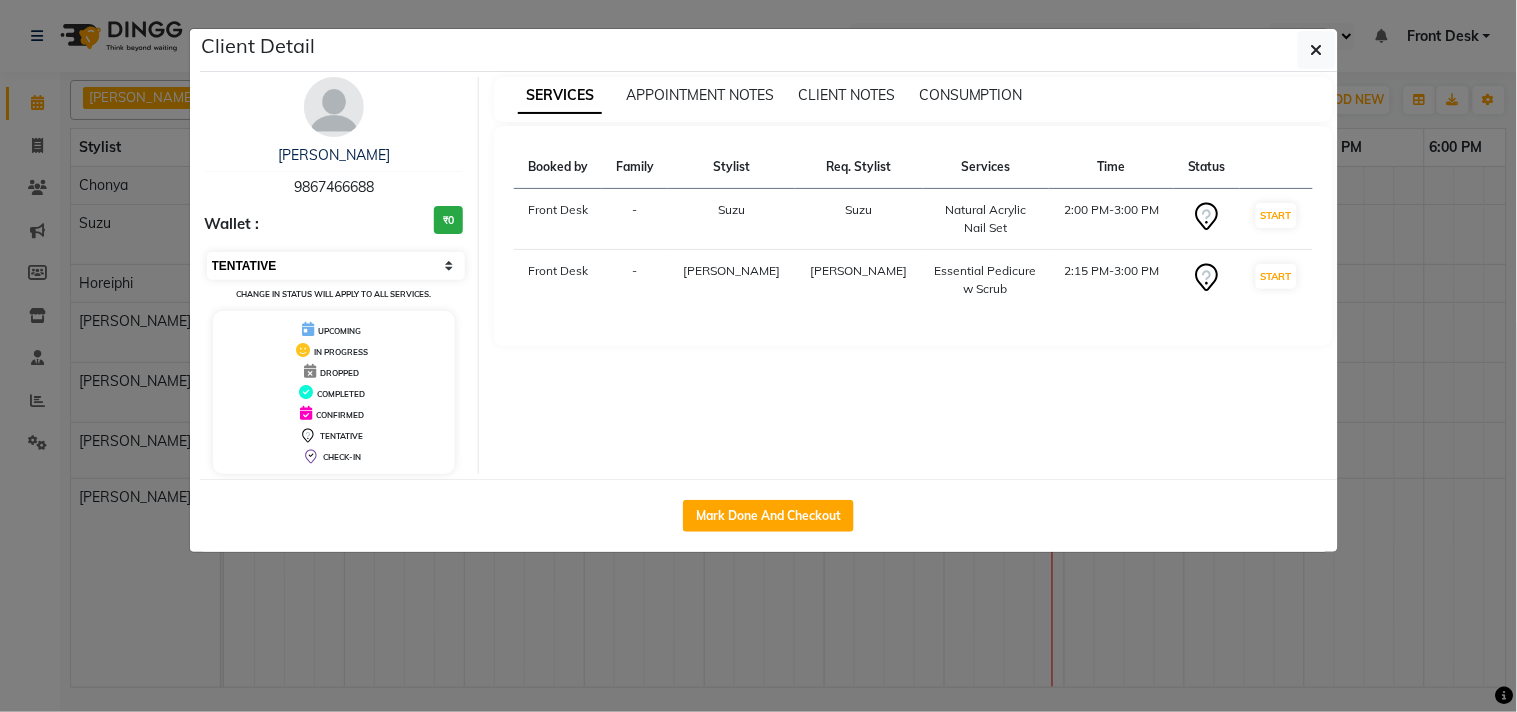 click on "Select IN SERVICE CONFIRMED TENTATIVE CHECK IN MARK DONE DROPPED UPCOMING" at bounding box center [336, 266] 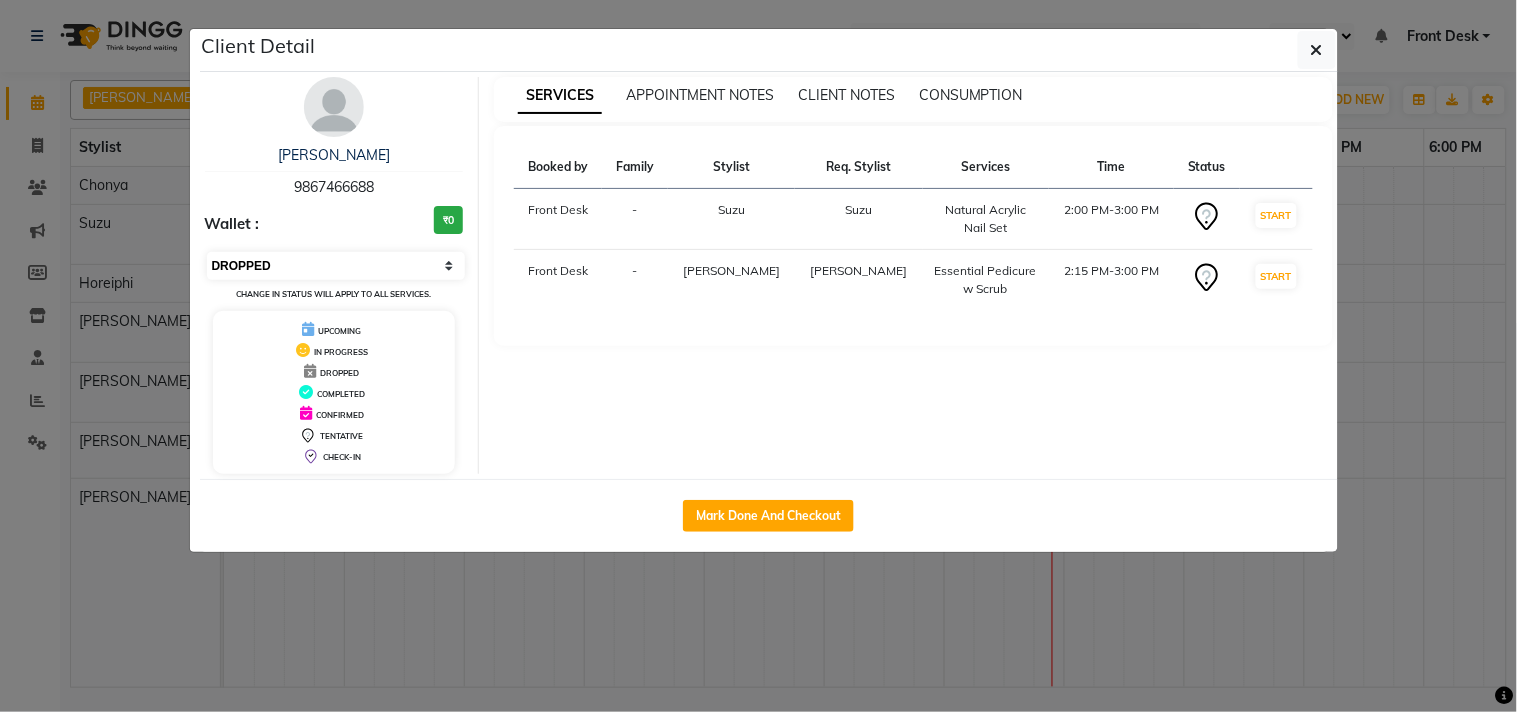 click on "Select IN SERVICE CONFIRMED TENTATIVE CHECK IN MARK DONE DROPPED UPCOMING" at bounding box center [336, 266] 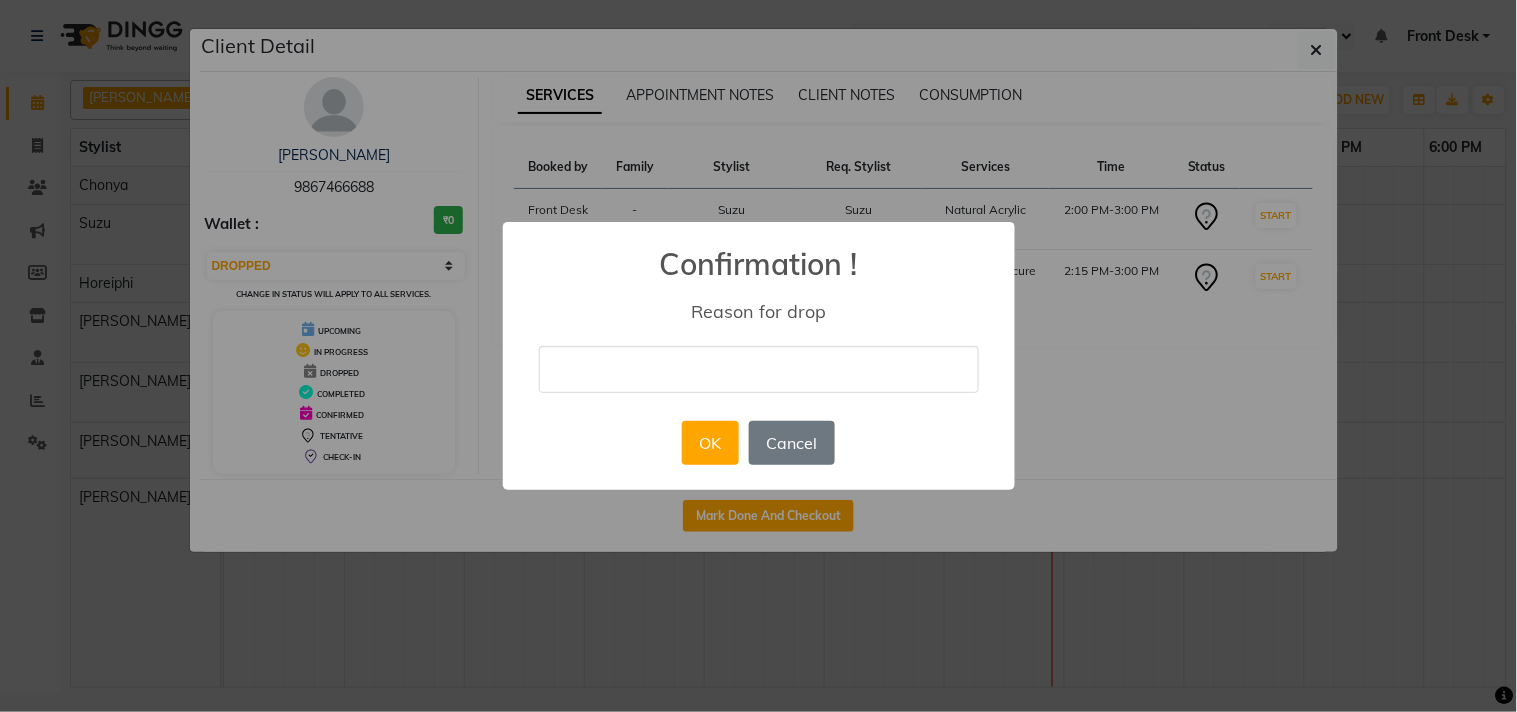 click at bounding box center (759, 369) 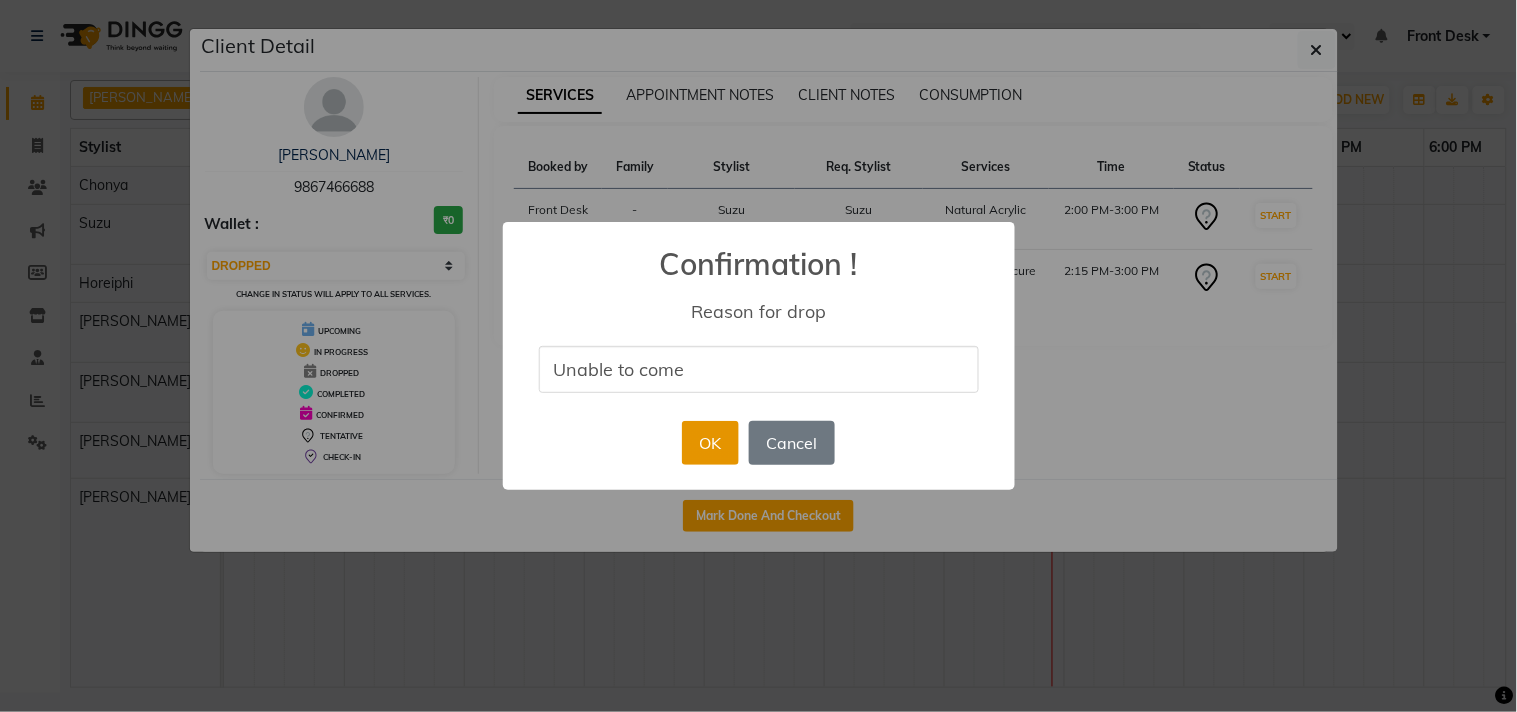 click on "OK" at bounding box center [710, 443] 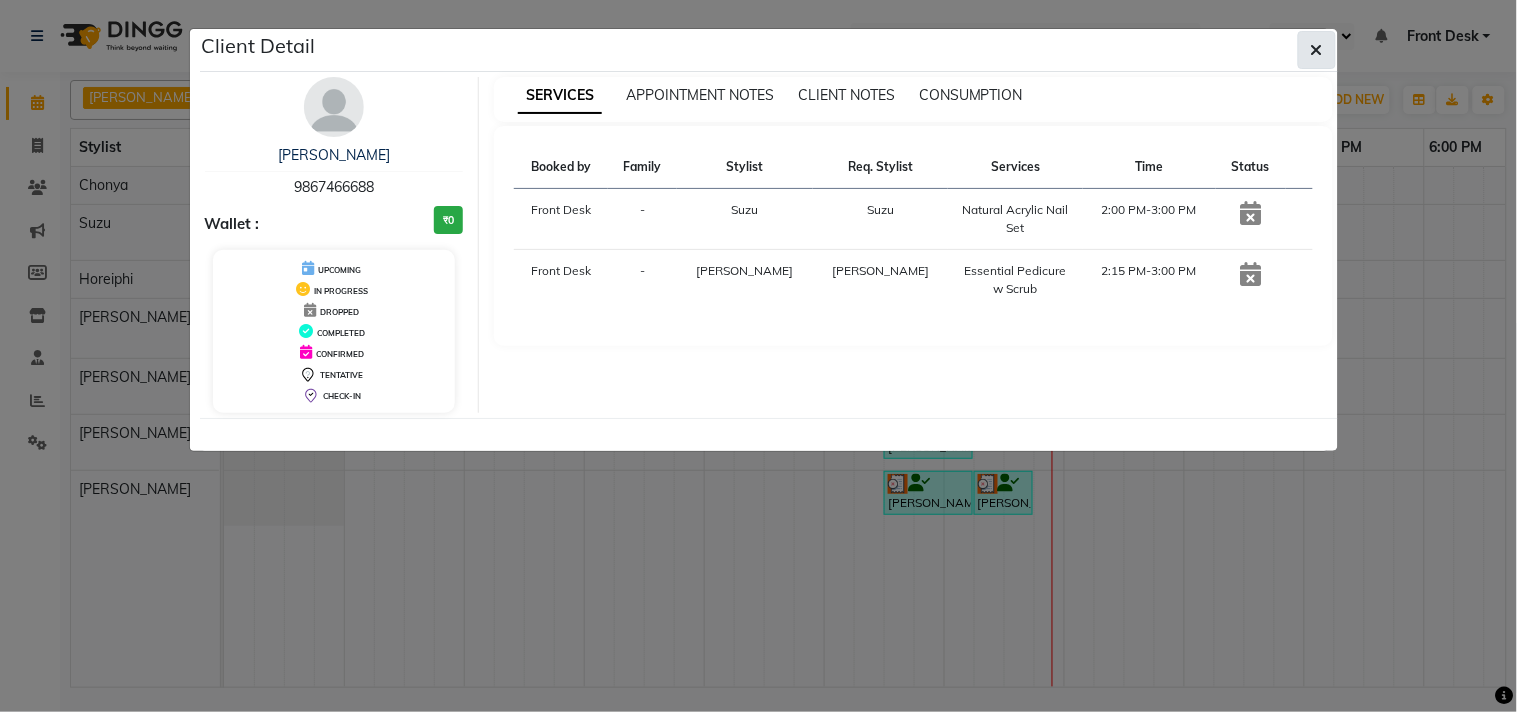 click 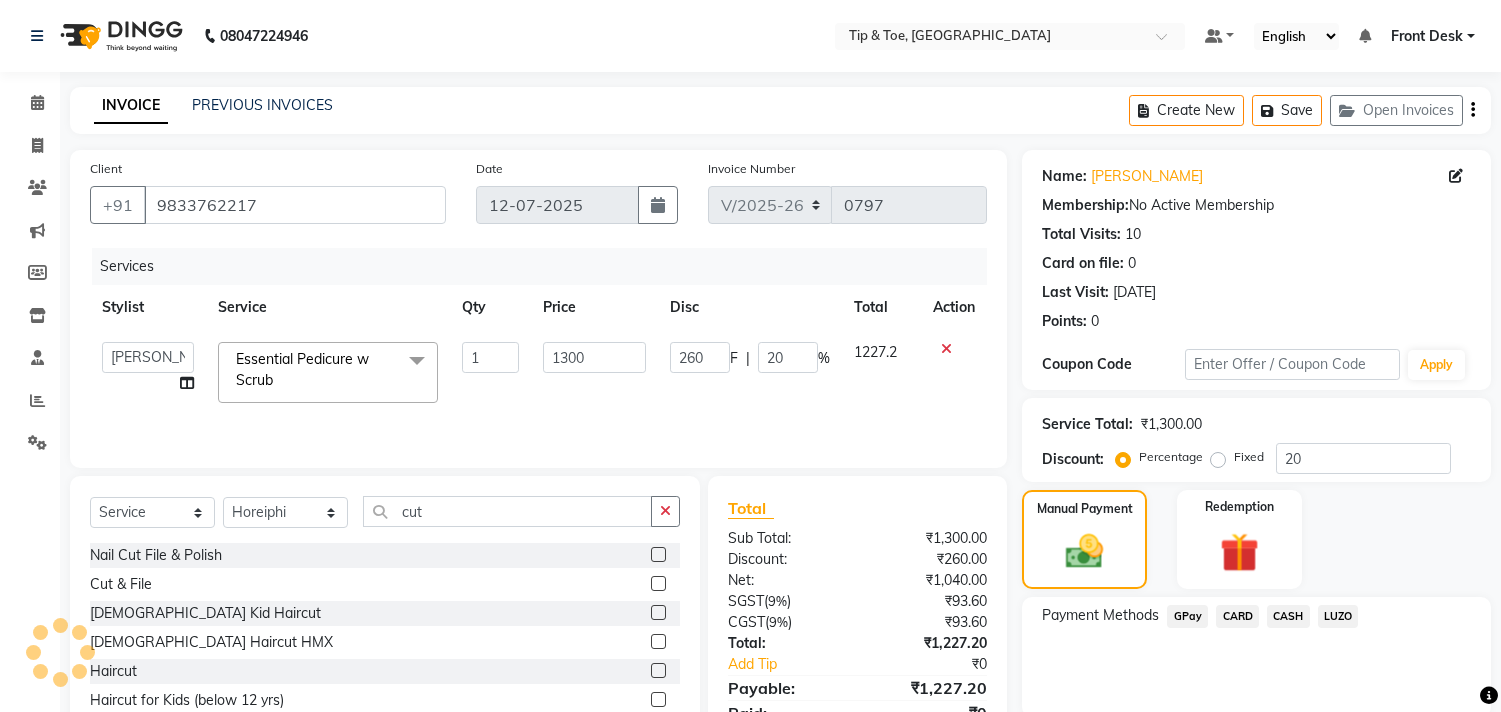 select on "5655" 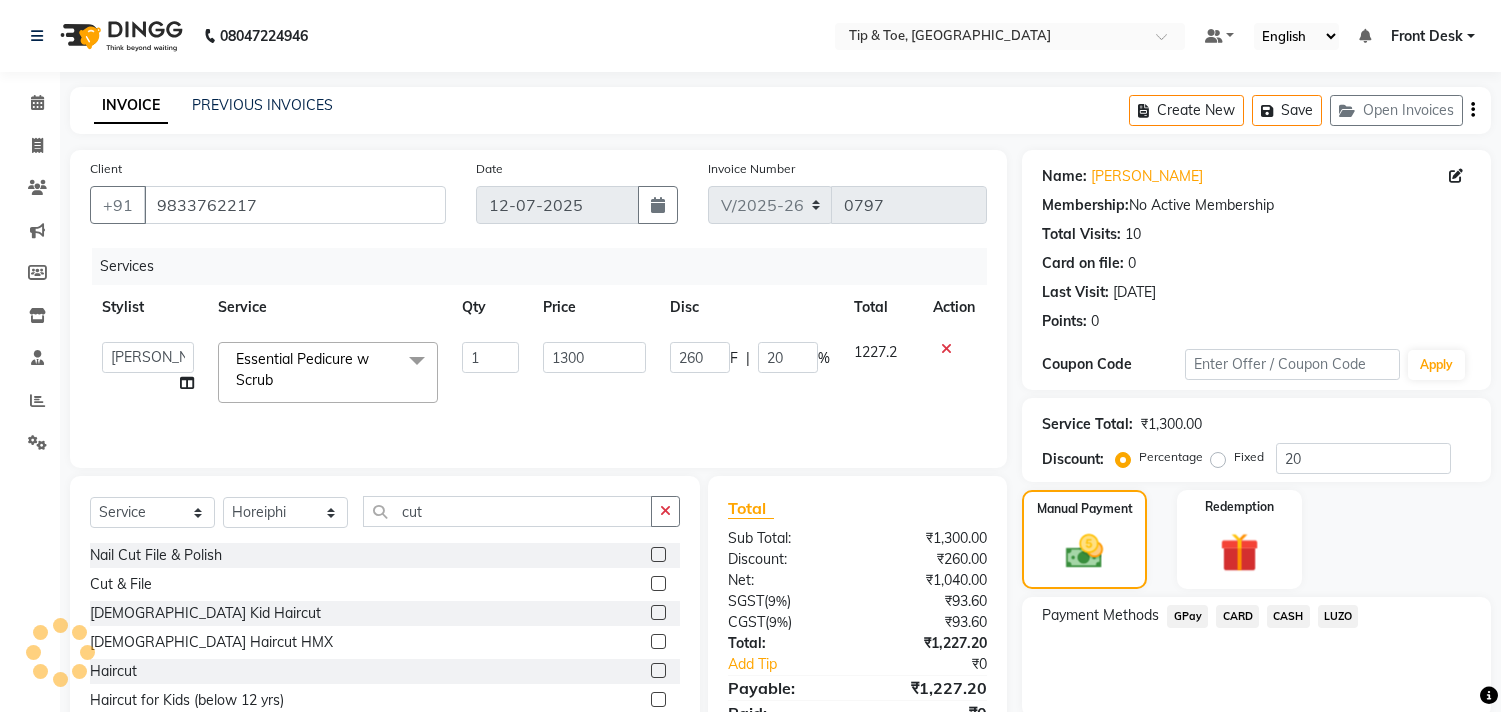 scroll, scrollTop: 88, scrollLeft: 0, axis: vertical 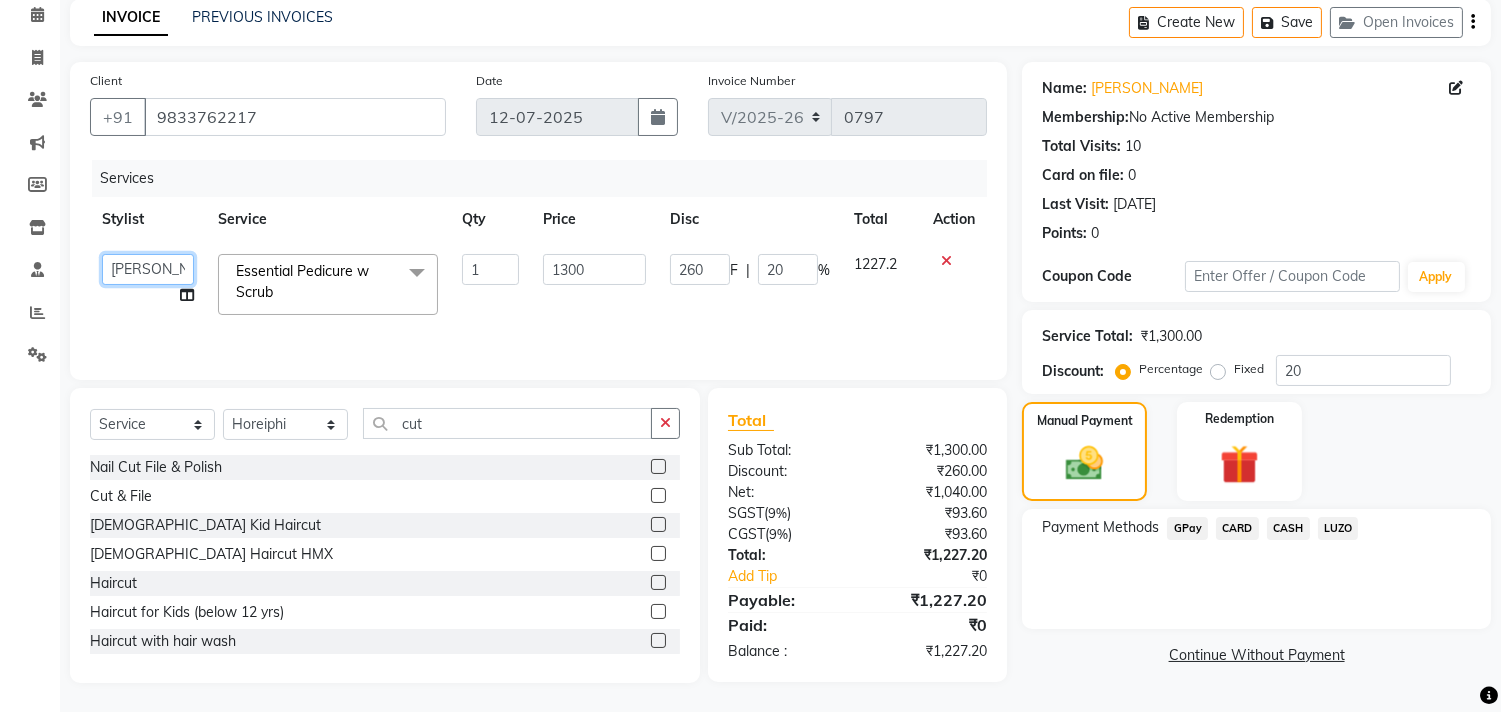 click on "[PERSON_NAME]   [PERSON_NAME]   Front Desk   [PERSON_NAME]   Horeiphi   Jai [PERSON_NAME]   [PERSON_NAME]   [PERSON_NAME]   [PERSON_NAME]   [PERSON_NAME] Maheshker   Suzu" 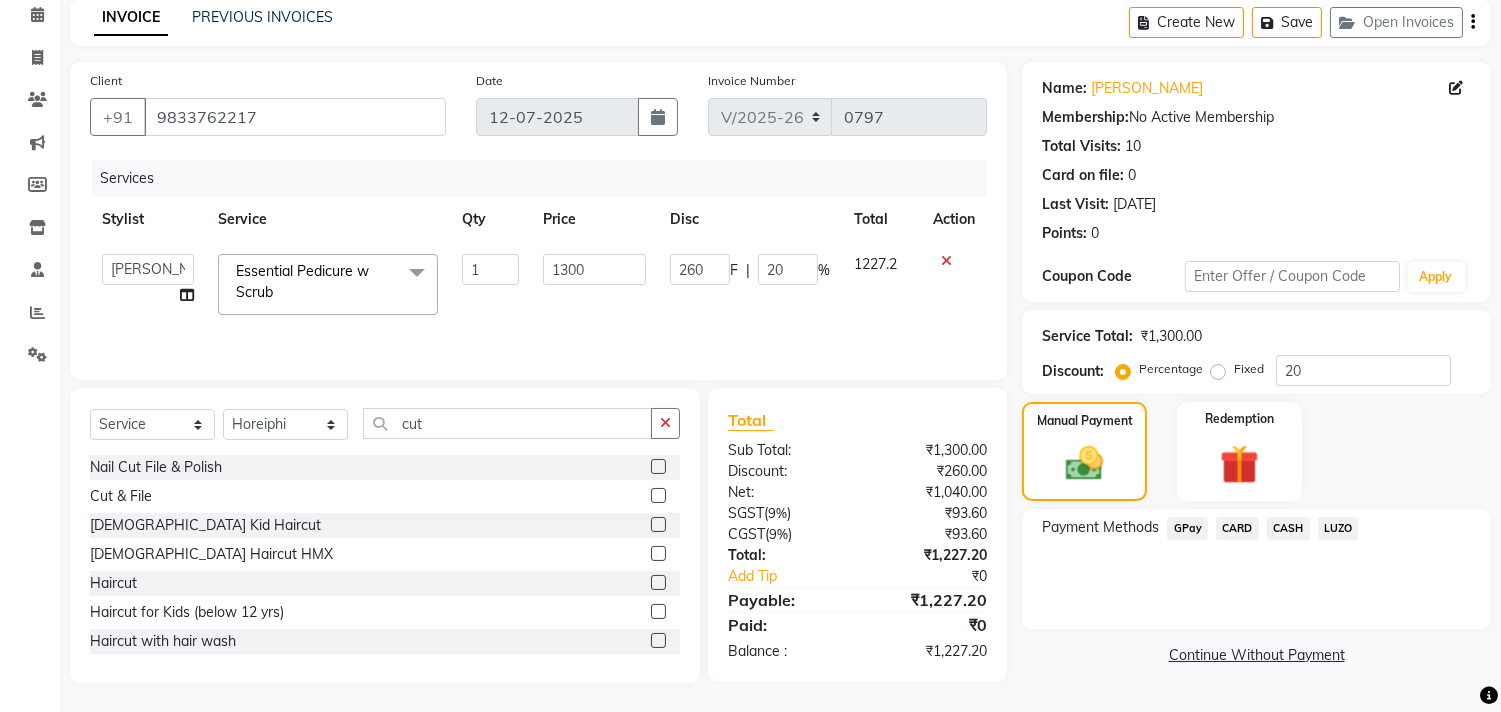 select on "68701" 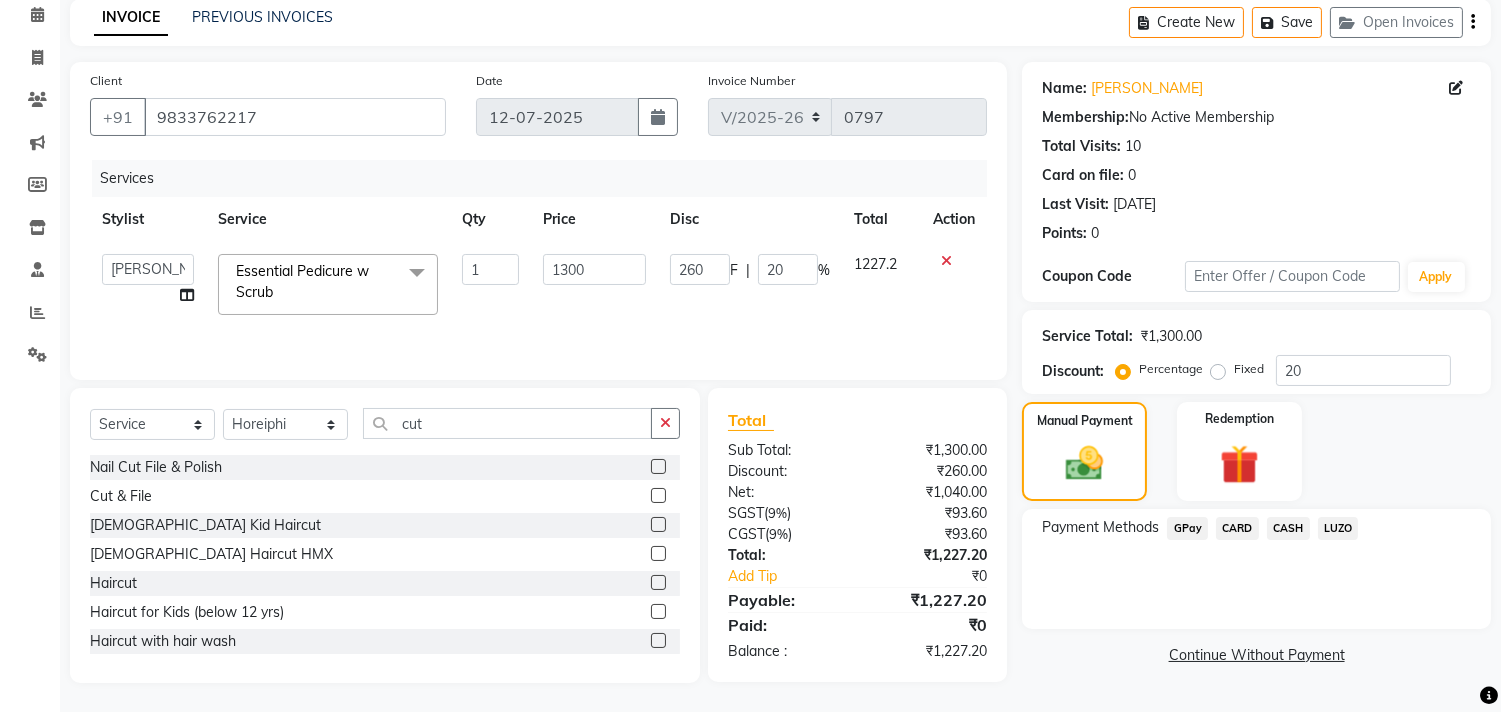 click on "CARD" 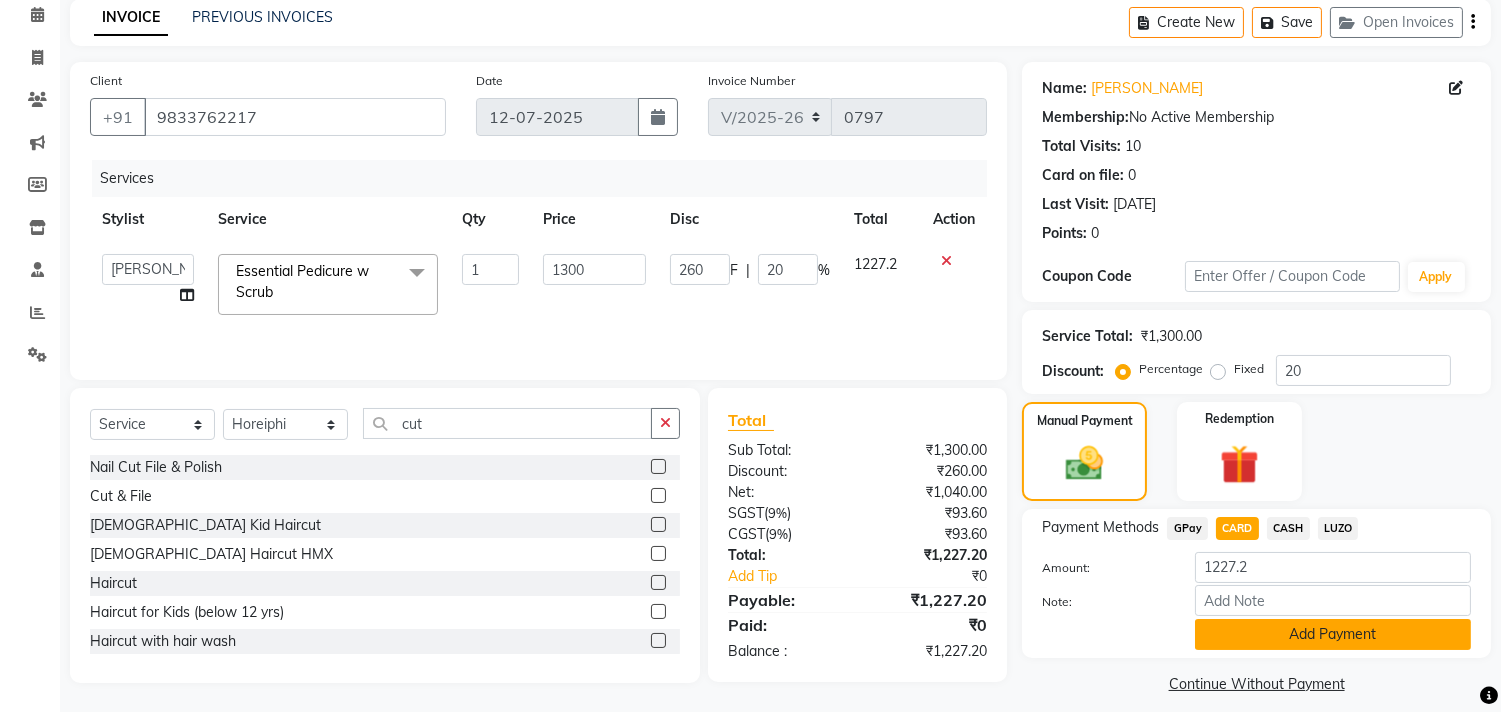 click on "Add Payment" 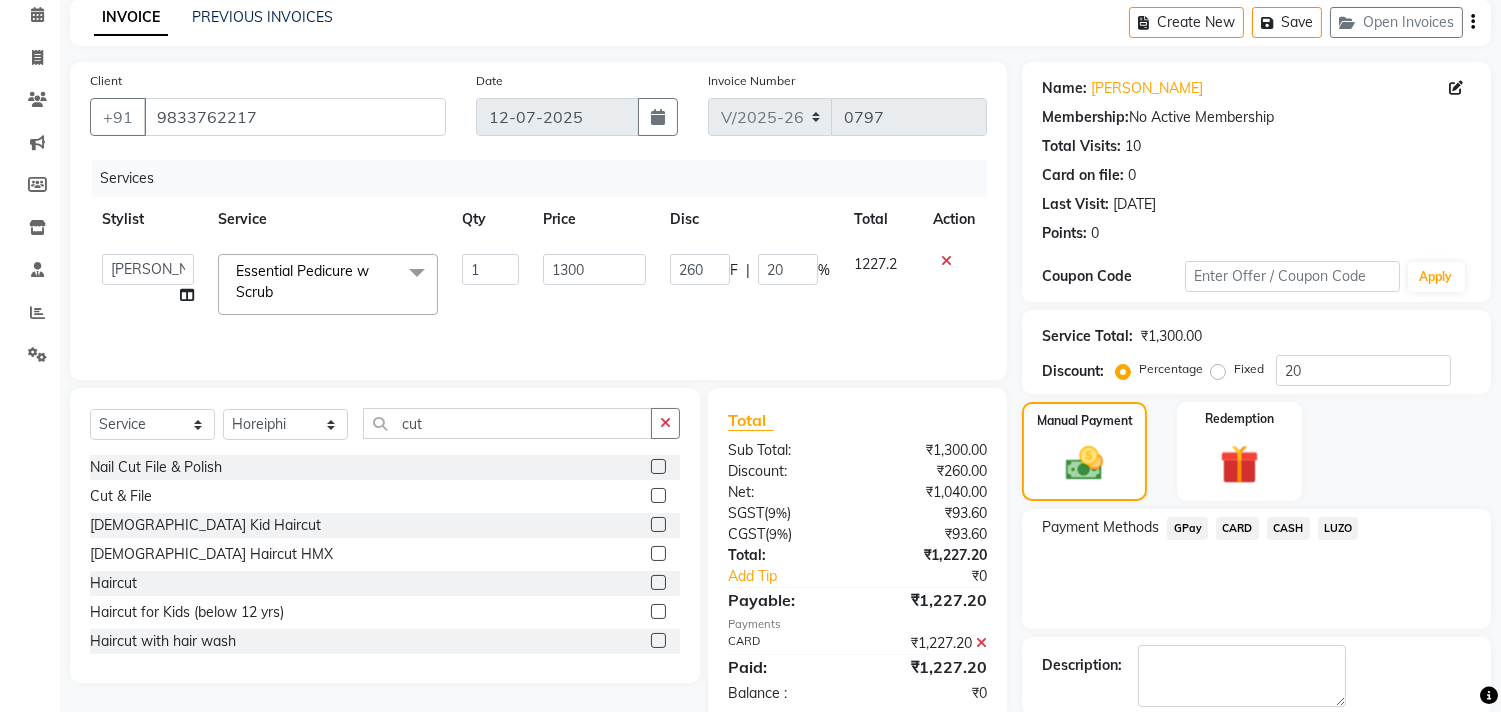 scroll, scrollTop: 187, scrollLeft: 0, axis: vertical 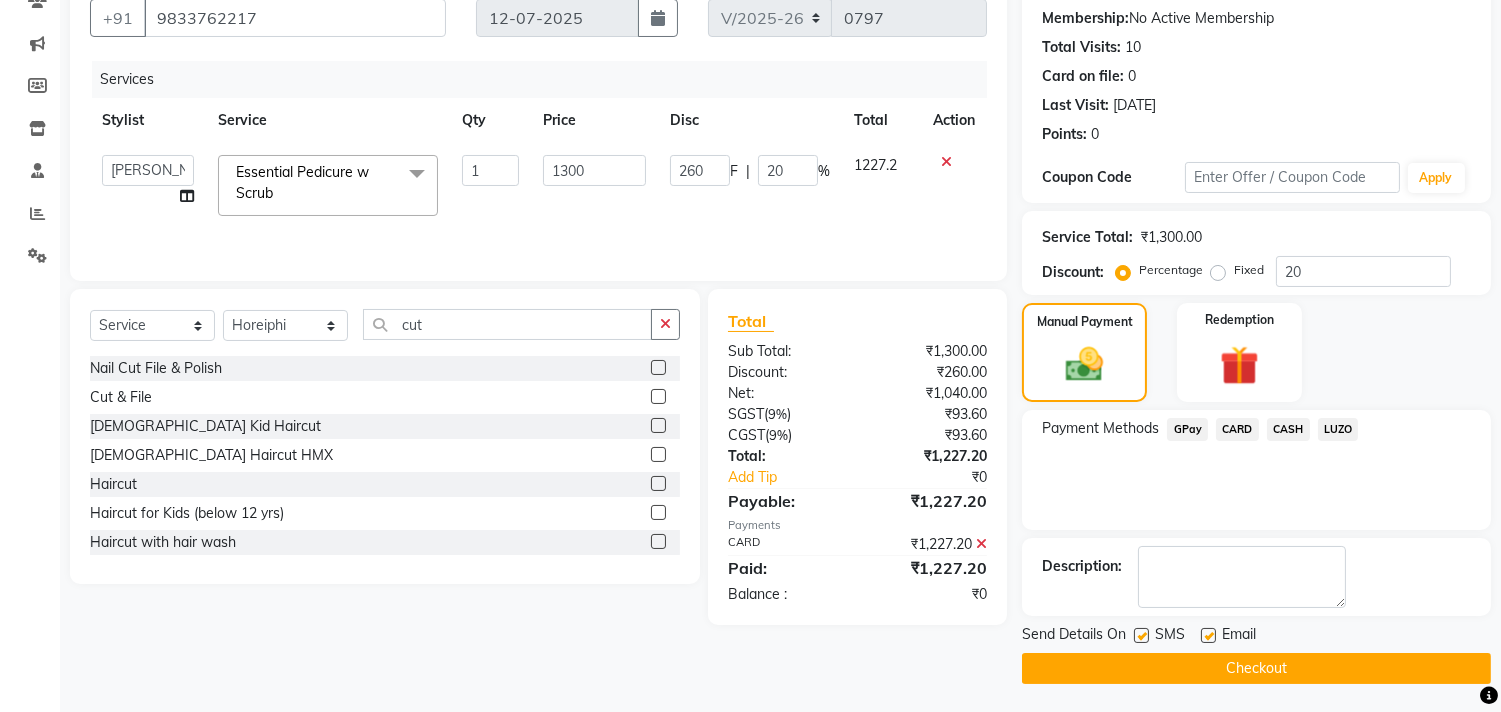 click on "Checkout" 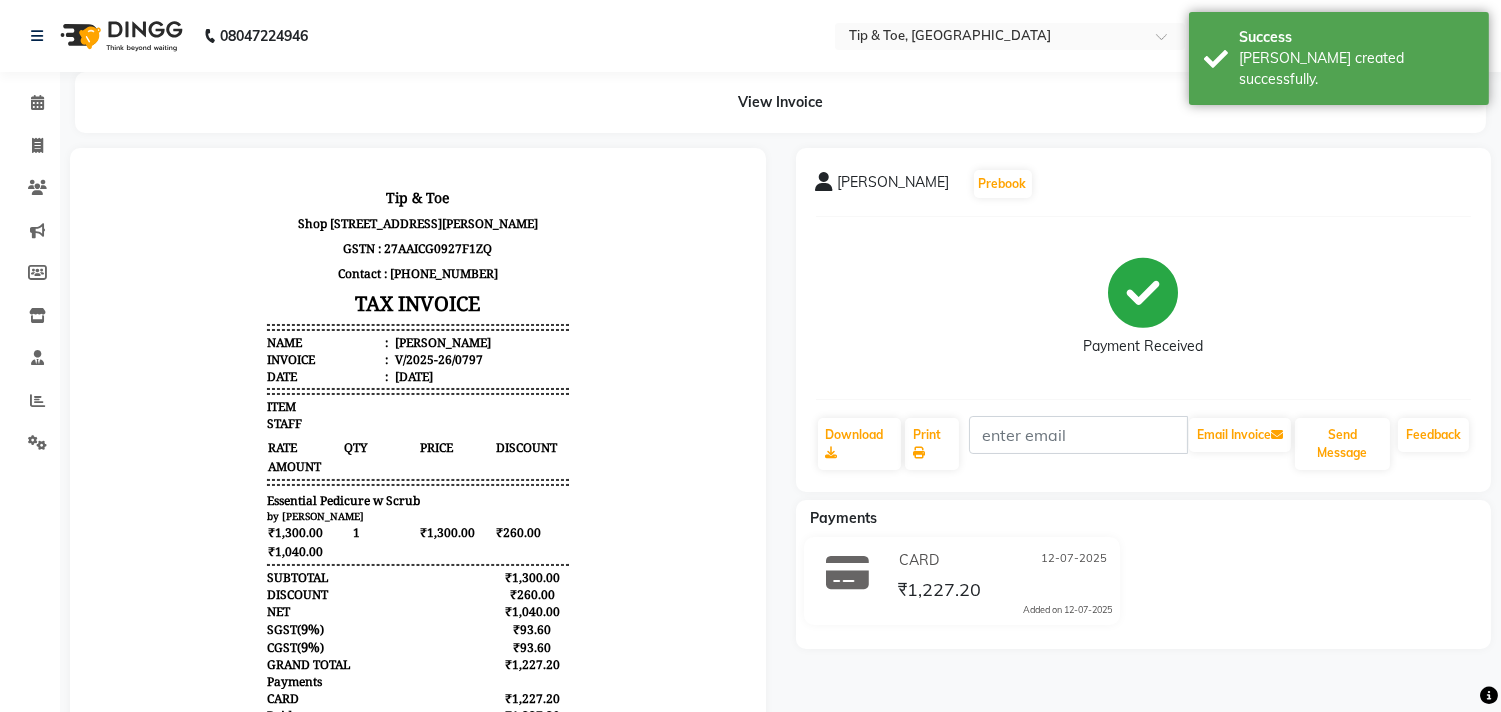 scroll, scrollTop: 0, scrollLeft: 0, axis: both 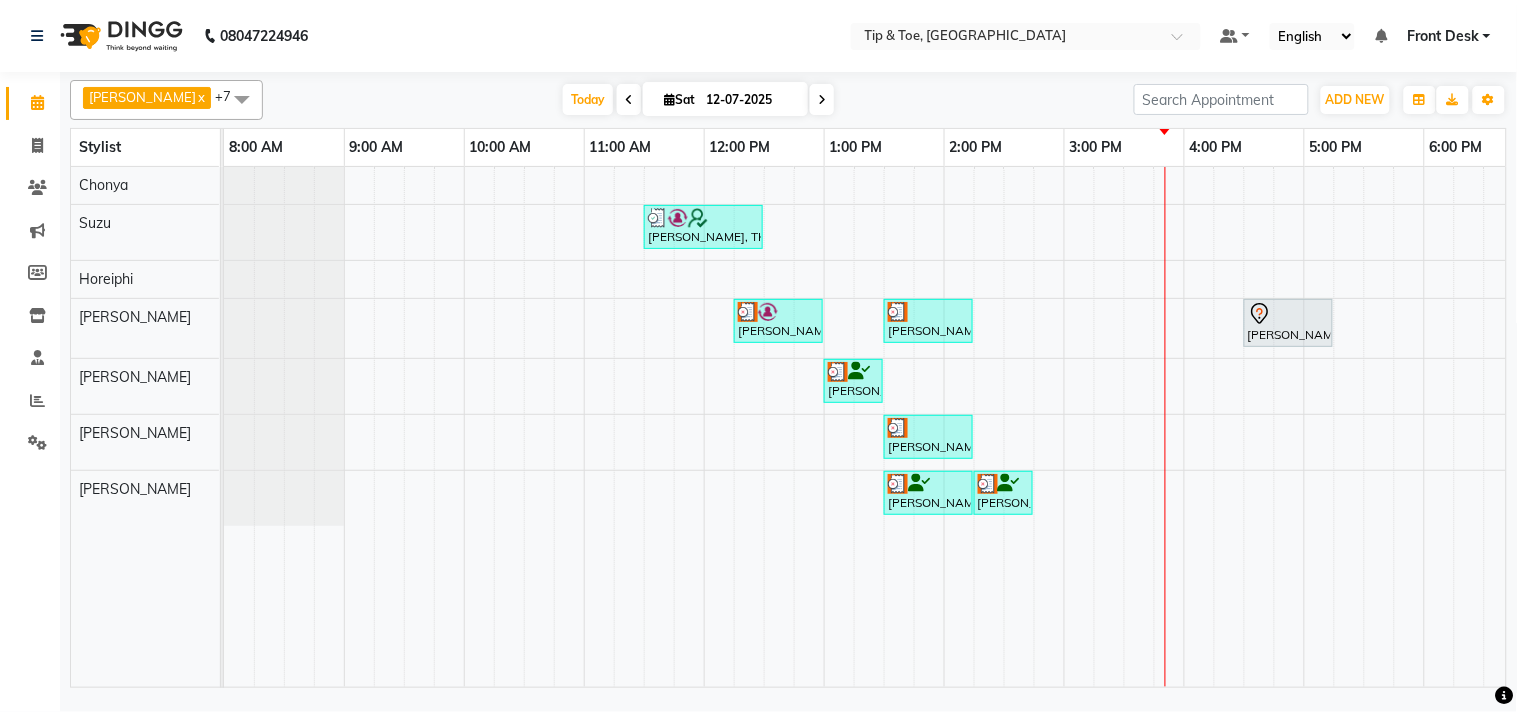 click on "08047224946 Select Location × Tip & Toe, Peddar Road Default Panel My Panel English ENGLISH Español العربية मराठी हिंदी ગુજરાતી தமிழ் 中文 Notifications nothing to show Front Desk Manage Profile Change Password Sign out  Version:3.15.4" 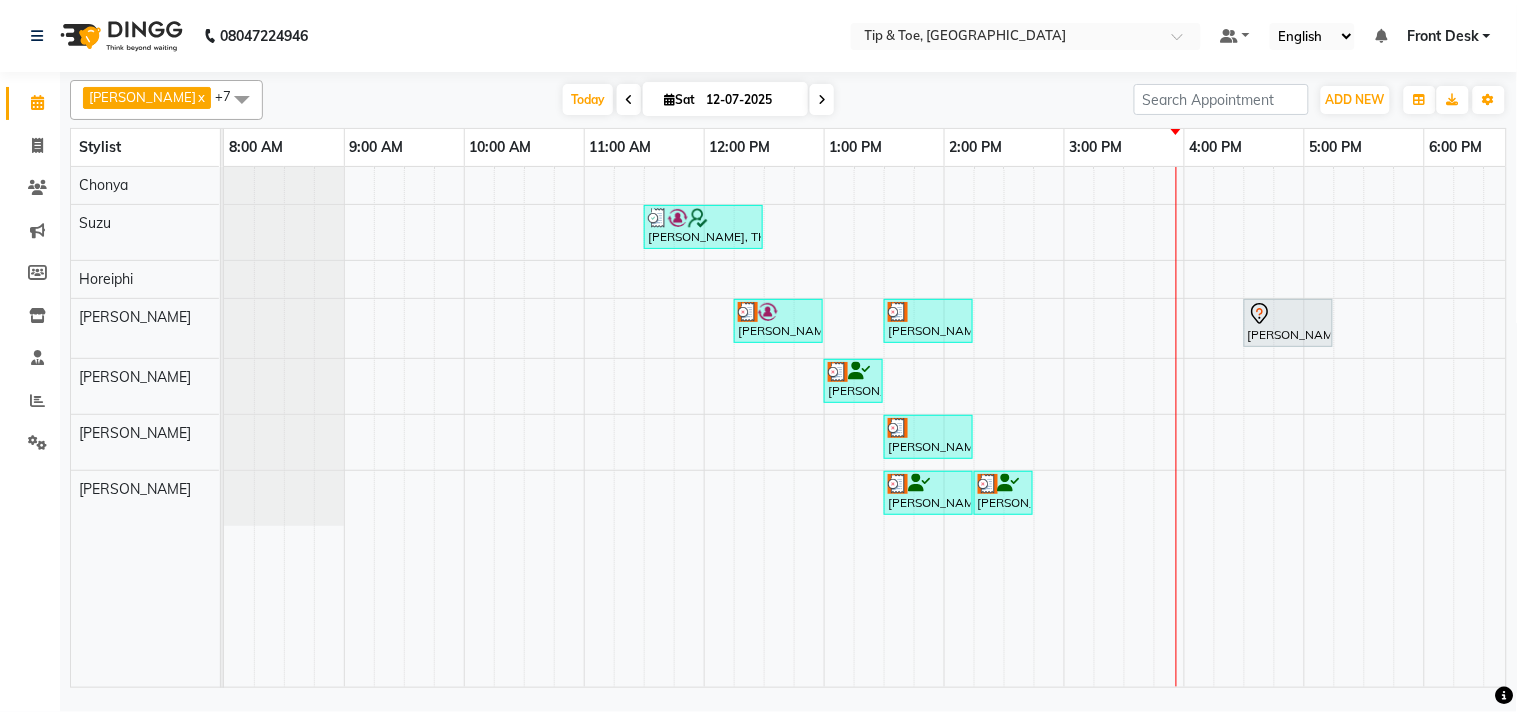 click on "08047224946 Select Location × Tip & Toe, Peddar Road Default Panel My Panel English ENGLISH Español العربية मराठी हिंदी ગુજરાતી தமிழ் 中文 Notifications nothing to show Front Desk Manage Profile Change Password Sign out  Version:3.15.4" 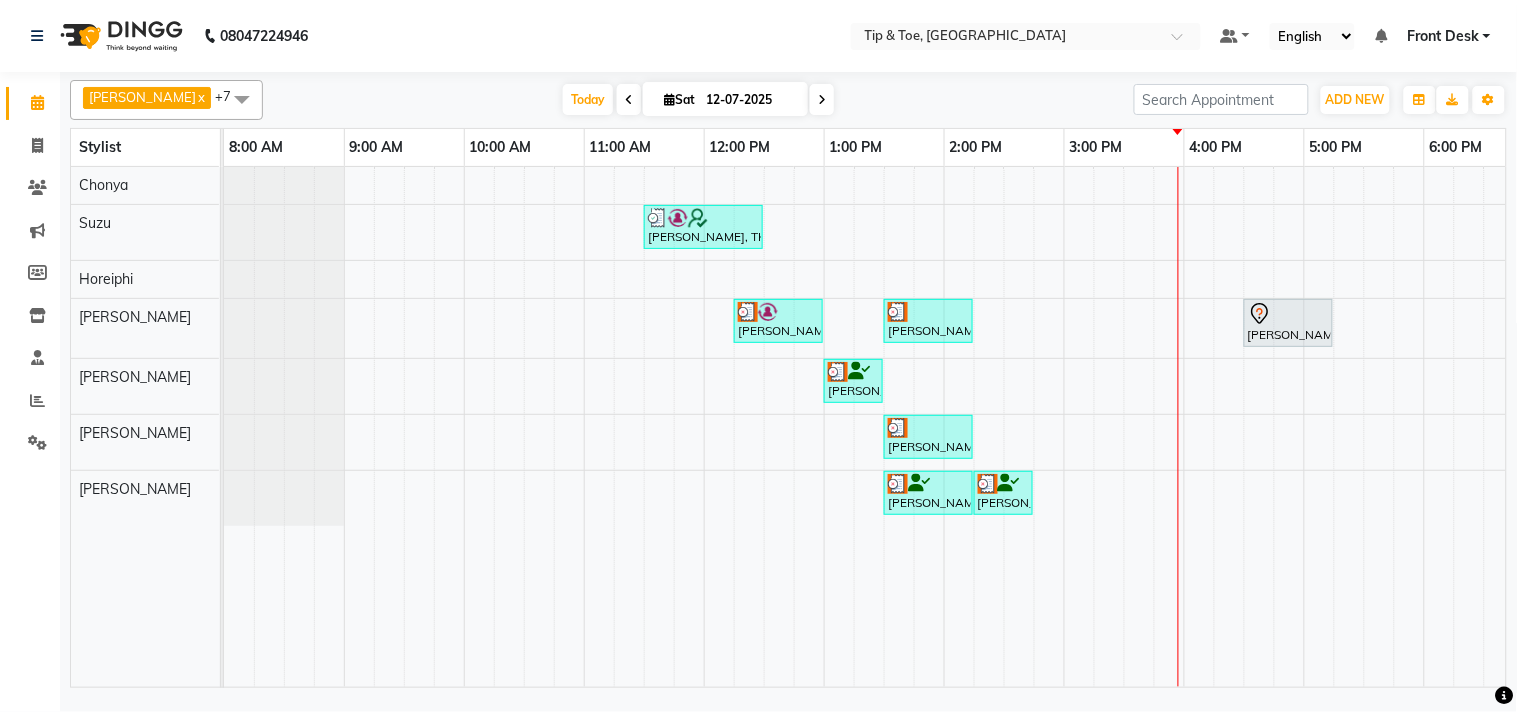 click on "08047224946 Select Location × Tip & Toe, Peddar Road Default Panel My Panel English ENGLISH Español العربية मराठी हिंदी ગુજરાતી தமிழ் 中文 Notifications nothing to show Front Desk Manage Profile Change Password Sign out  Version:3.15.4" 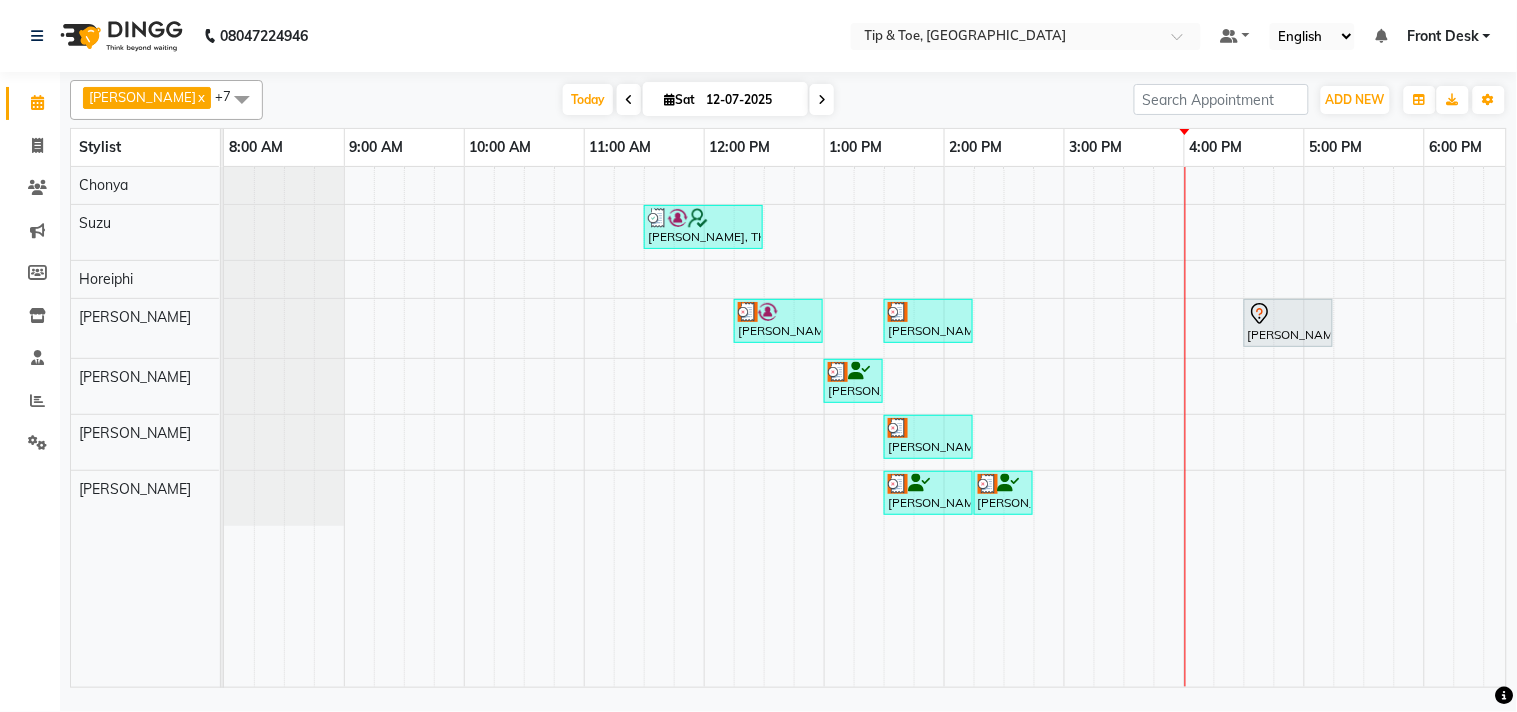 scroll, scrollTop: 0, scrollLeft: 88, axis: horizontal 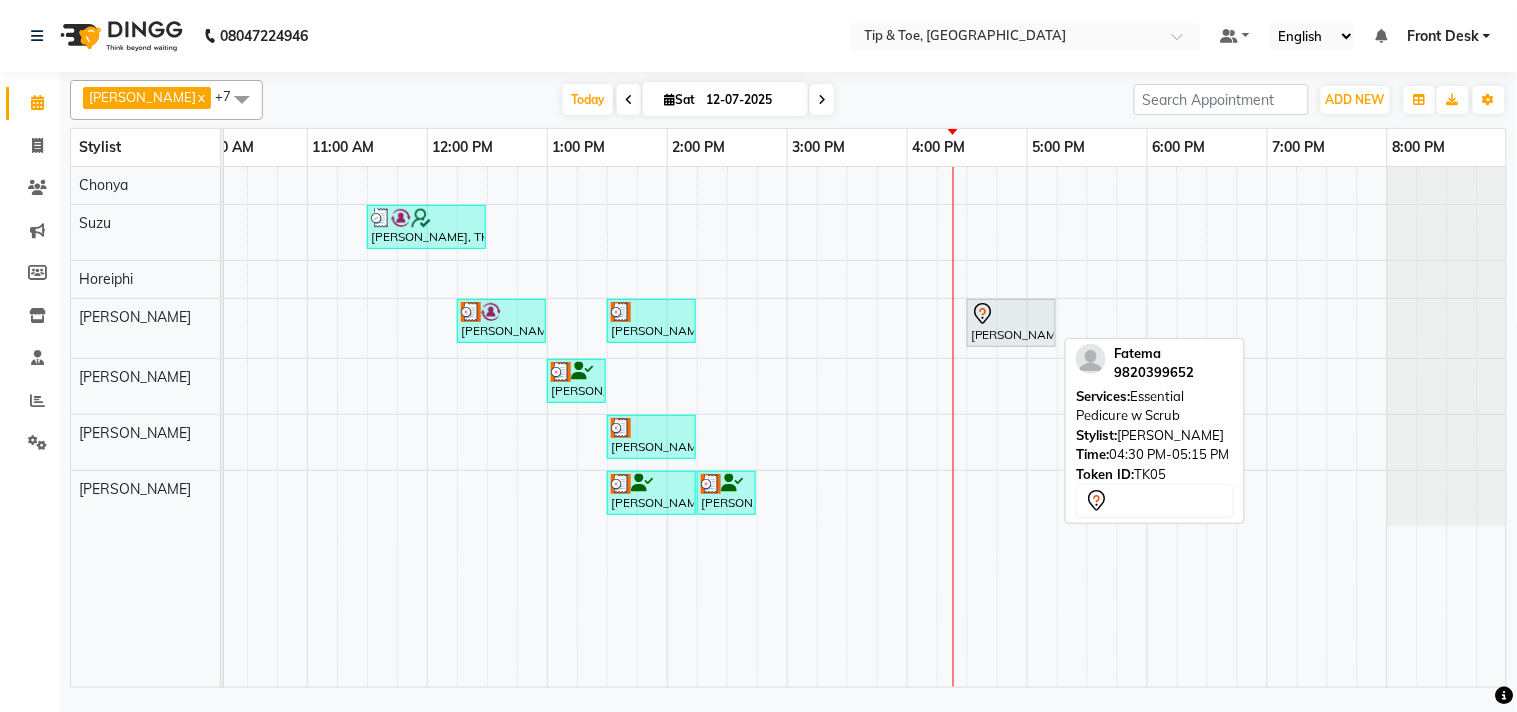 click at bounding box center [1011, 314] 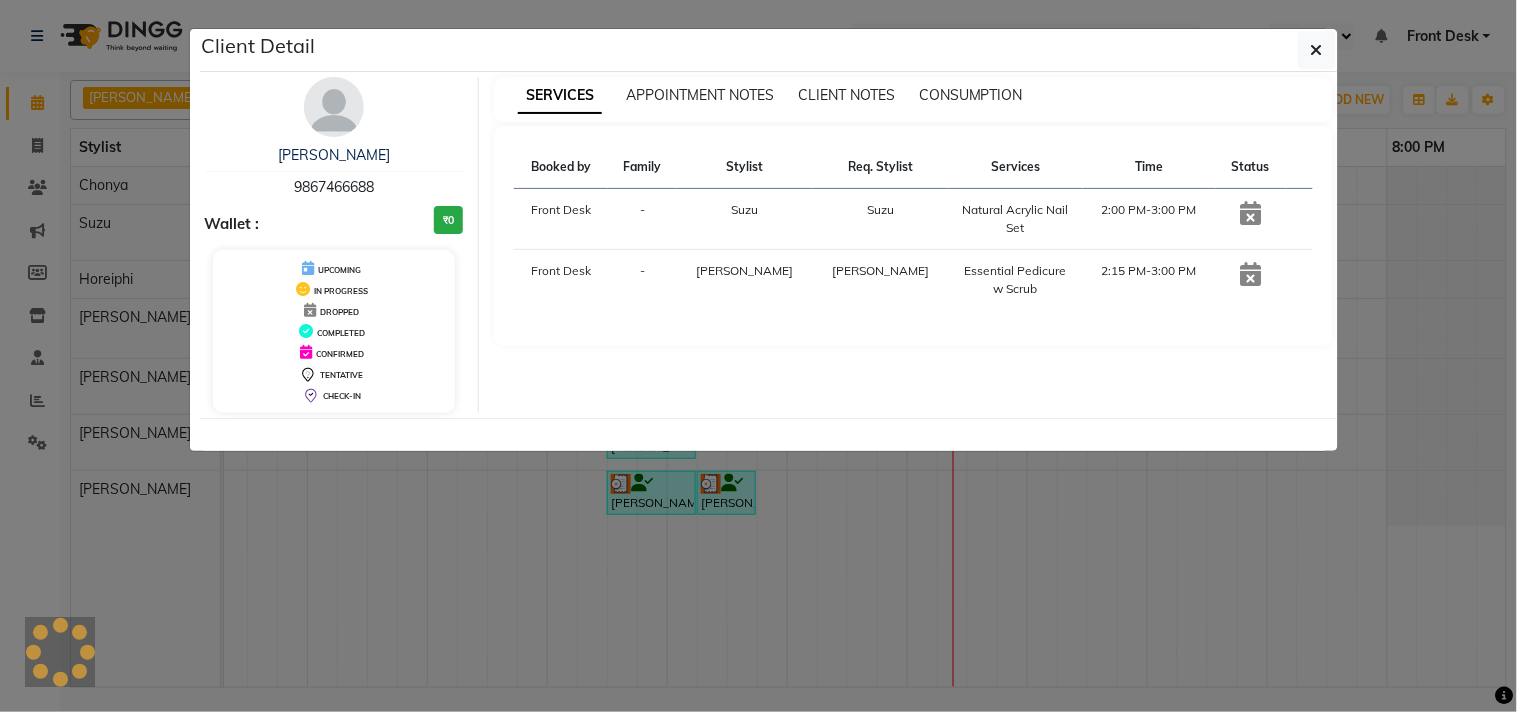 select on "7" 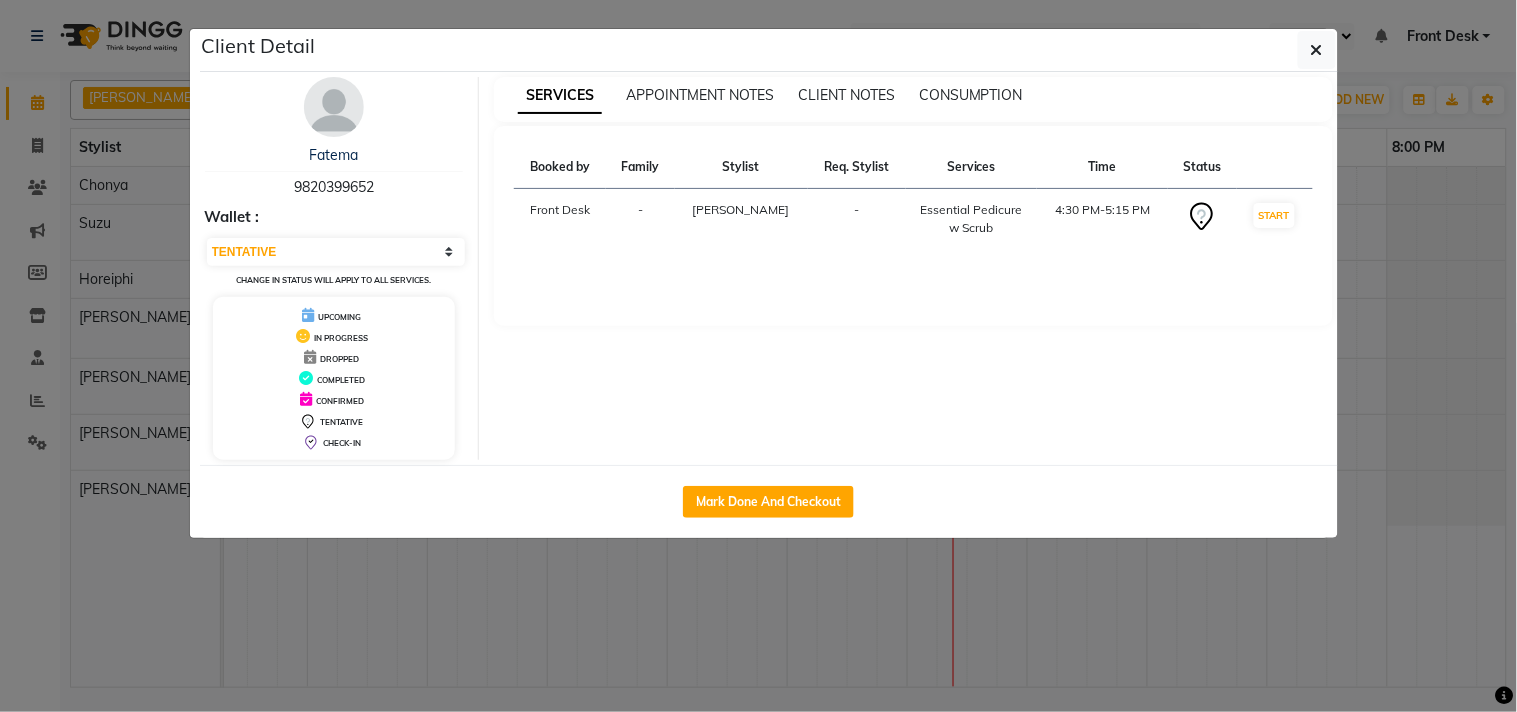 click at bounding box center (334, 107) 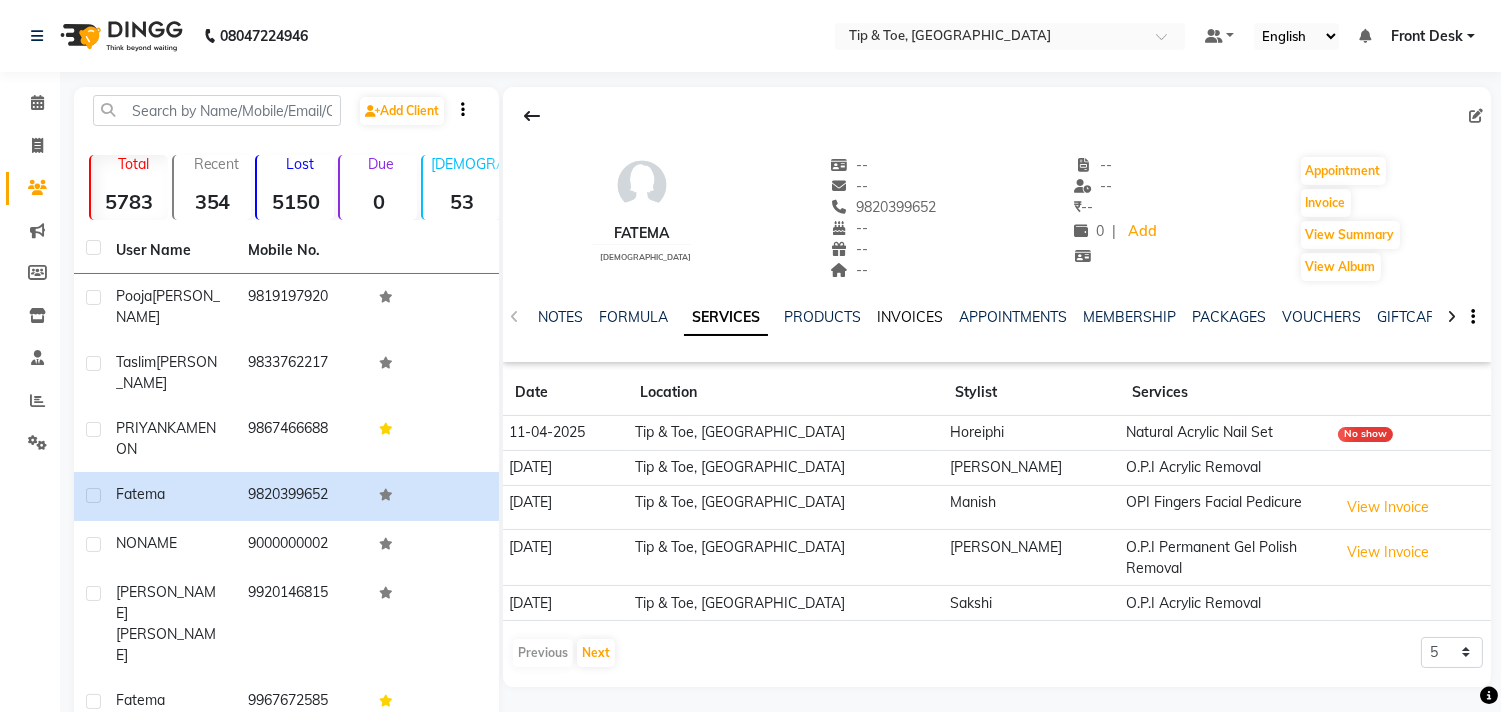 click on "INVOICES" 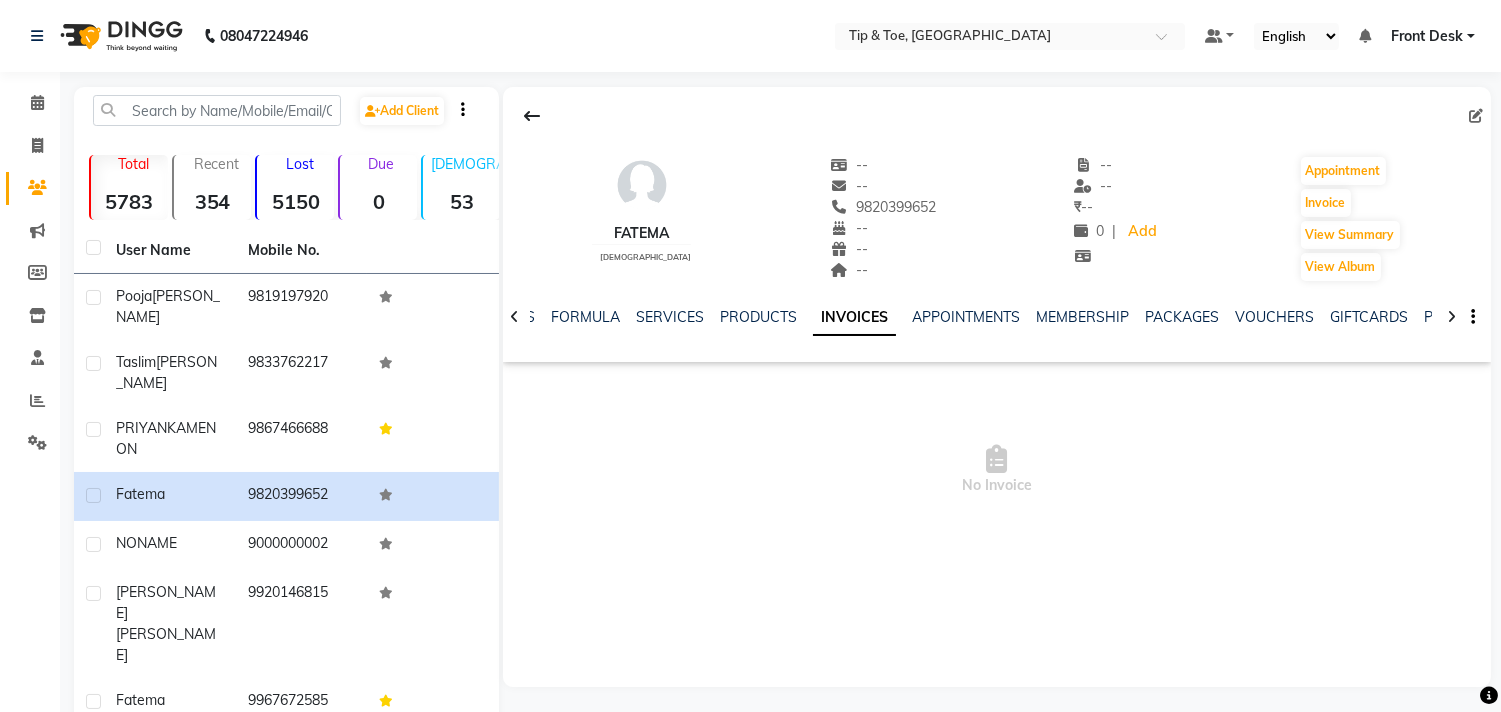 click on "SERVICES" 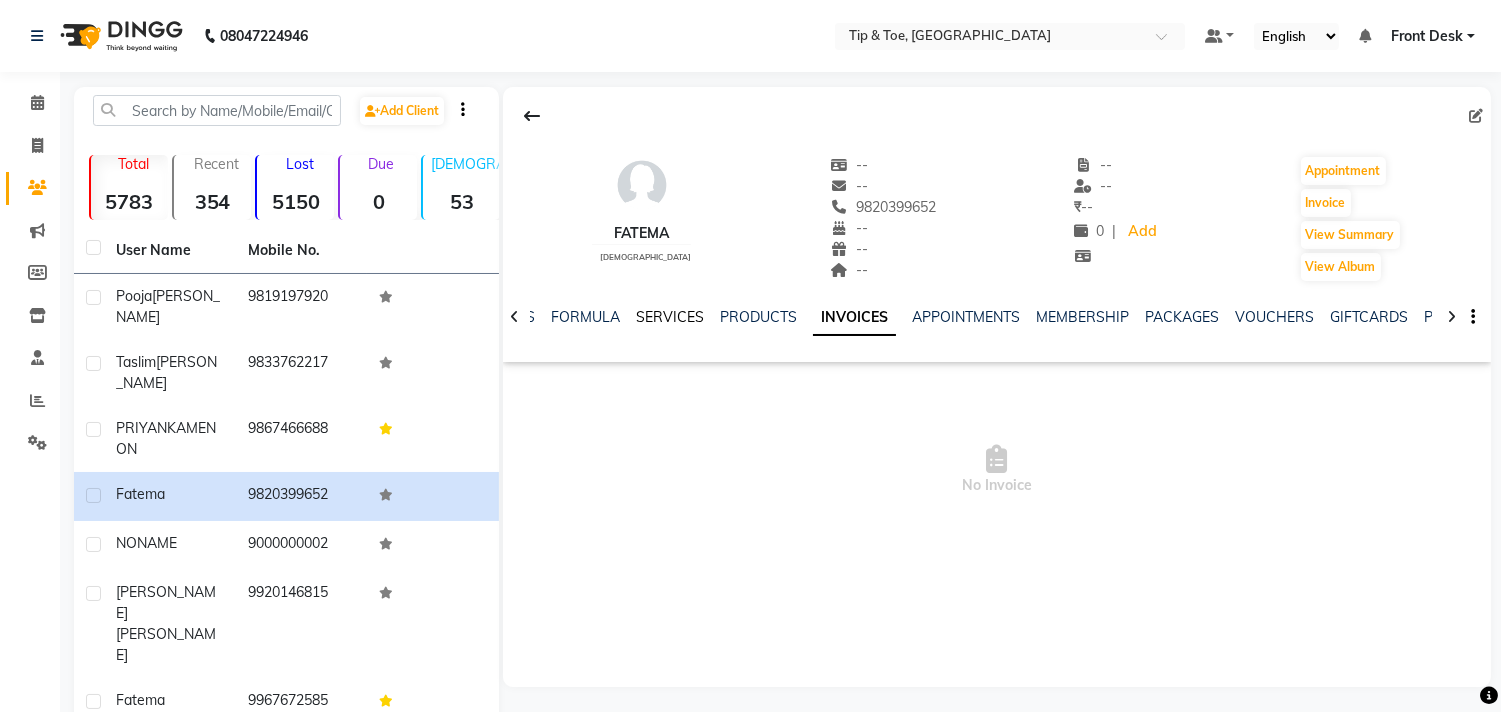 click on "SERVICES" 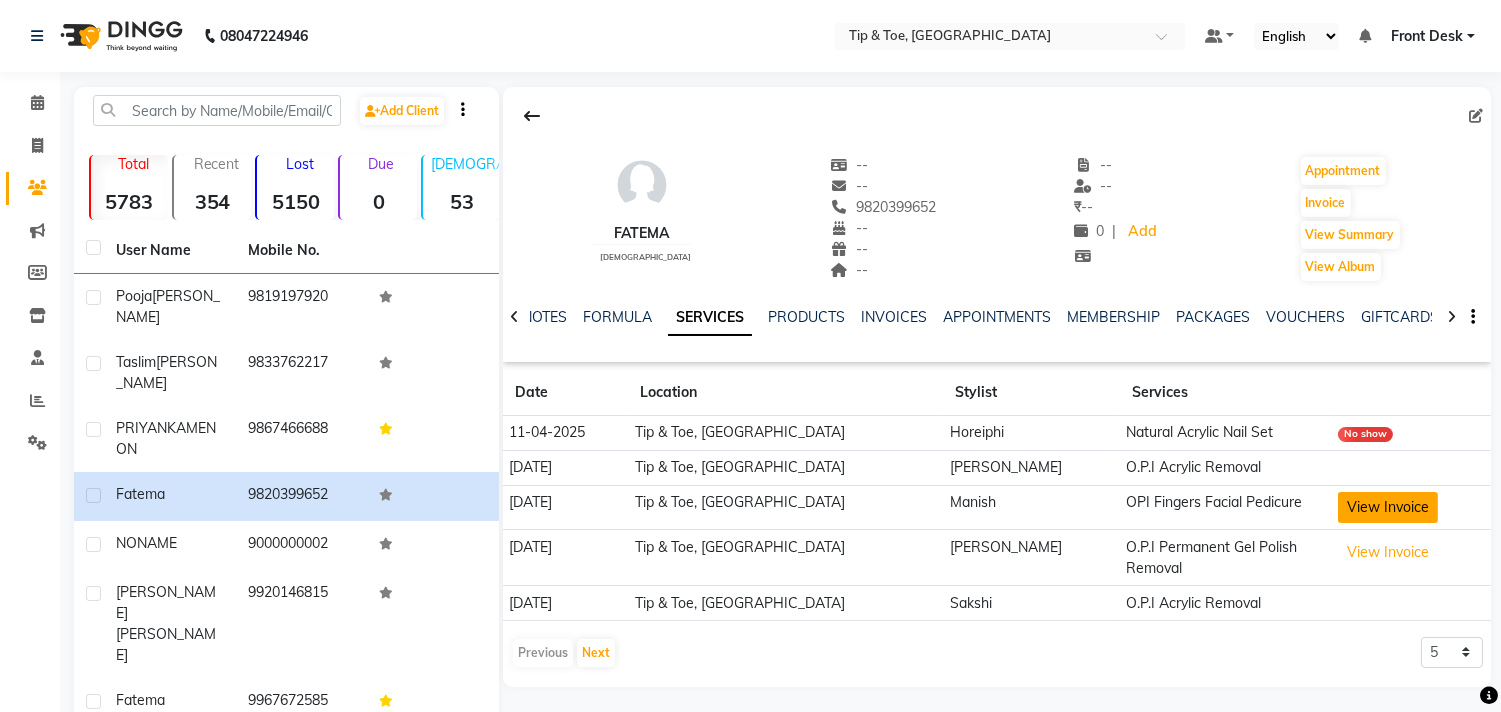click on "View Invoice" 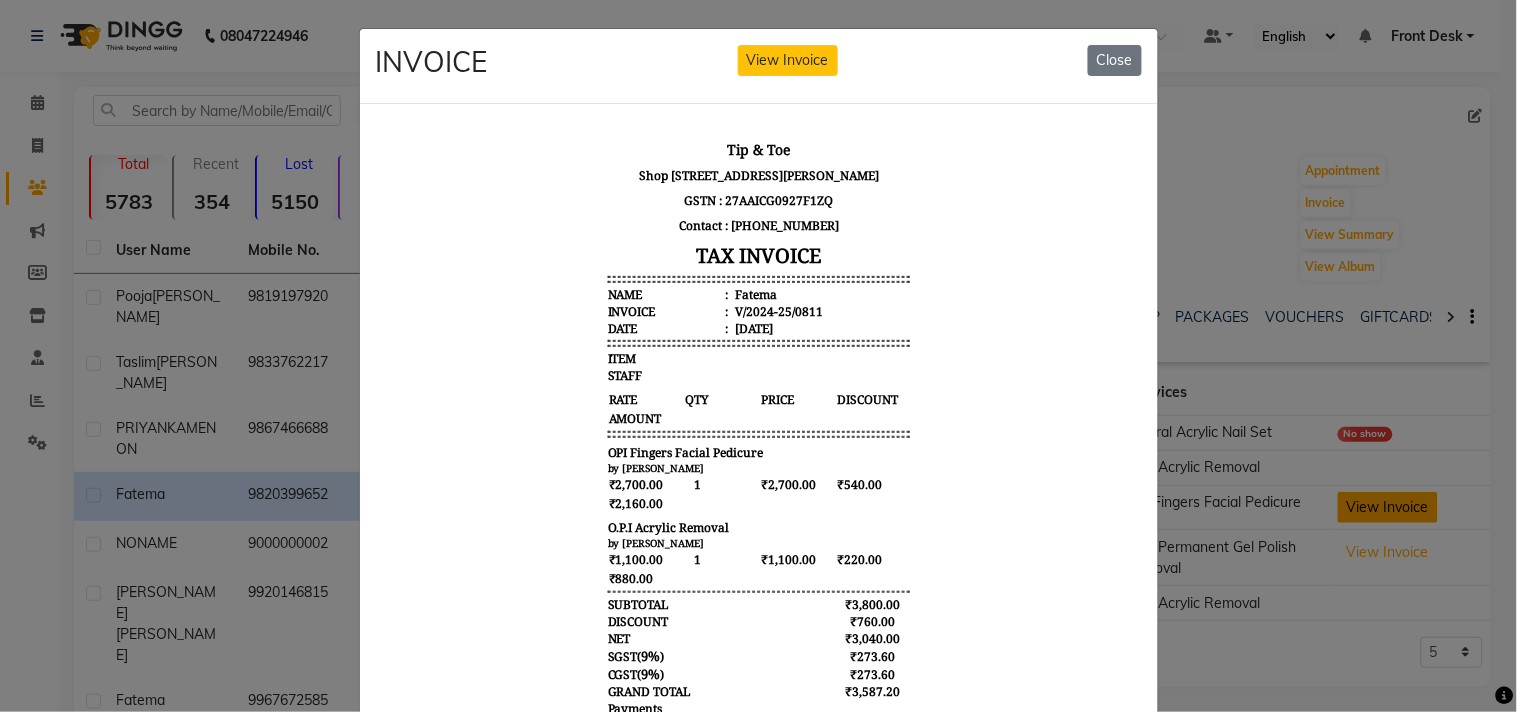 scroll, scrollTop: 0, scrollLeft: 0, axis: both 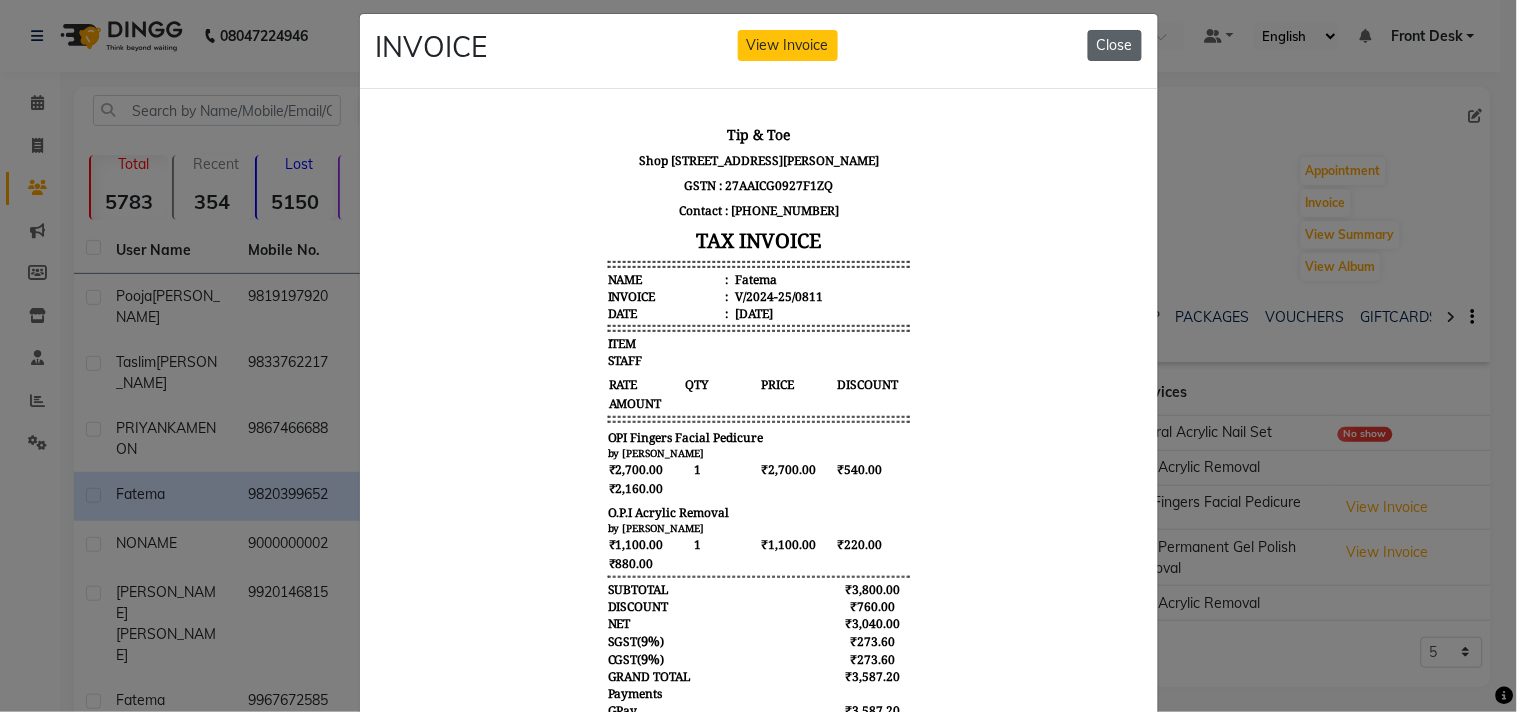 click on "Close" 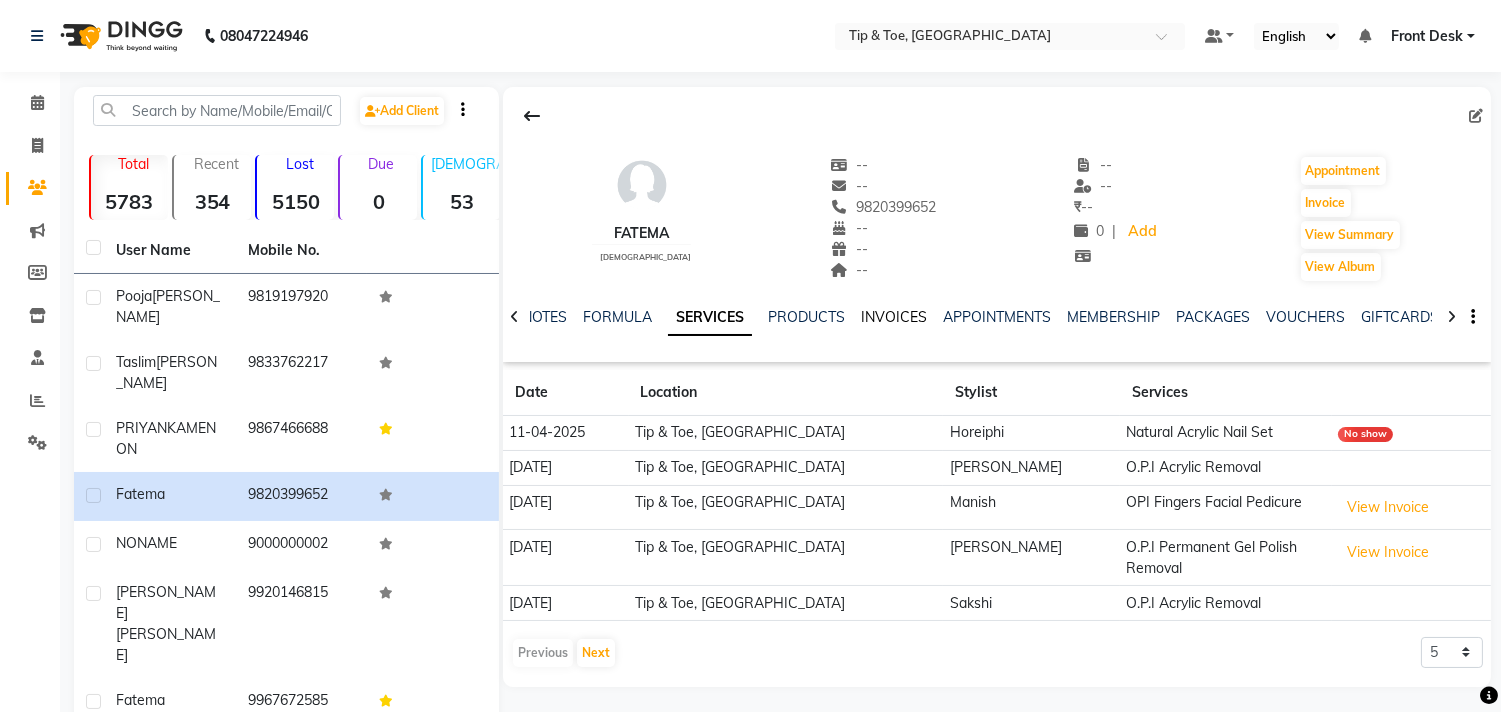 click on "INVOICES" 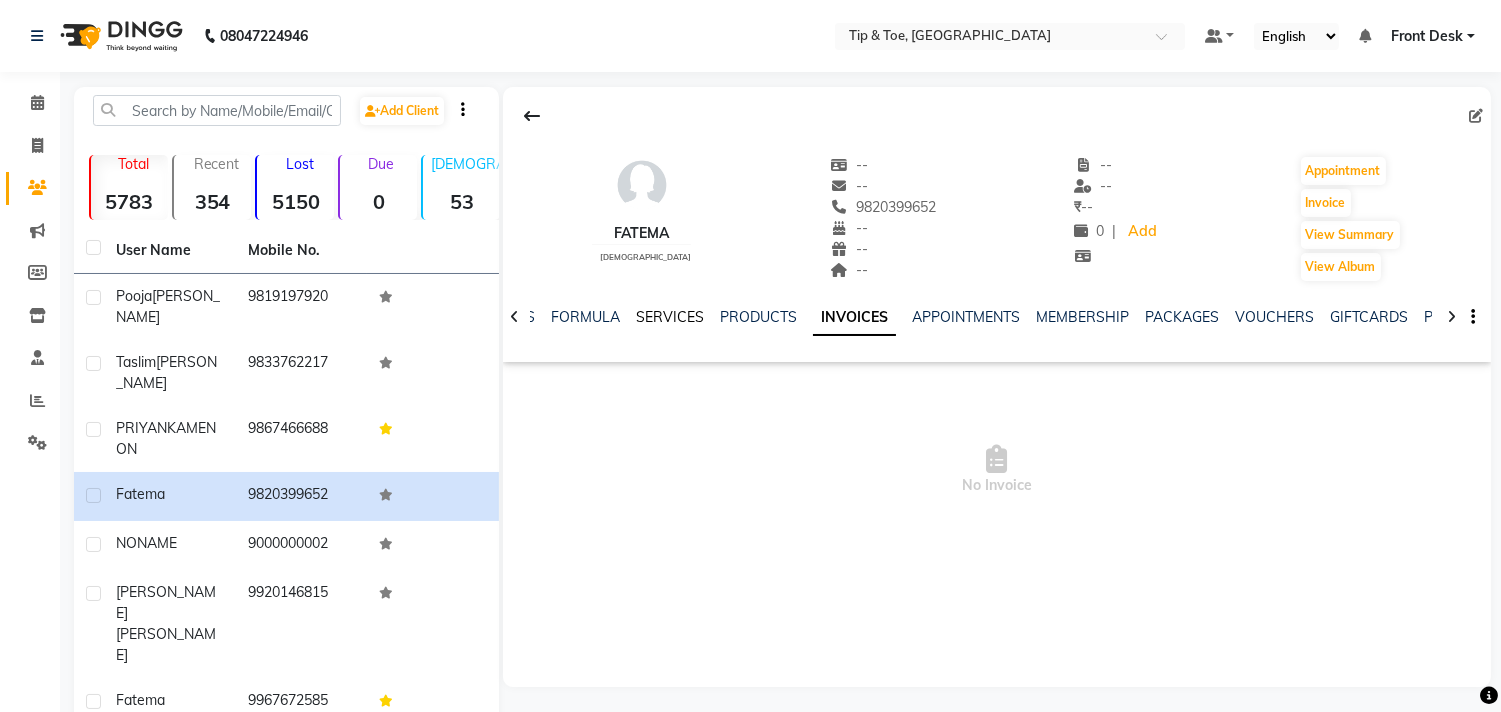 click on "SERVICES" 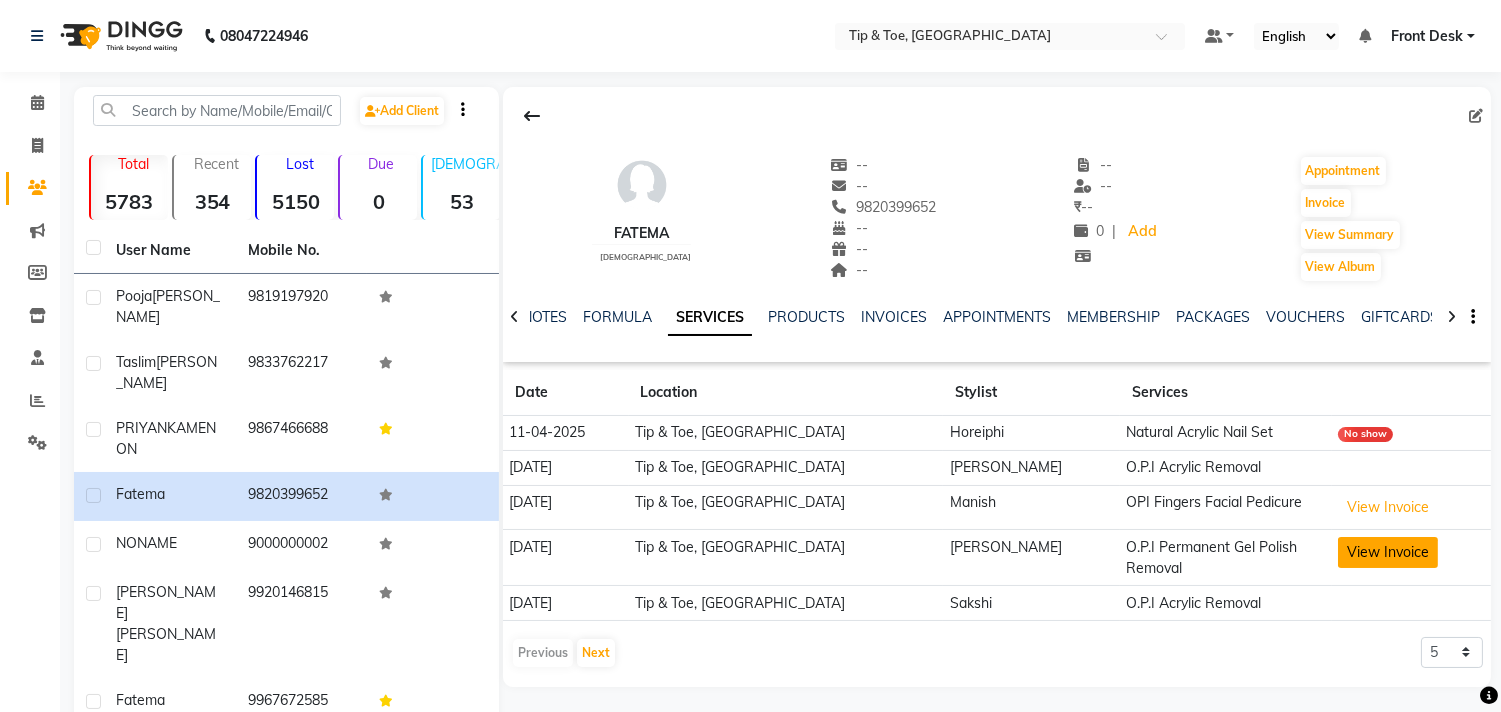 click on "View Invoice" 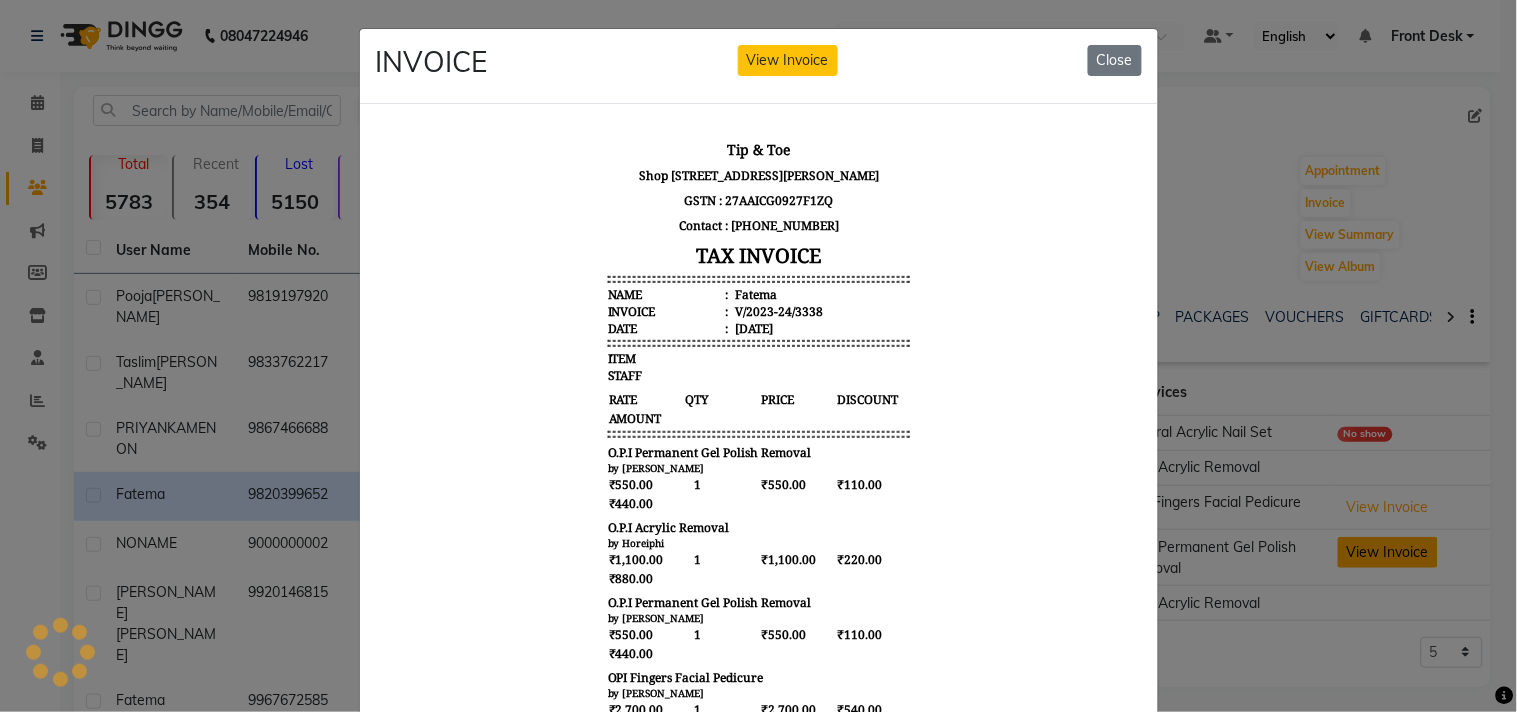 scroll, scrollTop: 0, scrollLeft: 0, axis: both 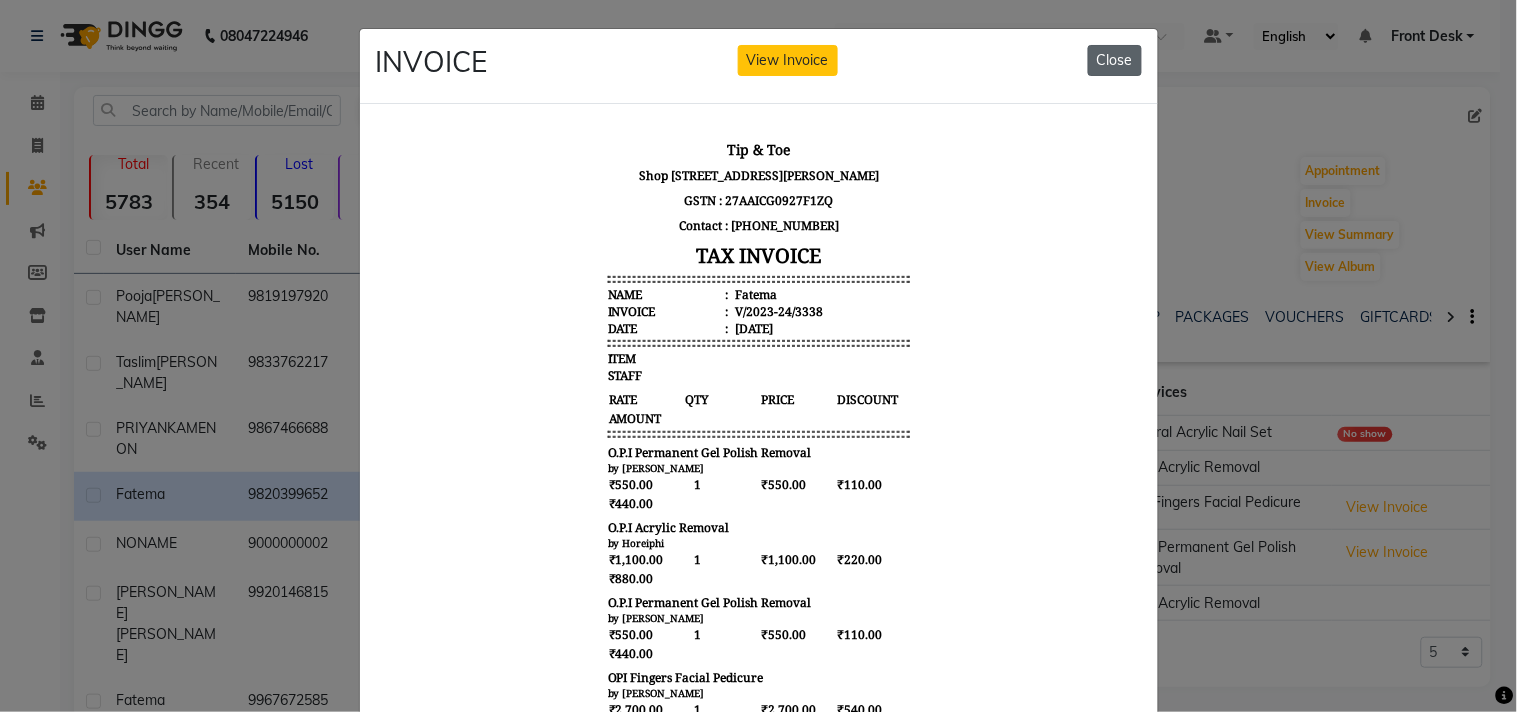 click on "Close" 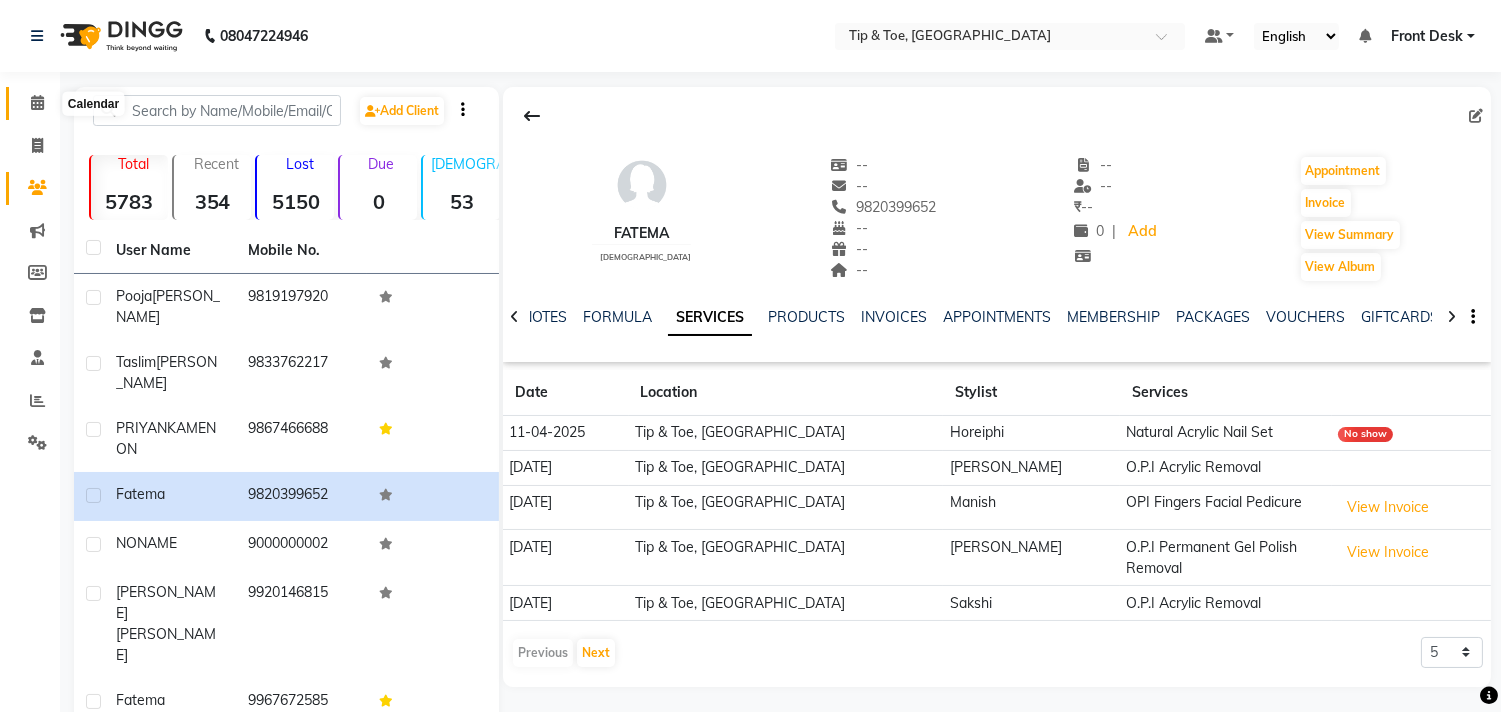 click 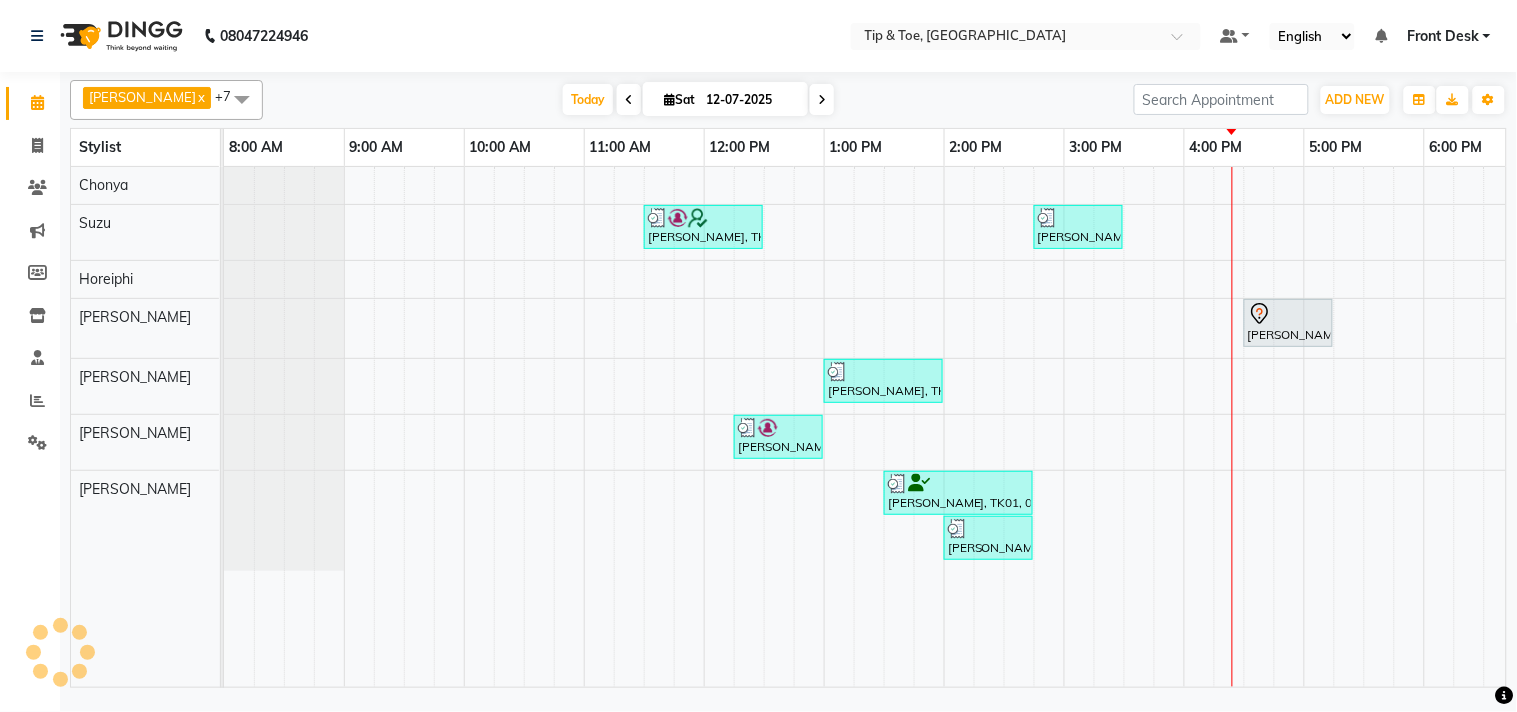 scroll, scrollTop: 0, scrollLeft: 157, axis: horizontal 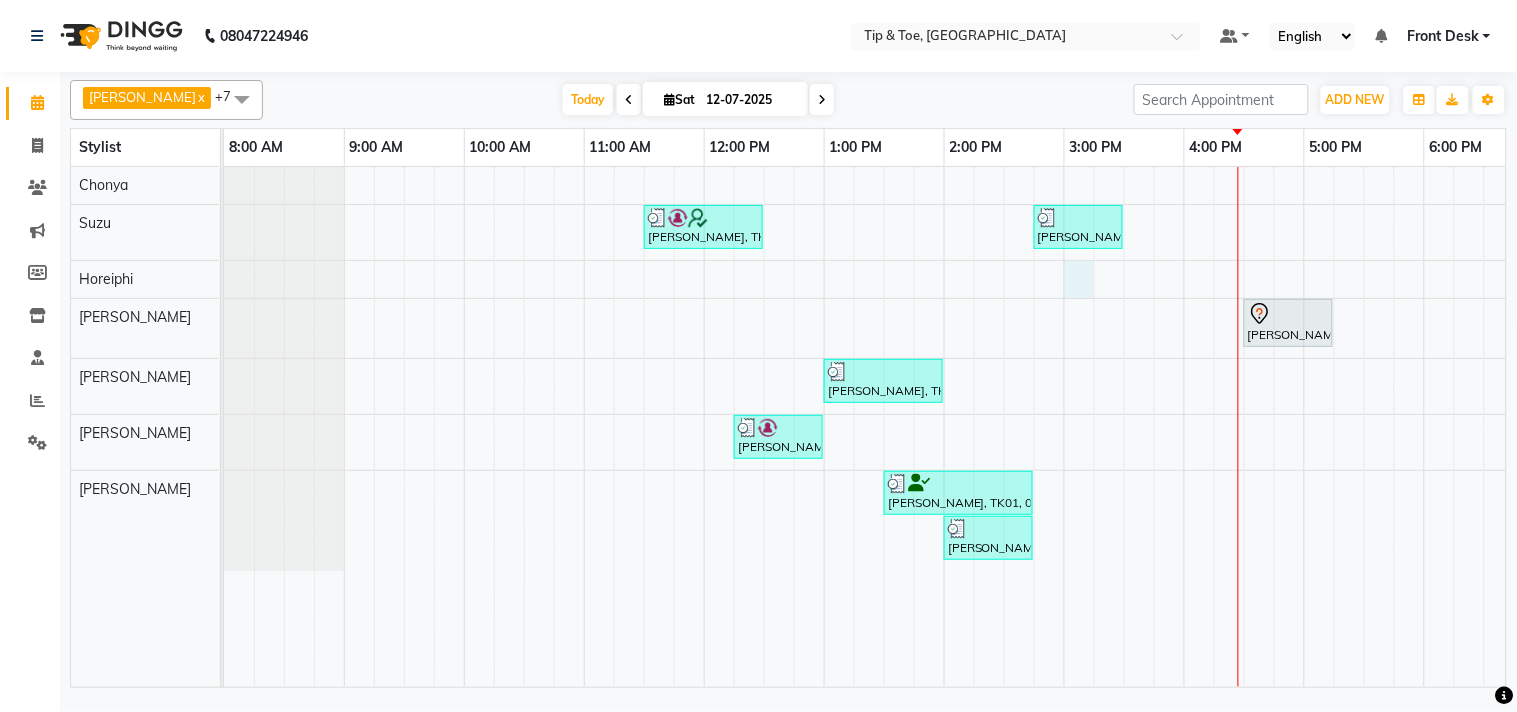 click on "Khyati Sanghvi, TK03, 11:30 AM-12:30 PM, T&T Permanent Gel Polish,Nail Cut File & Polish     Pooja Mukadam, TK01, 02:45 PM-03:30 PM, Essential Manicure w Scrub             Fatema, TK05, 04:30 PM-05:15 PM, Essential Pedicure w Scrub     Pooja Mukadam, TK01, 01:00 PM-02:00 PM, Alga Spa Pedicure     taslim gadhwala, TK04, 12:15 PM-01:00 PM, Essential Pedicure w Scrub     Pooja Mukadam, TK01, 01:30 PM-02:45 PM, T&T Permanent Gel Polish,Essential Manicure w Scrub     Pooja Mukadam, TK01, 02:00 PM-02:45 PM, Essential Manicure w Scrub" at bounding box center (1004, 427) 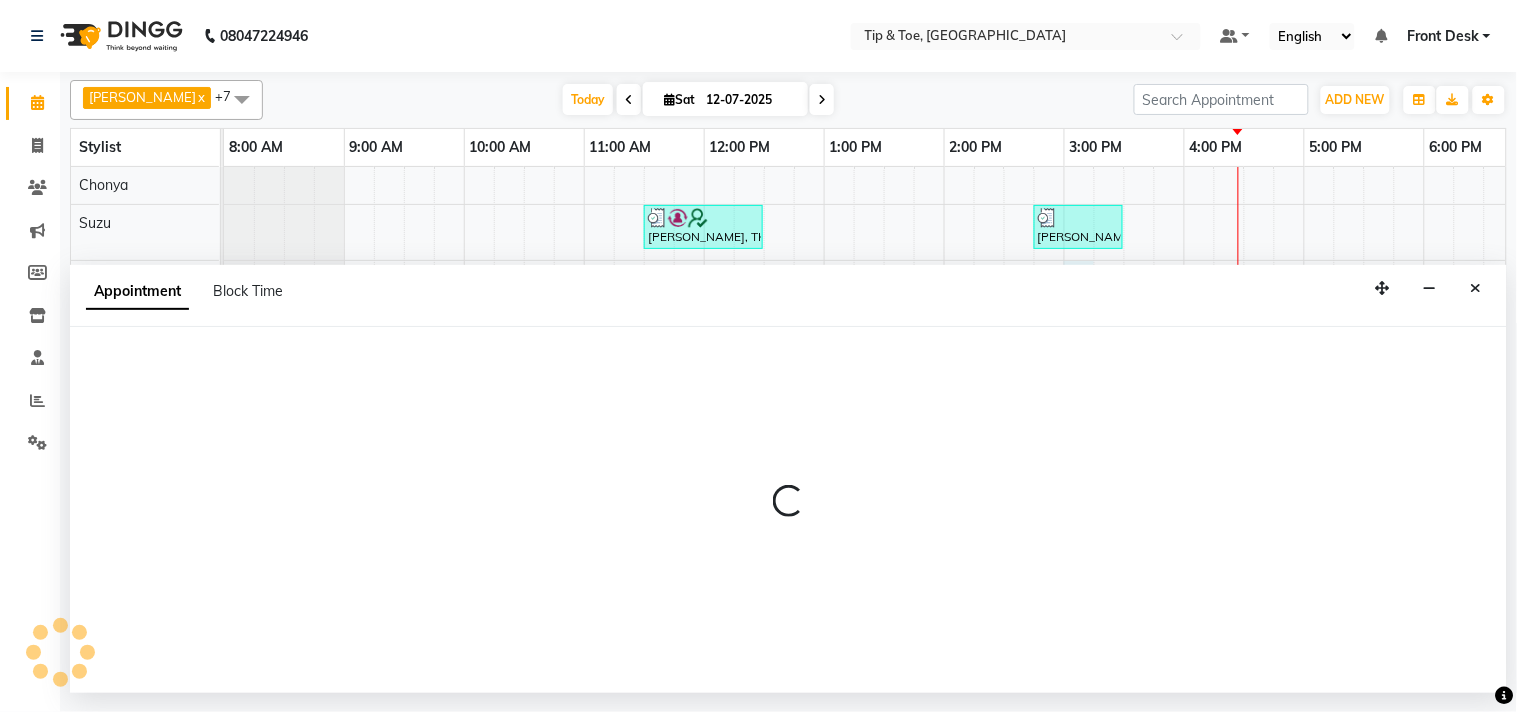 select on "38767" 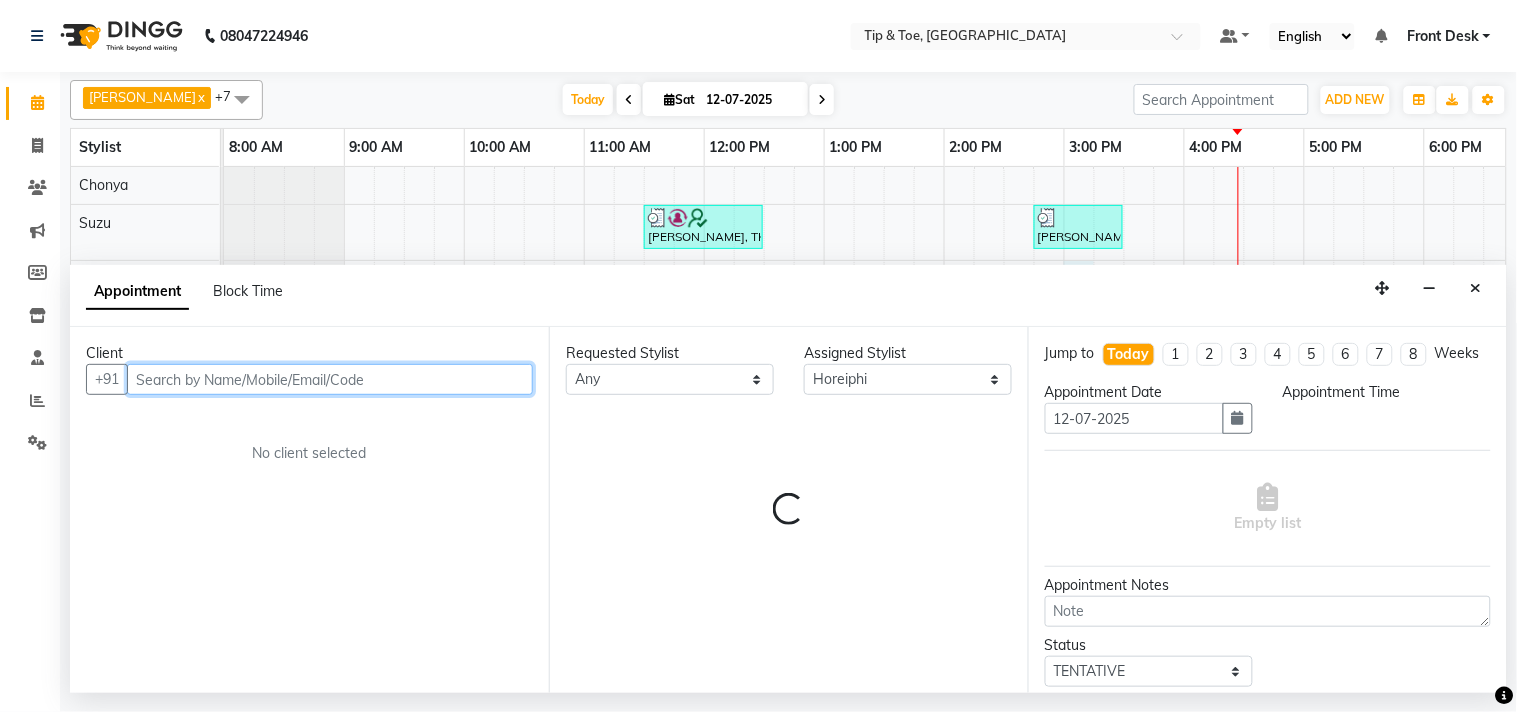 select on "900" 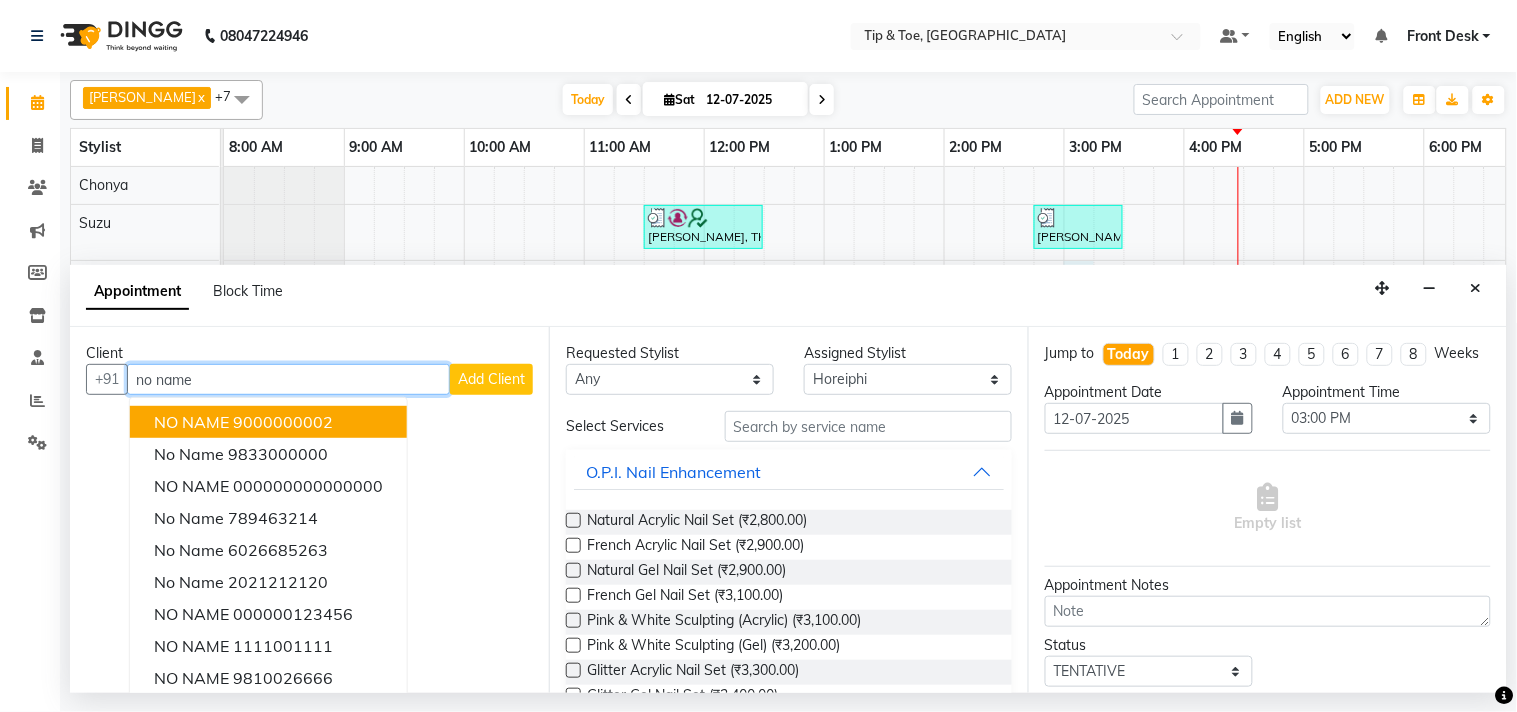 click on "9000000002" at bounding box center (283, 422) 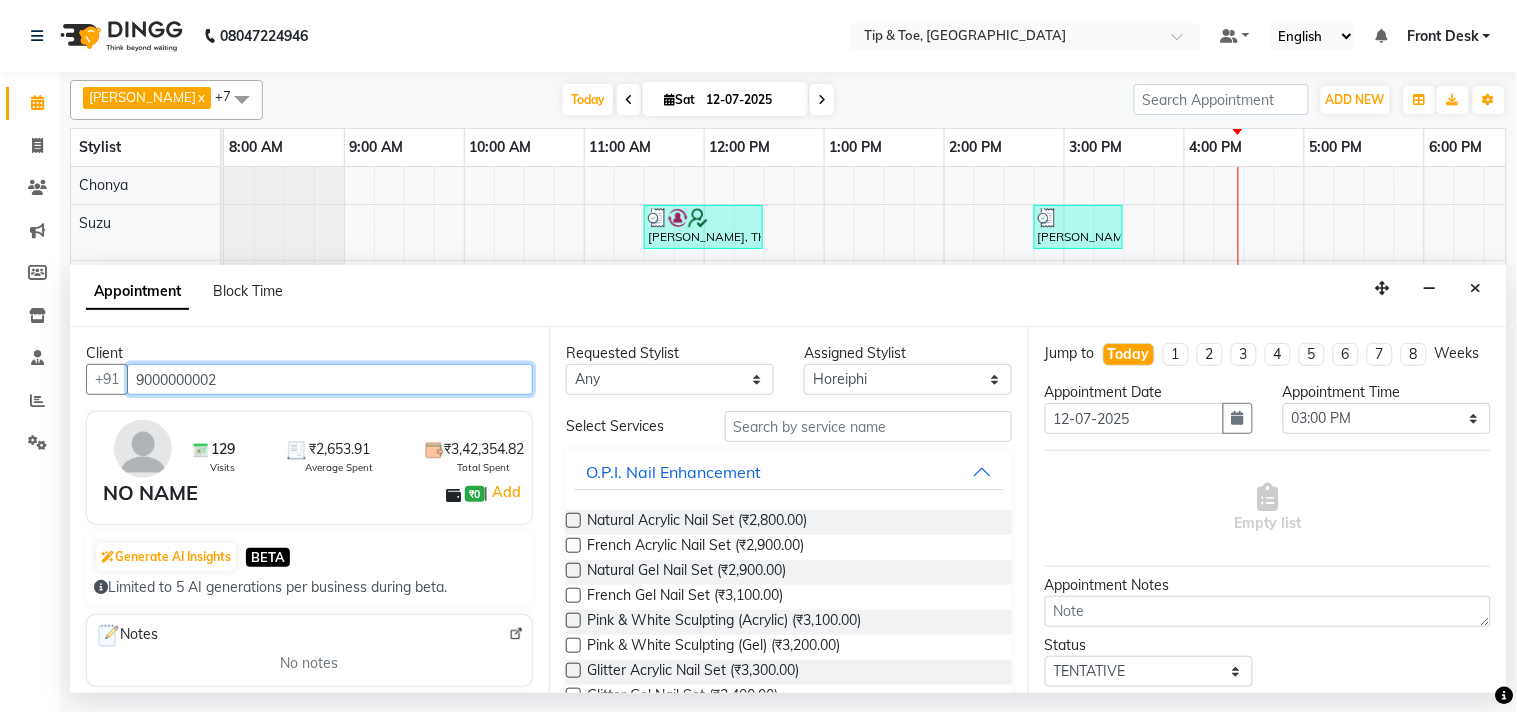 type on "9000000002" 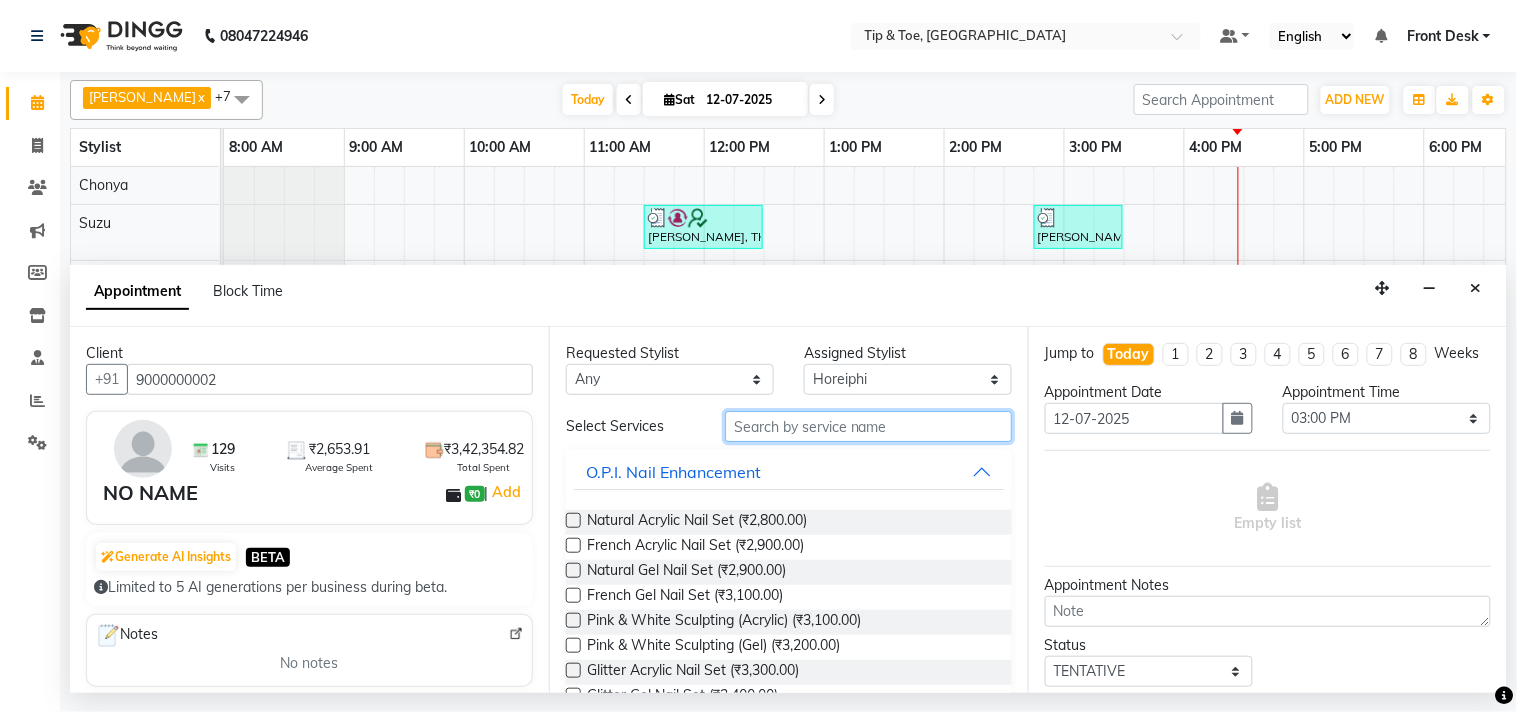 click at bounding box center (868, 426) 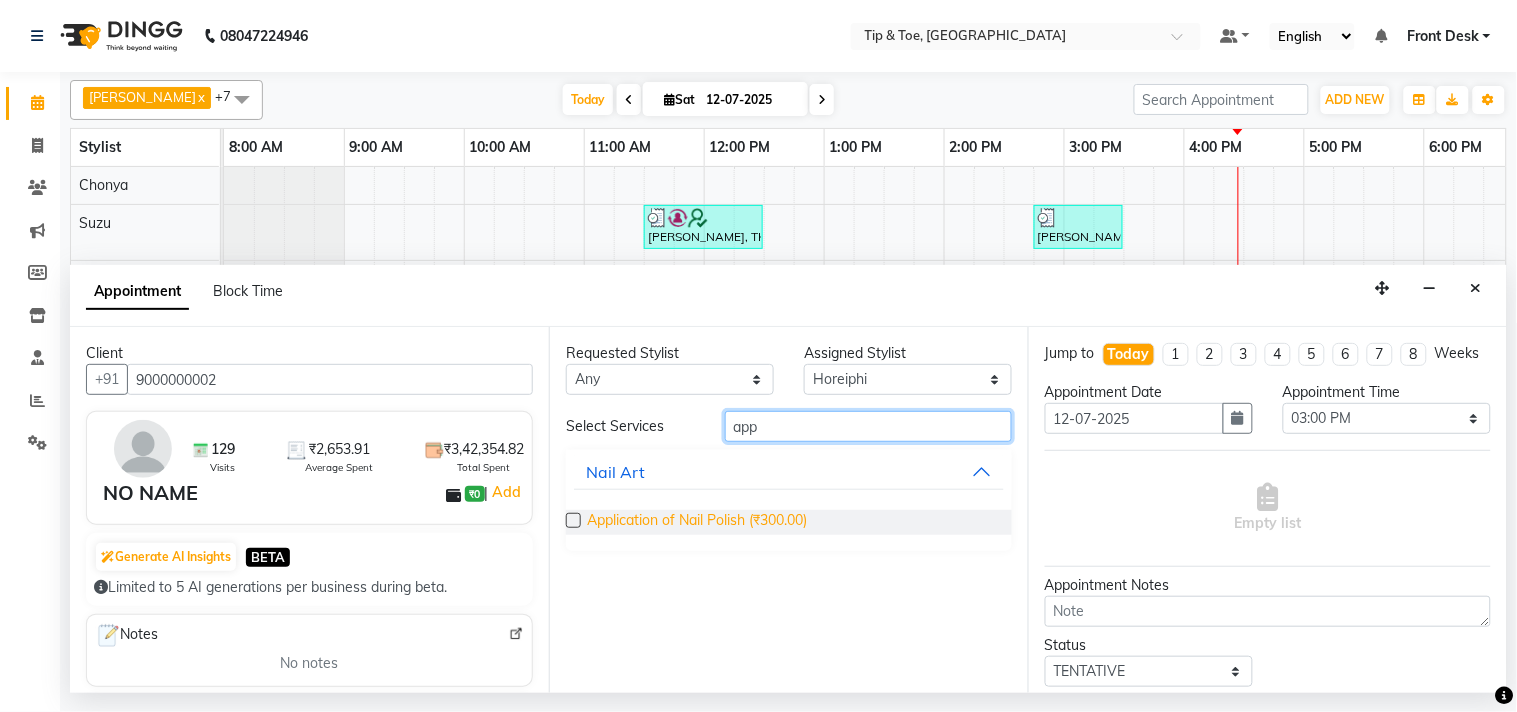 type on "app" 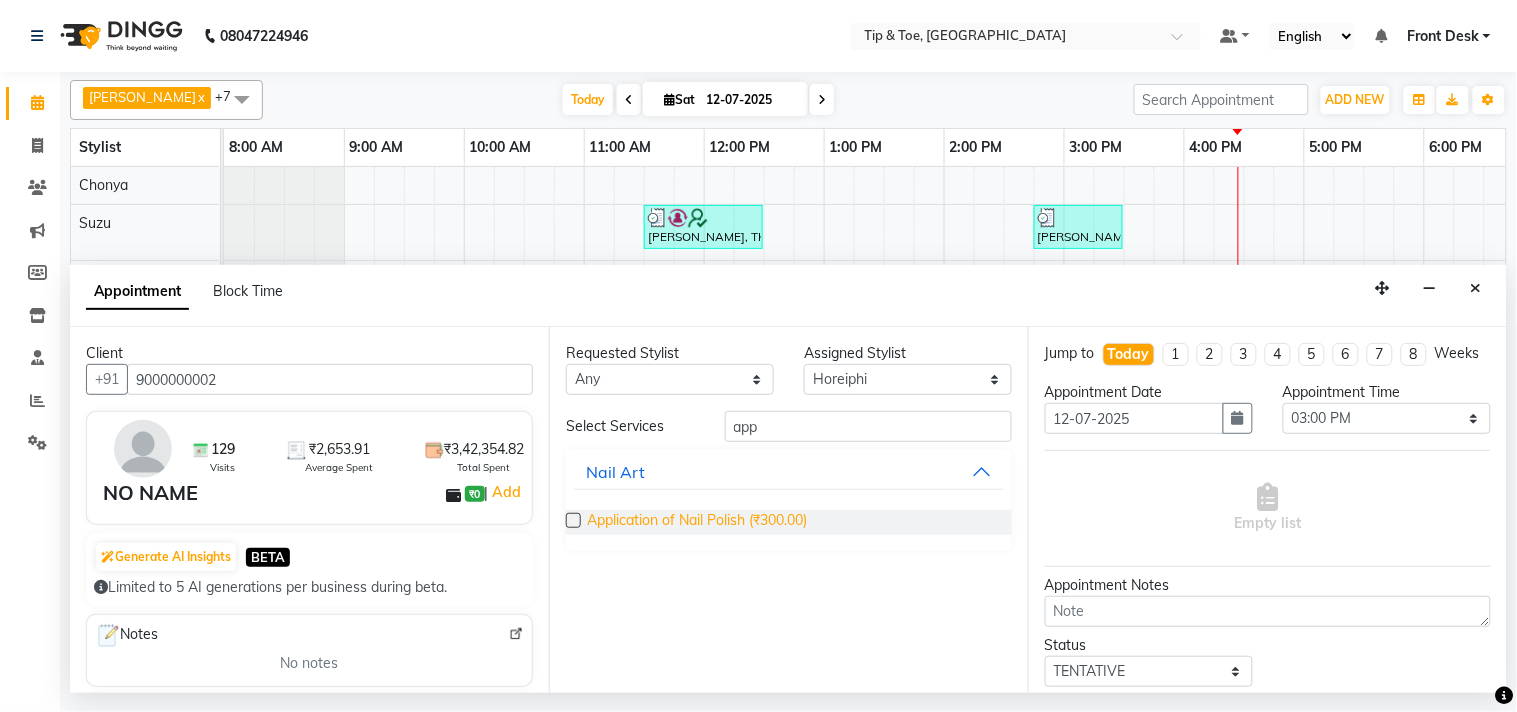 click on "Application of Nail Polish (₹300.00)" at bounding box center [697, 522] 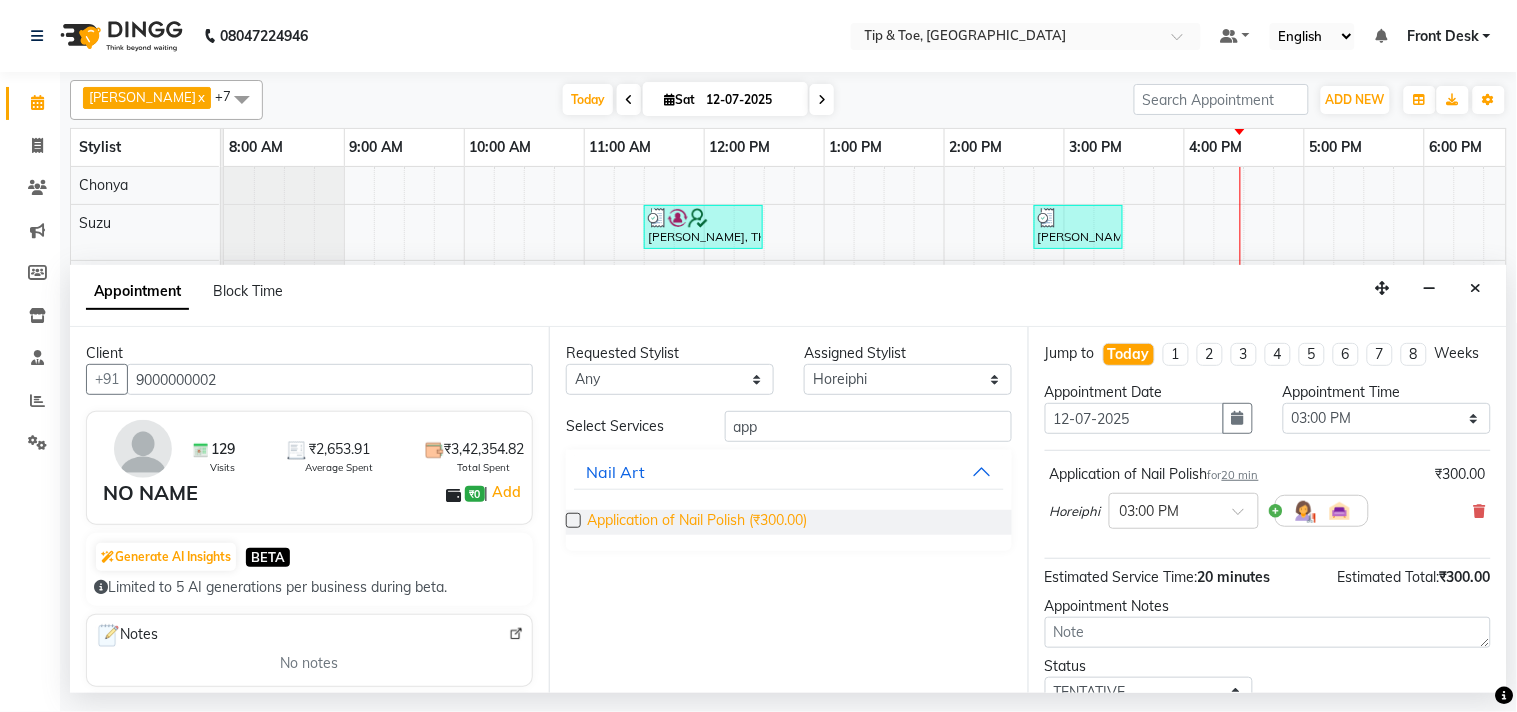 click on "Application of Nail Polish (₹300.00)" at bounding box center (697, 522) 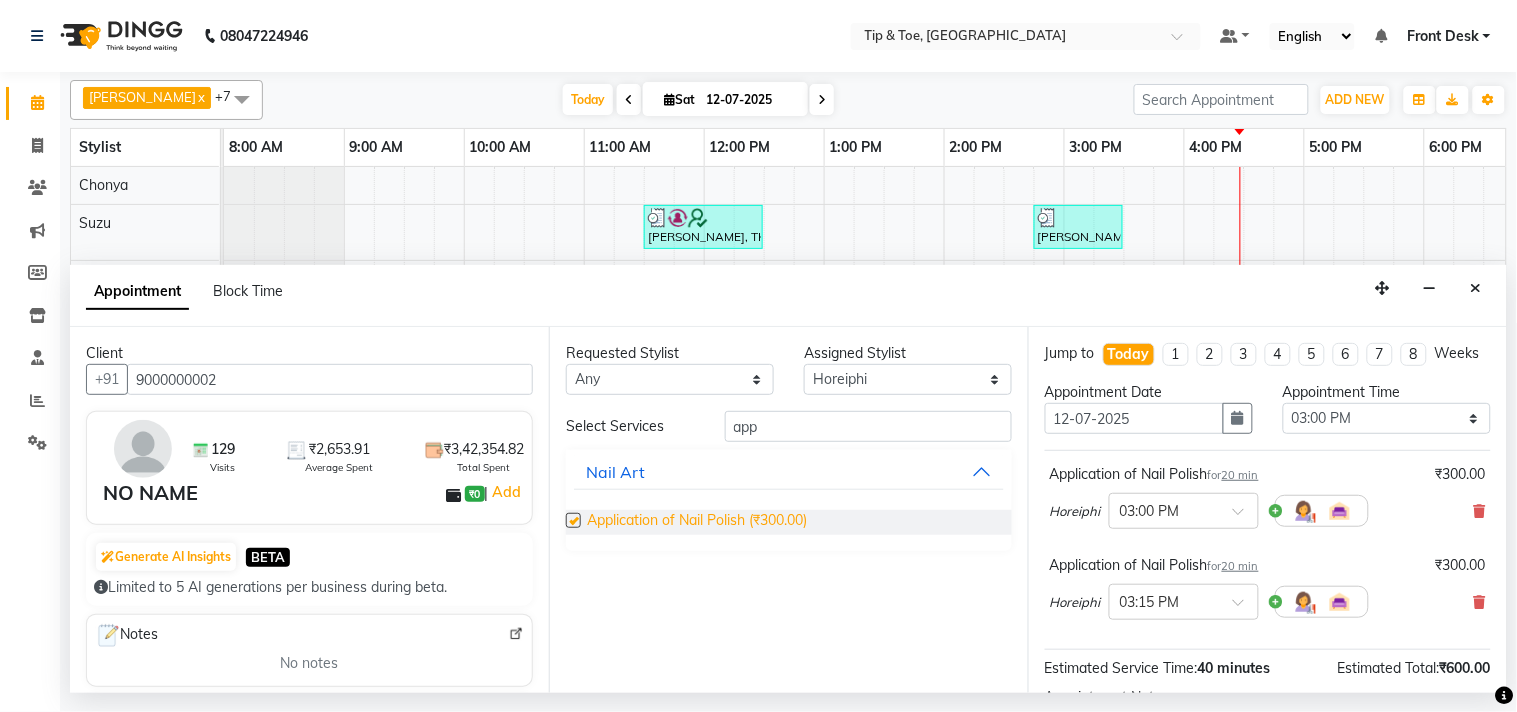 checkbox on "false" 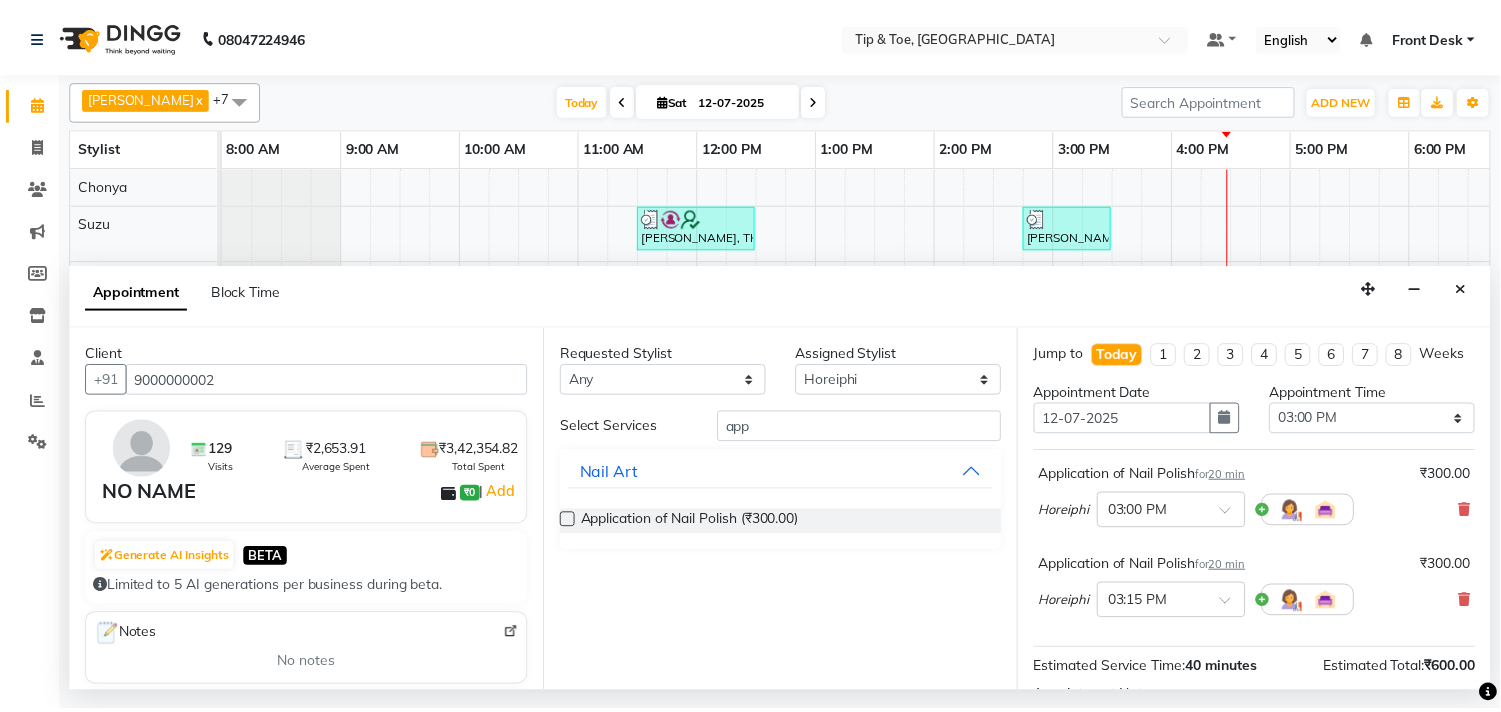 scroll, scrollTop: 251, scrollLeft: 0, axis: vertical 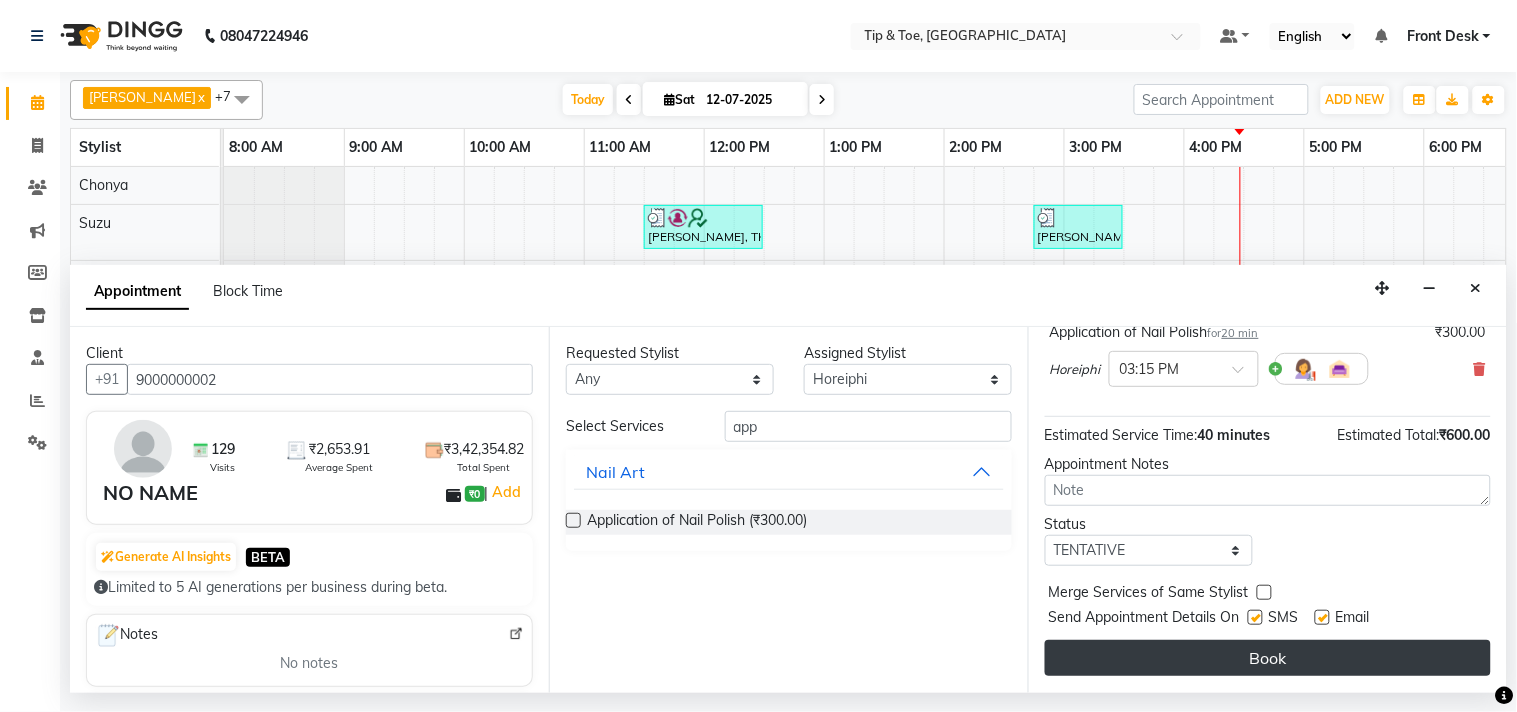 click on "Book" at bounding box center [1268, 658] 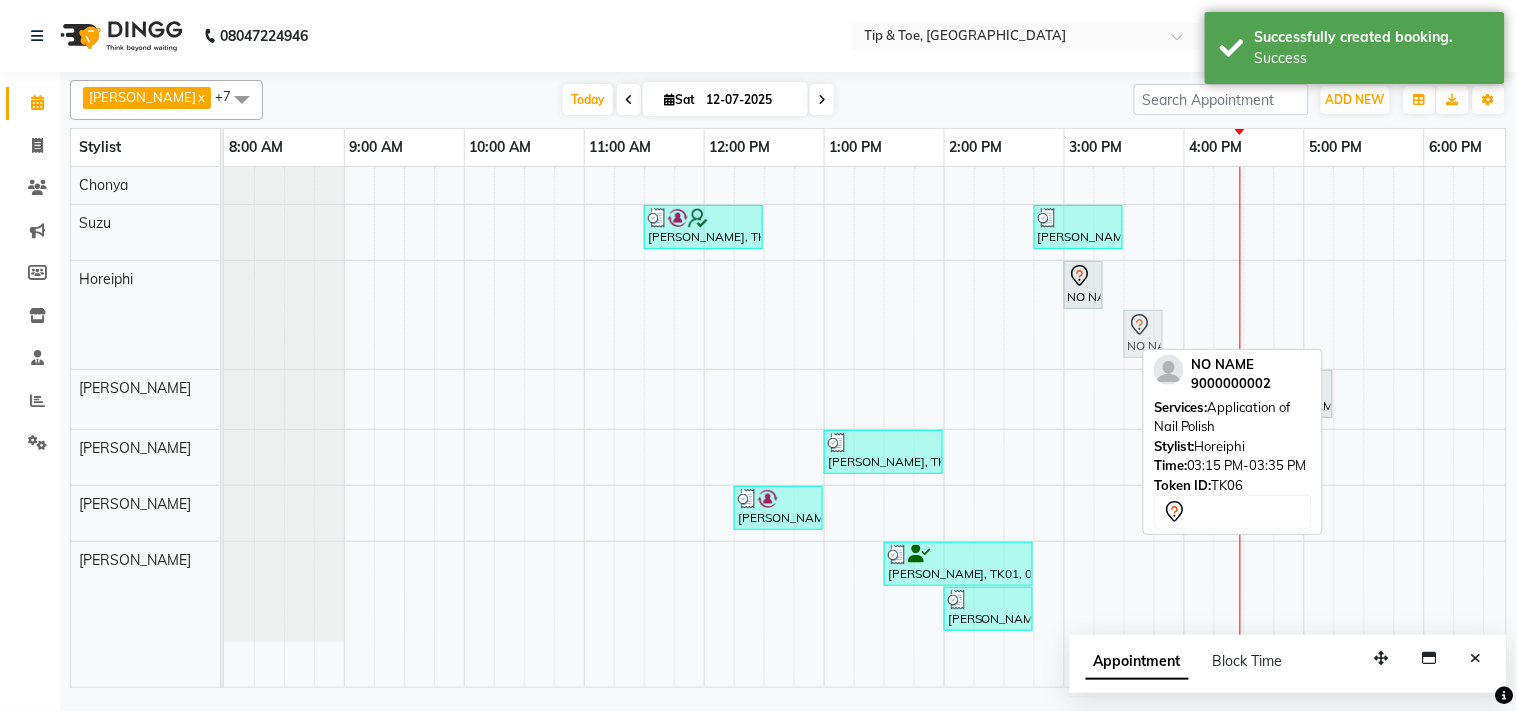 drag, startPoint x: 1117, startPoint y: 337, endPoint x: 1138, endPoint y: 335, distance: 21.095022 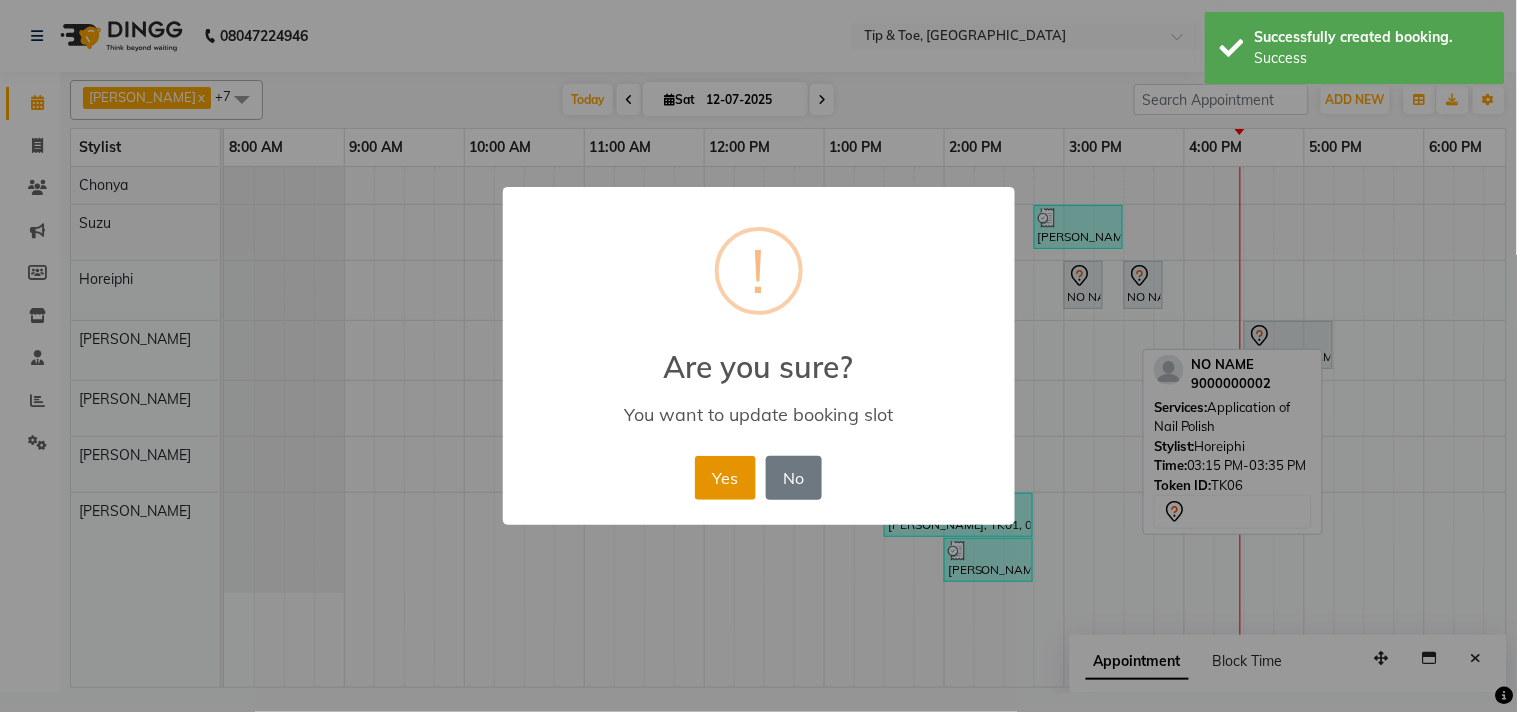 click on "Yes" at bounding box center [725, 478] 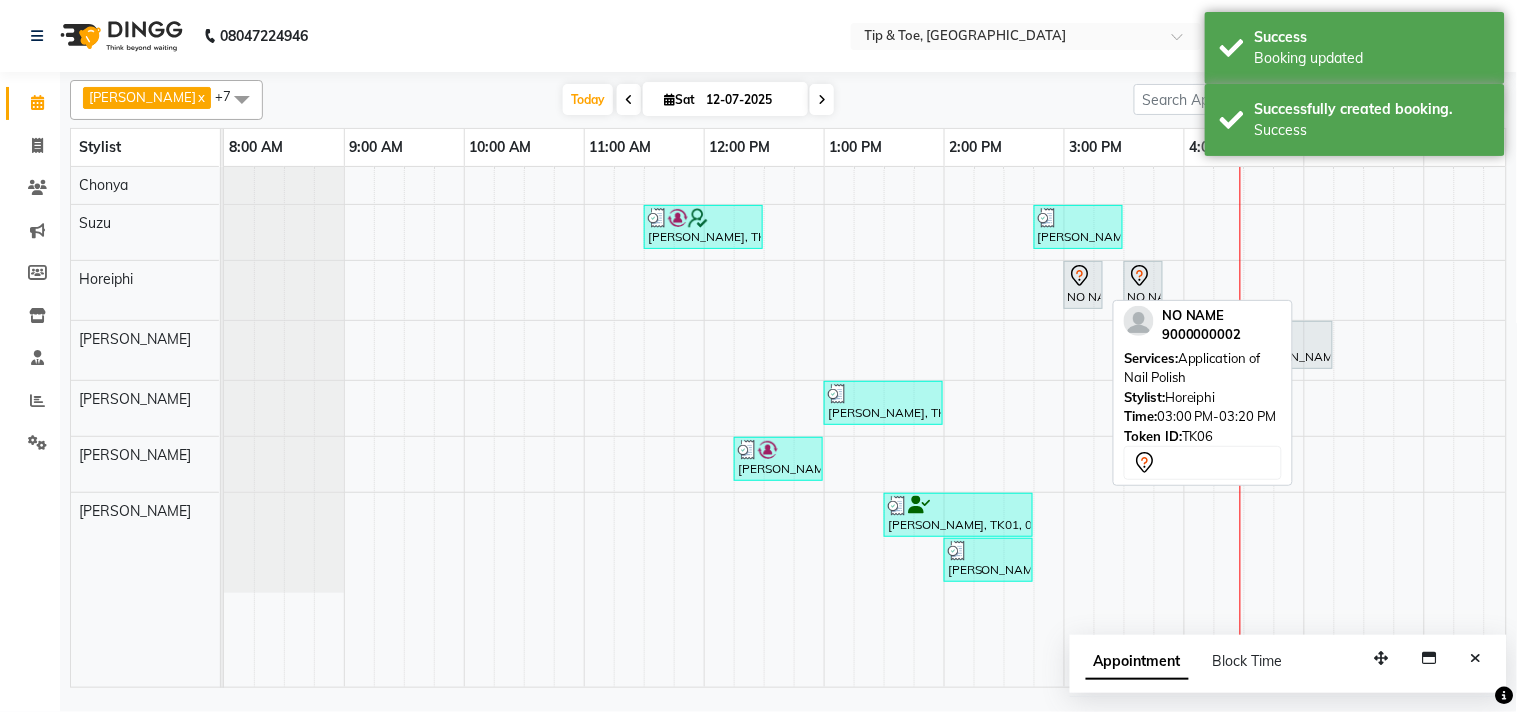 click at bounding box center (1083, 276) 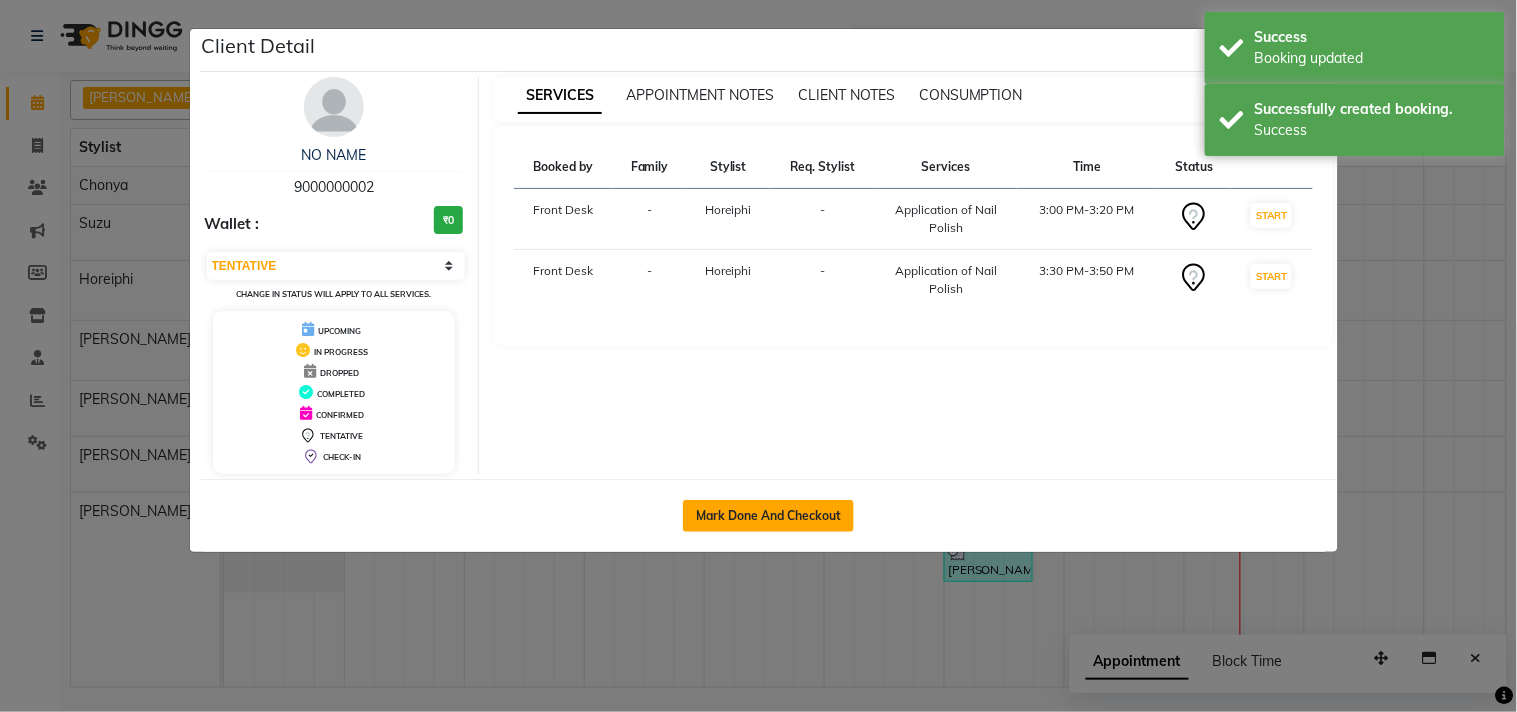 click on "Mark Done And Checkout" 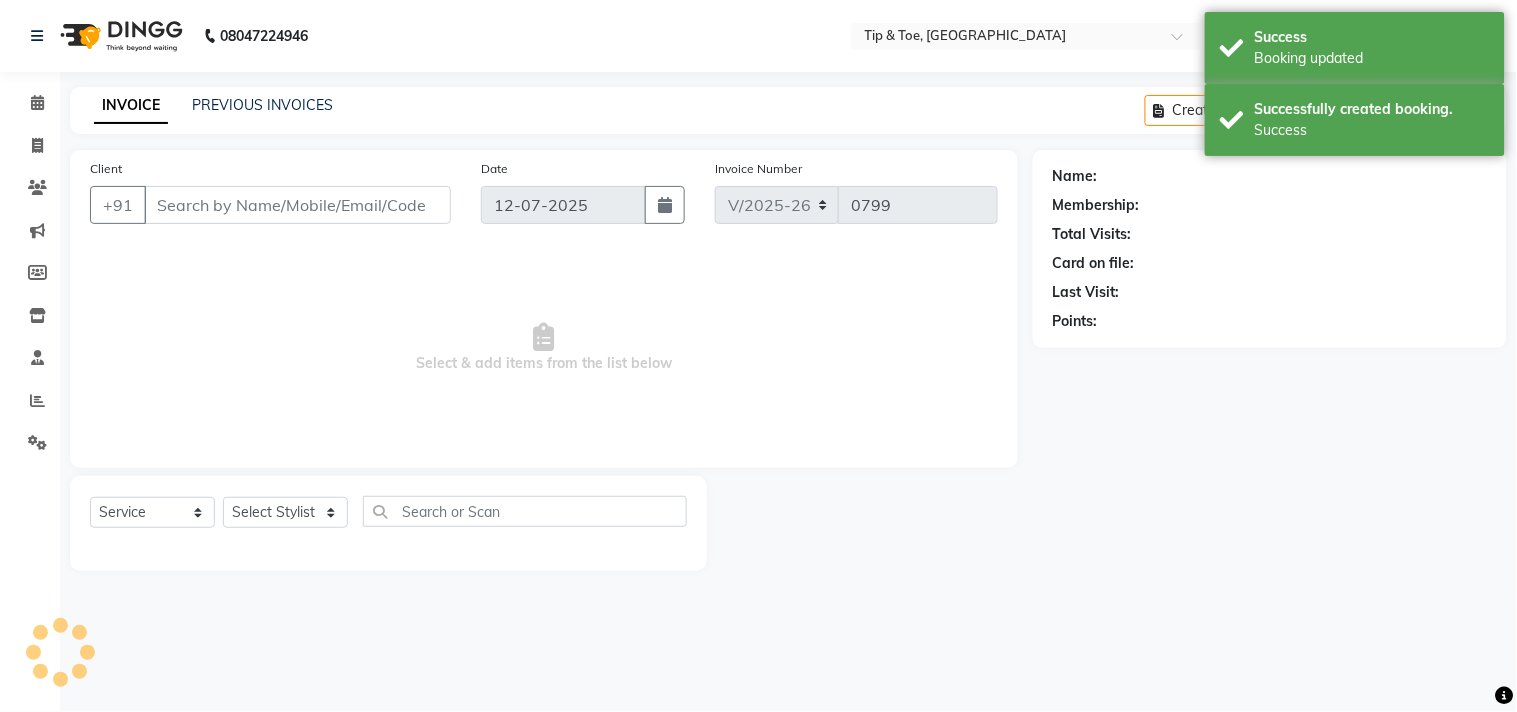 select on "3" 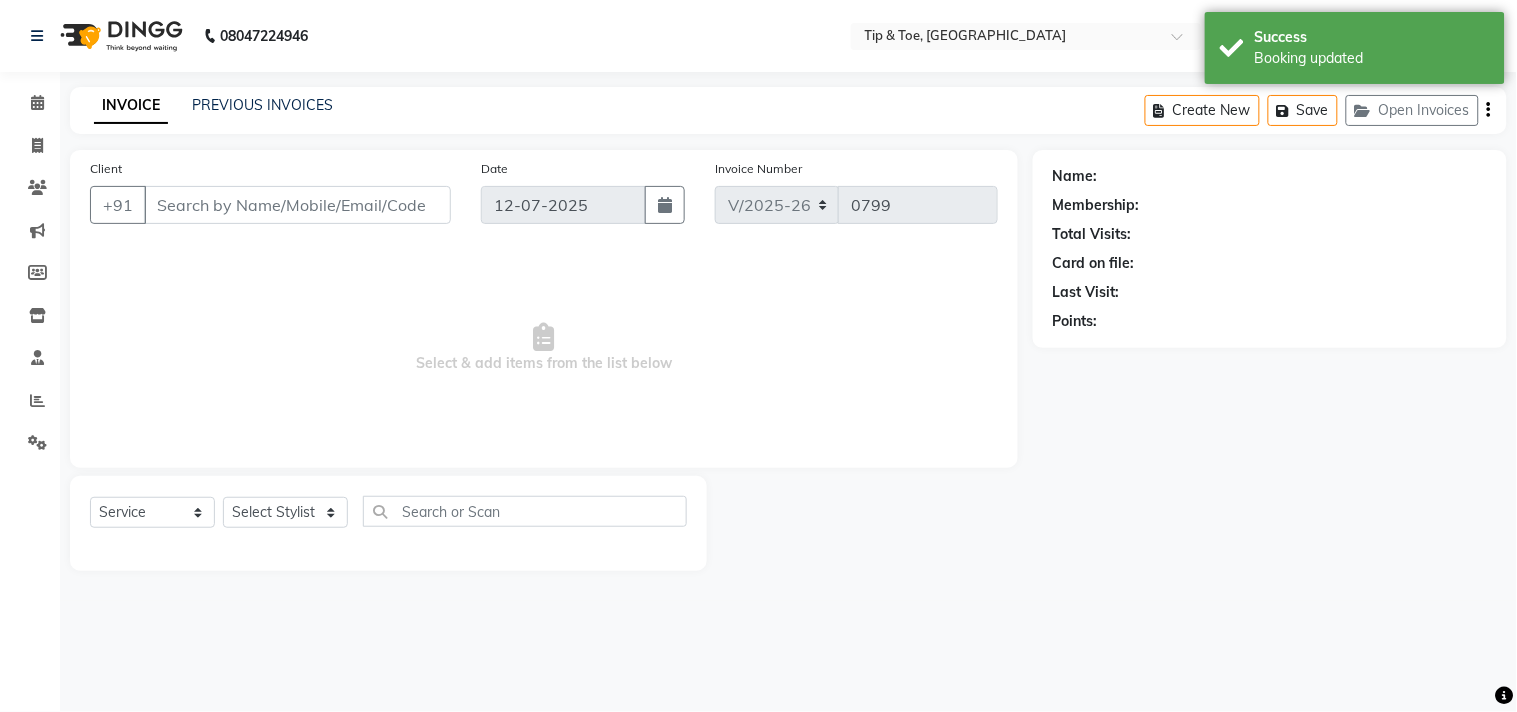 type on "9000000002" 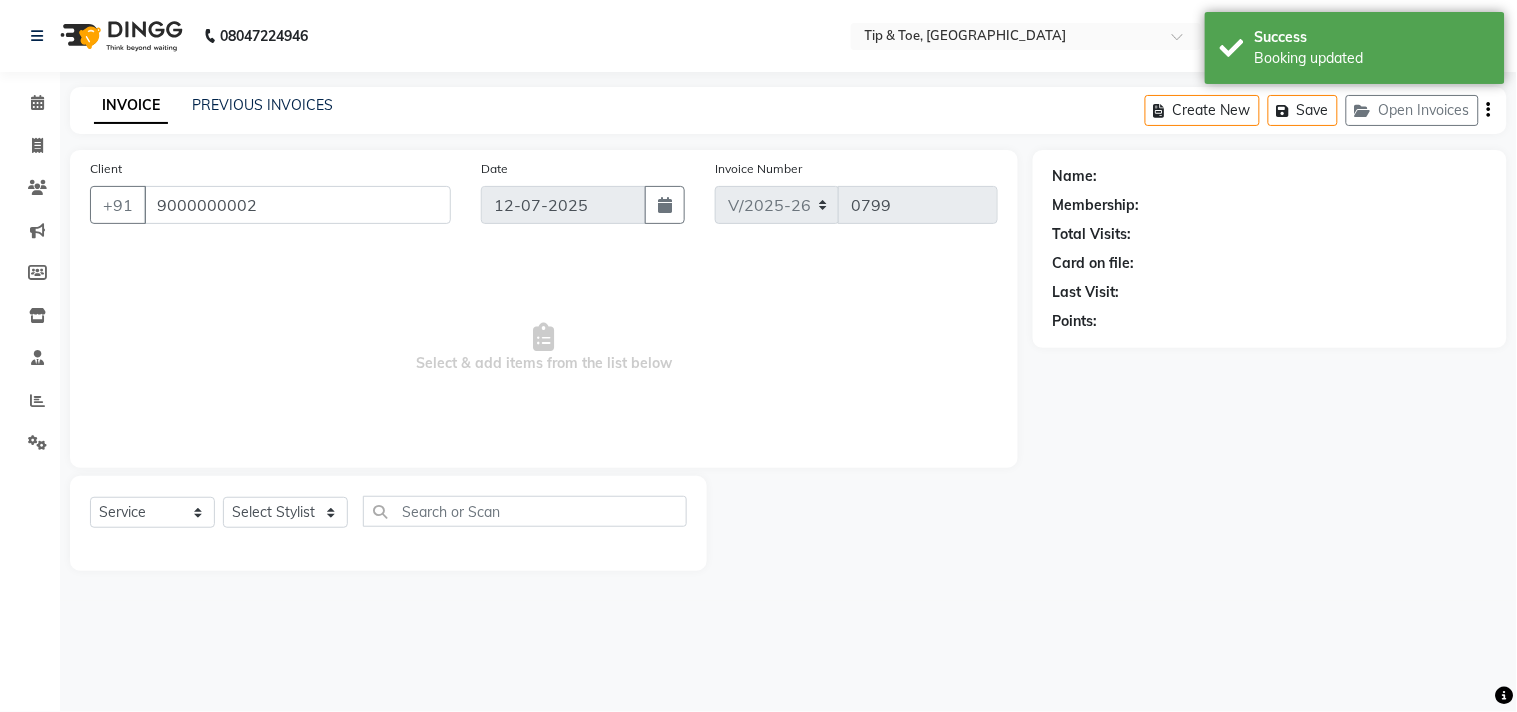 select on "38767" 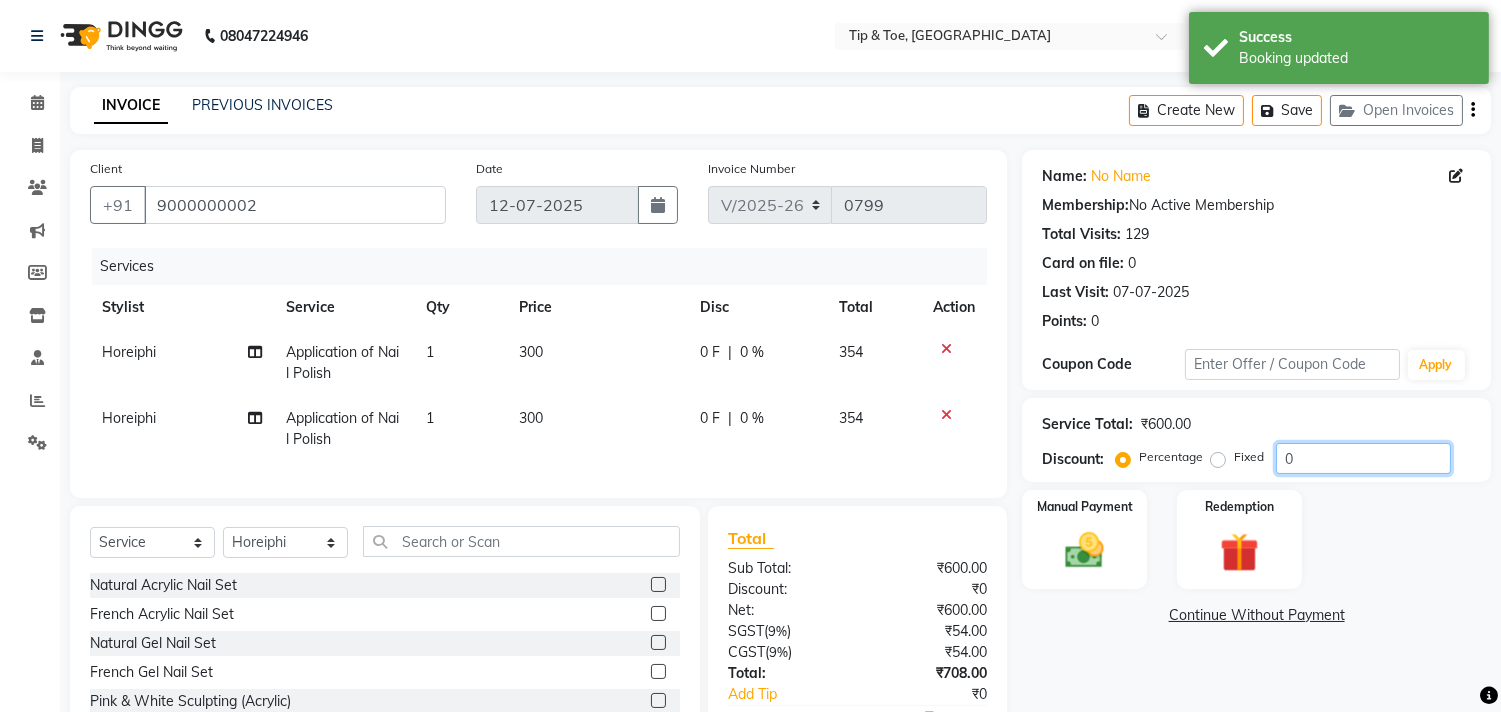 click on "0" 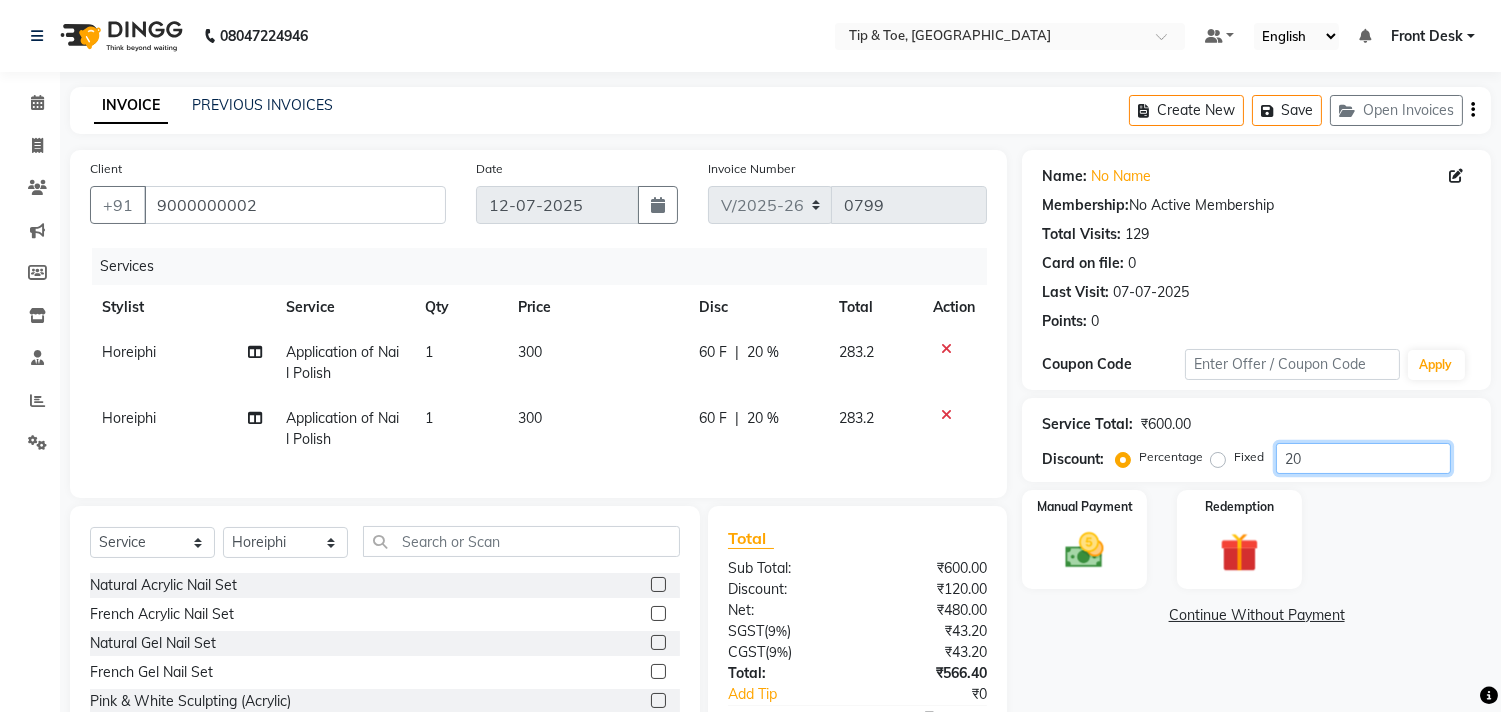 type on "20" 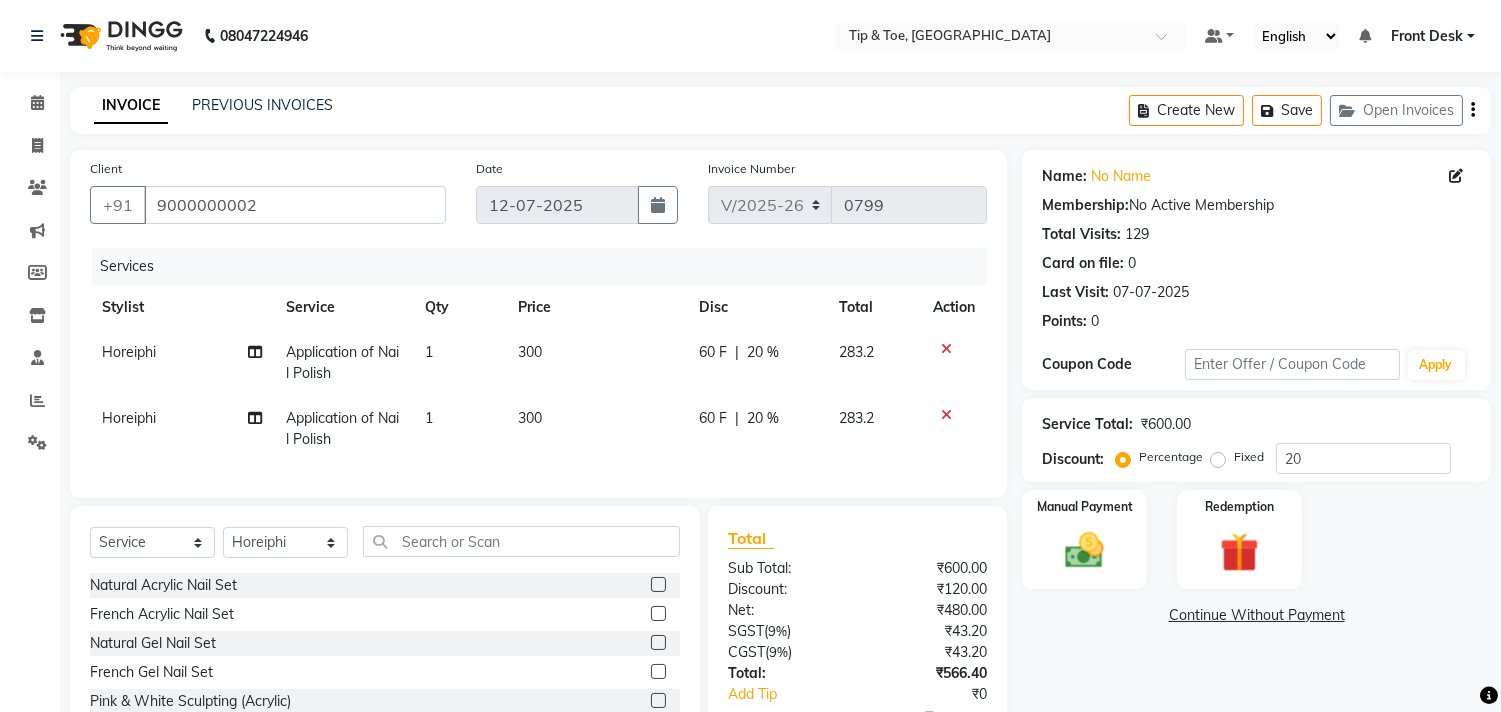 click 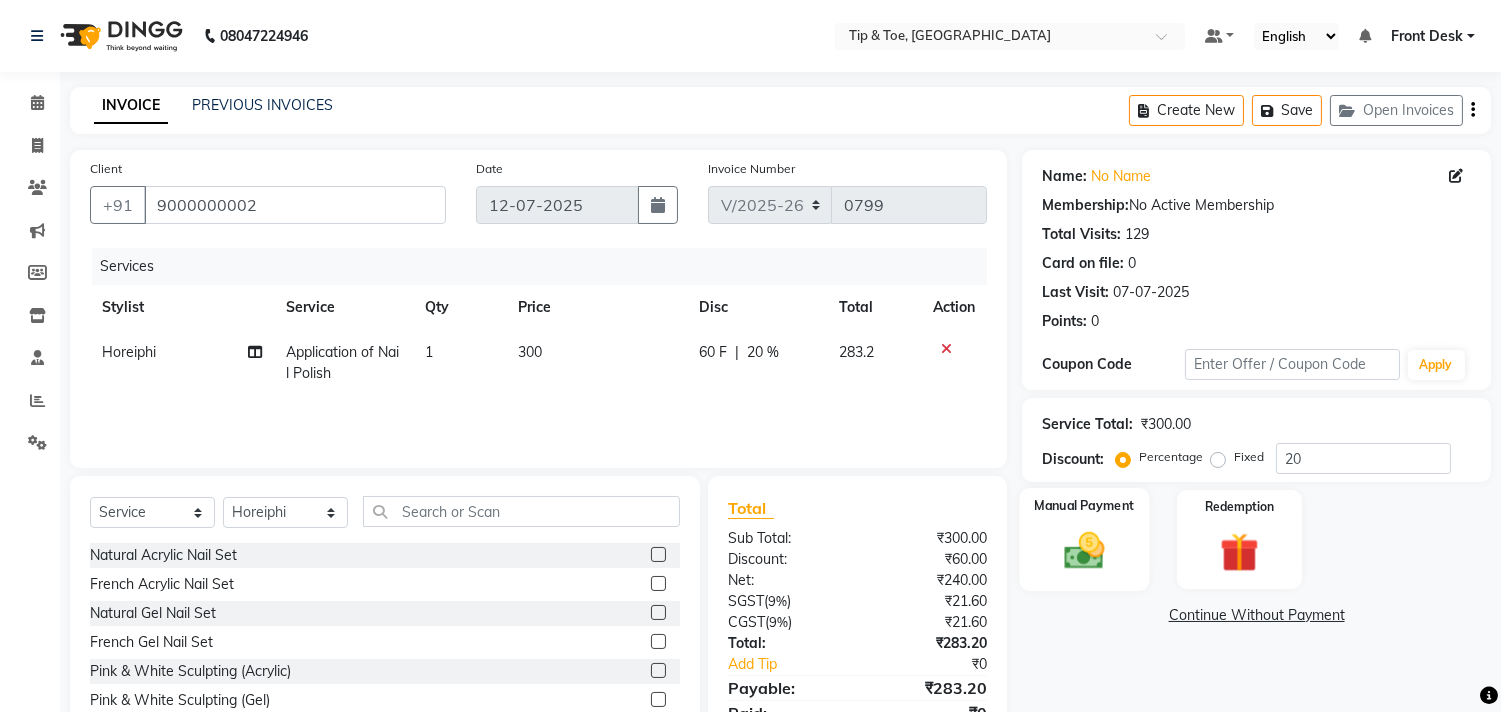 click 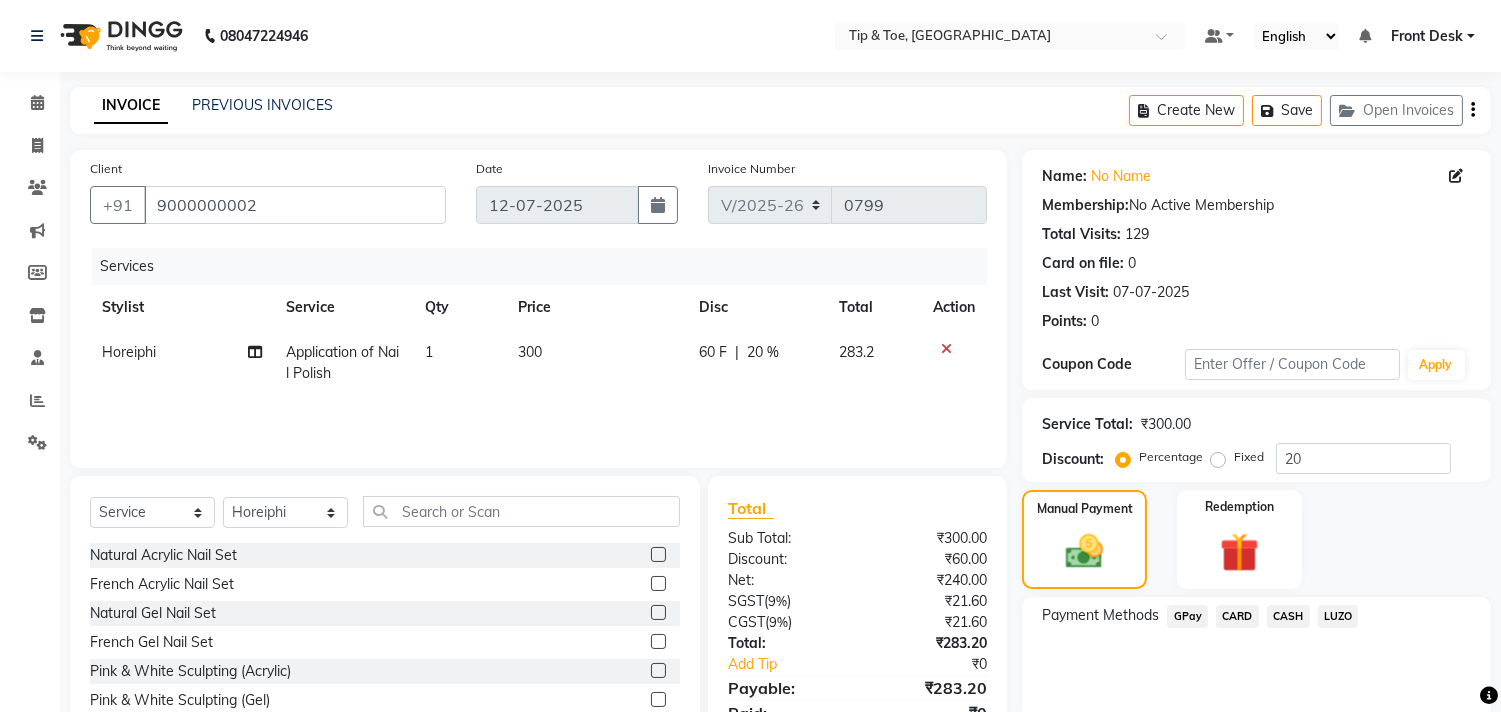 click on "CASH" 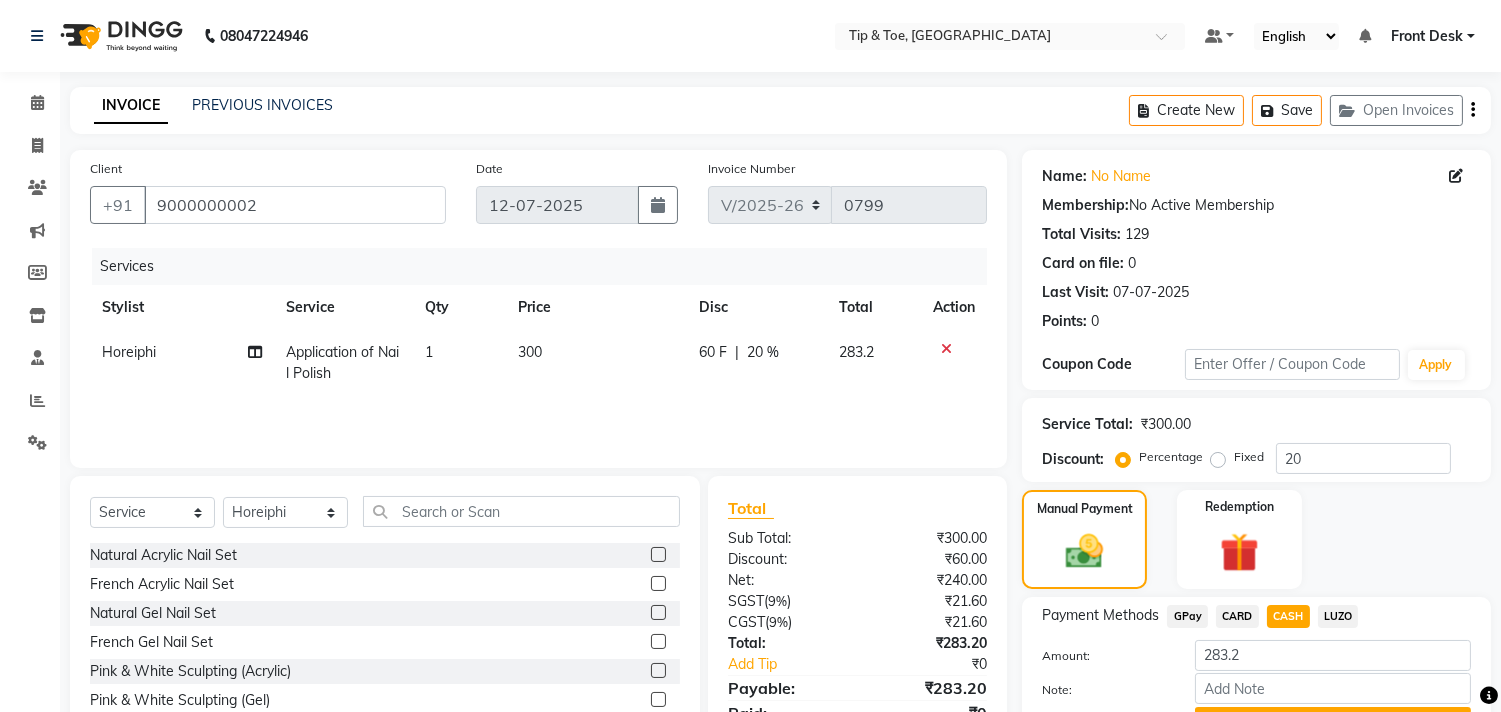 scroll, scrollTop: 104, scrollLeft: 0, axis: vertical 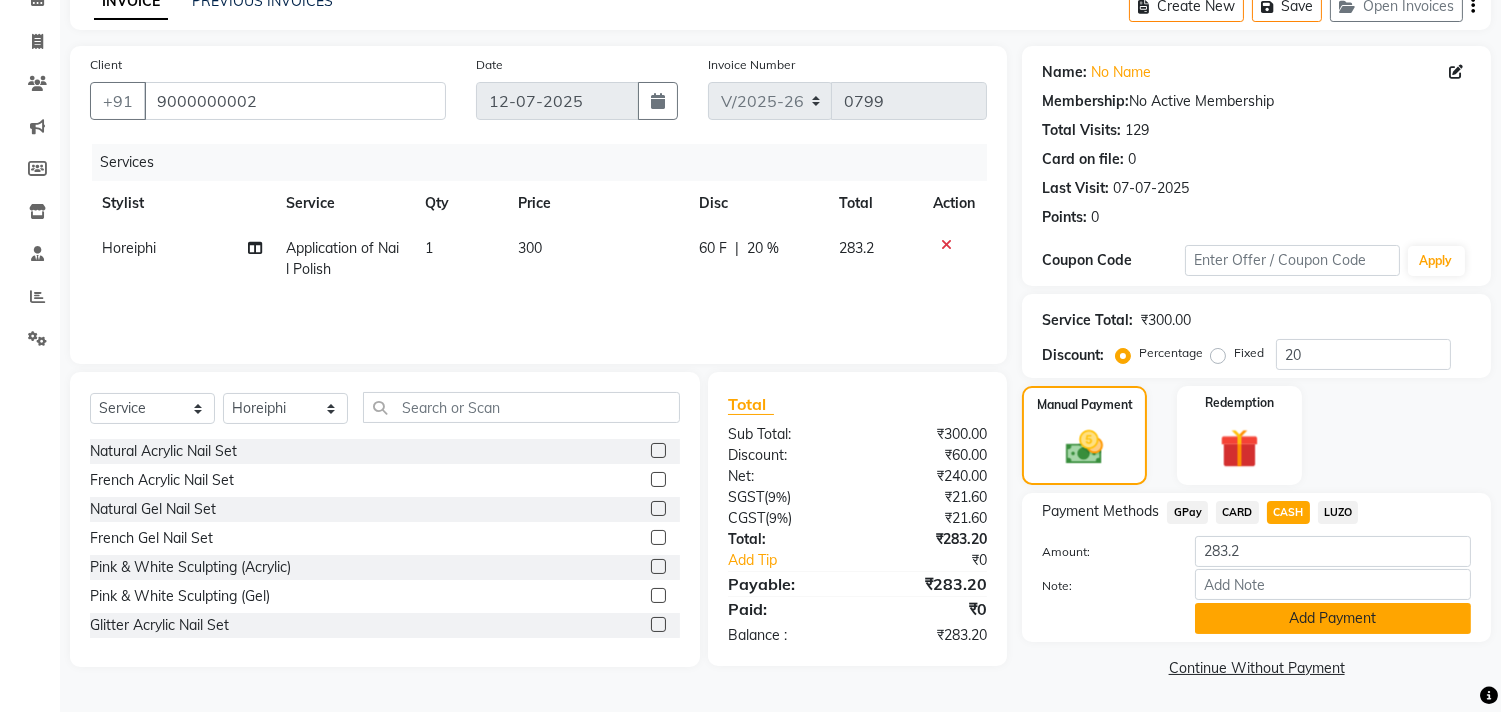 click on "Add Payment" 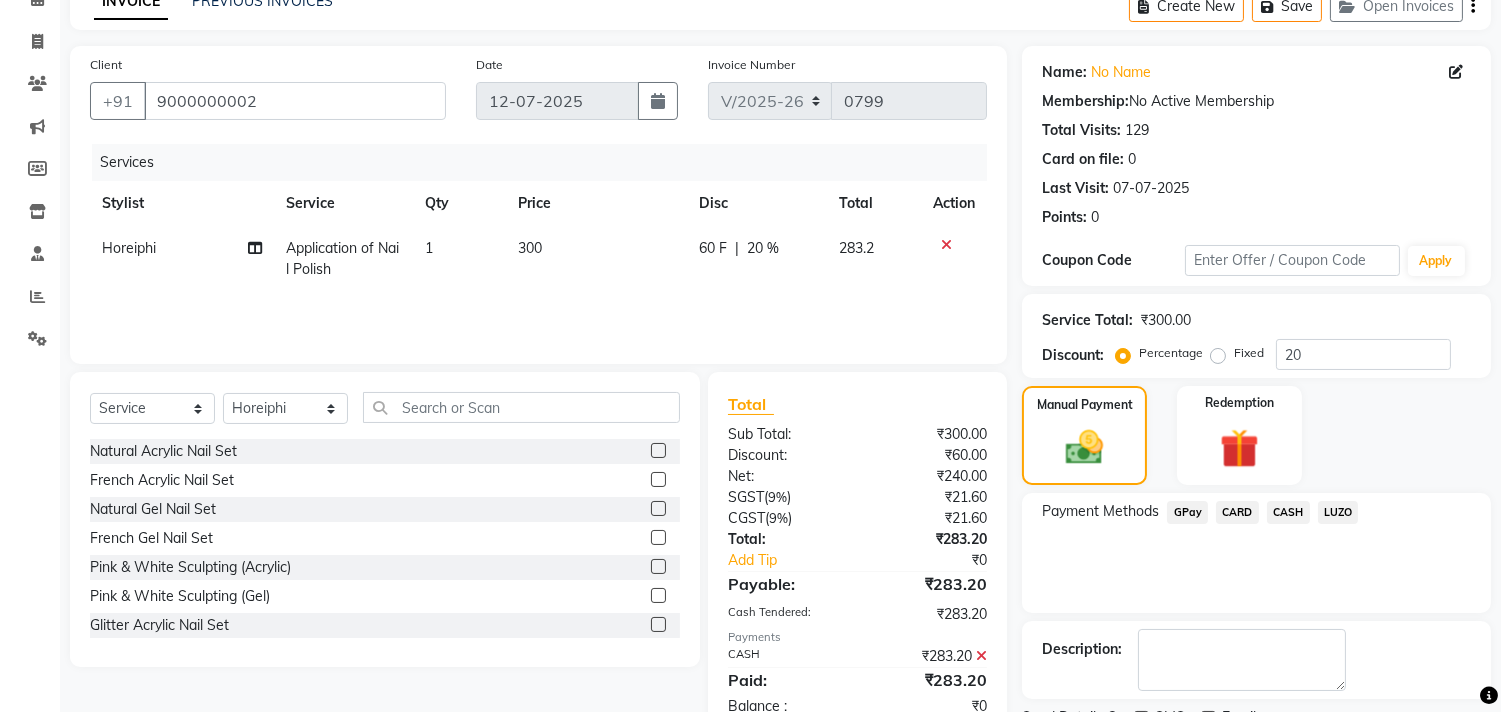 scroll, scrollTop: 187, scrollLeft: 0, axis: vertical 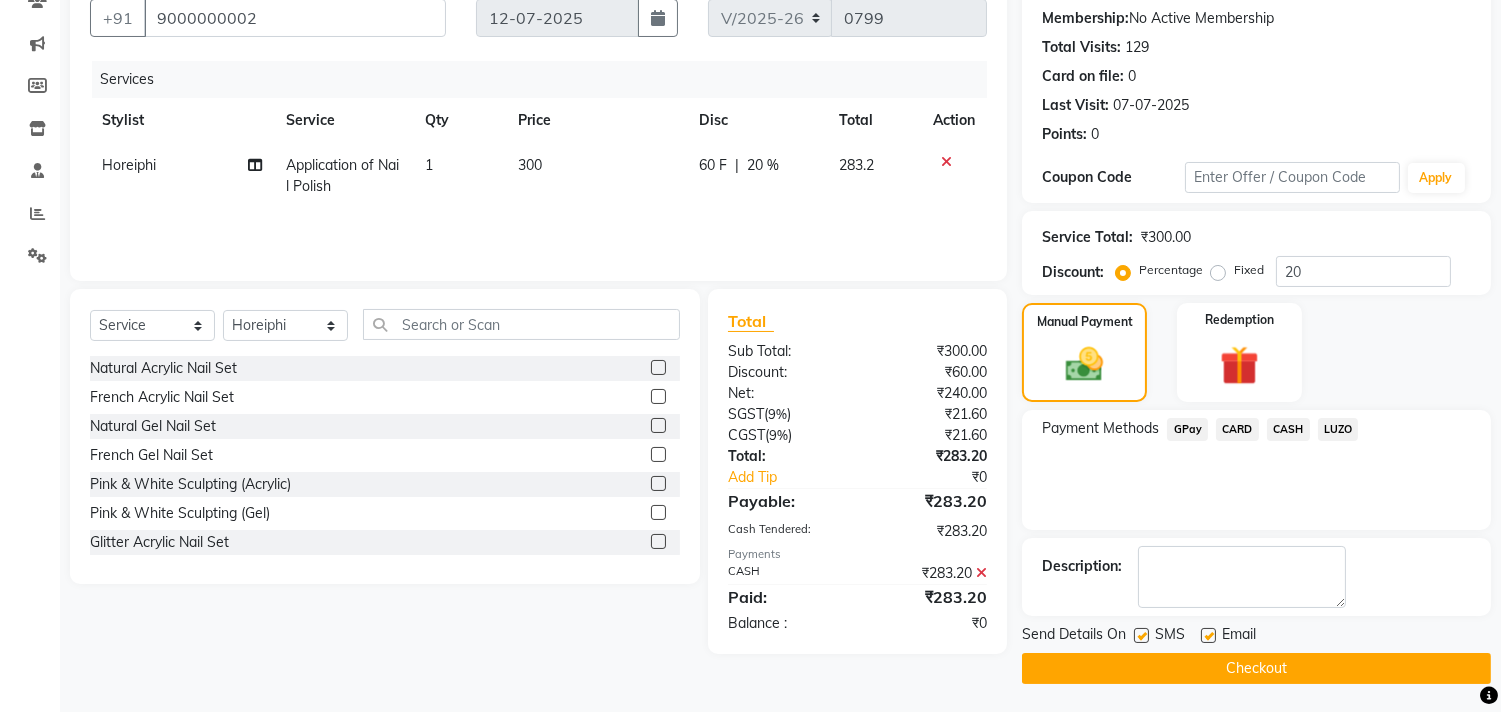 click on "Checkout" 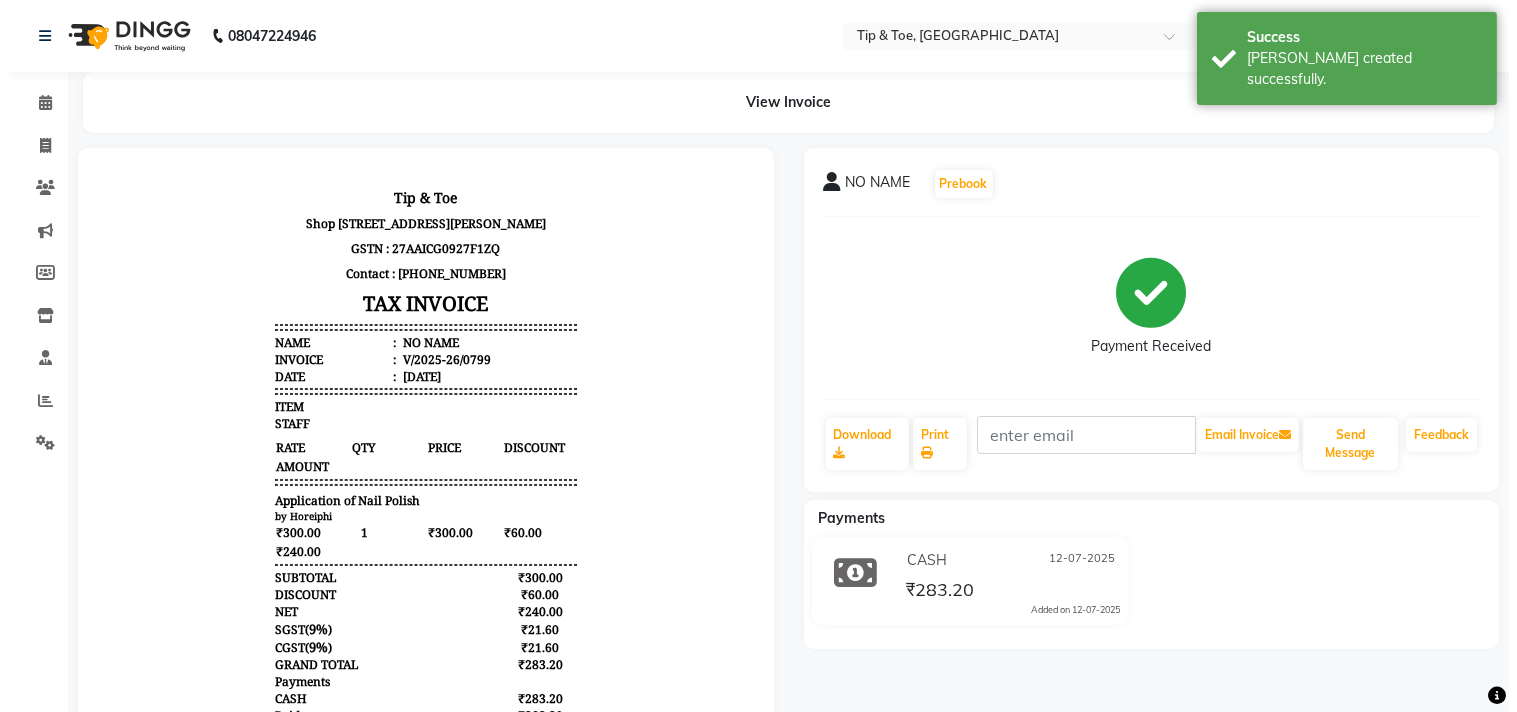 scroll, scrollTop: 0, scrollLeft: 0, axis: both 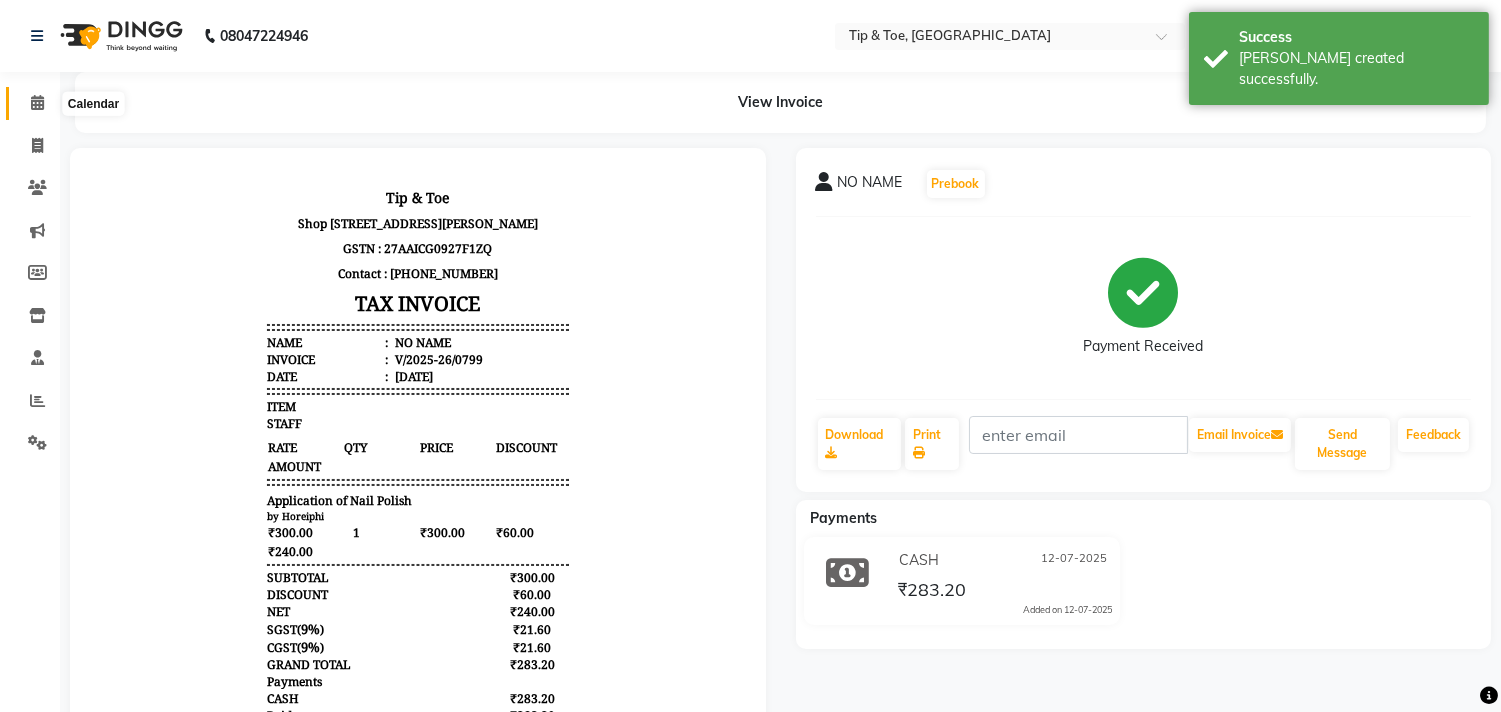 click 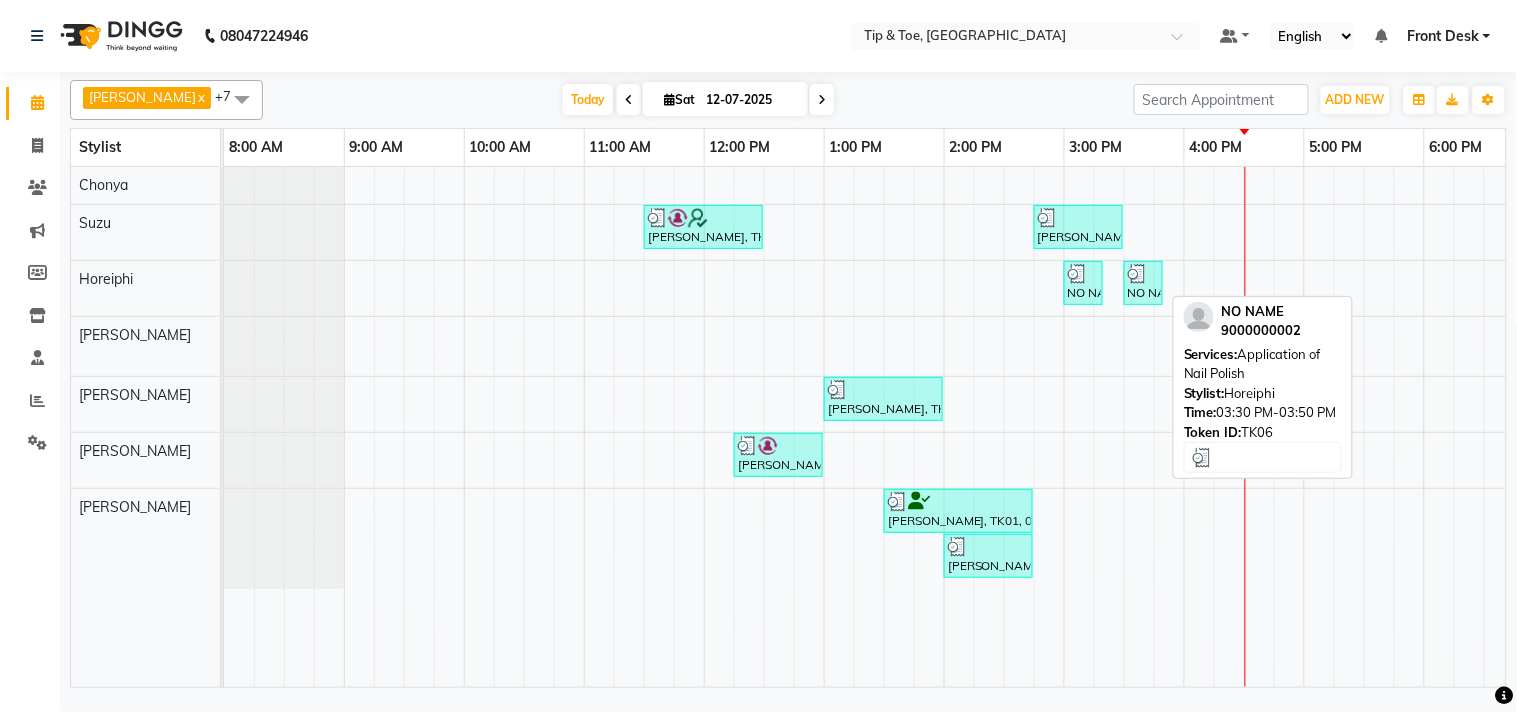 click at bounding box center [1138, 274] 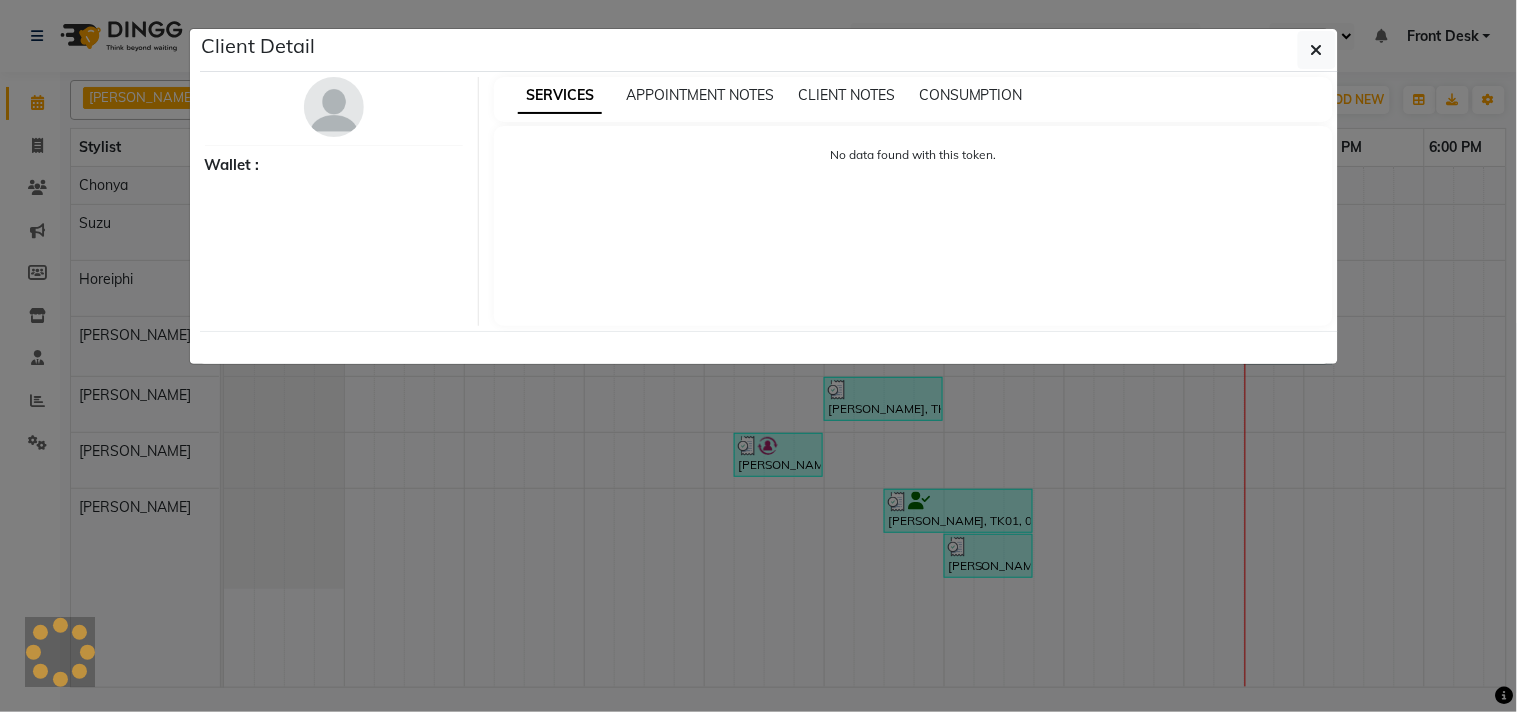 select on "3" 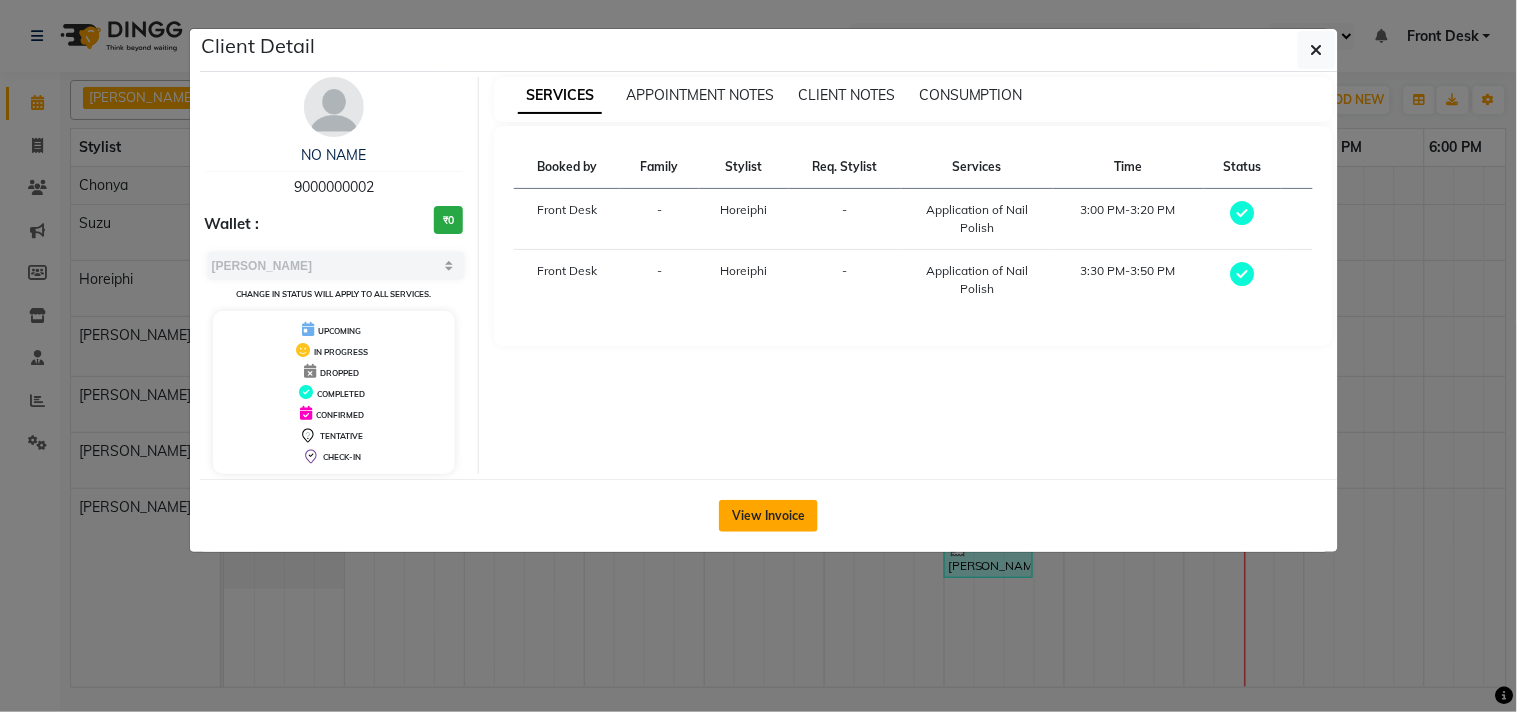 click on "View Invoice" 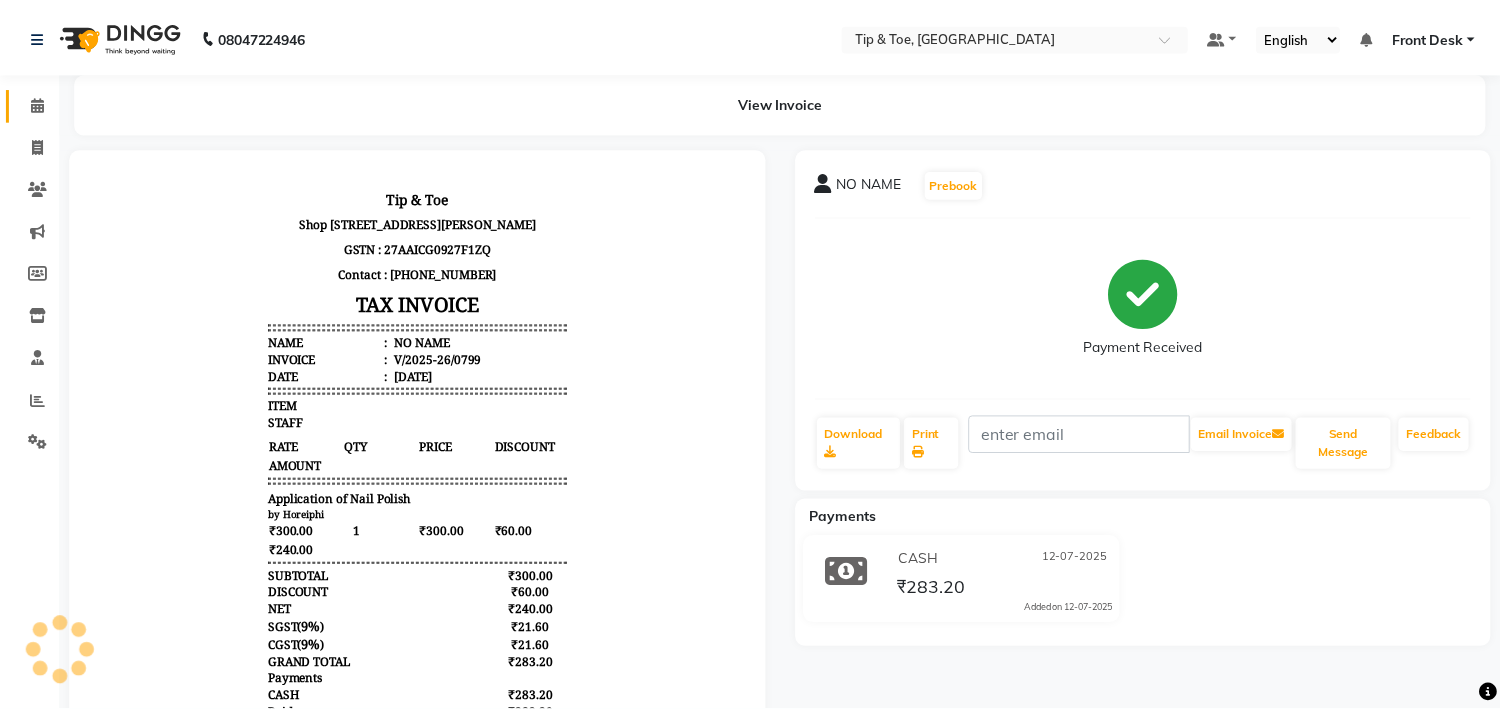 scroll, scrollTop: 0, scrollLeft: 0, axis: both 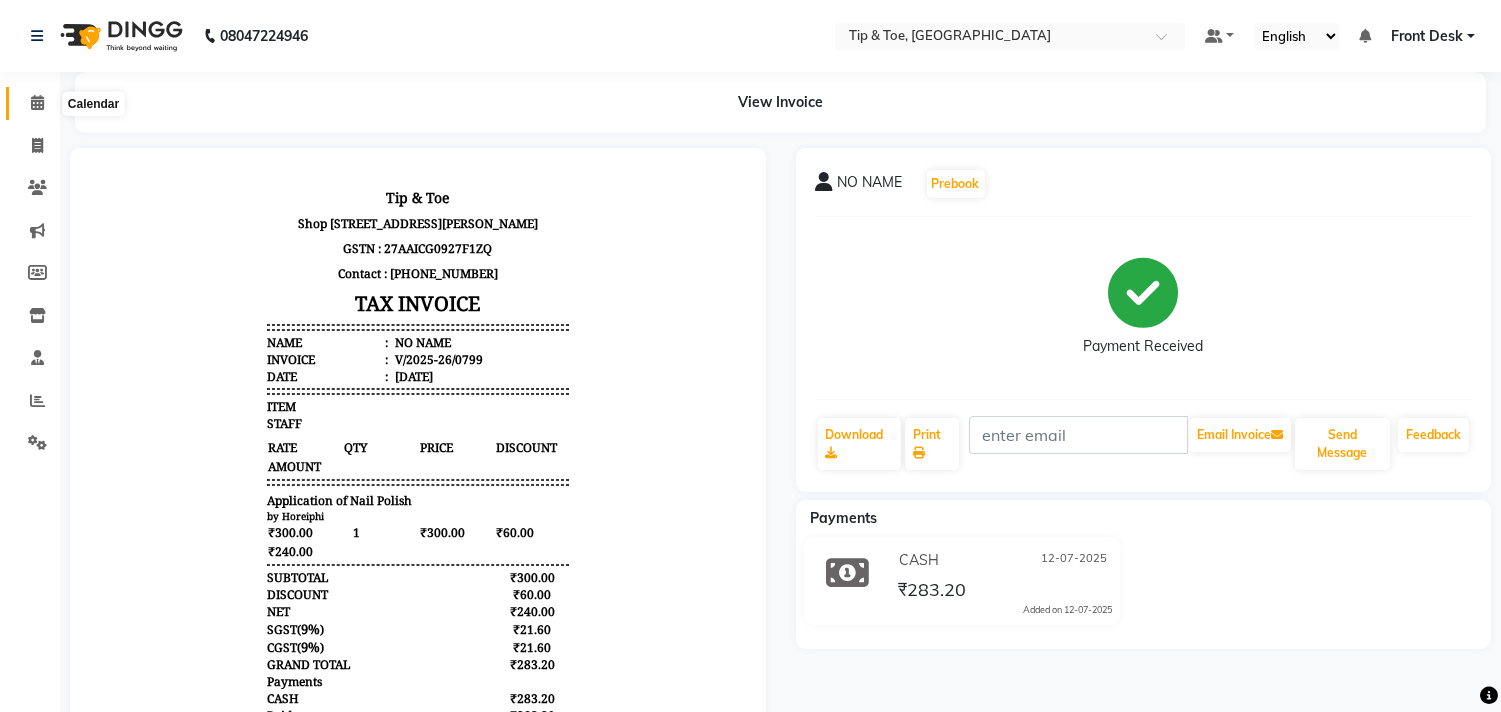 click 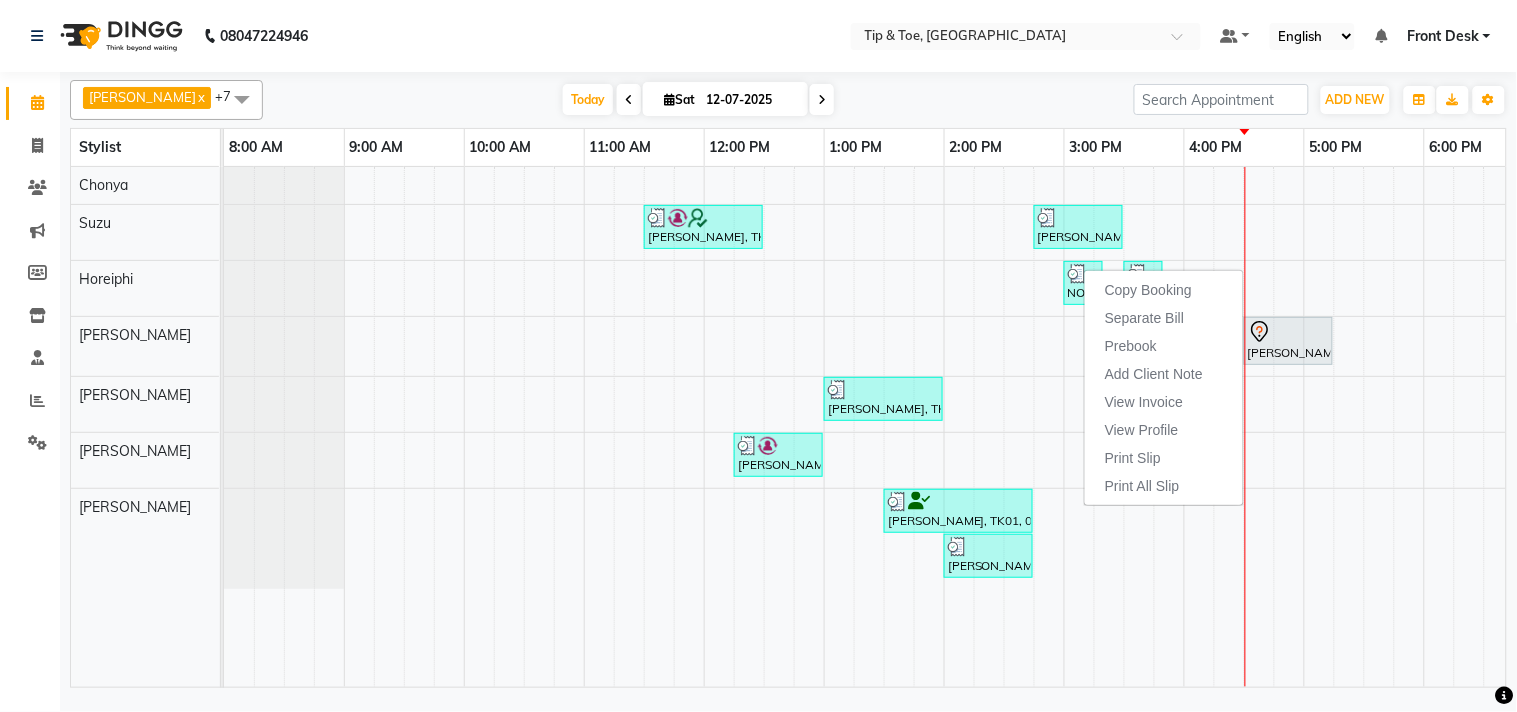 click on "Copy Booking Separate Bill Prebook Add Client Note View Invoice View Profile Print Slip Print All Slip" at bounding box center [1164, 387] 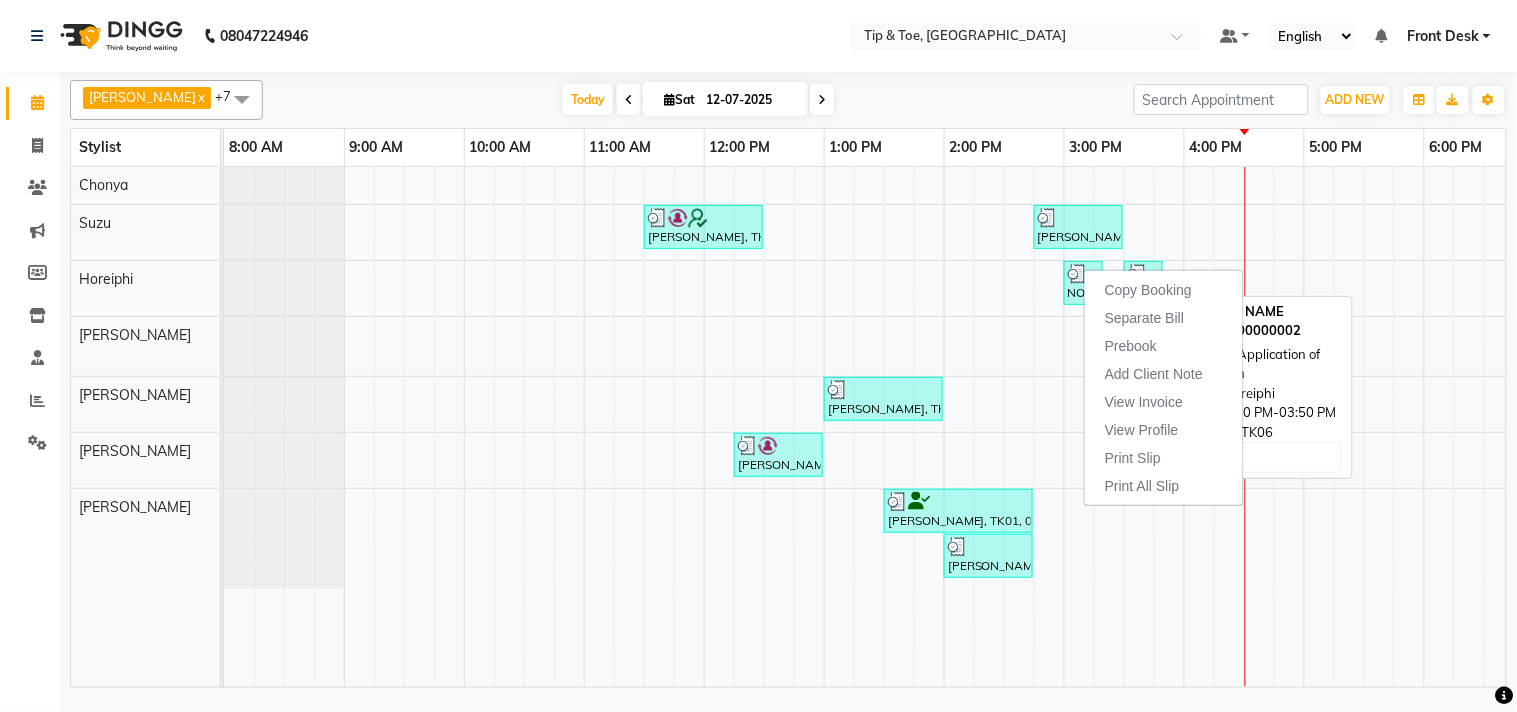 click on "NO NAME, TK06, 03:30 PM-03:50 PM, Application of Nail Polish" at bounding box center (1143, 283) 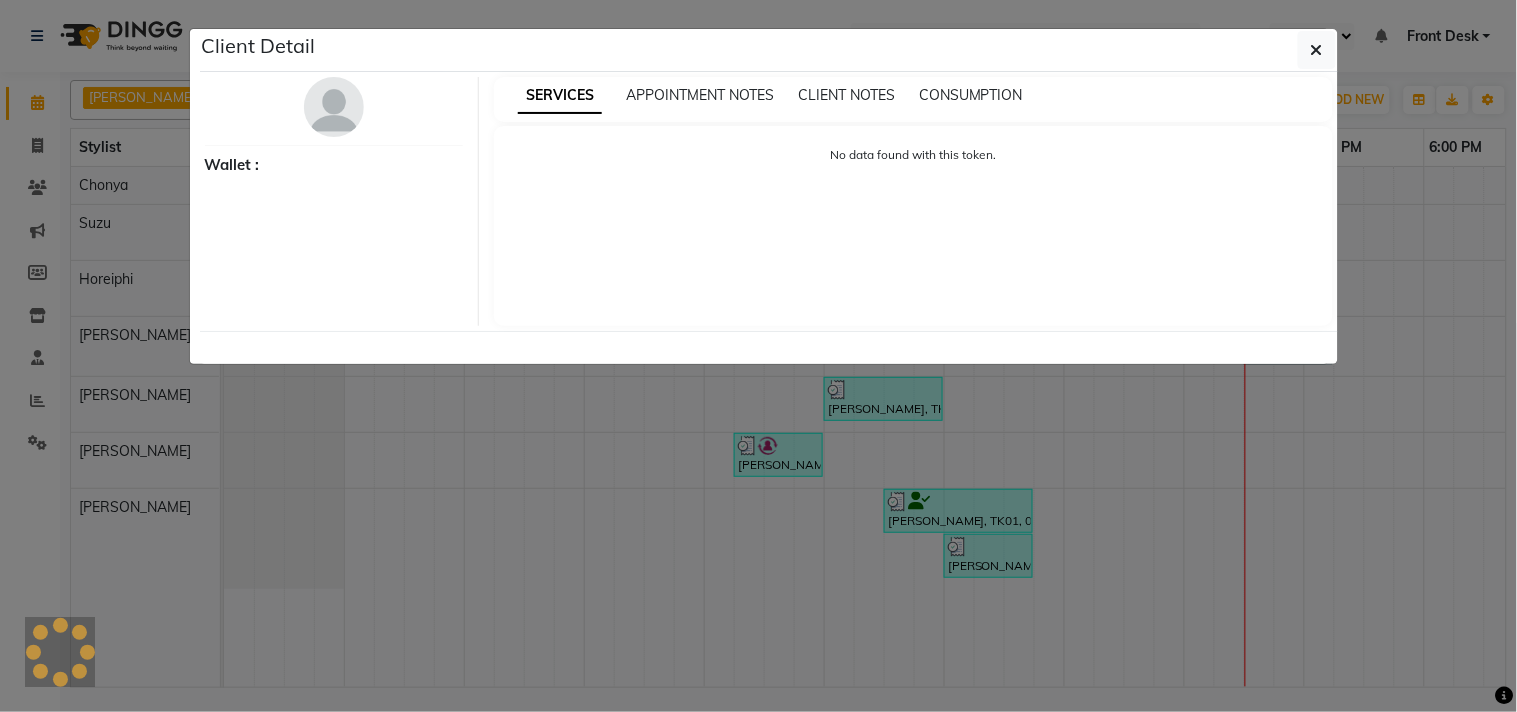 select on "3" 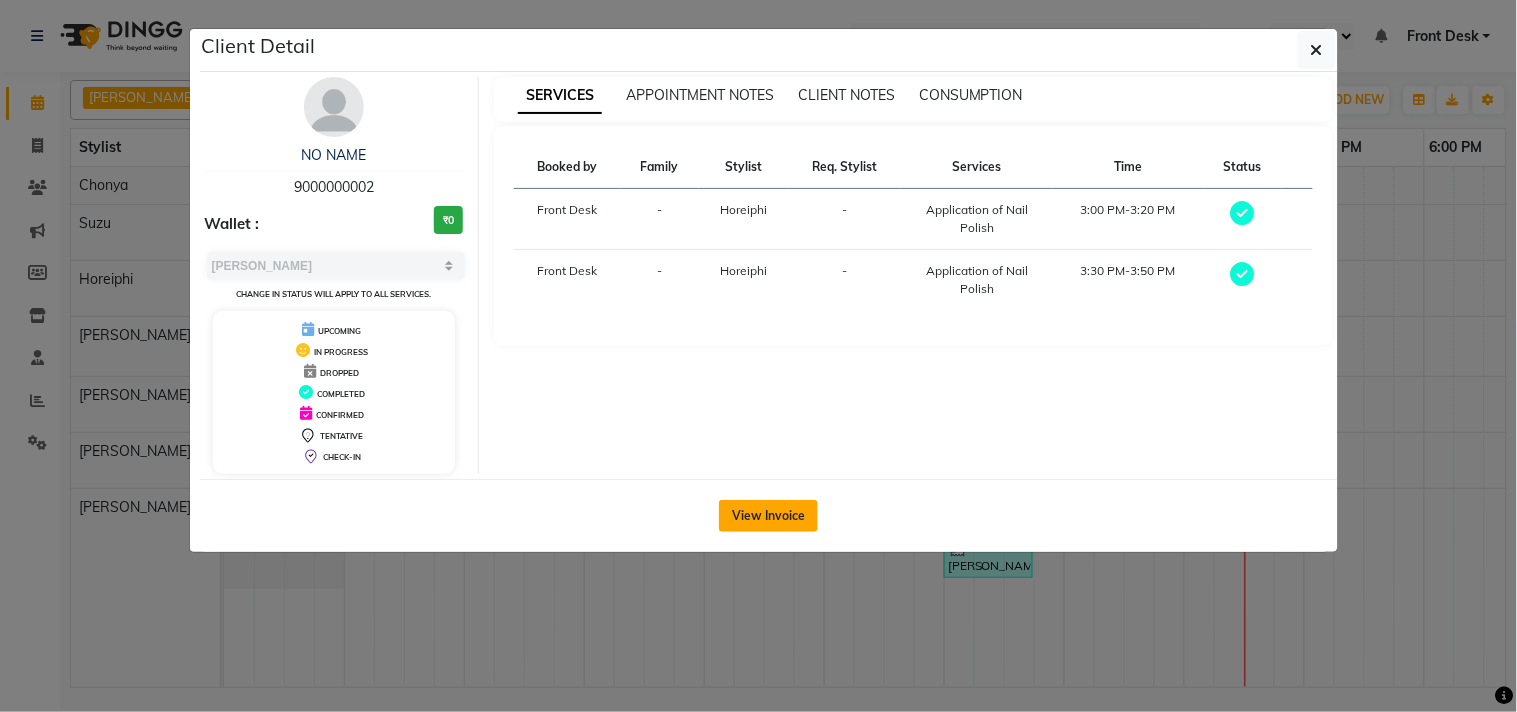 click on "View Invoice" 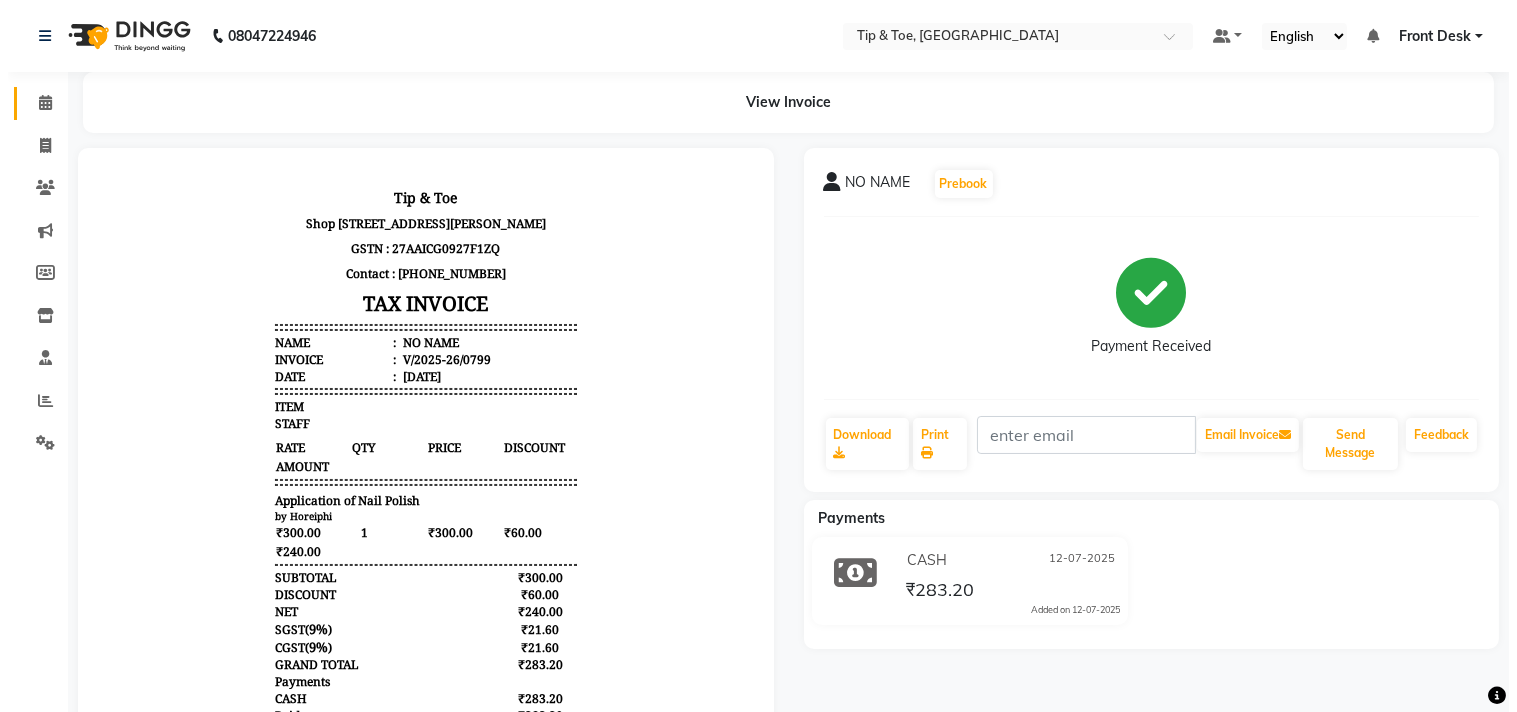 scroll, scrollTop: 0, scrollLeft: 0, axis: both 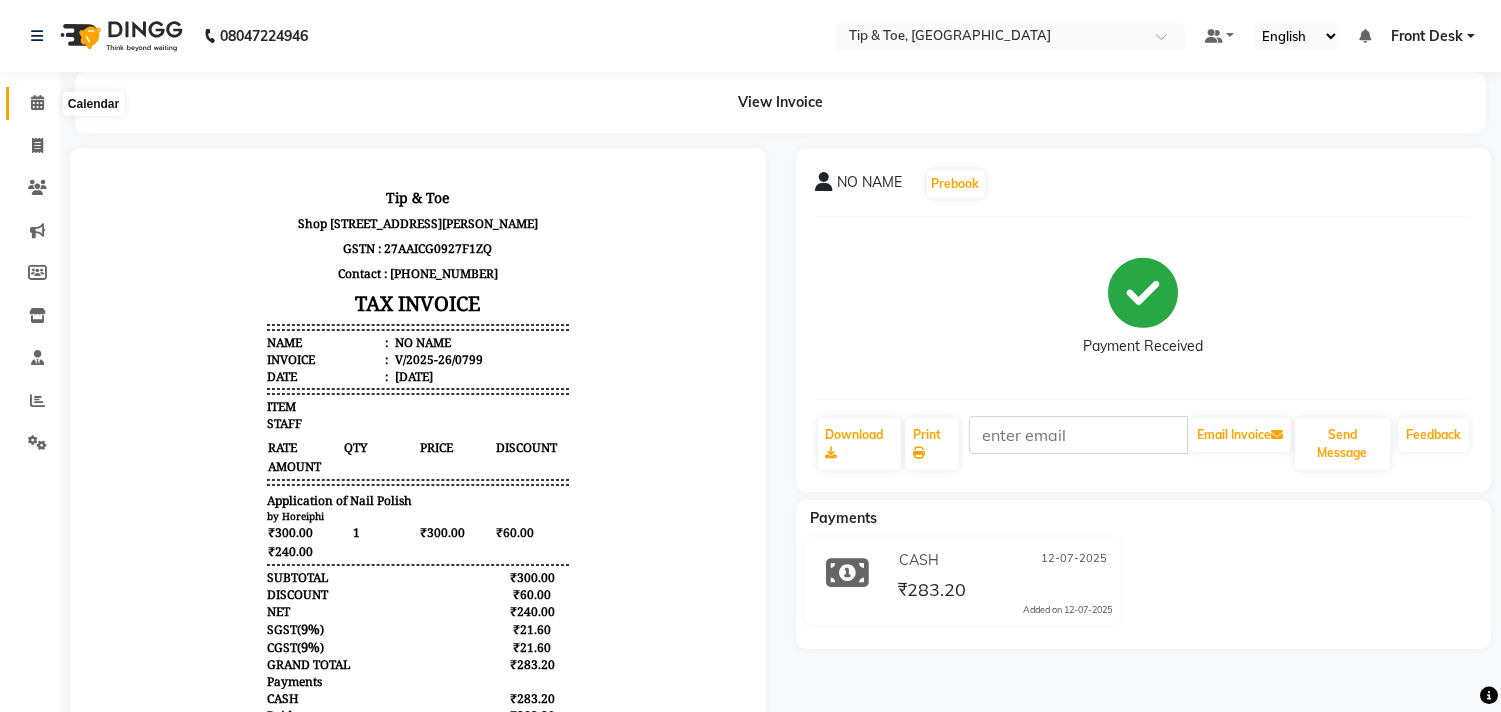 click 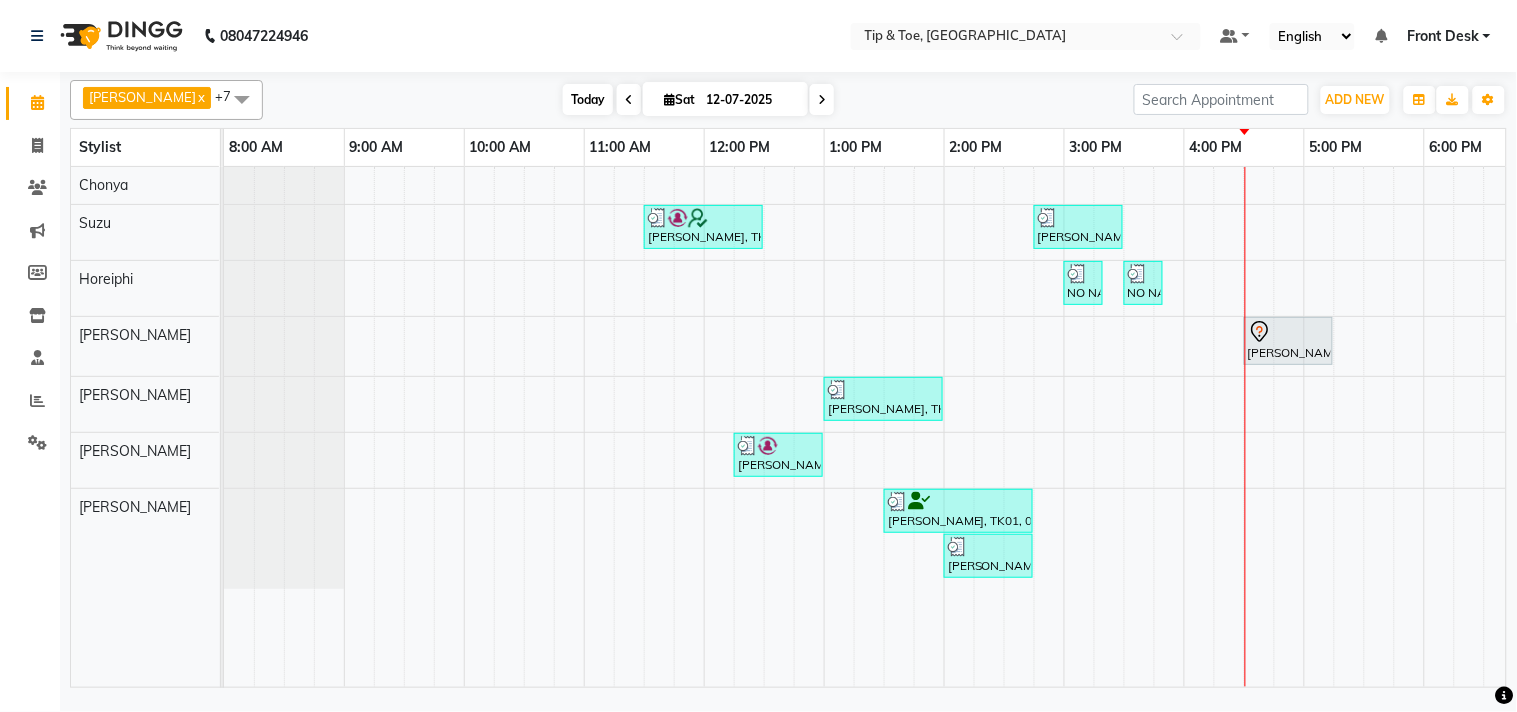 click on "Today" at bounding box center [588, 99] 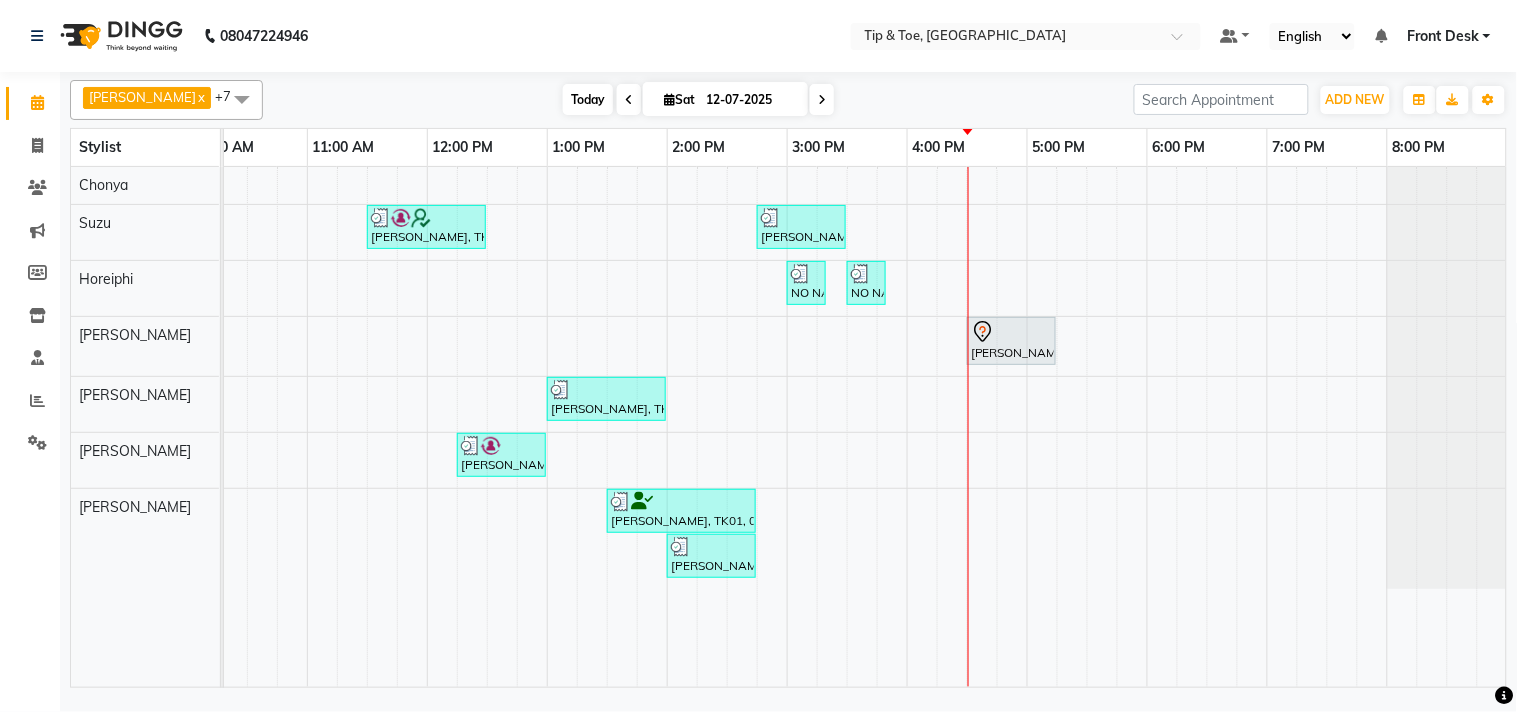 click on "Today" at bounding box center [588, 99] 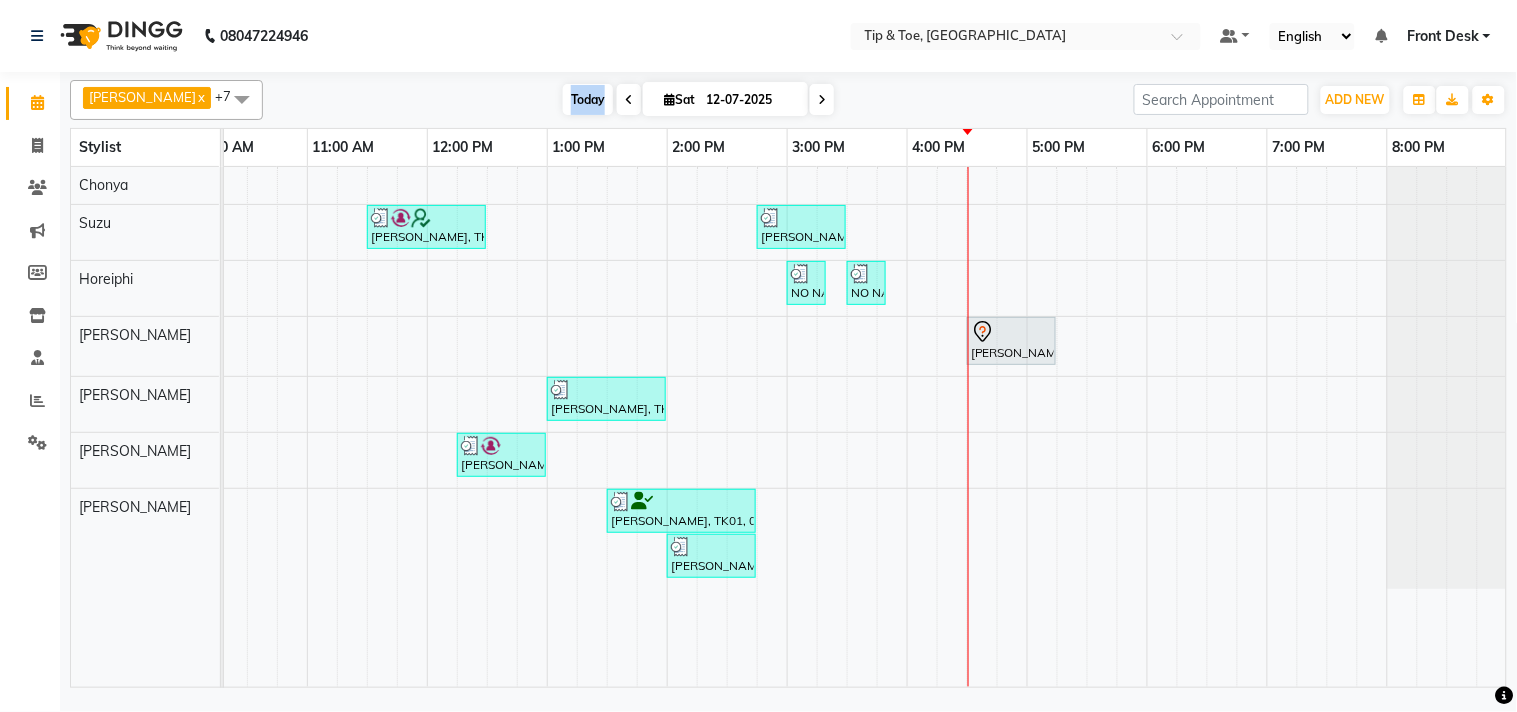 scroll, scrollTop: 0, scrollLeft: 277, axis: horizontal 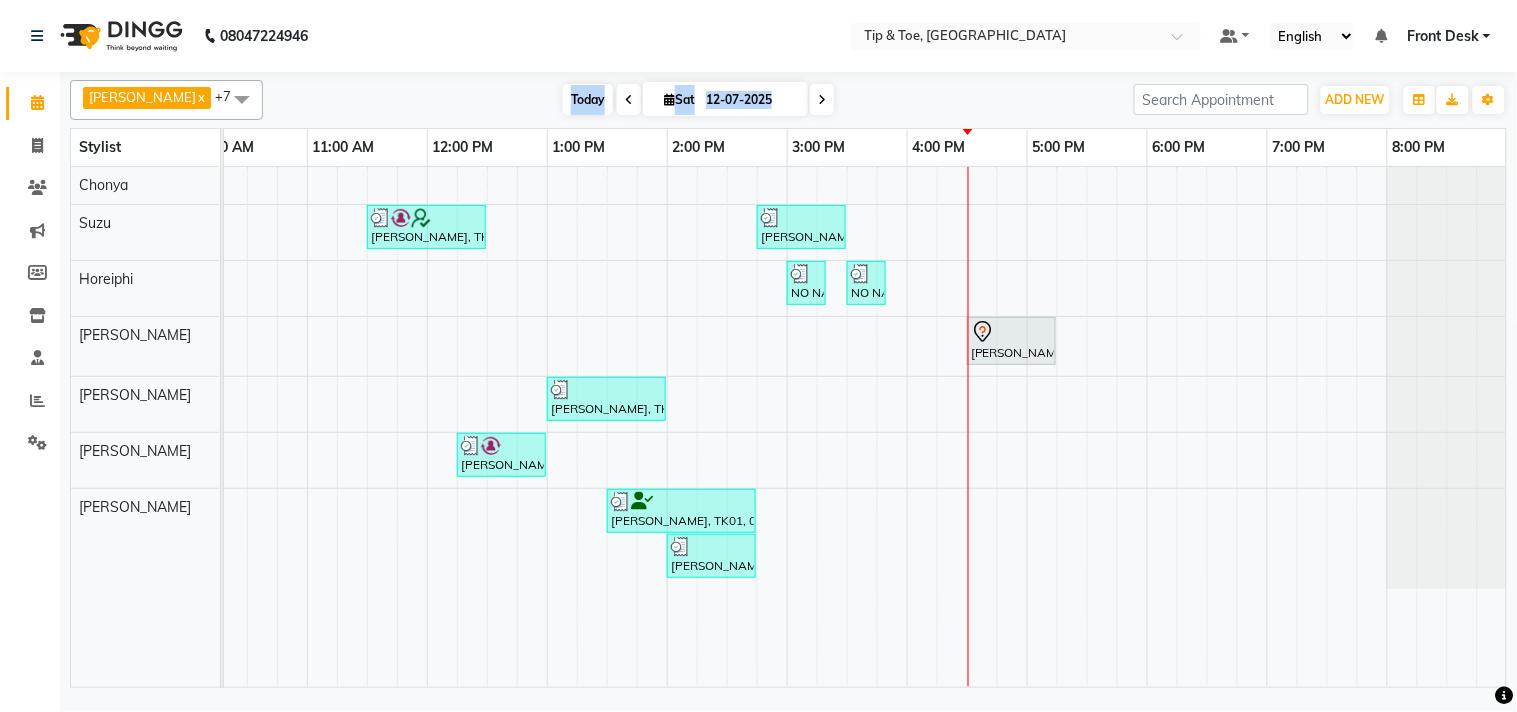 click on "Today" at bounding box center (588, 99) 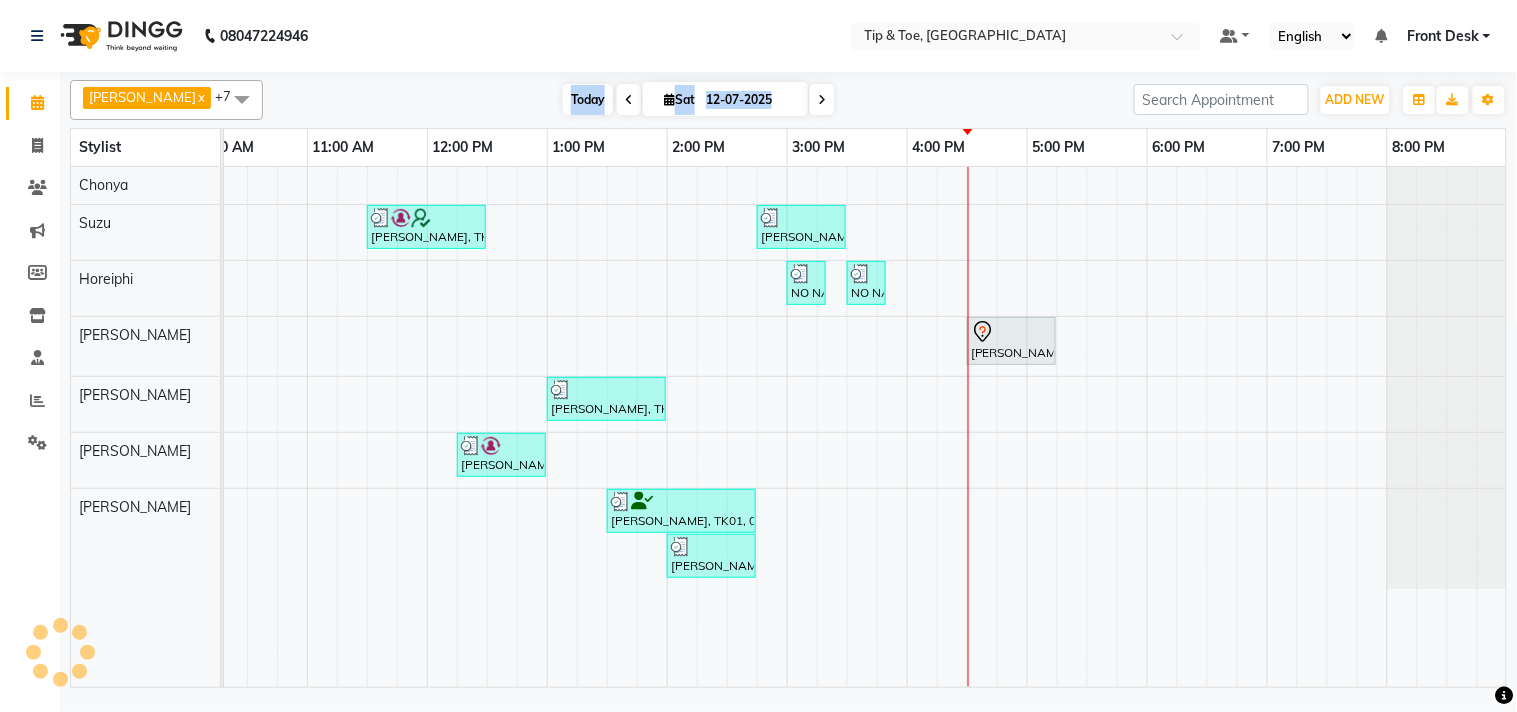 scroll, scrollTop: 0, scrollLeft: 277, axis: horizontal 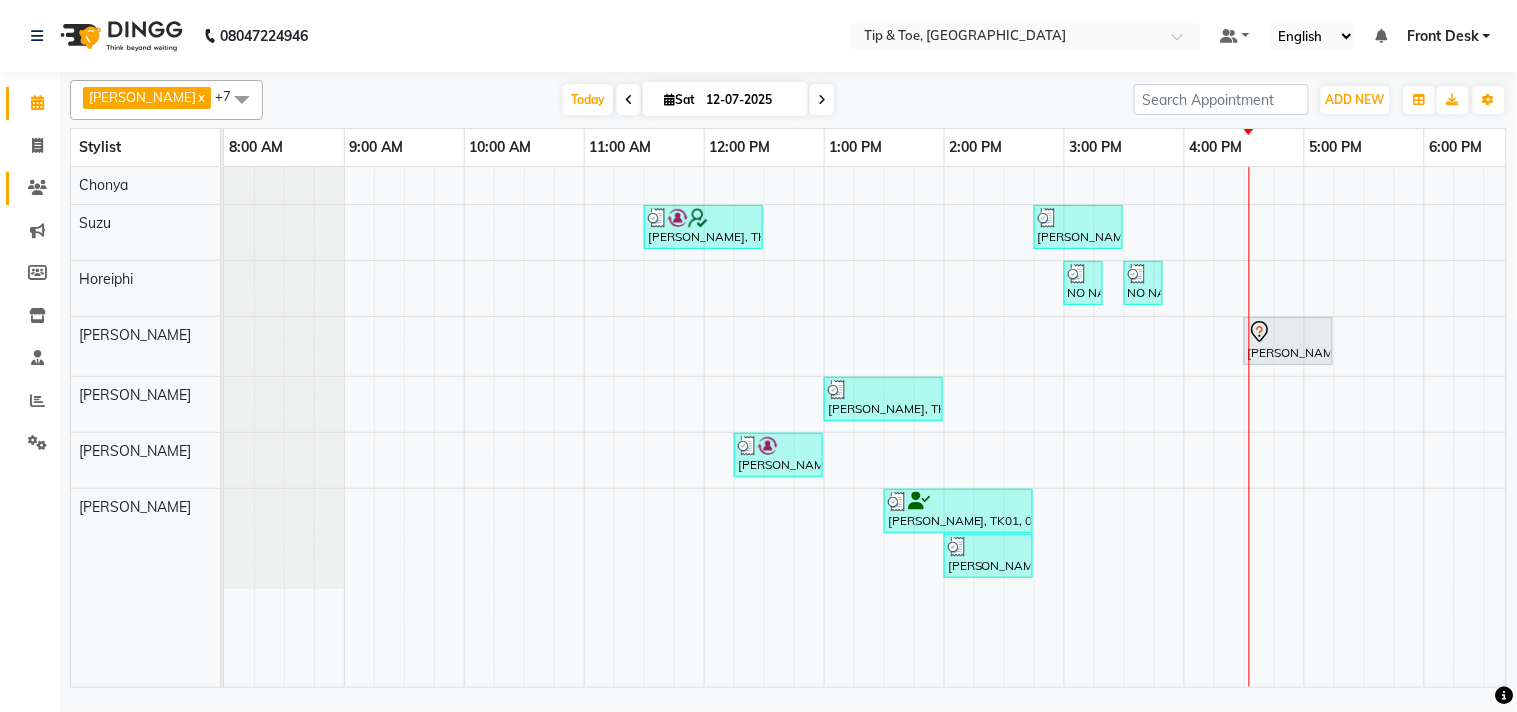 click 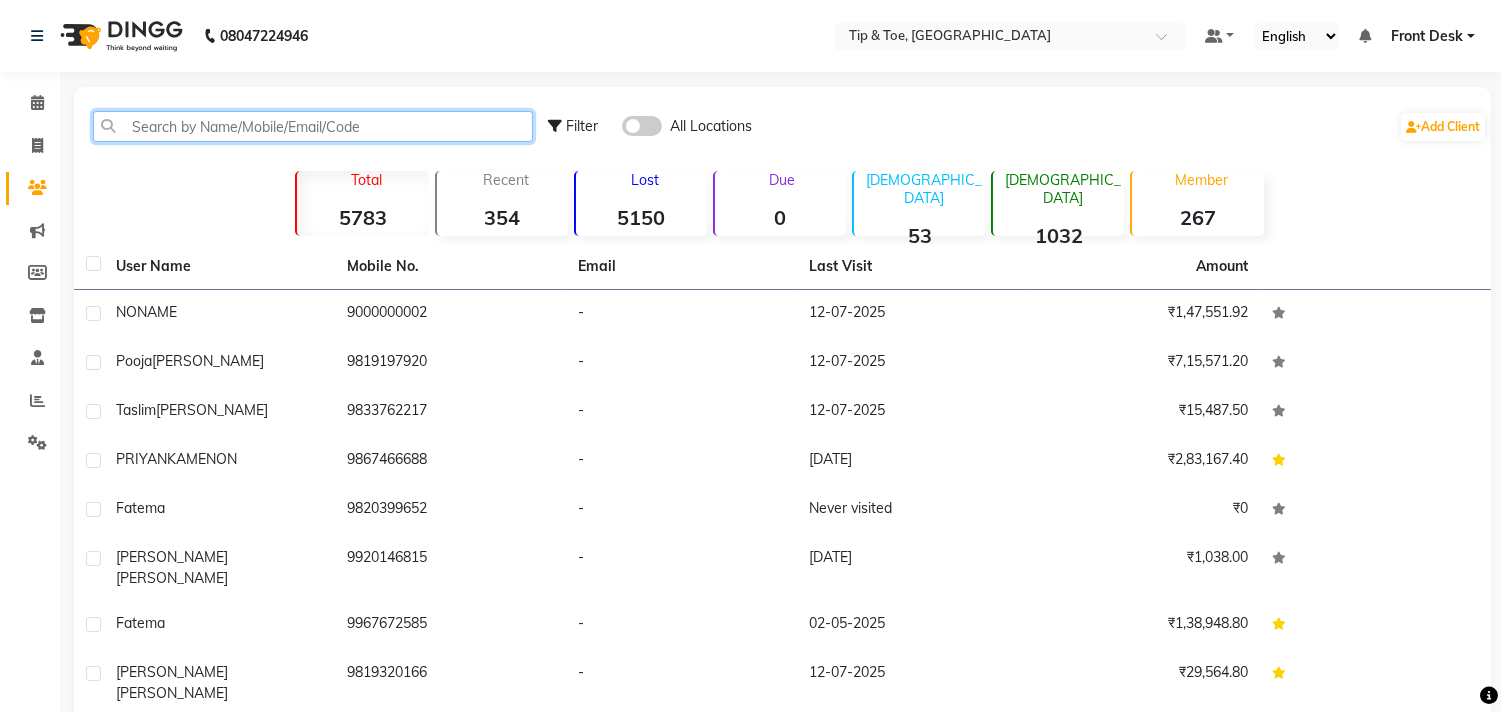 click 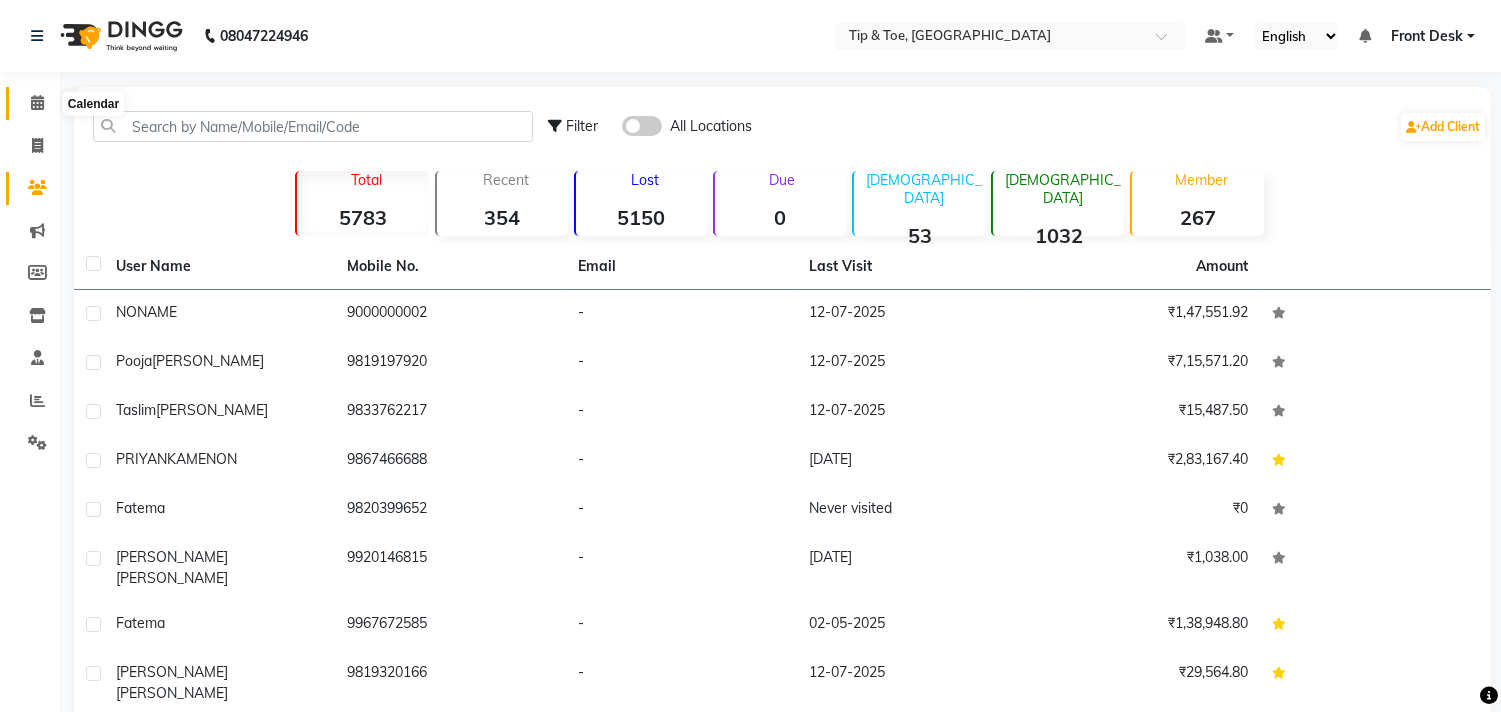 click 